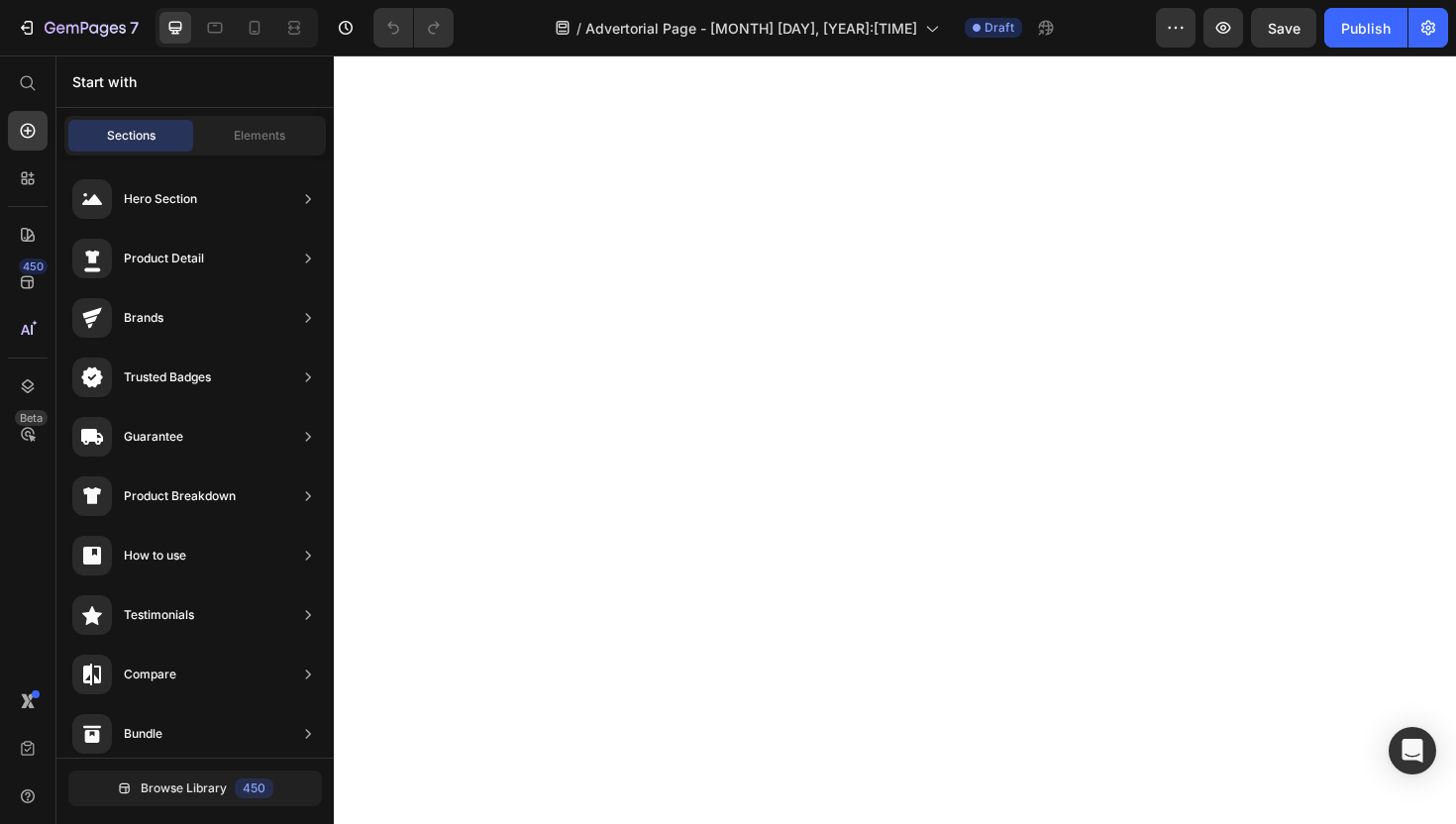 scroll, scrollTop: 0, scrollLeft: 0, axis: both 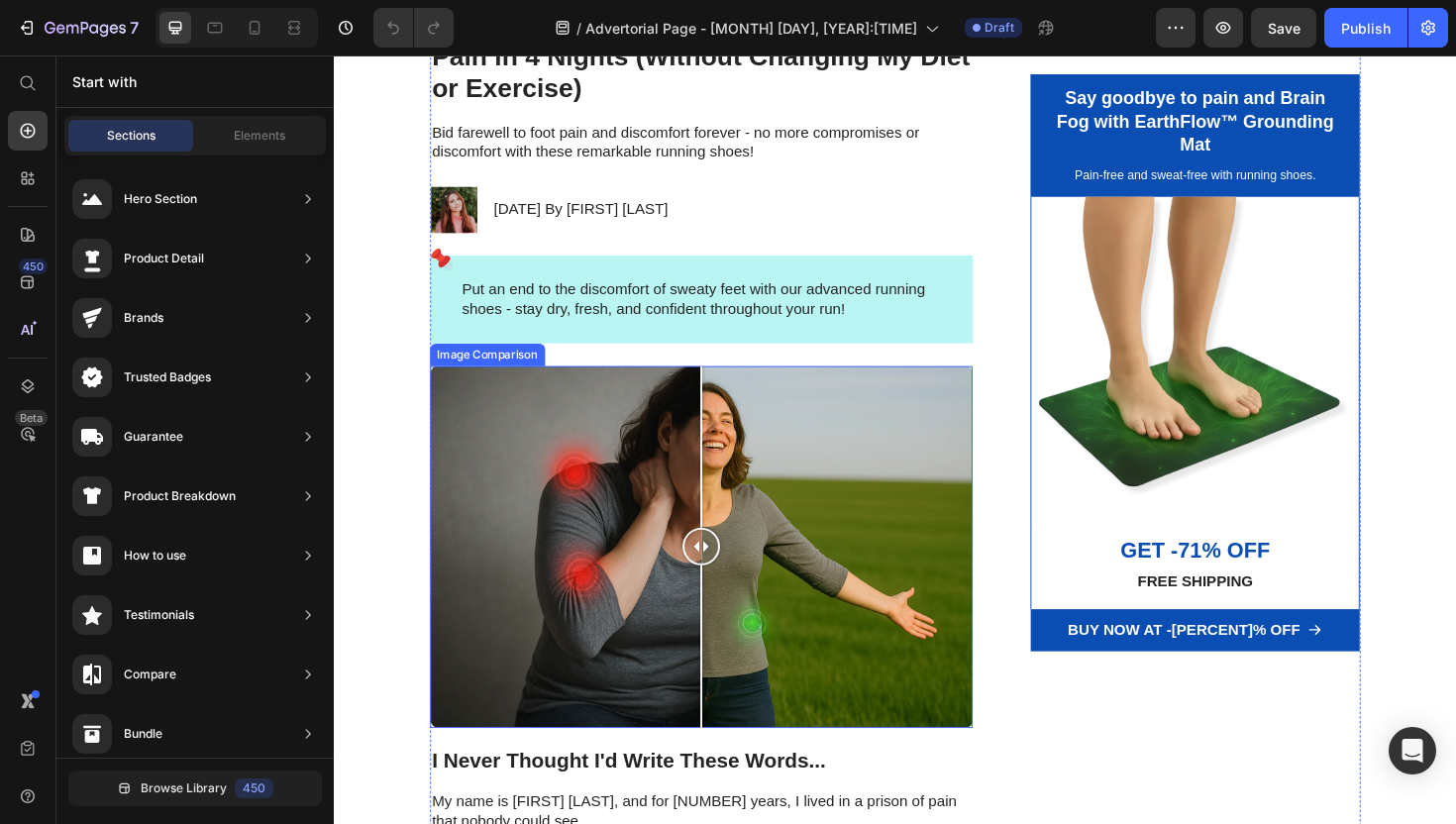 drag, startPoint x: 723, startPoint y: 561, endPoint x: 723, endPoint y: 572, distance: 11 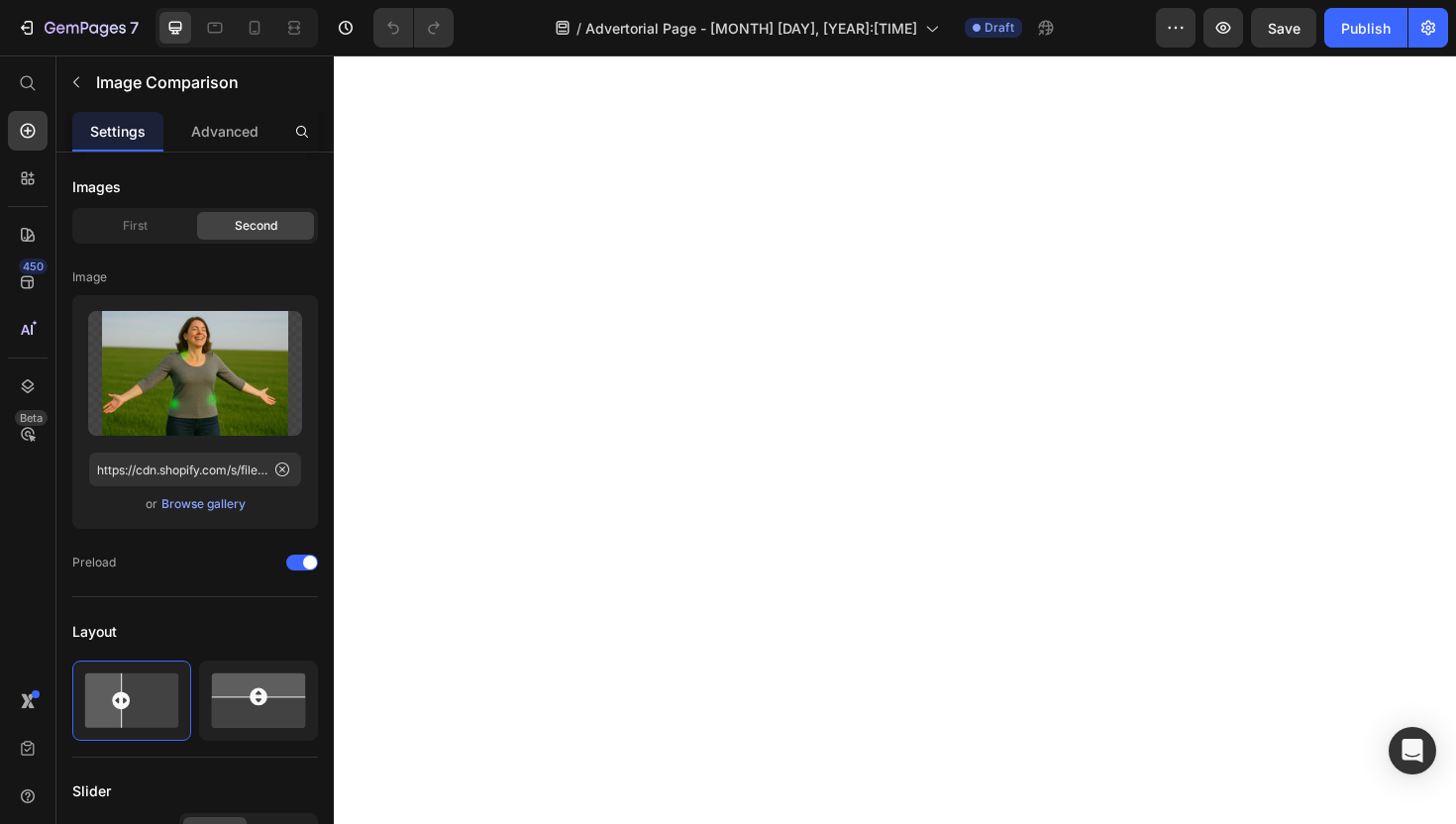 scroll, scrollTop: 6053, scrollLeft: 0, axis: vertical 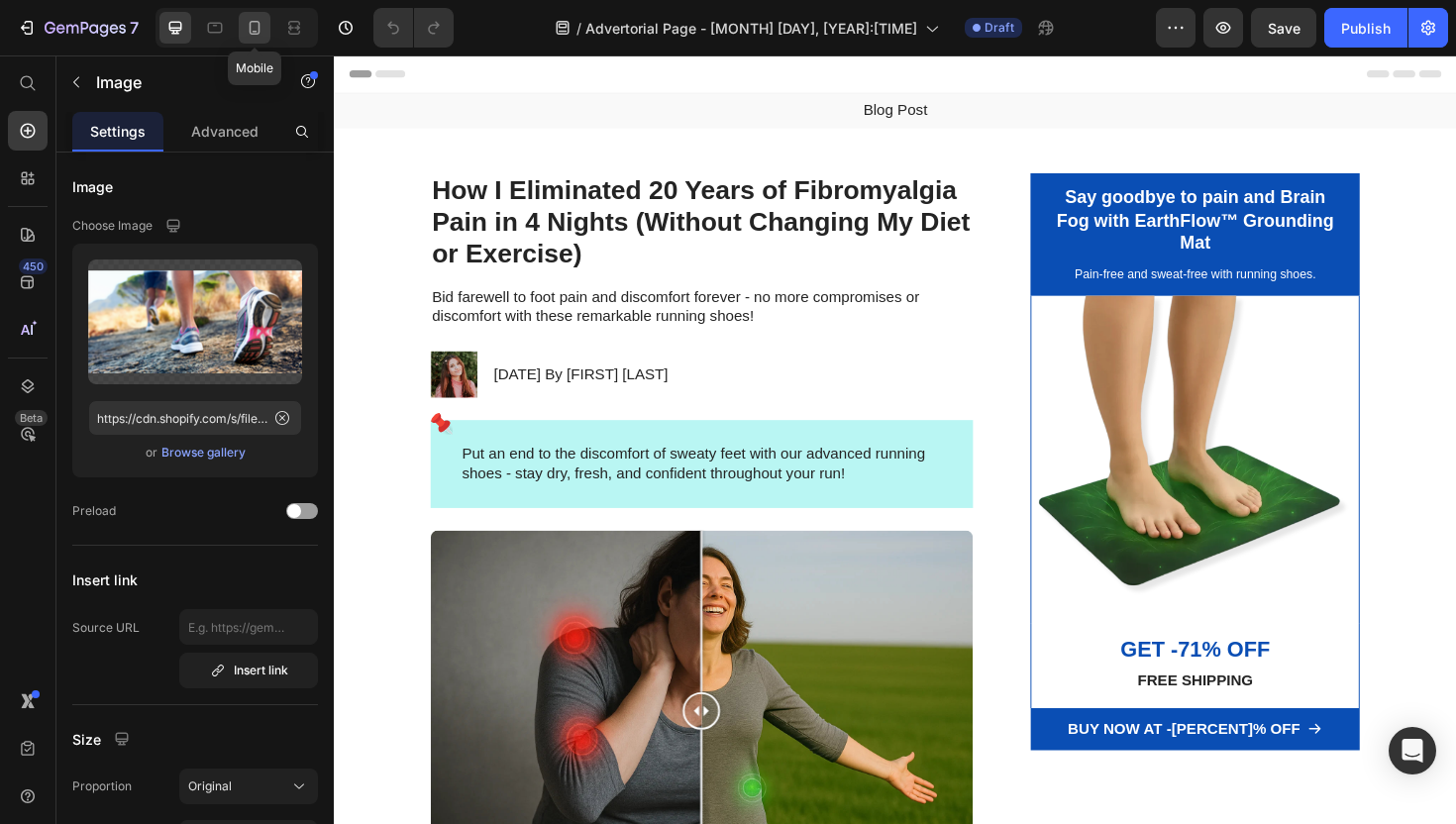 click 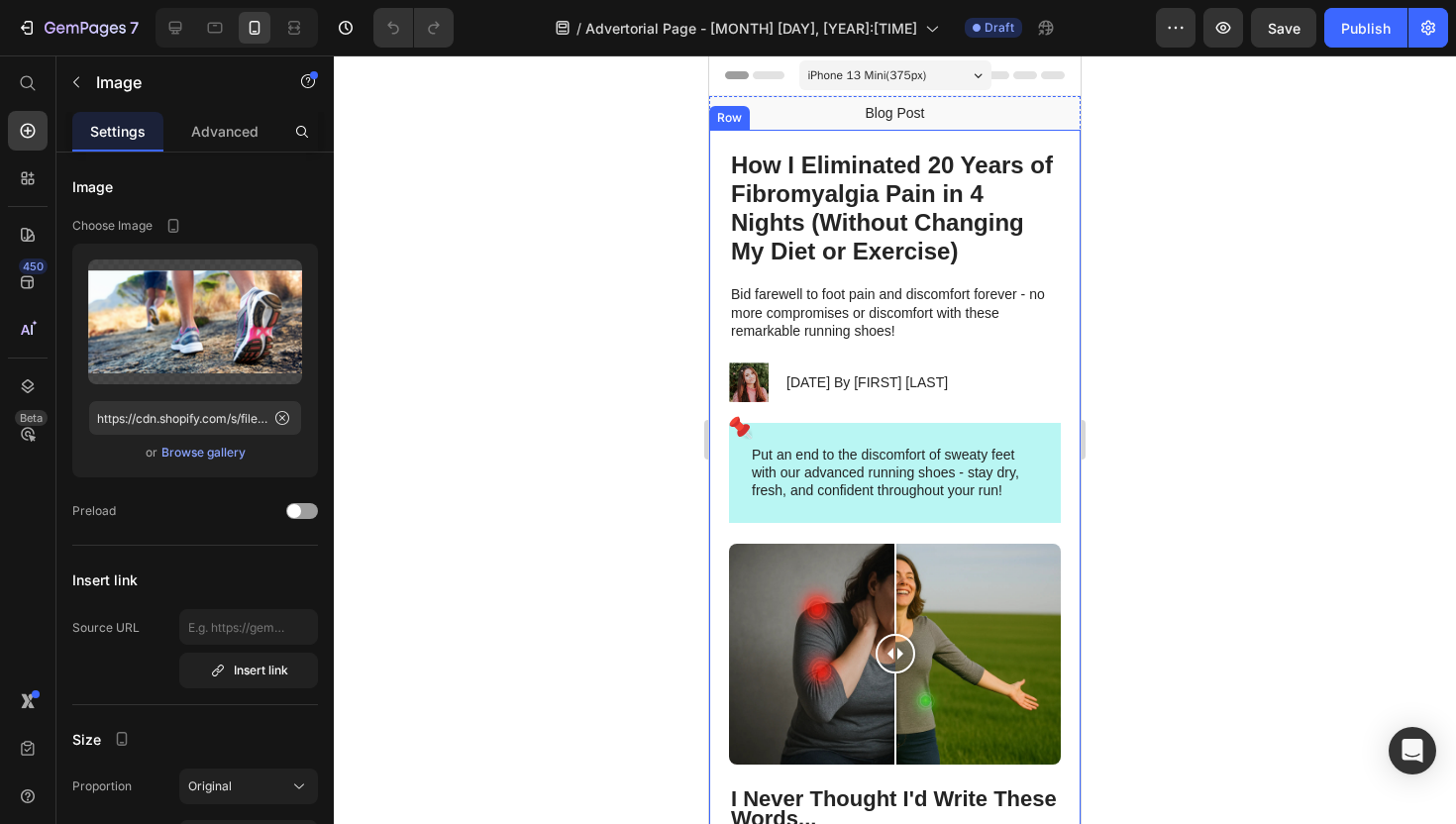 click on "How I Eliminated 20 Years of Fibromyalgia Pain in 4 Nights (Without Changing My Diet or Exercise) Heading Bid farewell to foot pain and discomfort forever - no more compromises or discomfort with these remarkable running shoes! Text Block Image [DATE] By [FIRST] [LAST] Text Block Row Put an end to the discomfort of sweaty feet with our advanced running shoes - stay dry, fresh, and confident throughout your run! Text Block
Icon Row Image Comparison I Never Thought I'd Write These Words...   My name is [FIRST] [LAST], and for 20 years, I lived in a prison of pain that nobody could see. If you're reading this, you probably know exactly what I'm talking about. The constant aching. The burning sensations. The exhaustion that sleep never fixes. The way people look at you like you're exaggerating when you say you can't do something because of the pain. But here's what shocked me most: I'm not alone in this nightmare.     Did you know that" at bounding box center (894, 1208) 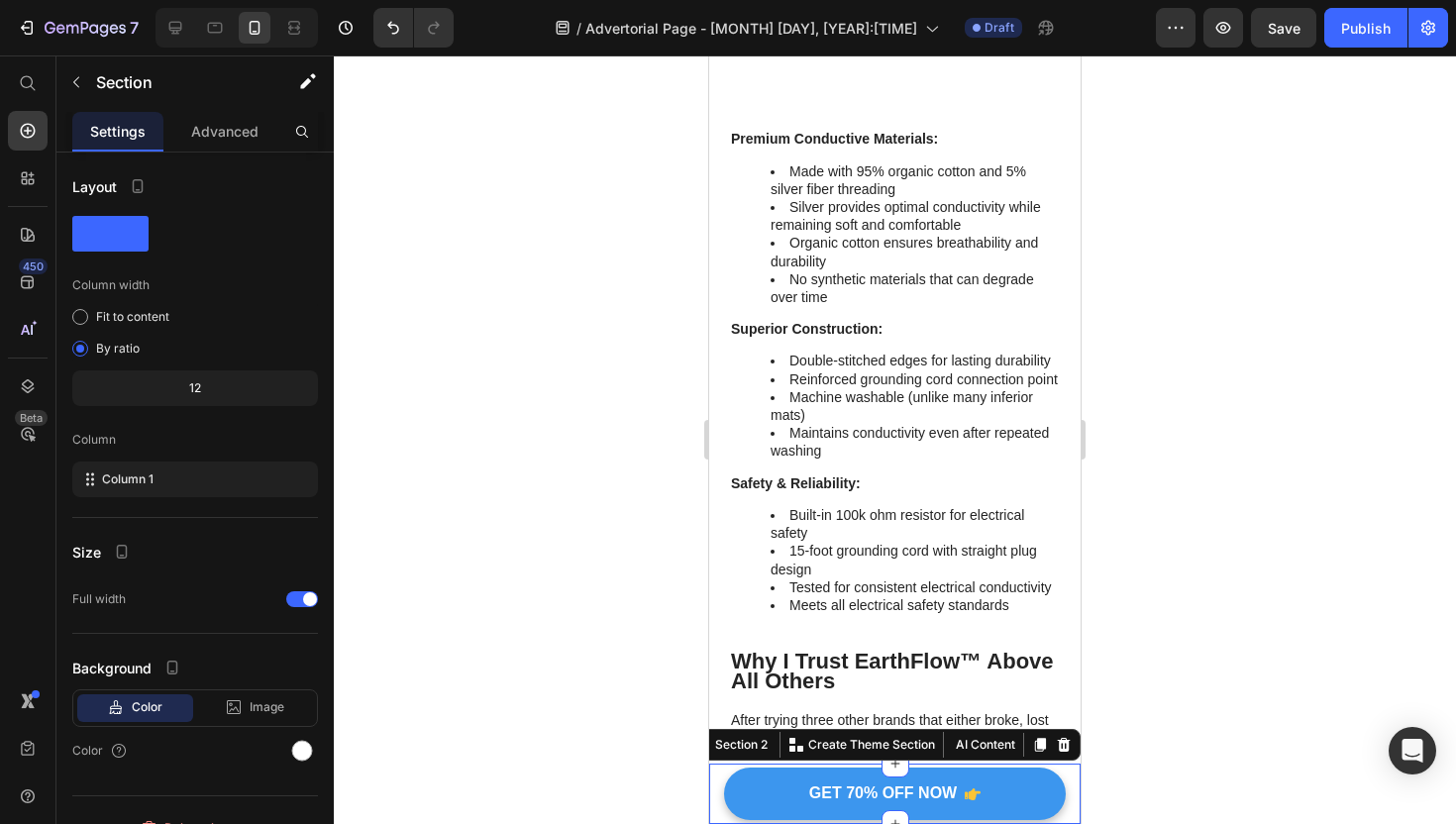 scroll, scrollTop: 7648, scrollLeft: 0, axis: vertical 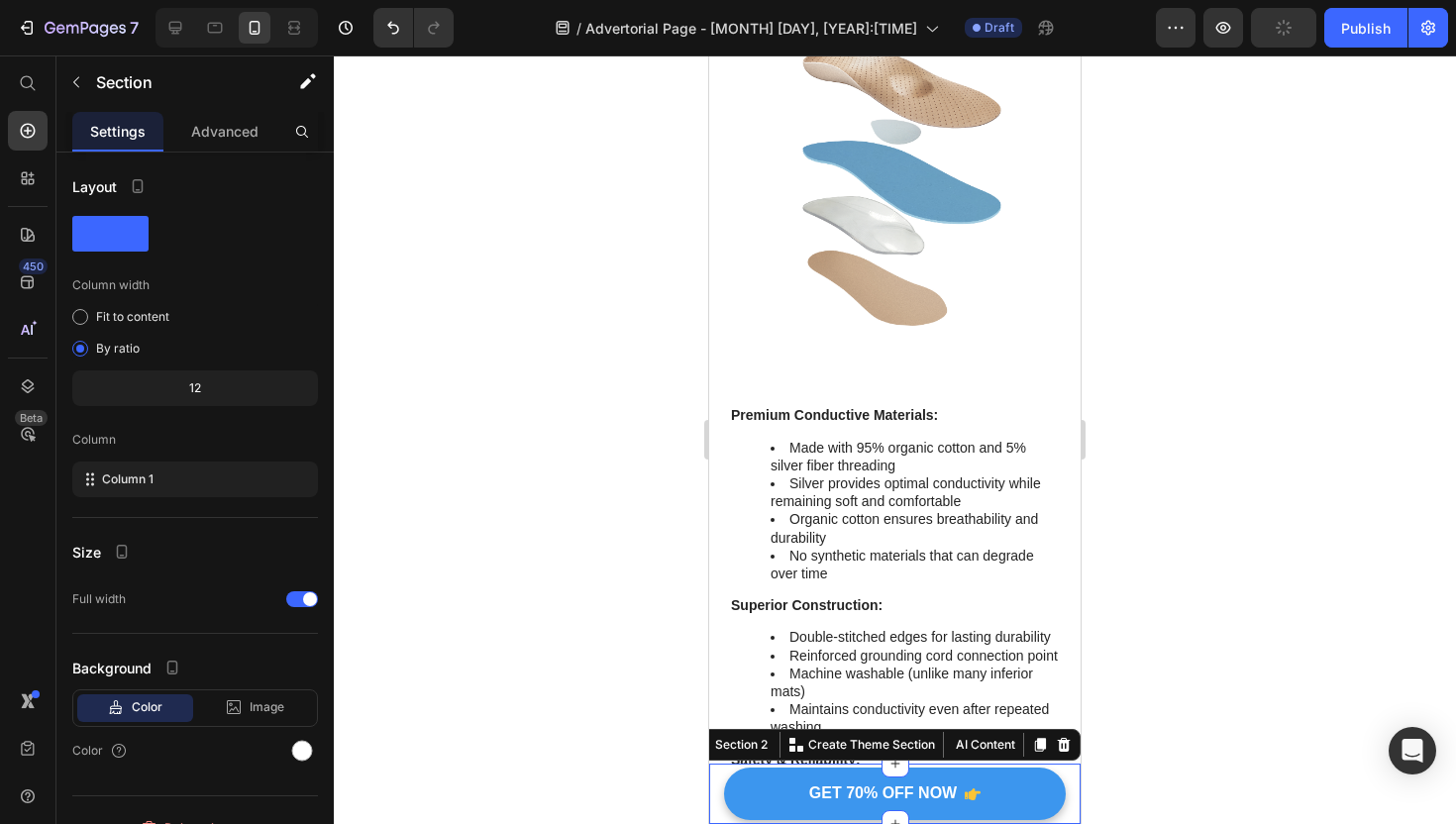 click on "Drop element here" at bounding box center [894, -979] 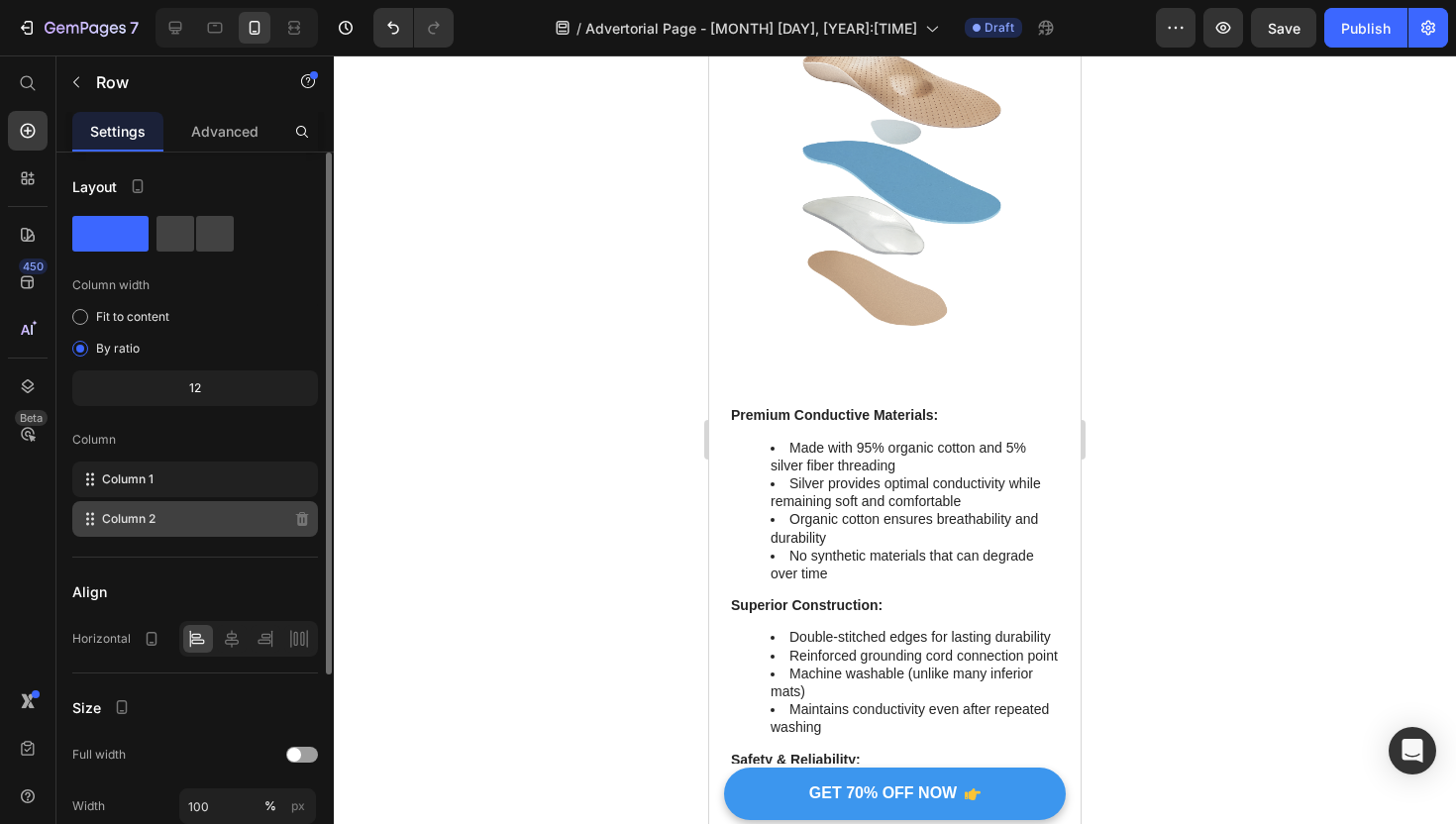 click on "Column 2" 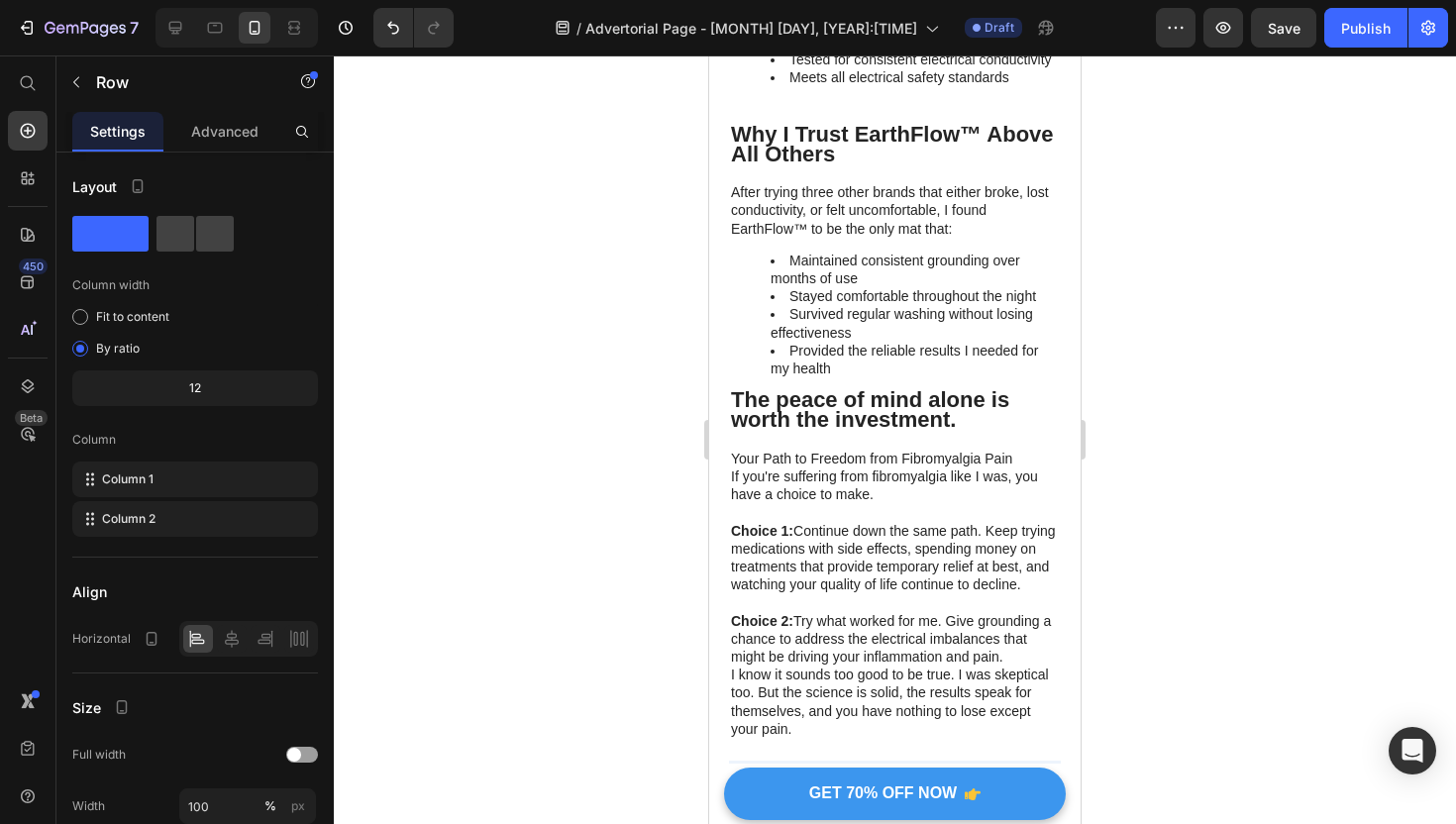 scroll, scrollTop: 9741, scrollLeft: 0, axis: vertical 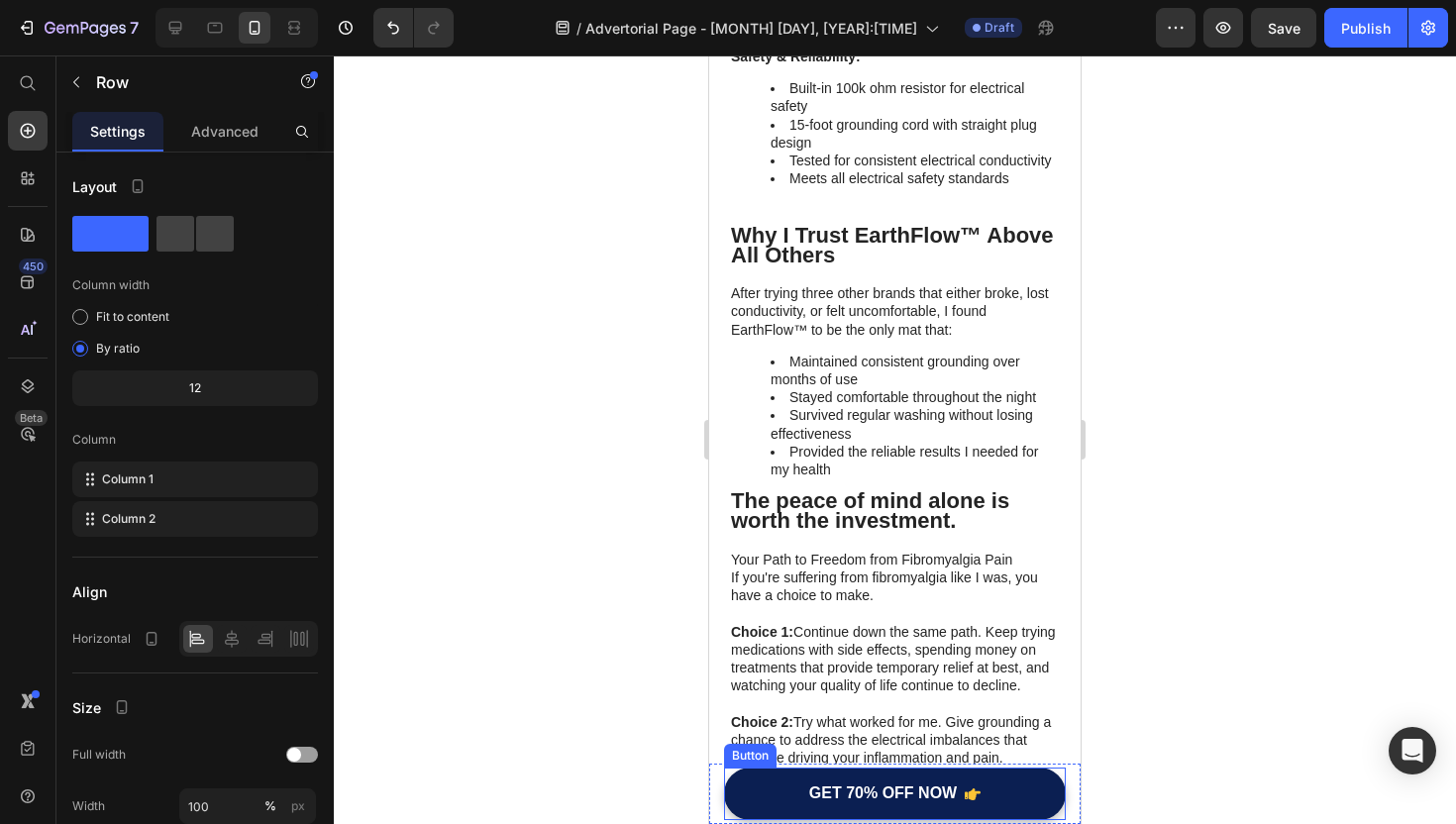 click on "GET 70% OFF NOW" at bounding box center (894, 793) 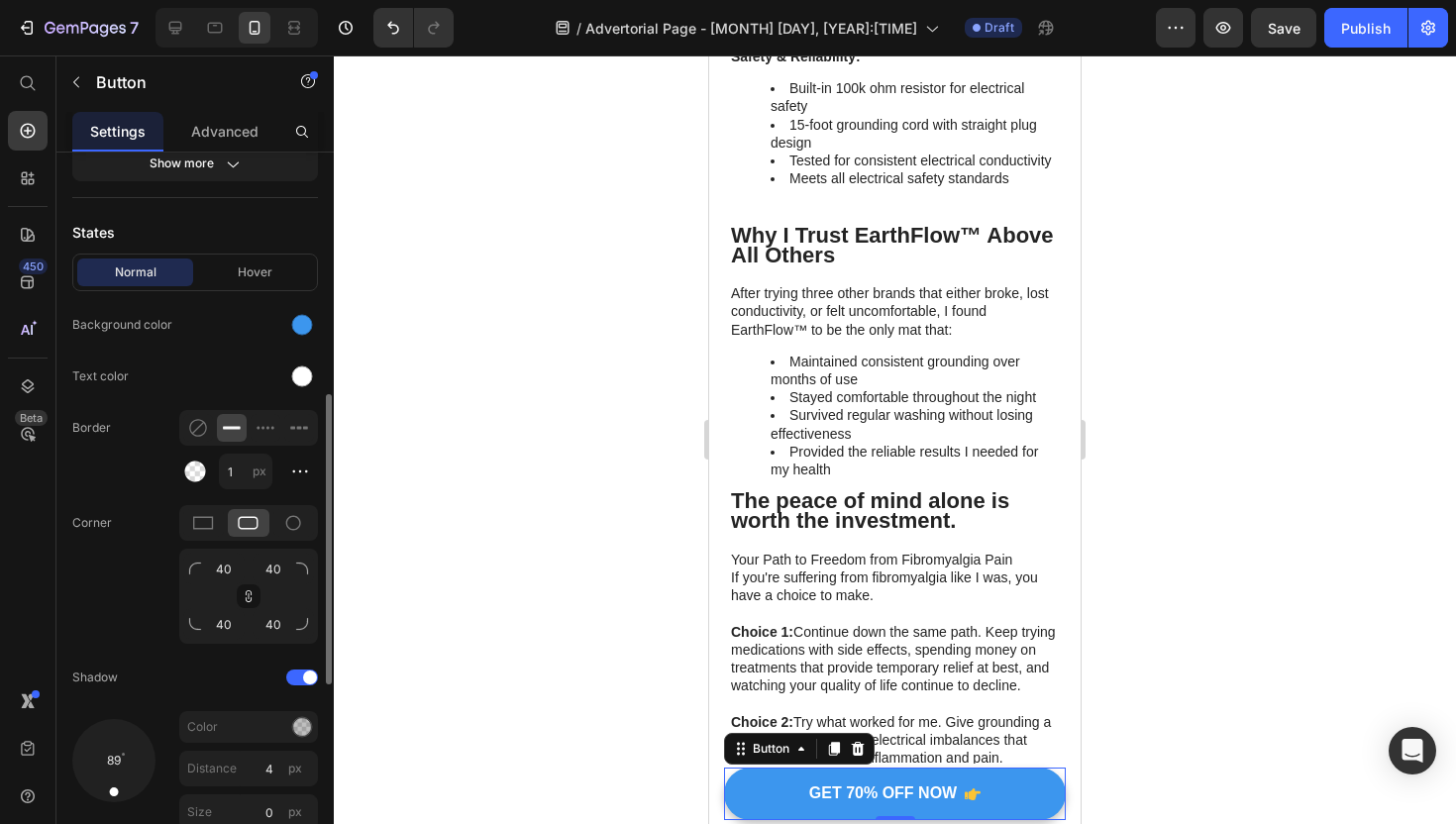scroll, scrollTop: 603, scrollLeft: 0, axis: vertical 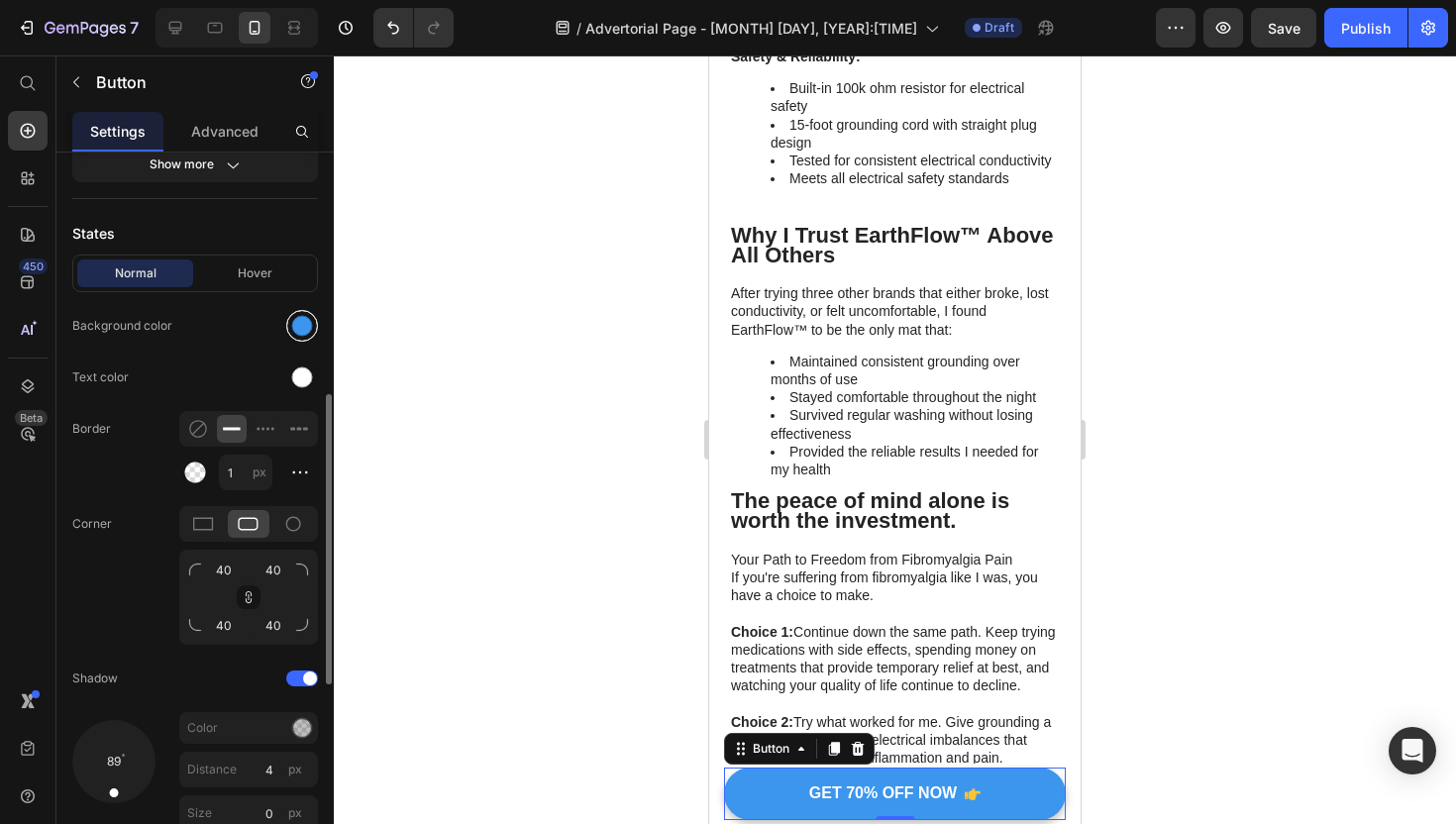 click at bounding box center (302, 326) 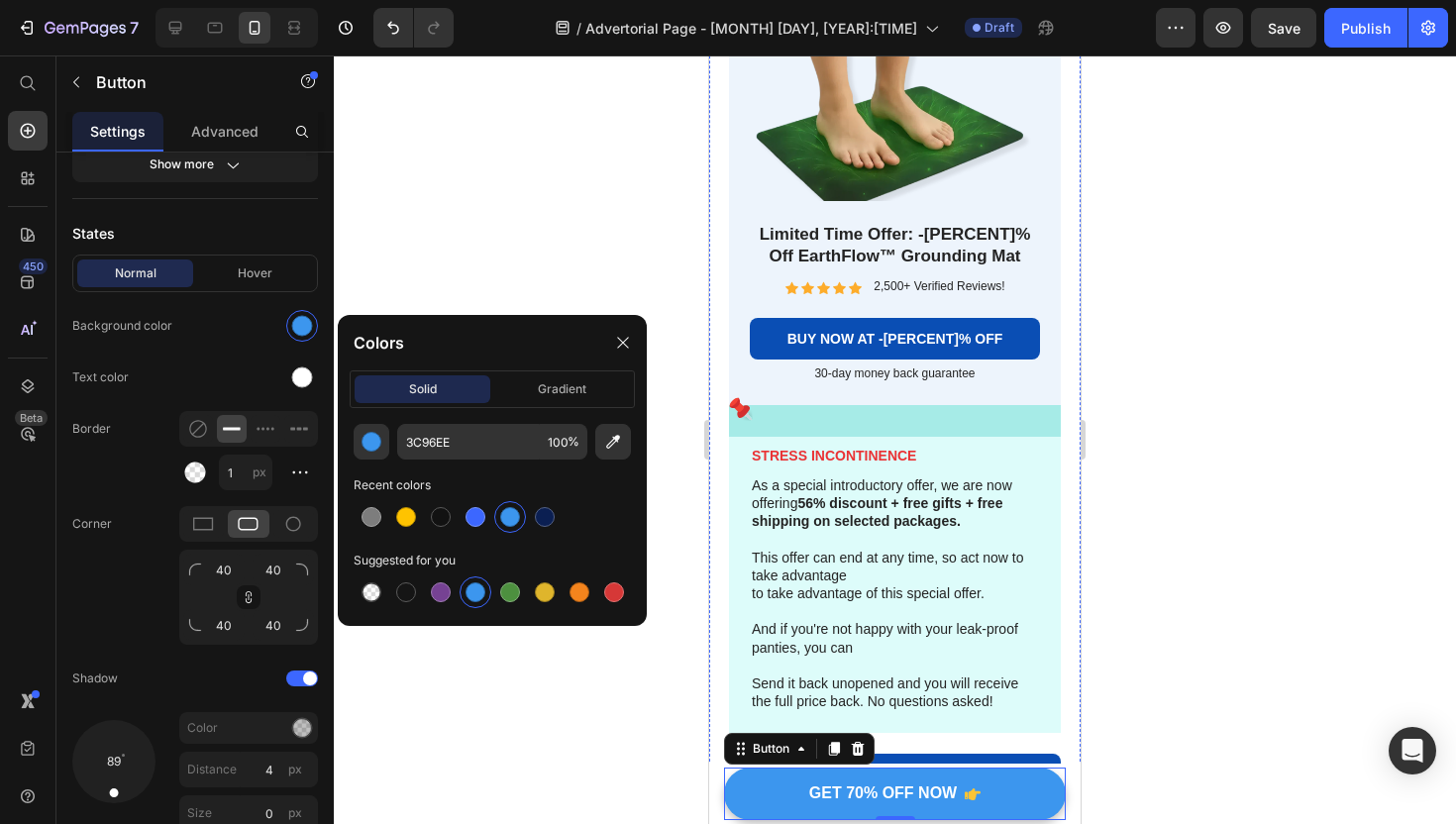 scroll, scrollTop: 10631, scrollLeft: 0, axis: vertical 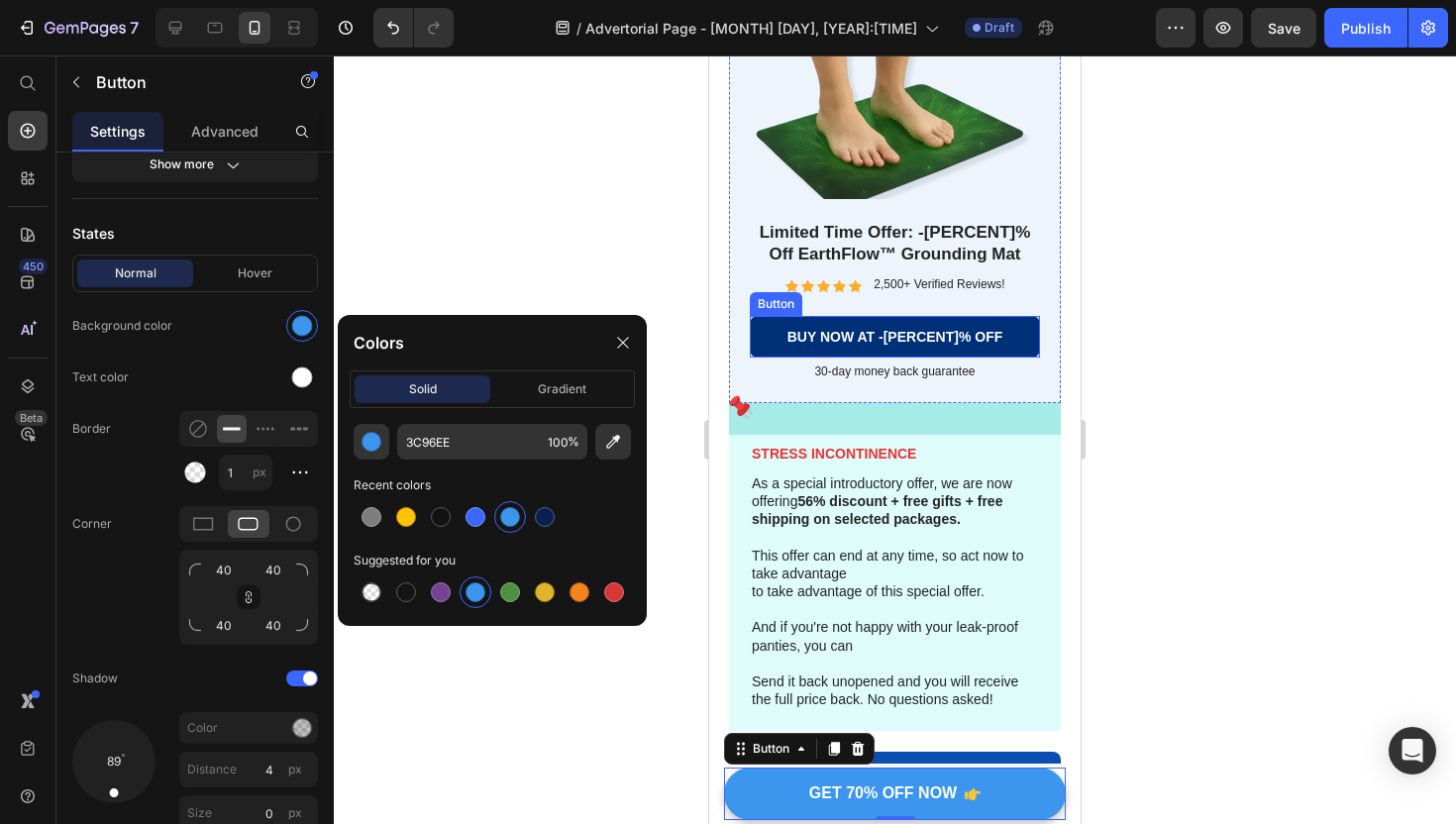 click on "BUY NOW AT -[PERCENT]% OFF" at bounding box center (894, 337) 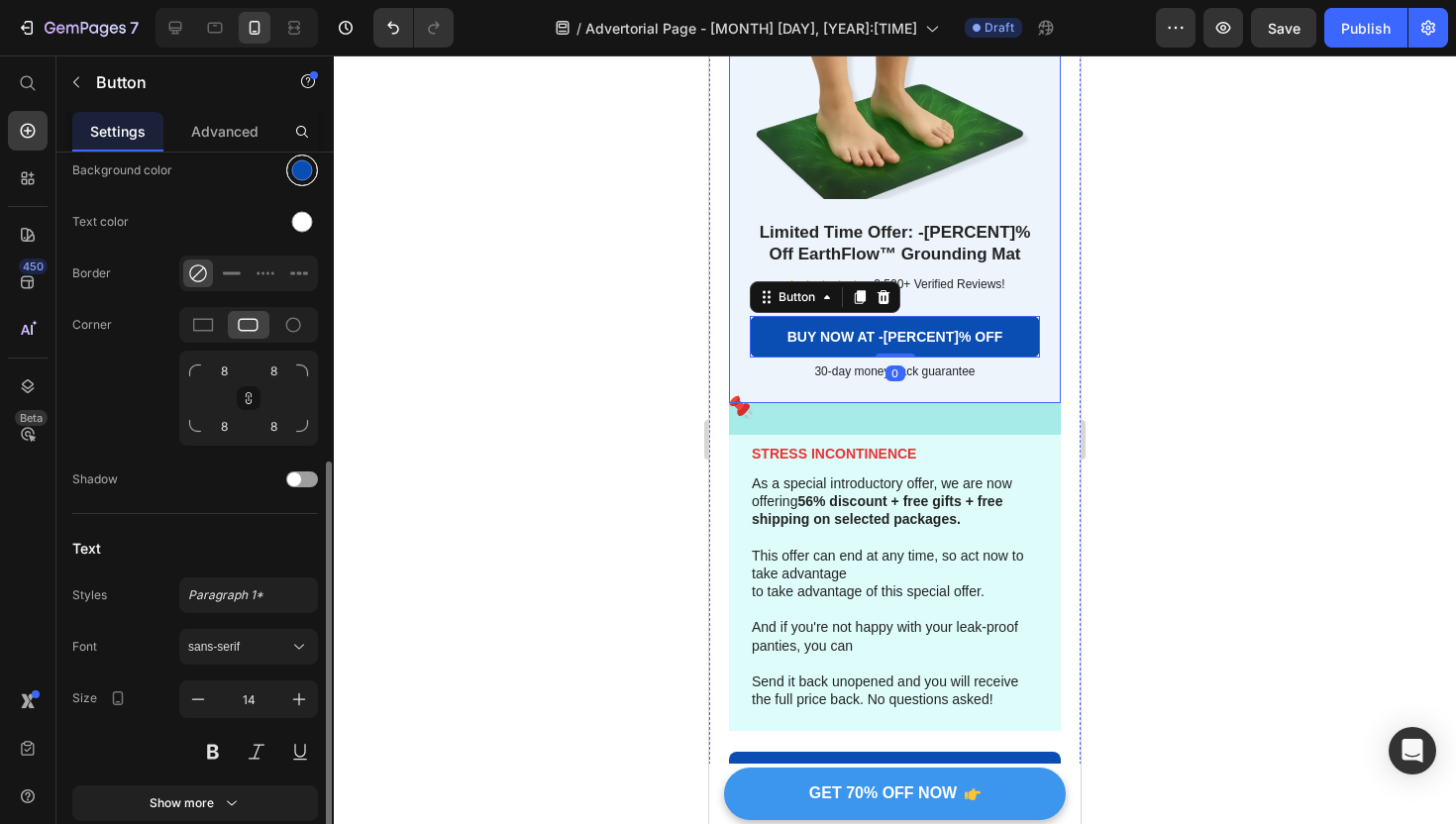 click at bounding box center (302, 170) 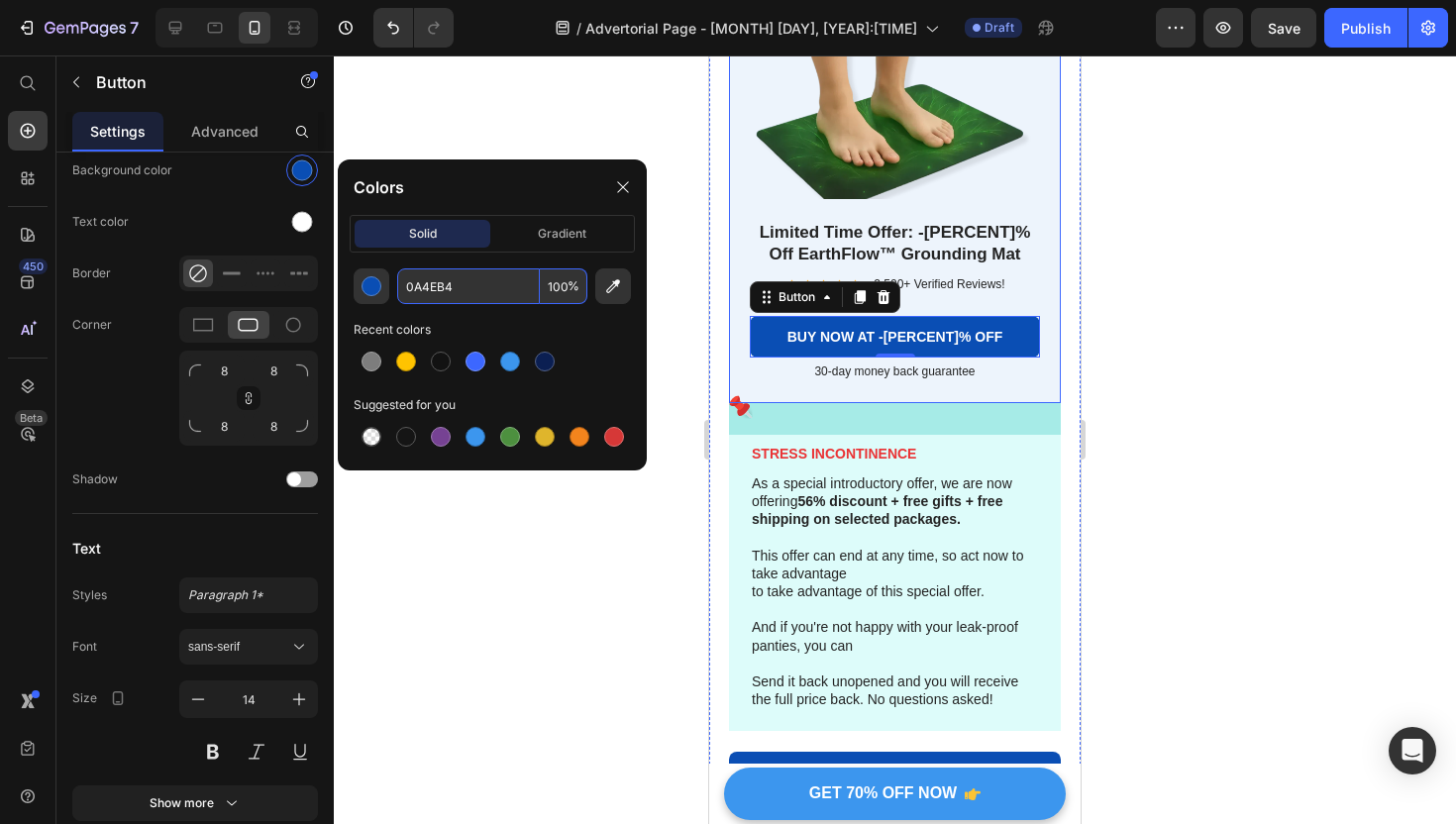 click on "0A4EB4" at bounding box center (468, 286) 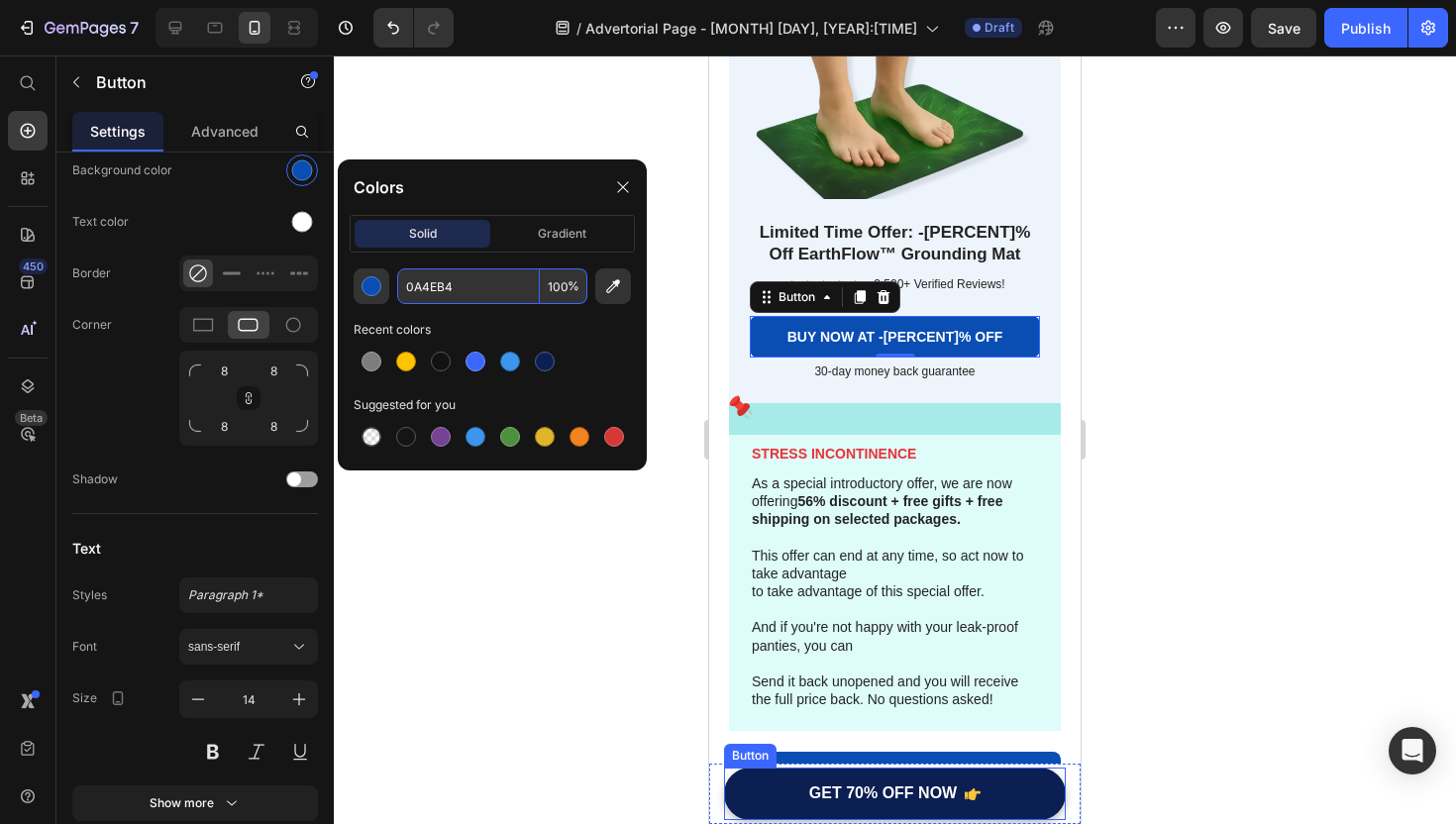 click on "GET 70% OFF NOW" at bounding box center [894, 793] 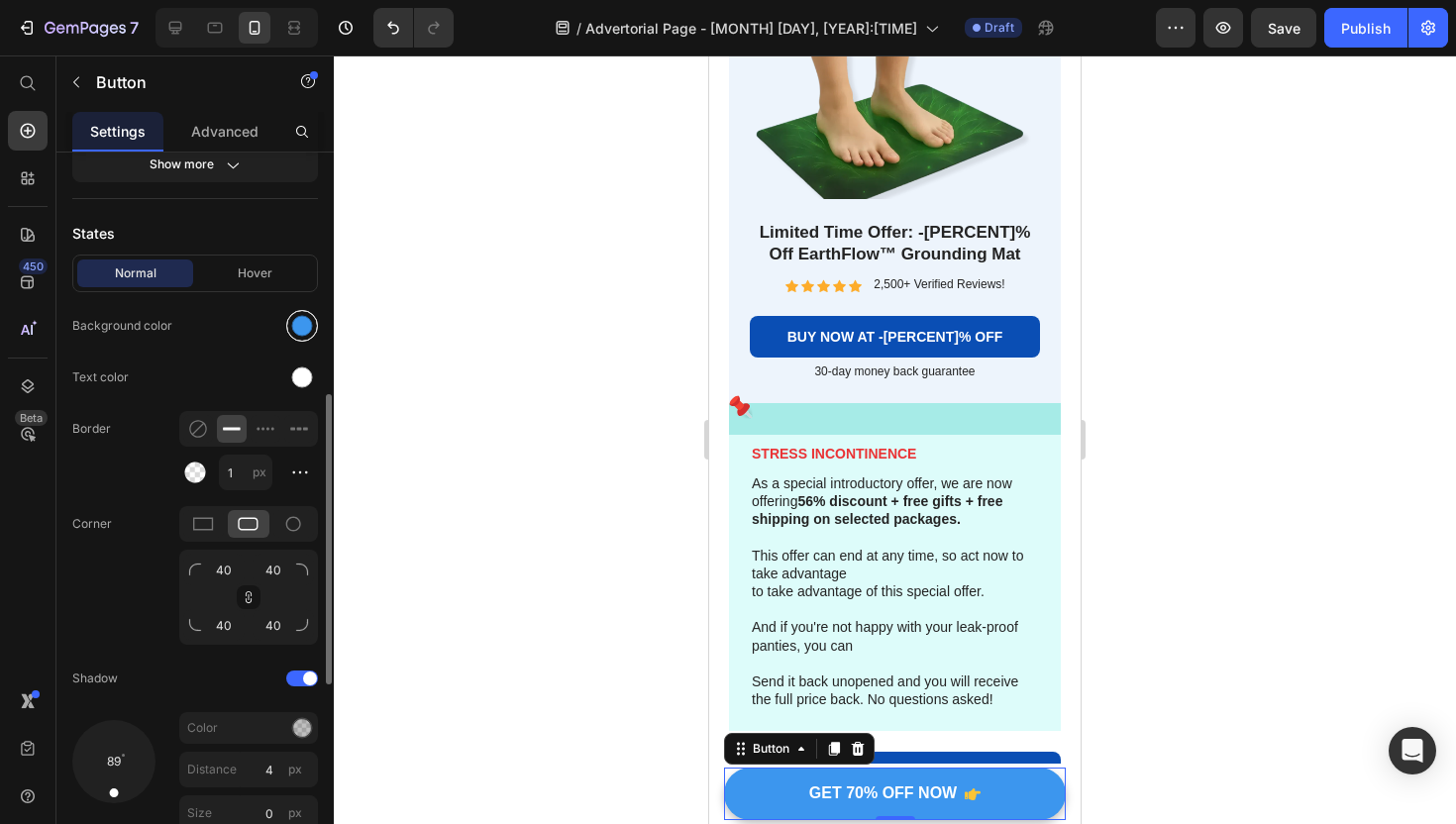 click at bounding box center (302, 326) 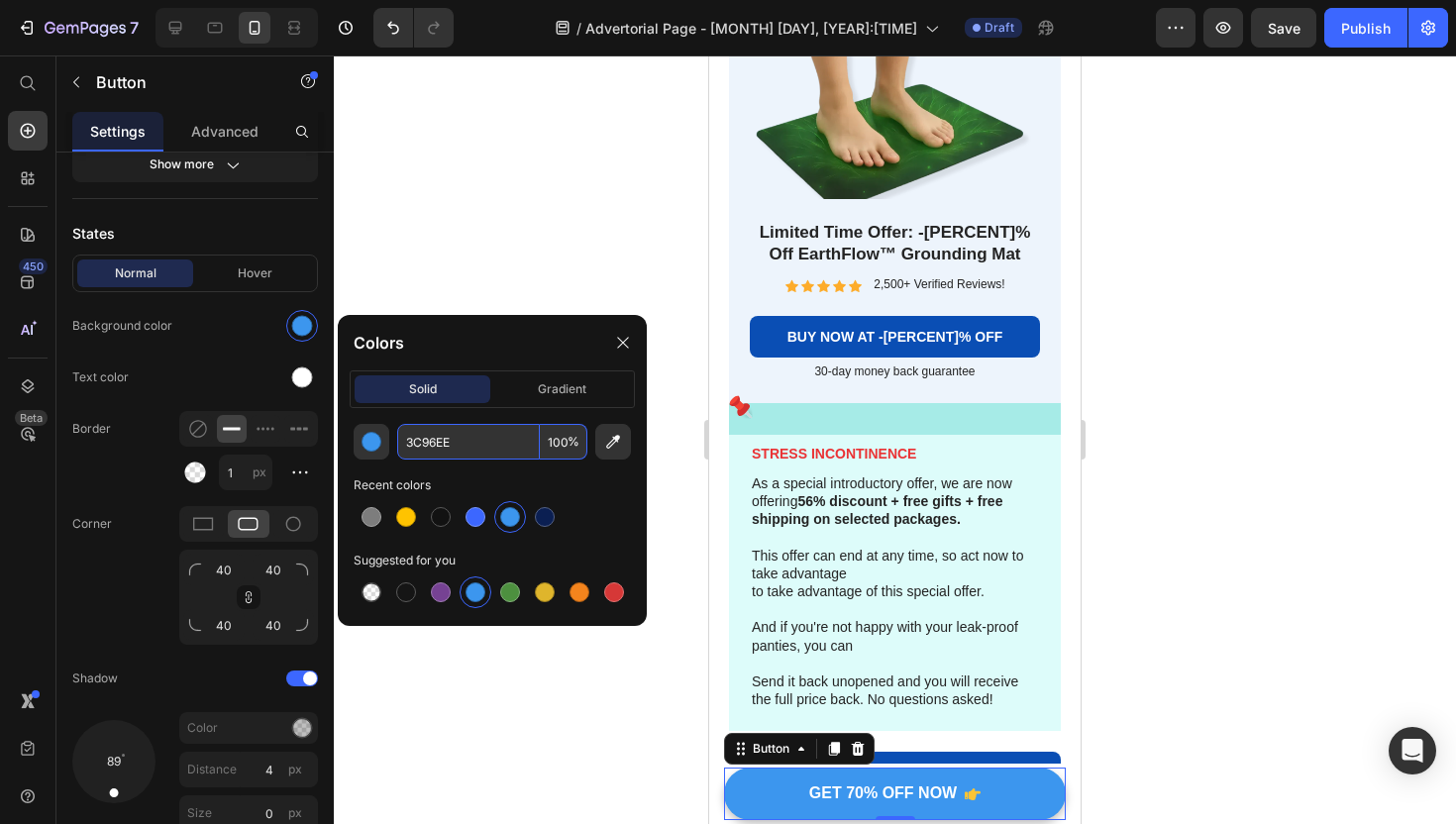 click on "3C96EE" at bounding box center (468, 442) 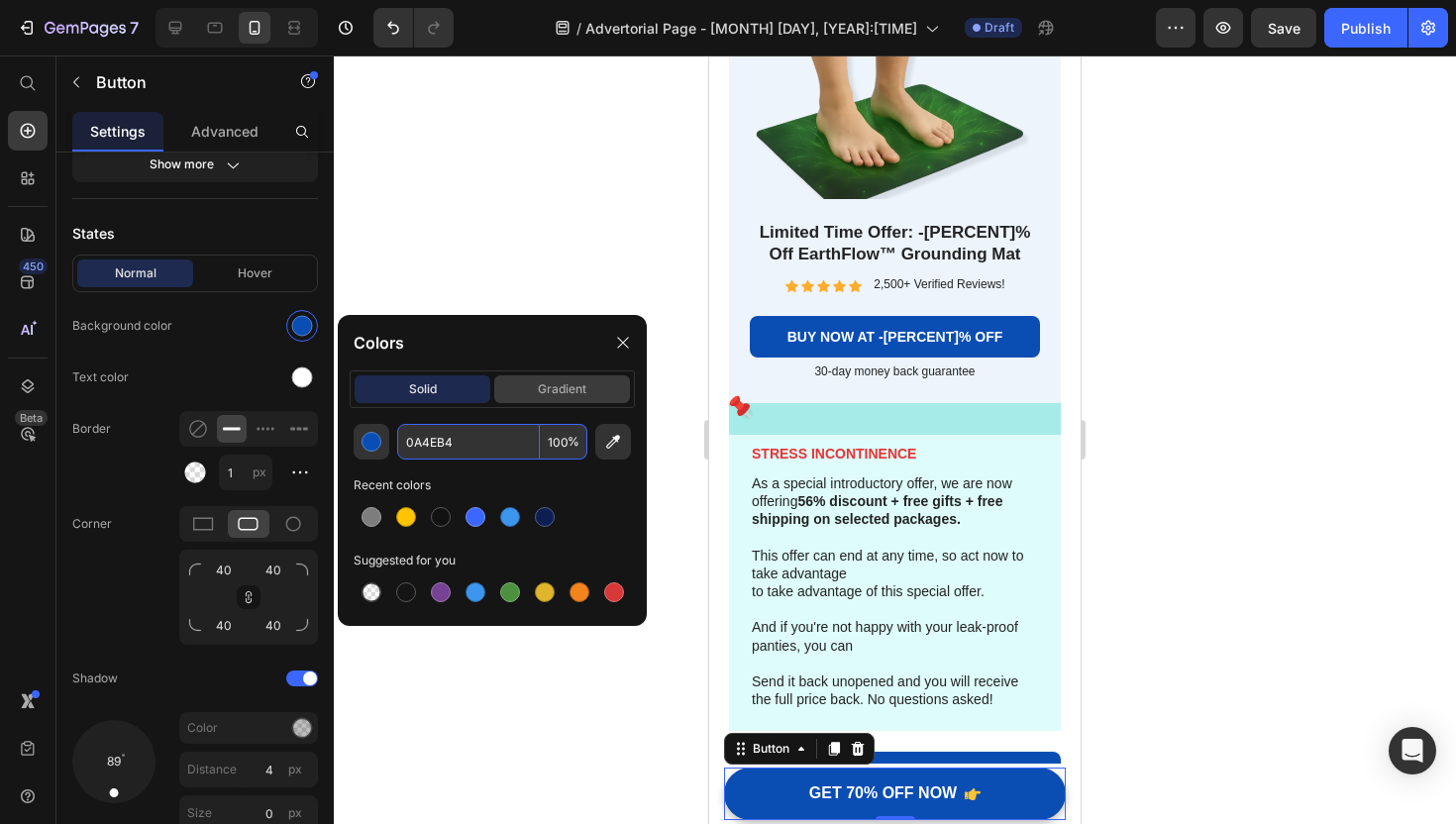 click on "gradient" 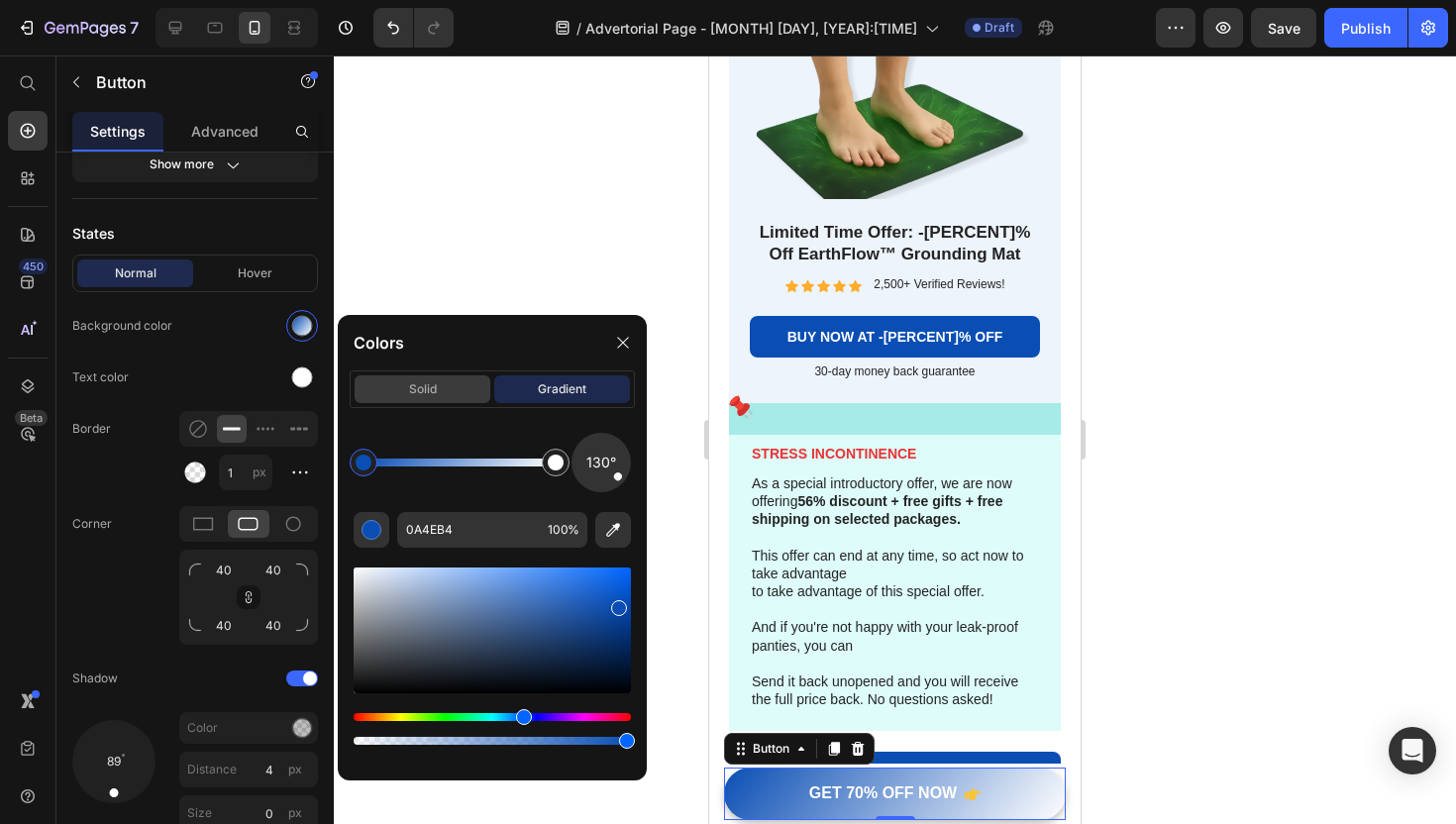 click on "solid" 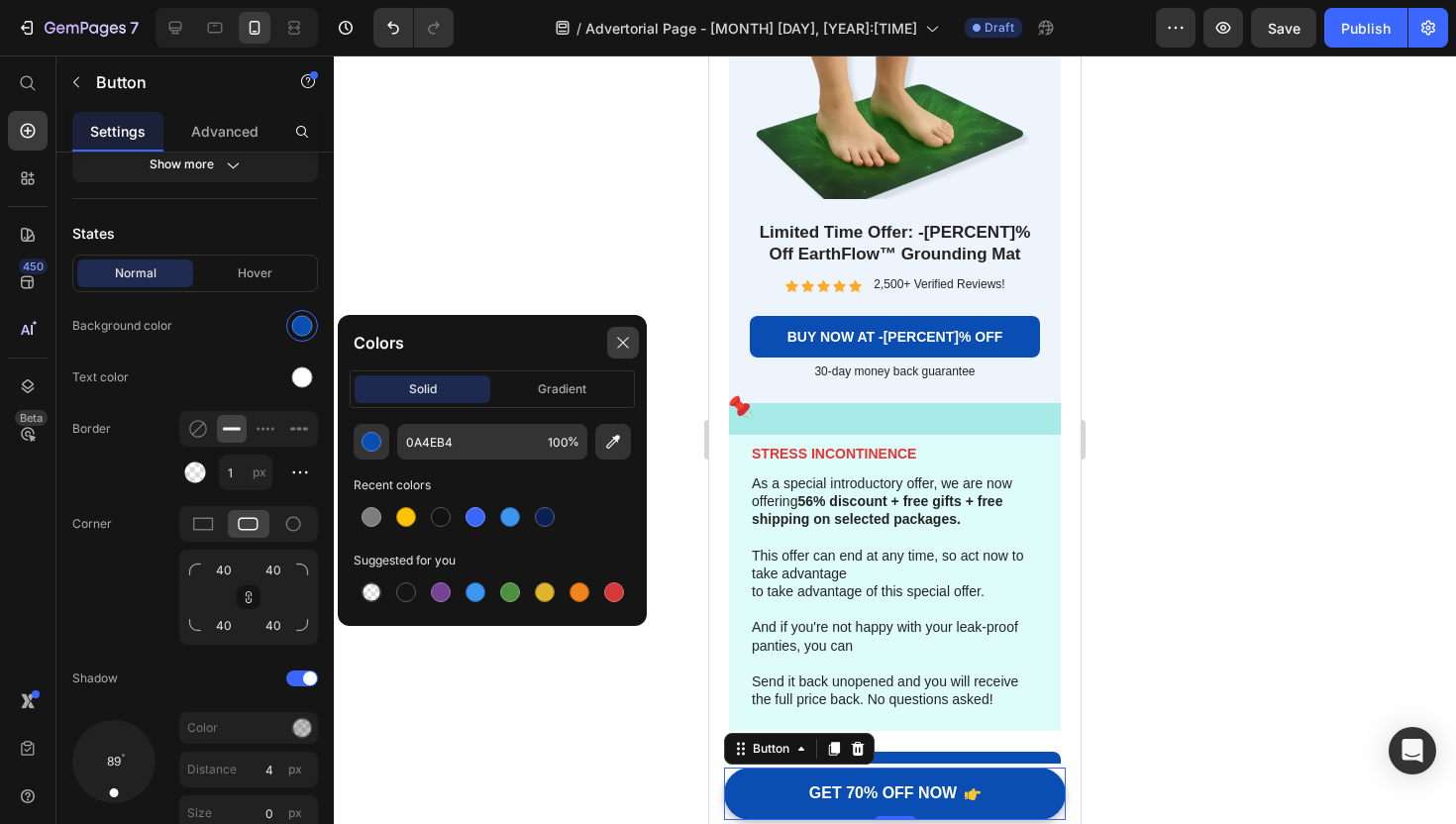 click at bounding box center (623, 343) 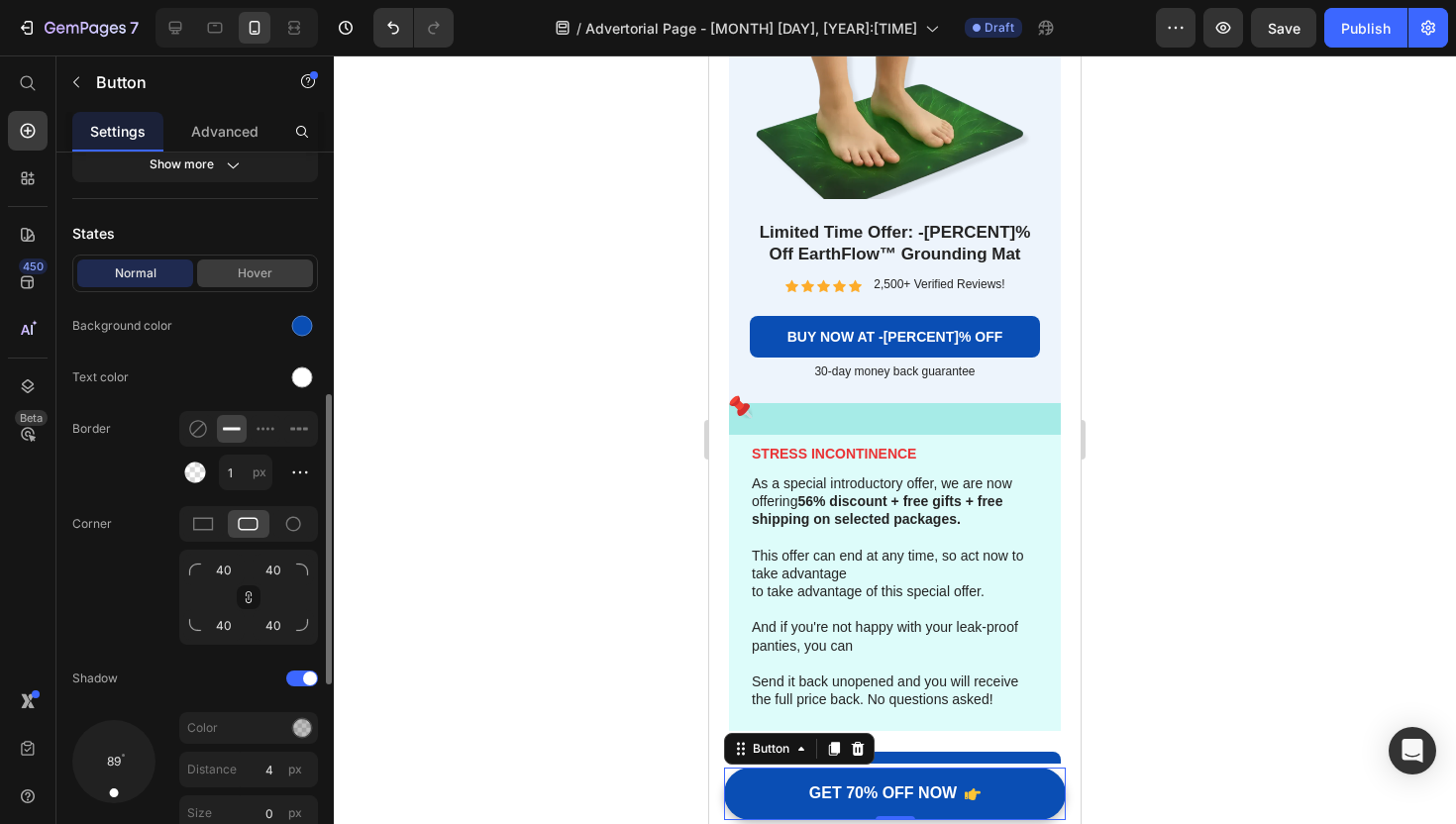click on "Hover" at bounding box center (255, 273) 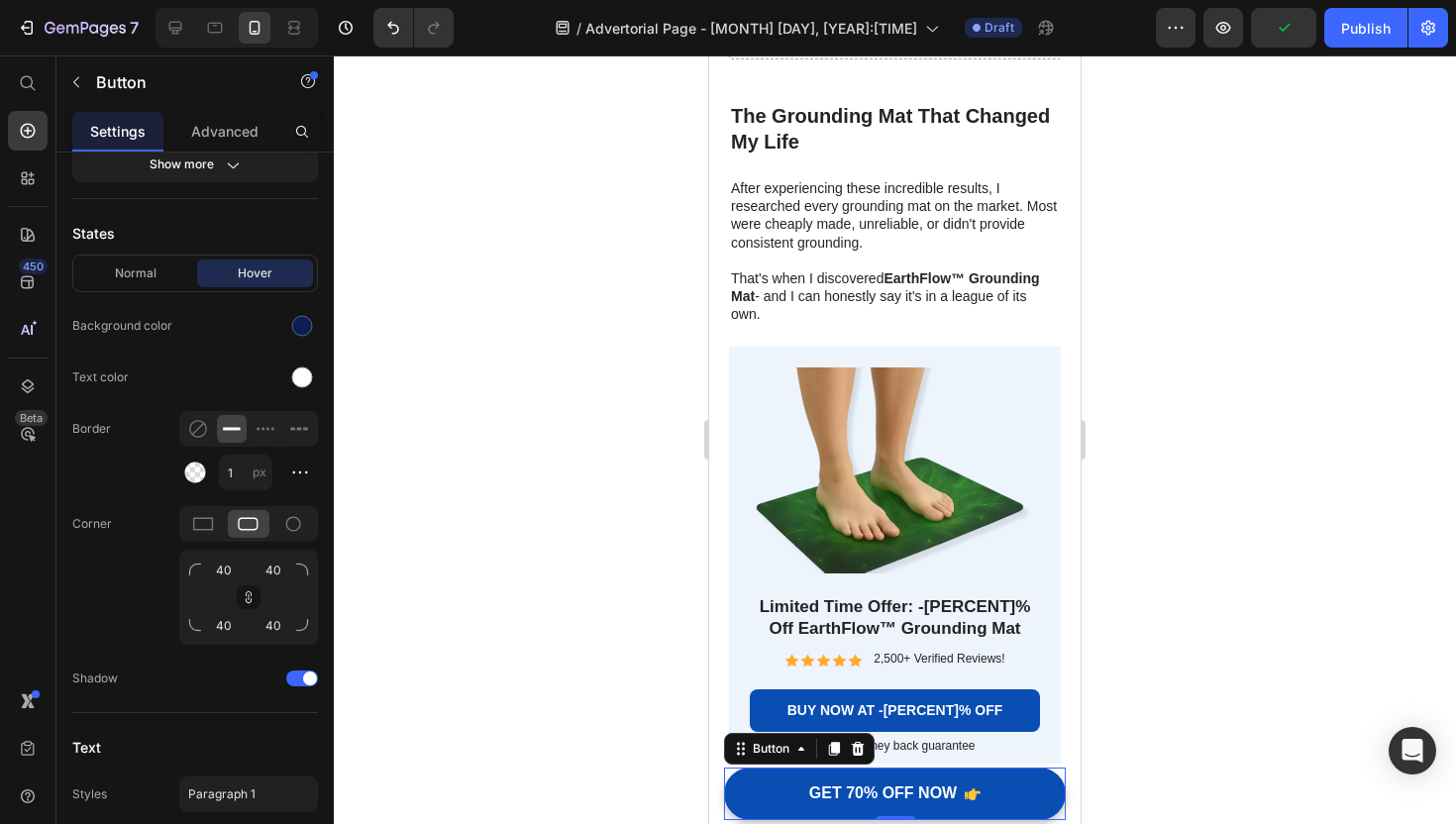 scroll, scrollTop: 6156, scrollLeft: 0, axis: vertical 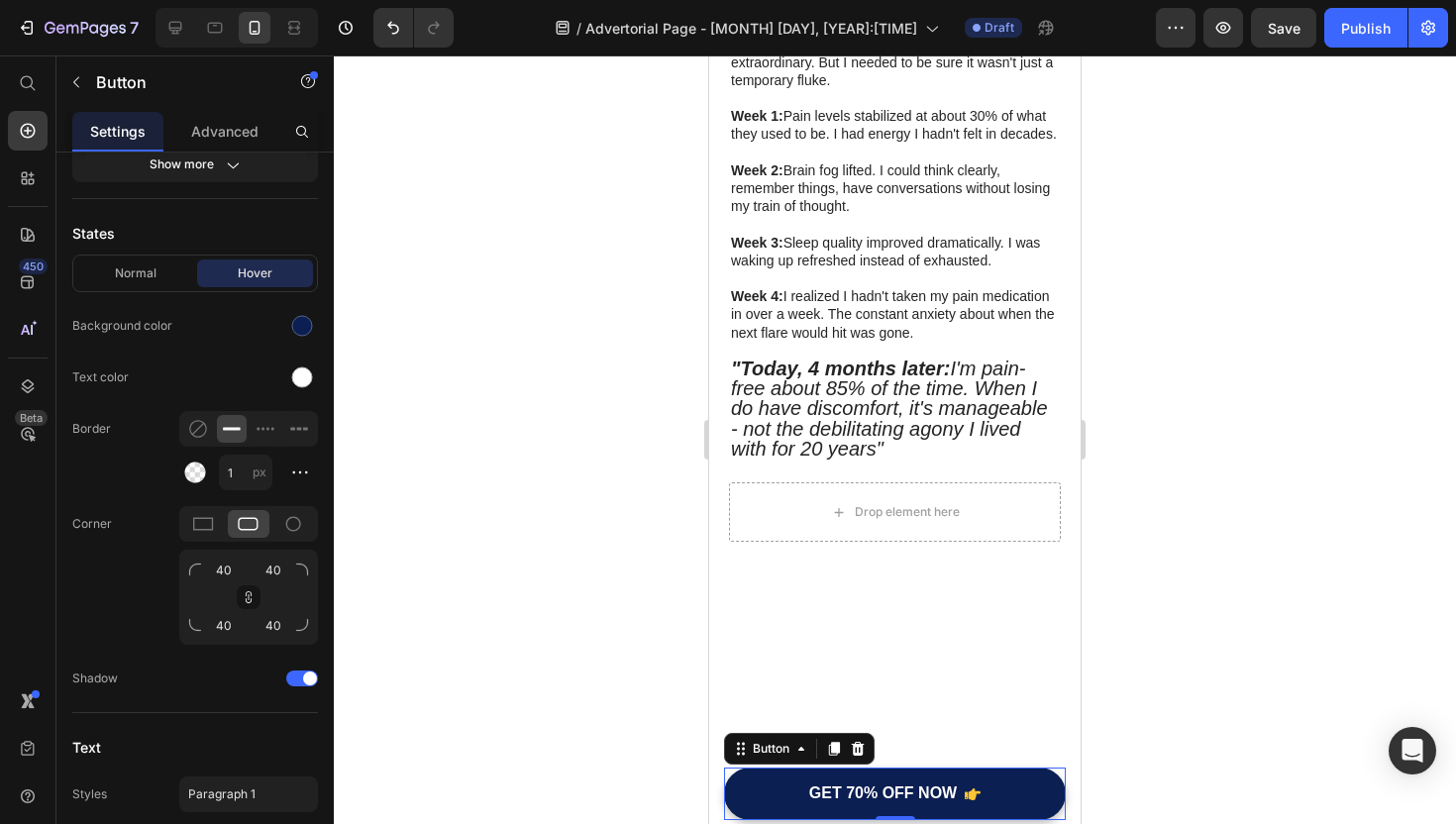 click on "GET 70% OFF NOW" at bounding box center (894, 793) 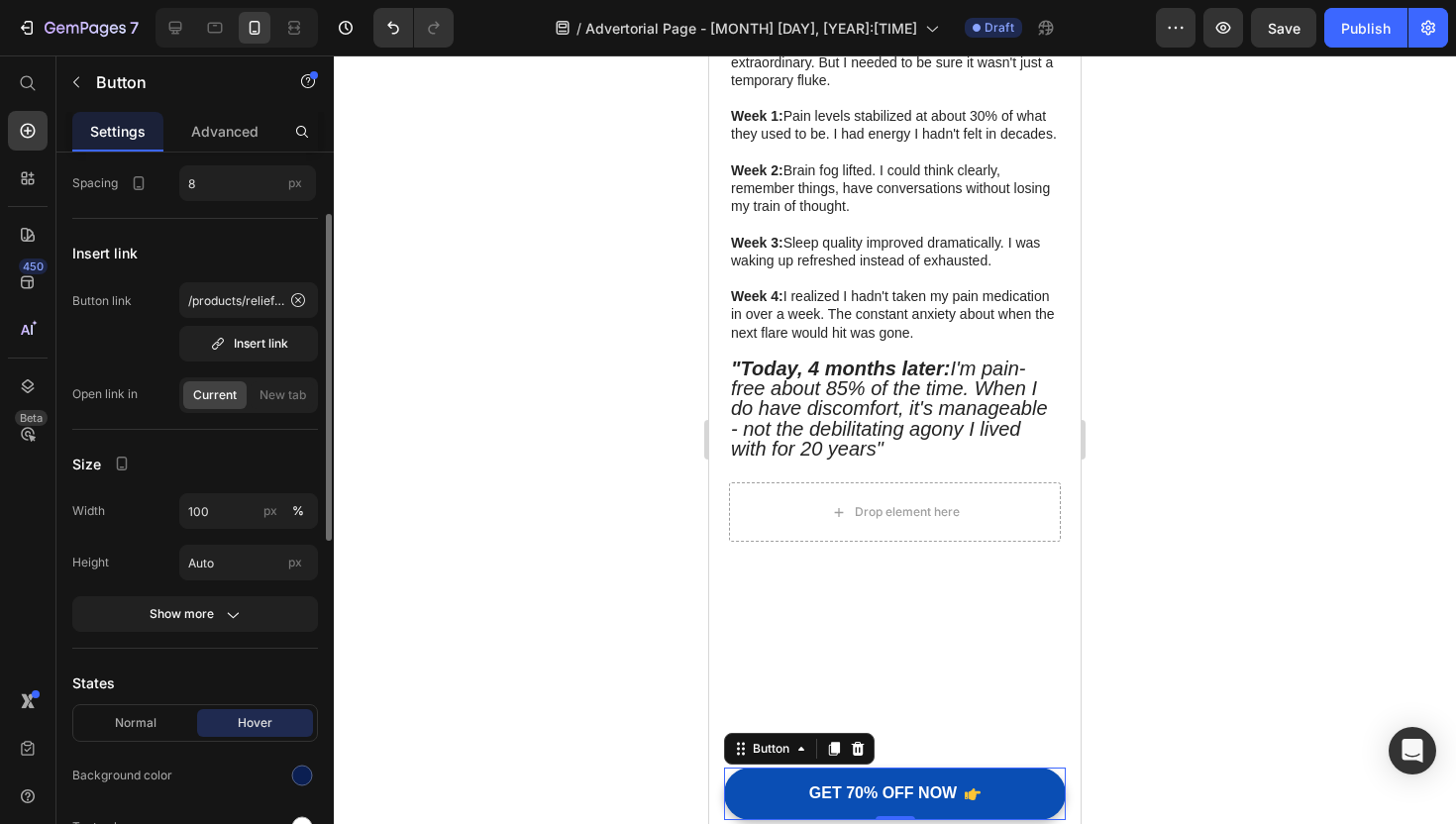 scroll, scrollTop: 149, scrollLeft: 0, axis: vertical 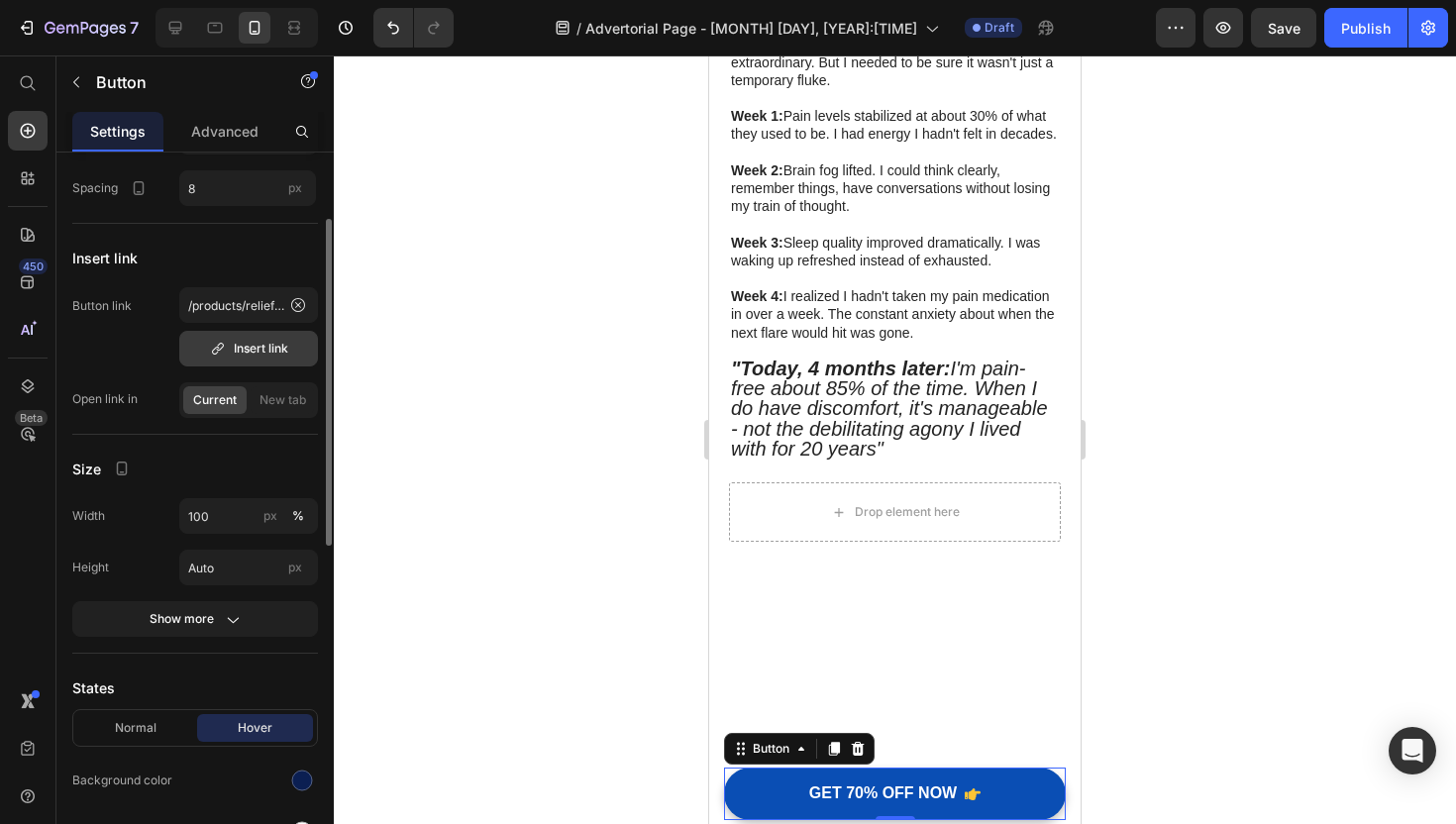 click on "Insert link" at bounding box center (249, 349) 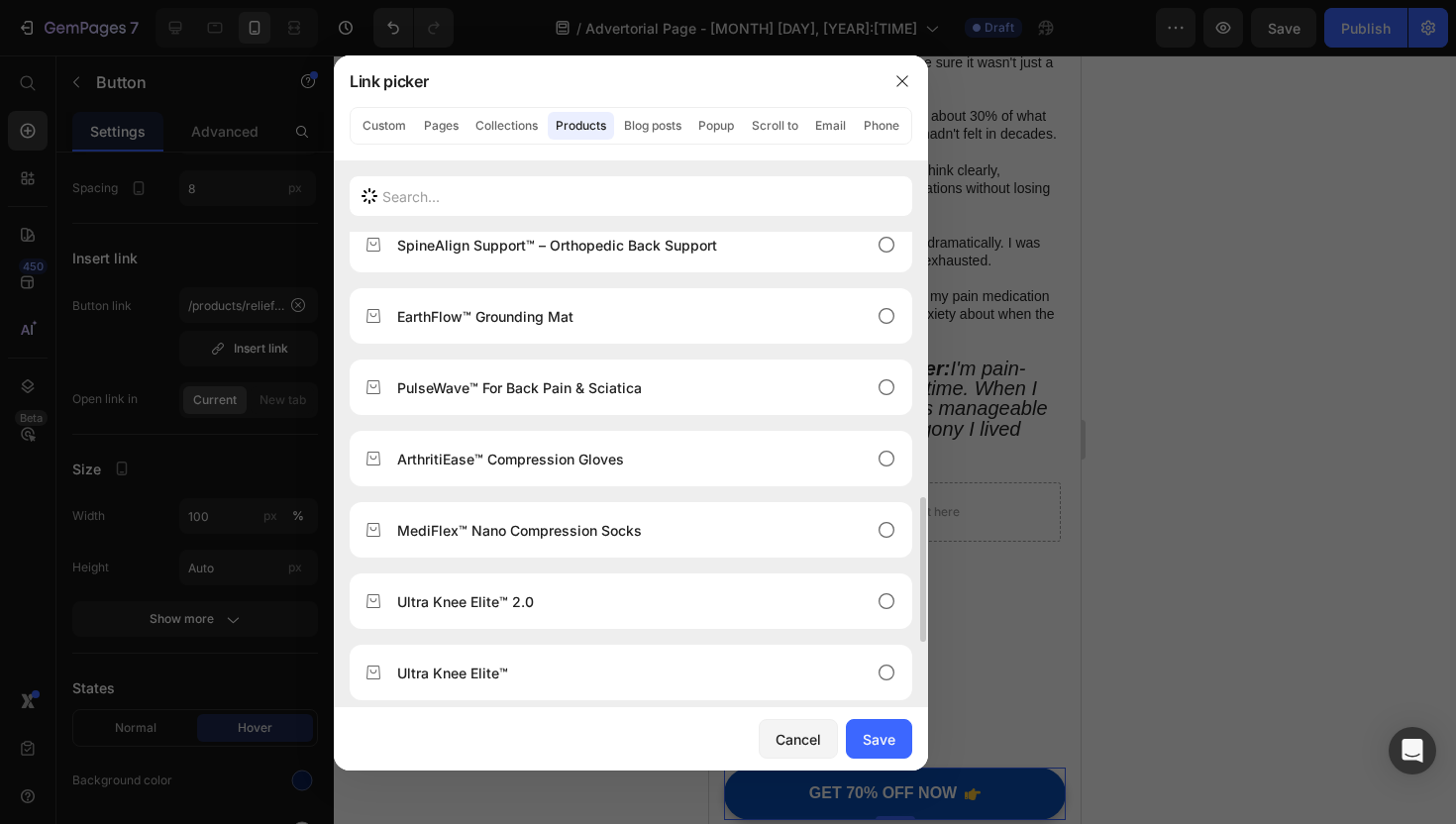 scroll, scrollTop: 876, scrollLeft: 0, axis: vertical 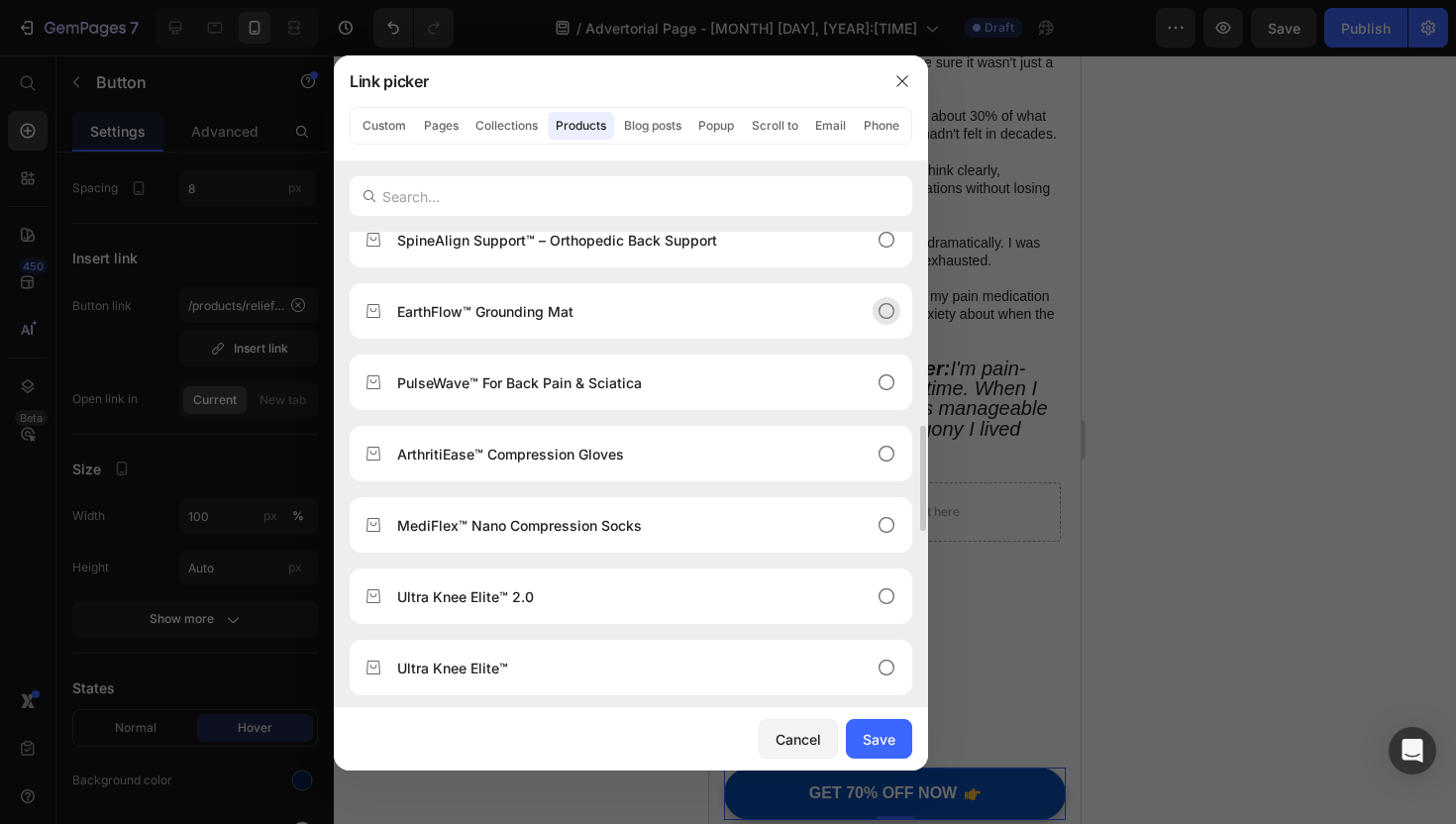 click on "EarthFlow™ Grounding Mat" 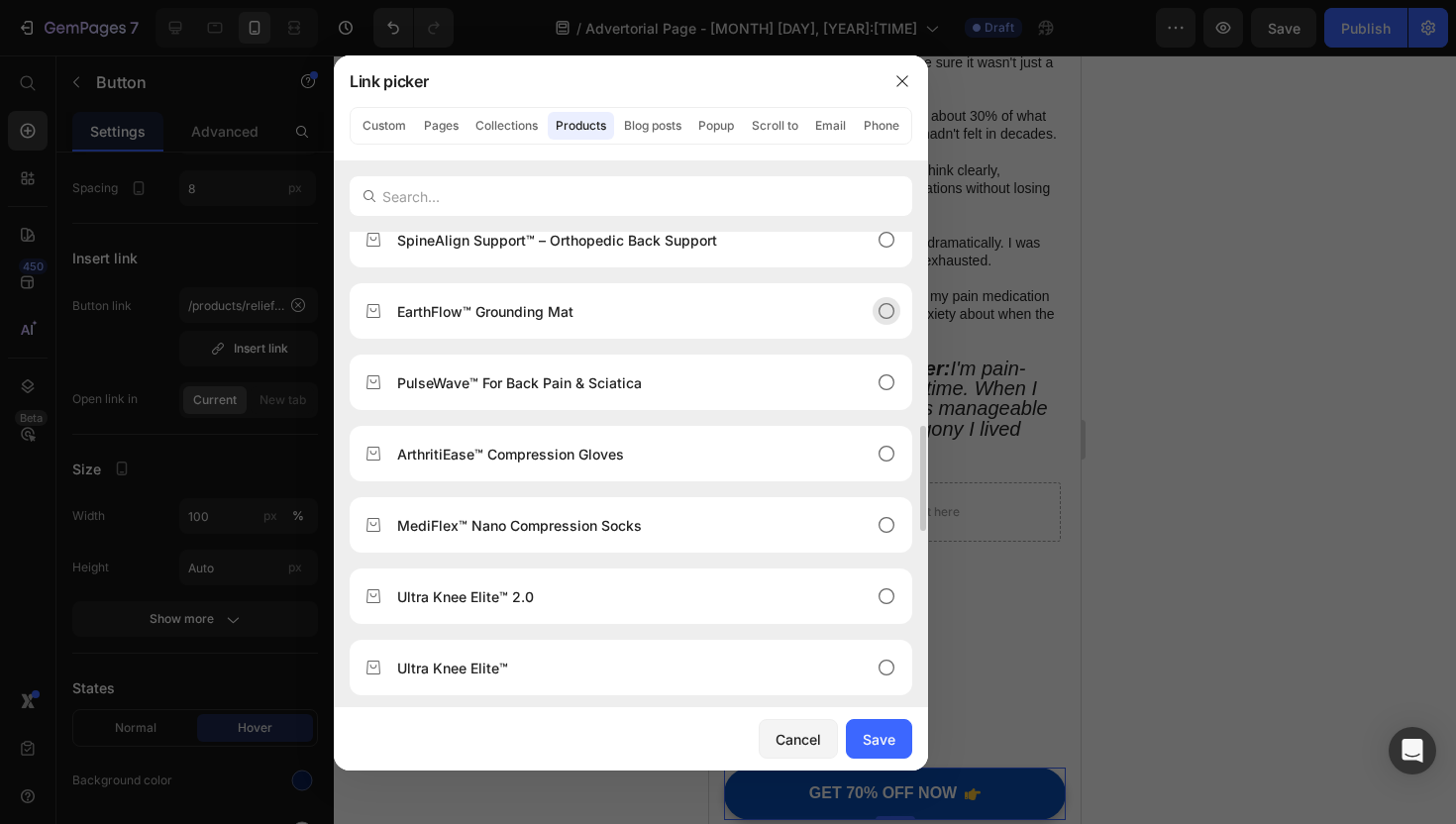 click on "EarthFlow™ Grounding Mat" at bounding box center [615, 311] 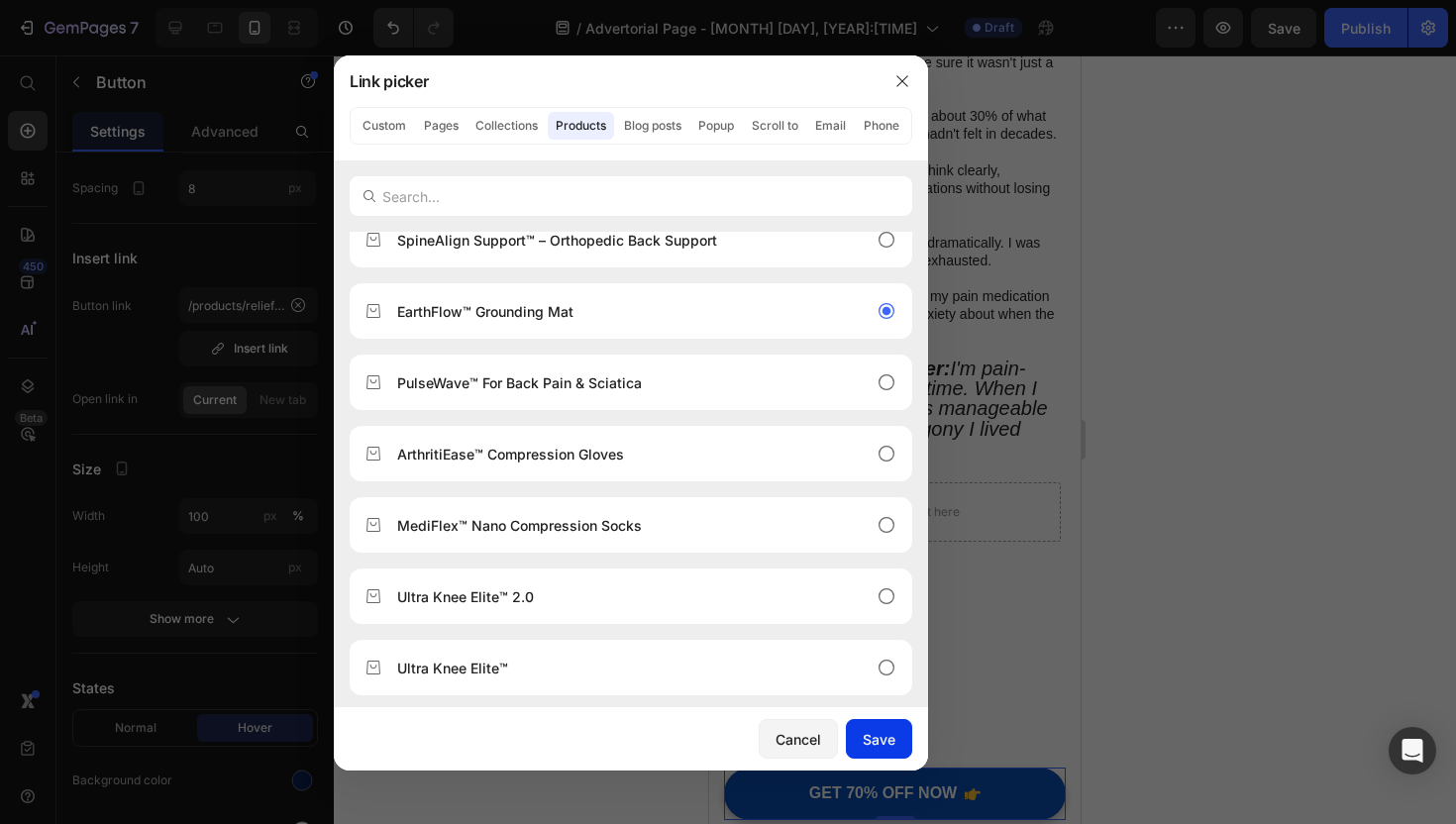 click on "Save" at bounding box center (879, 739) 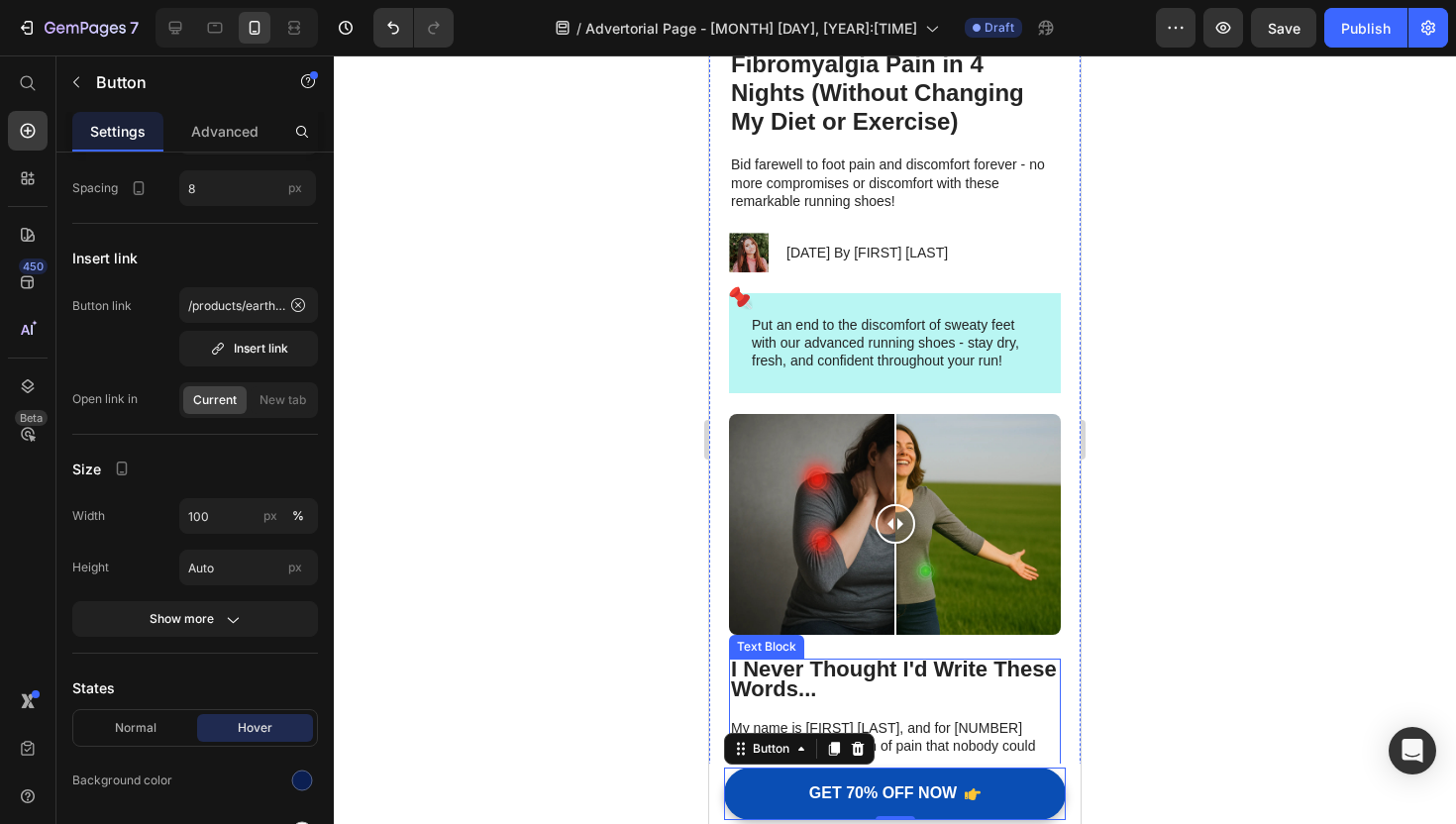 scroll, scrollTop: 0, scrollLeft: 0, axis: both 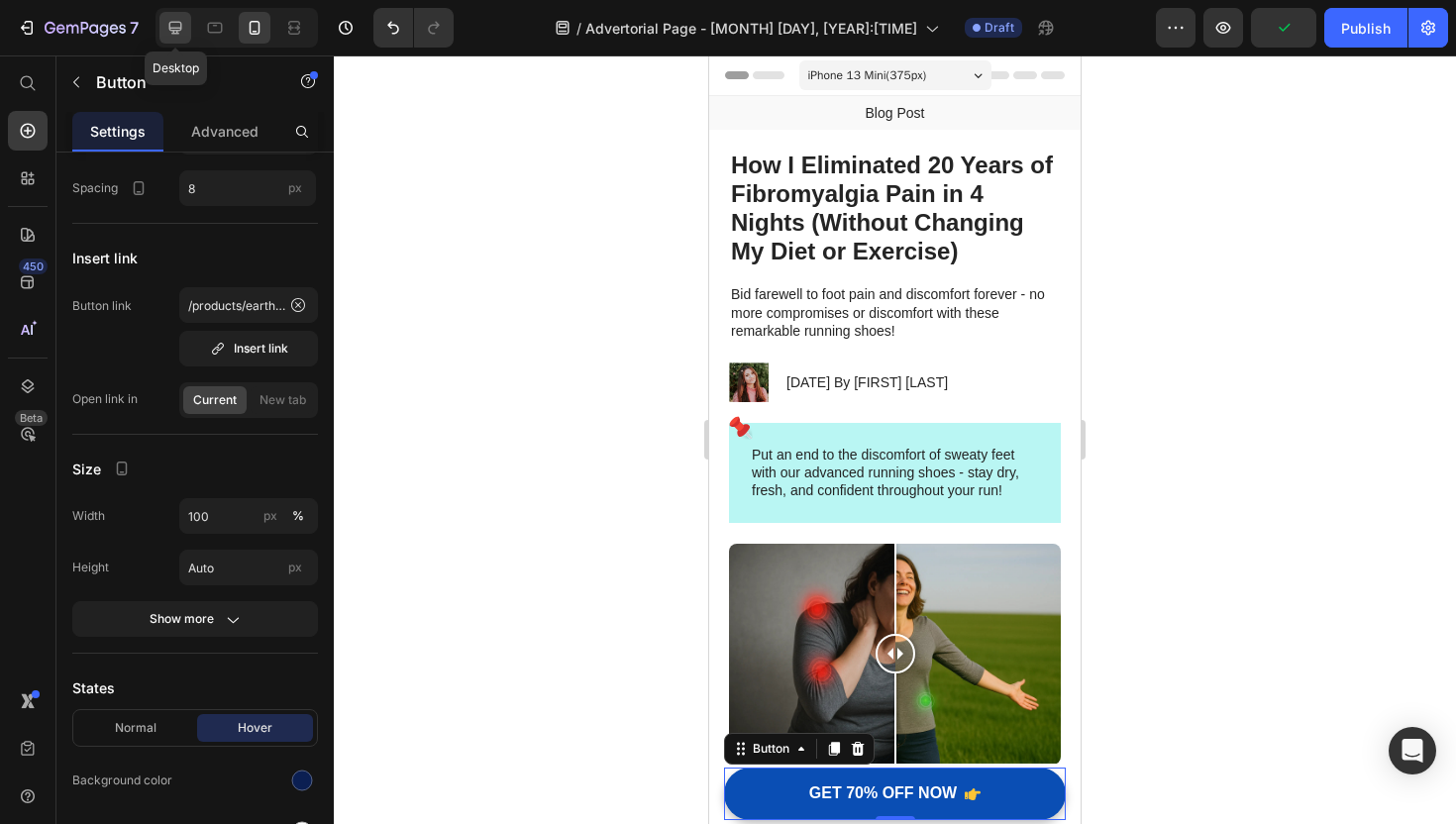 click 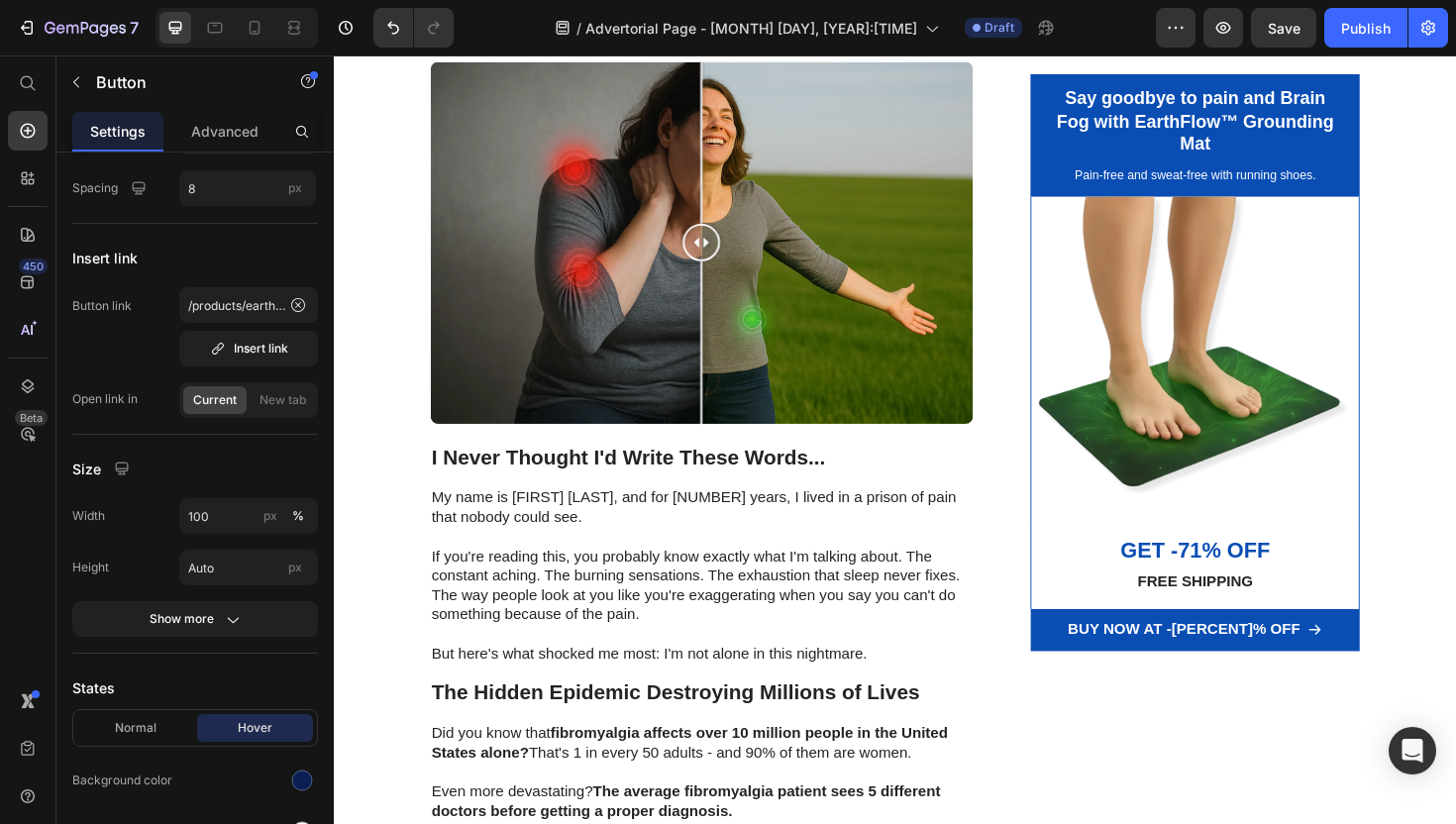 scroll, scrollTop: 0, scrollLeft: 0, axis: both 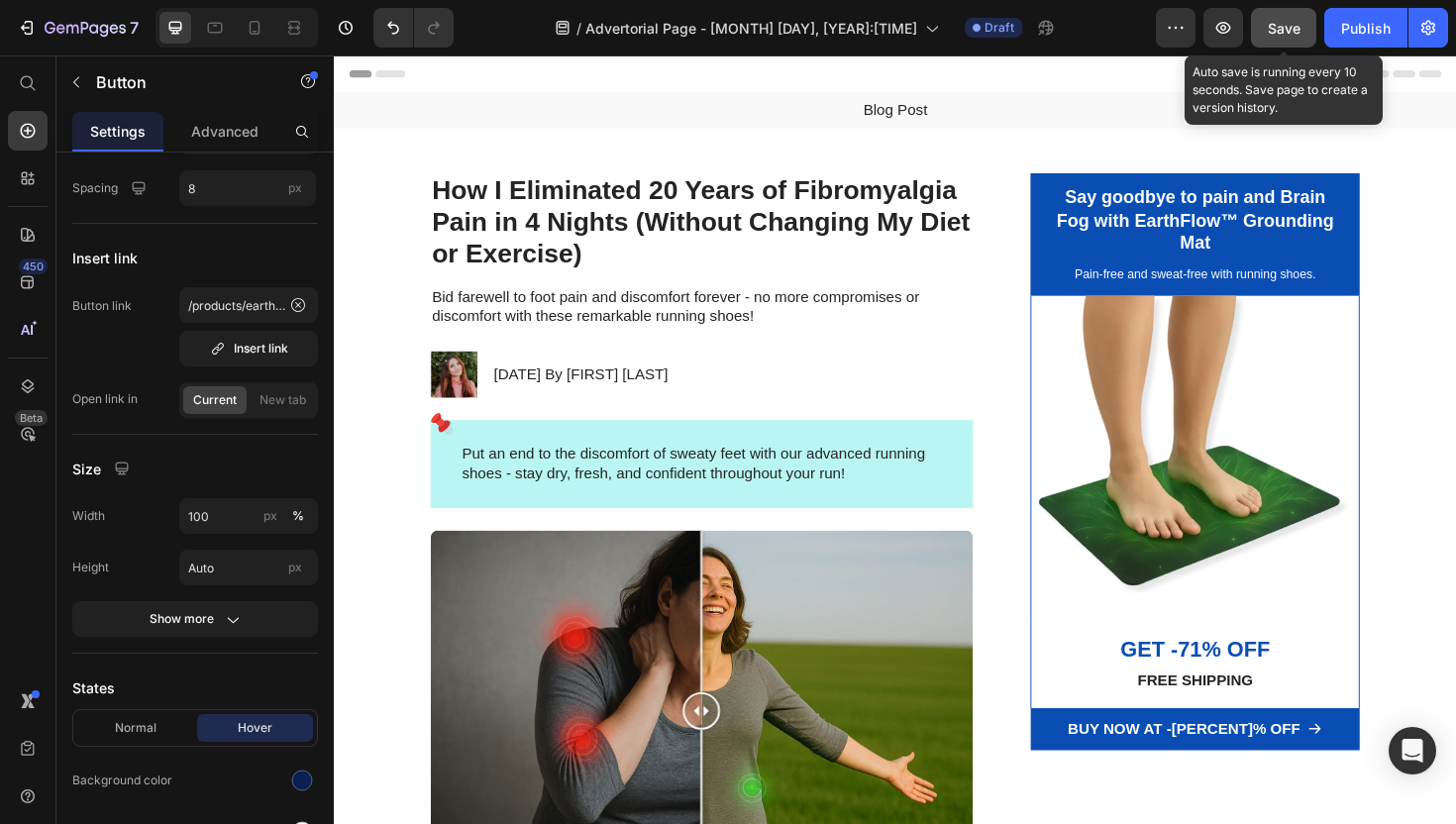 click on "Save" at bounding box center (1284, 28) 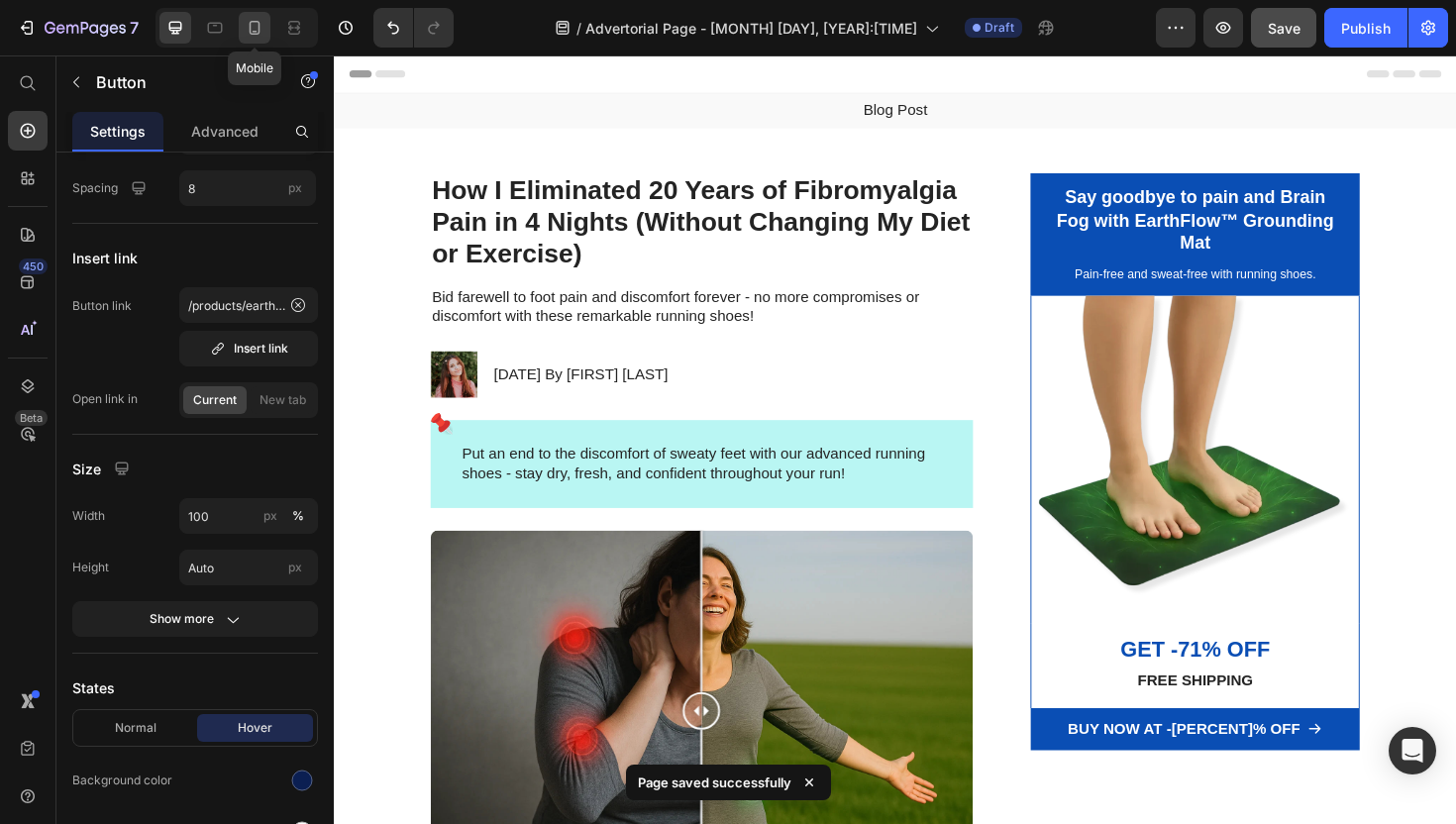click 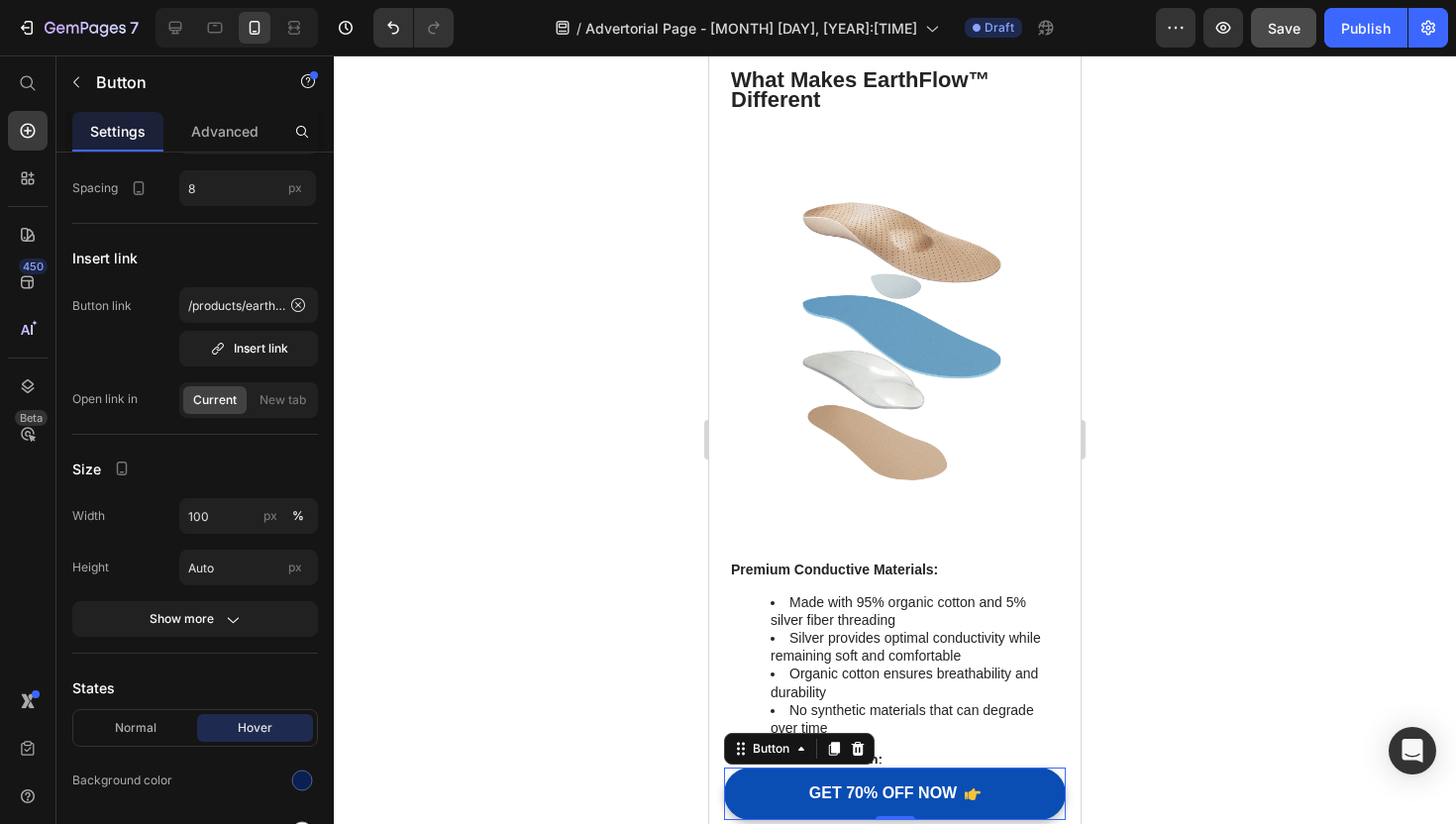 scroll, scrollTop: 7525, scrollLeft: 0, axis: vertical 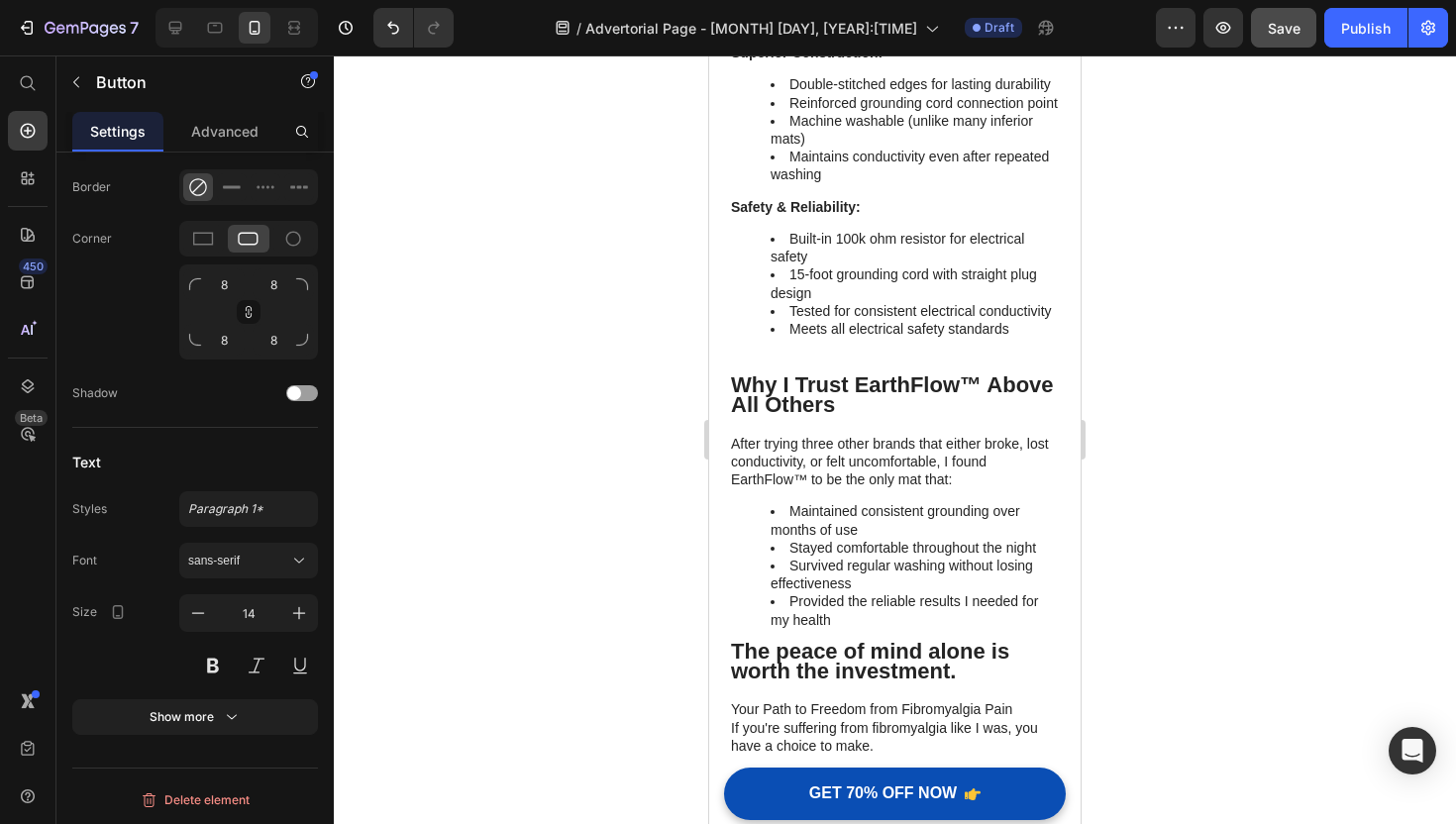 click on "BUY NOW AT -[PERCENT]% OFF" at bounding box center (894, -852) 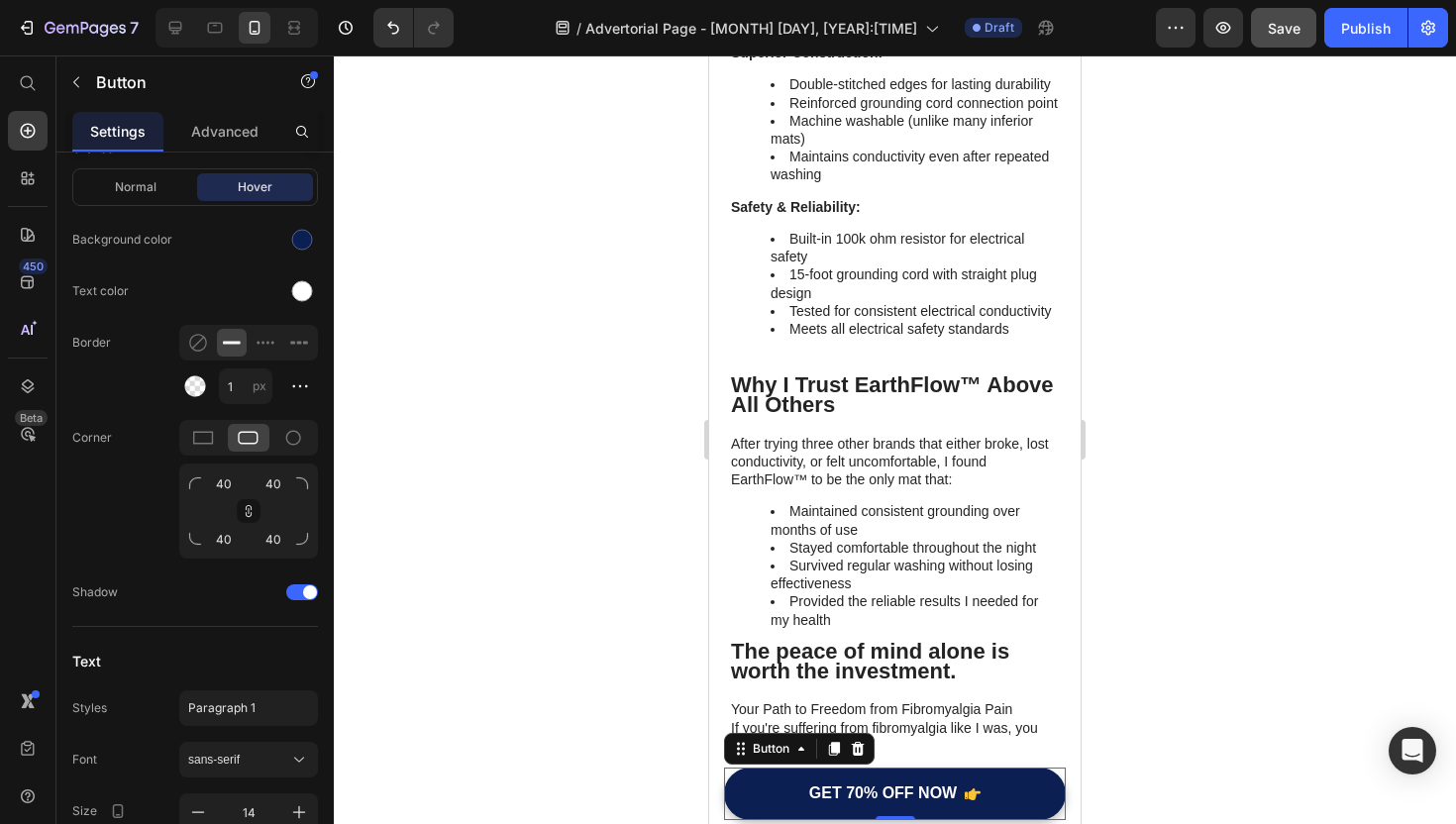 click on "GET 70% OFF NOW" at bounding box center (894, 793) 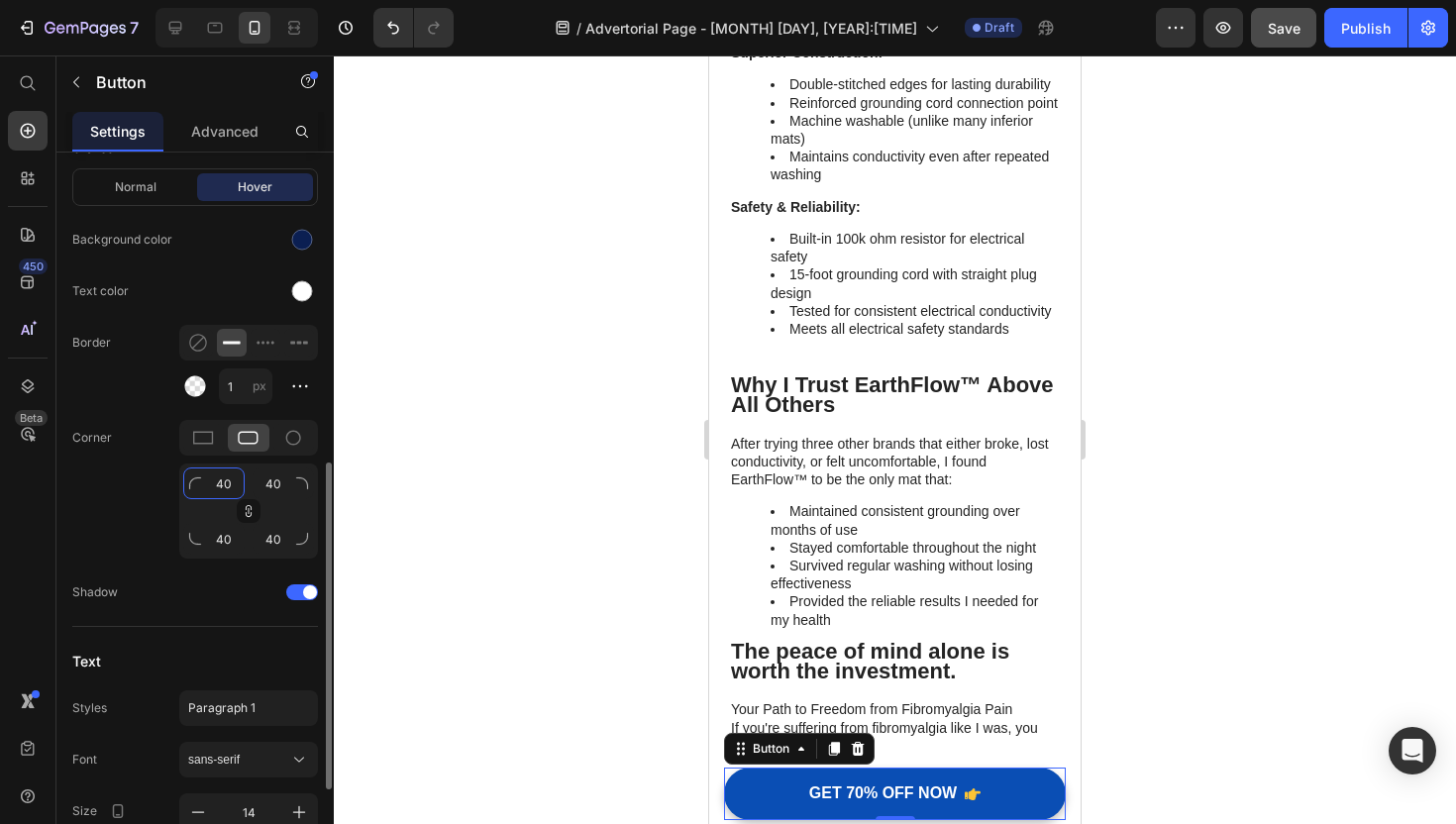 click on "40" 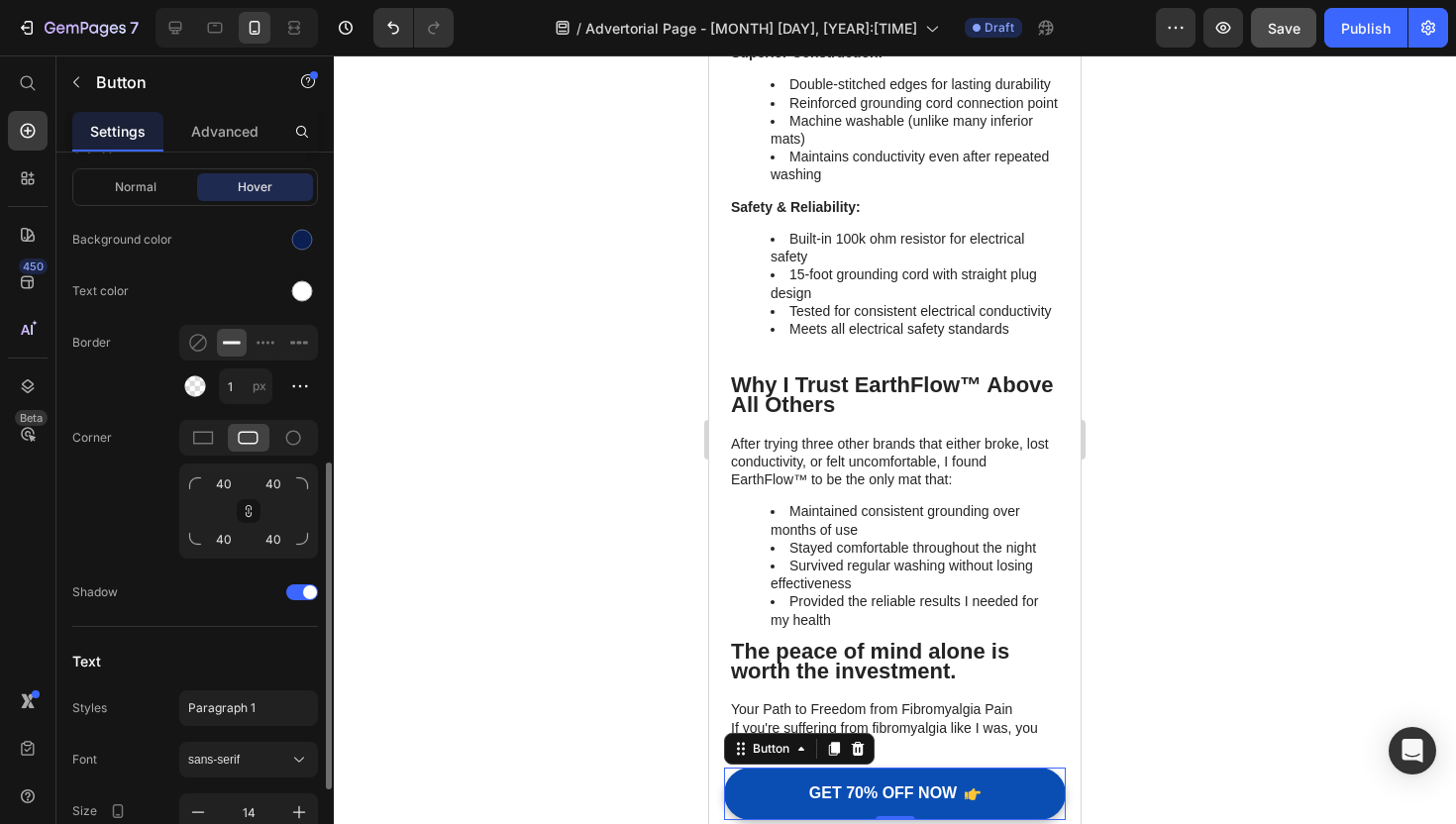 click at bounding box center [302, 483] 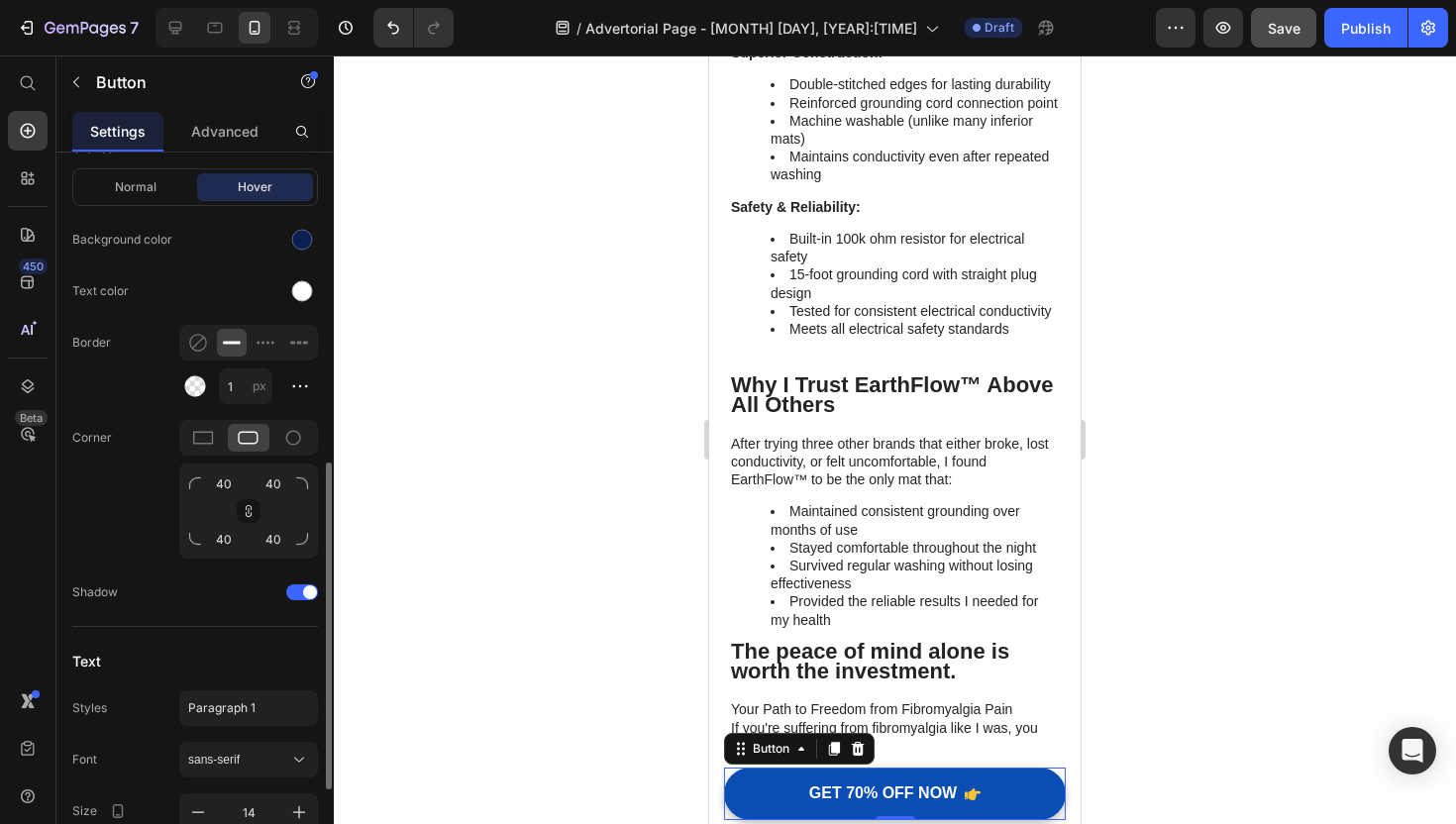 click 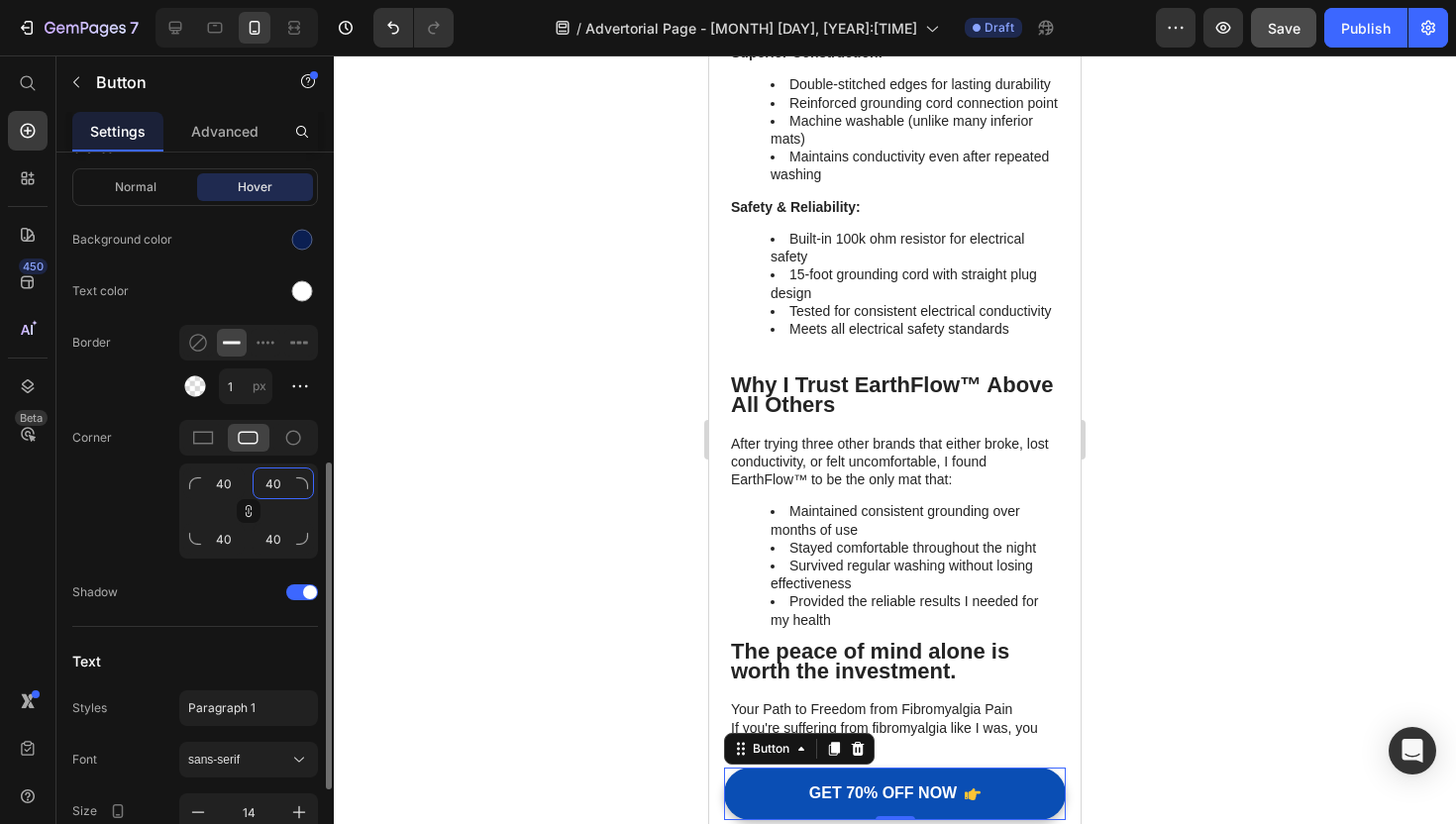 click on "40" 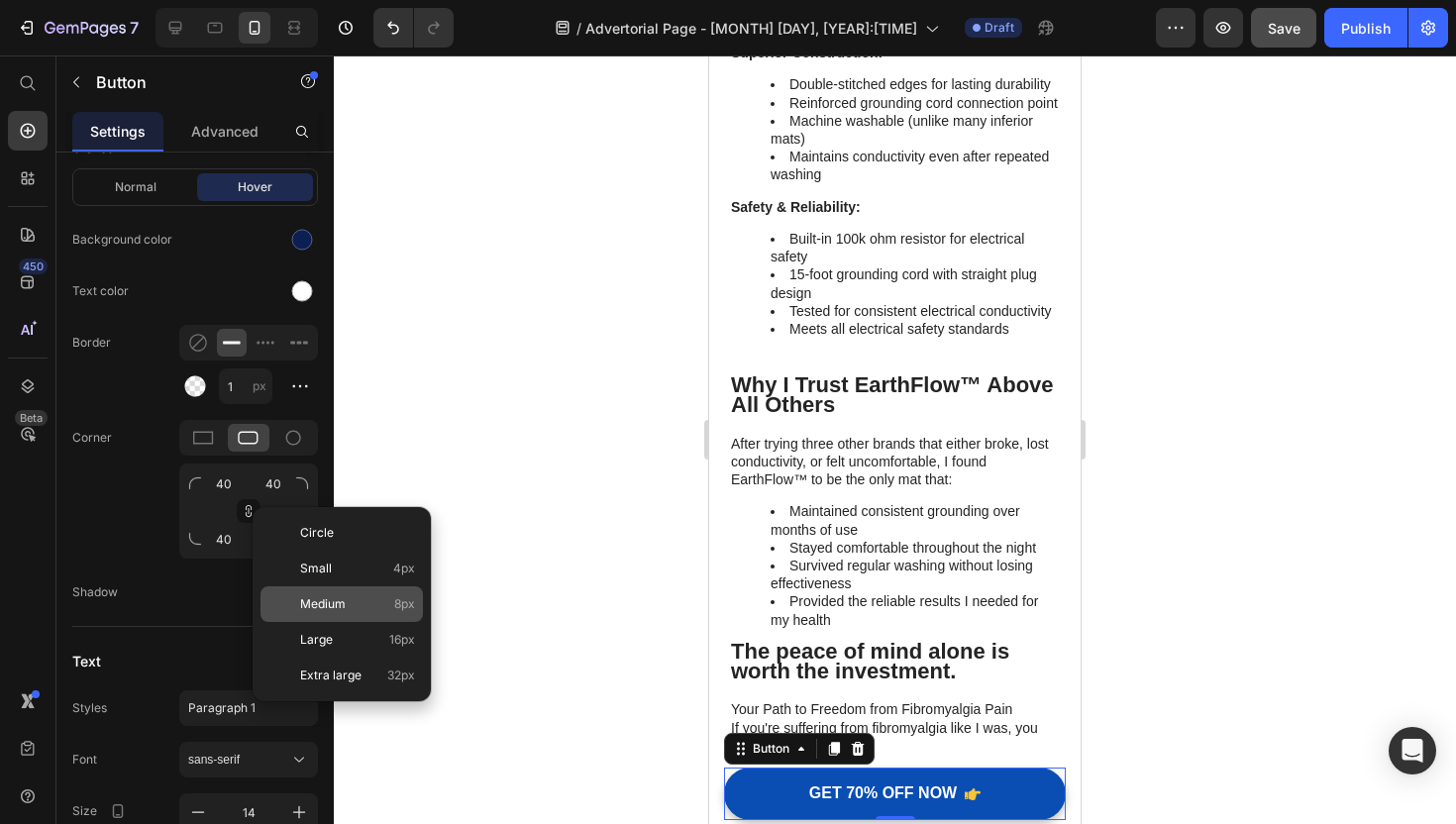 click on "Medium" at bounding box center [323, 604] 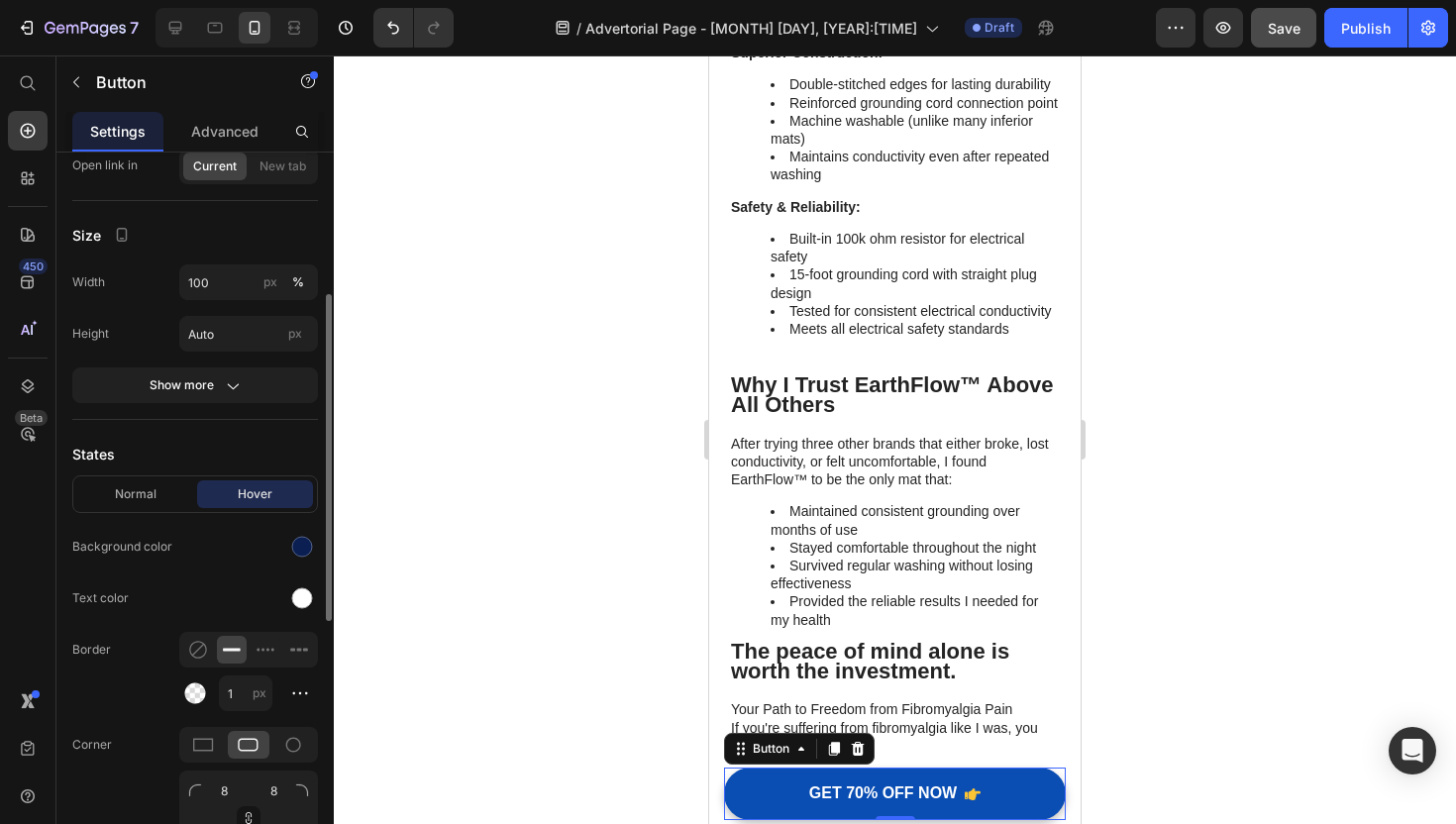scroll, scrollTop: 355, scrollLeft: 0, axis: vertical 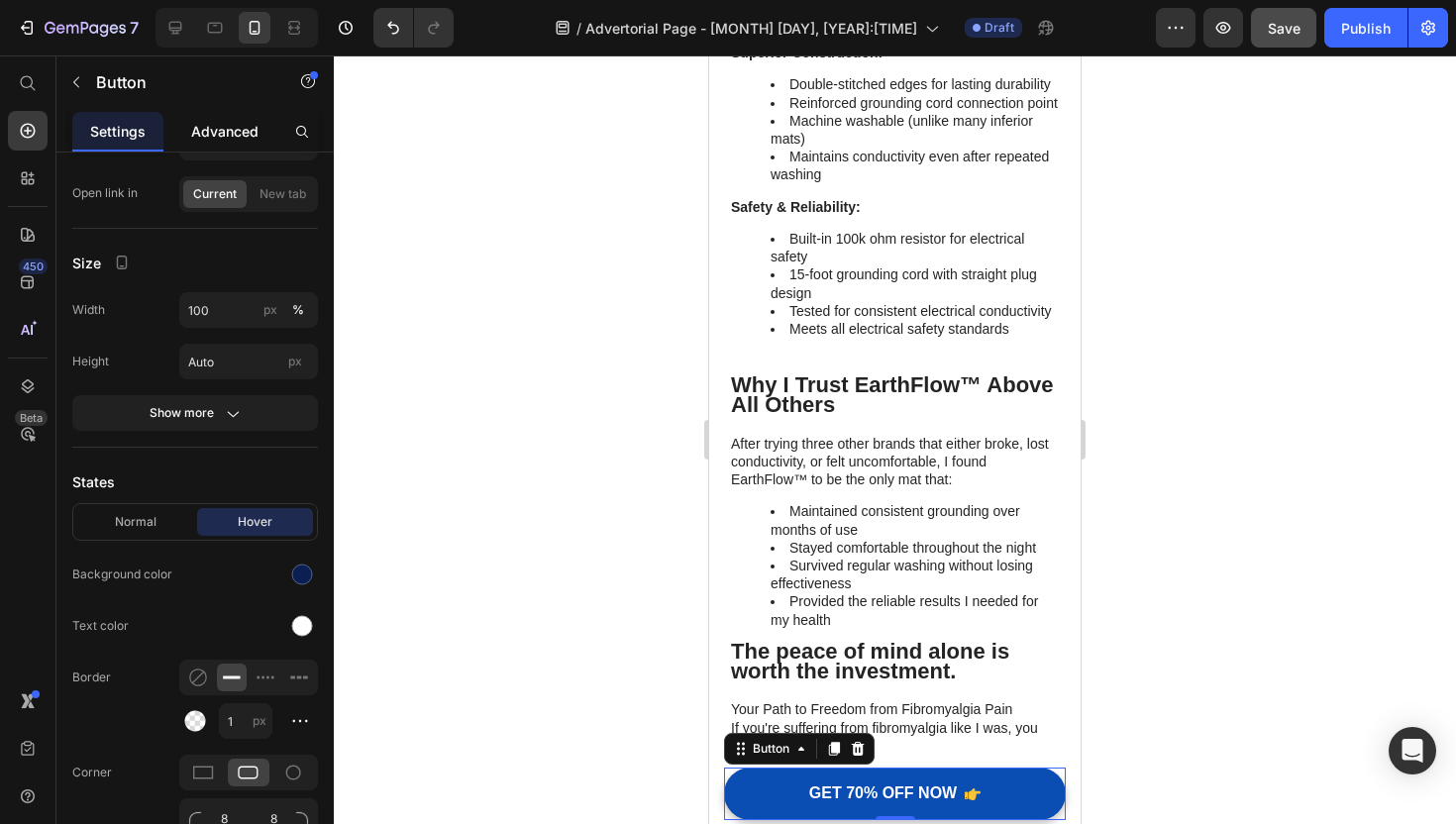 click on "Advanced" at bounding box center (225, 131) 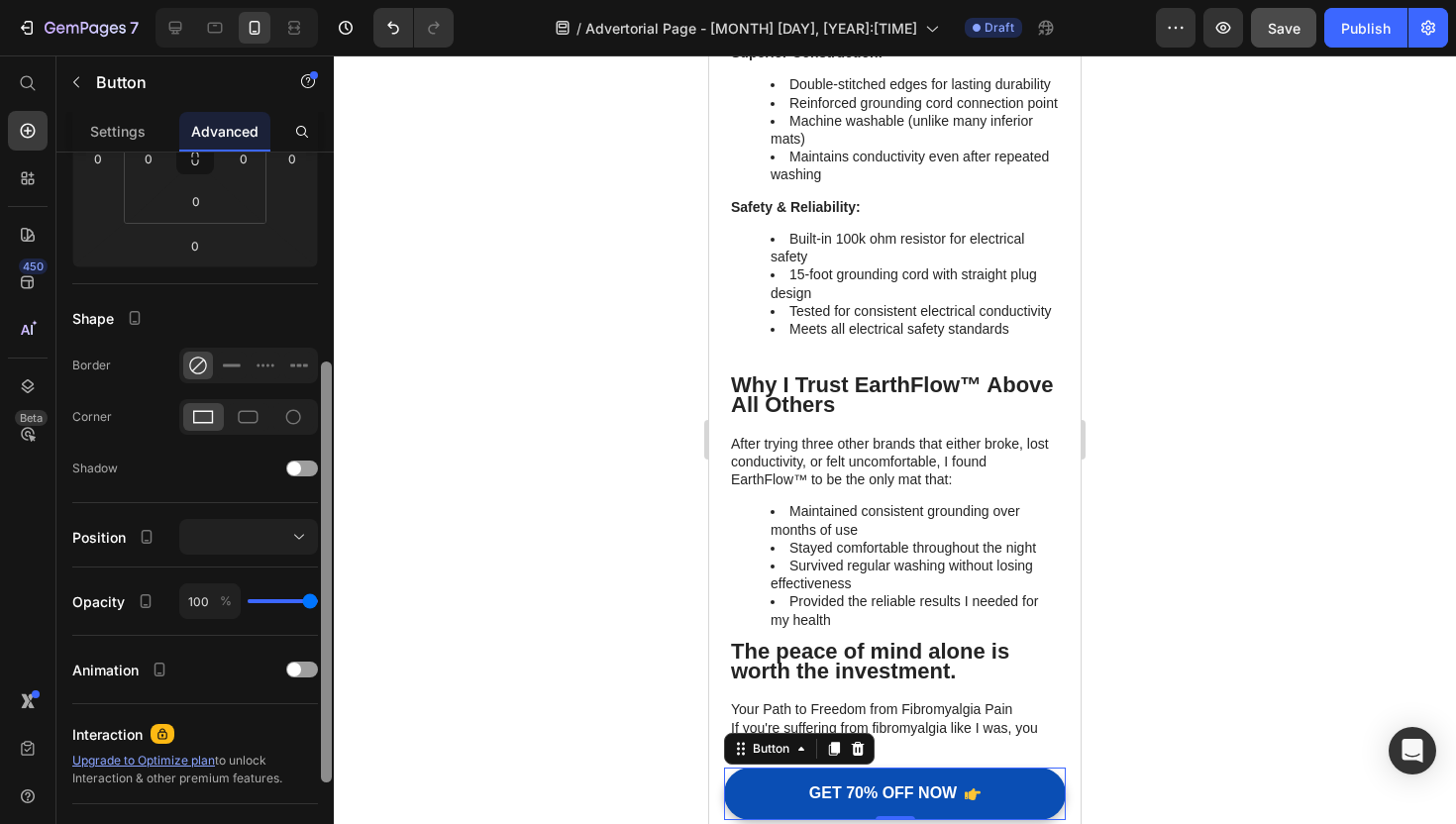 scroll, scrollTop: 364, scrollLeft: 0, axis: vertical 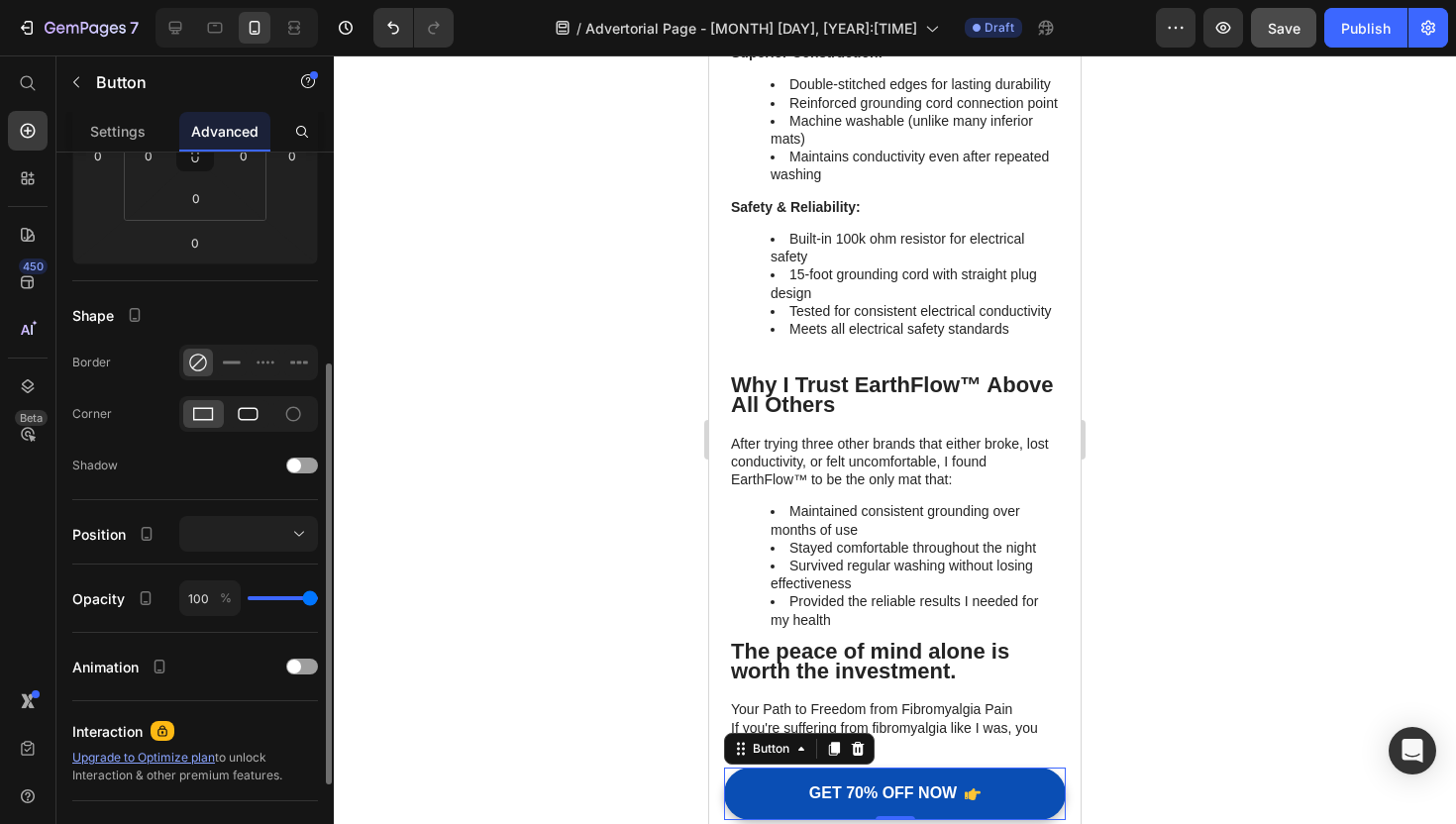 click 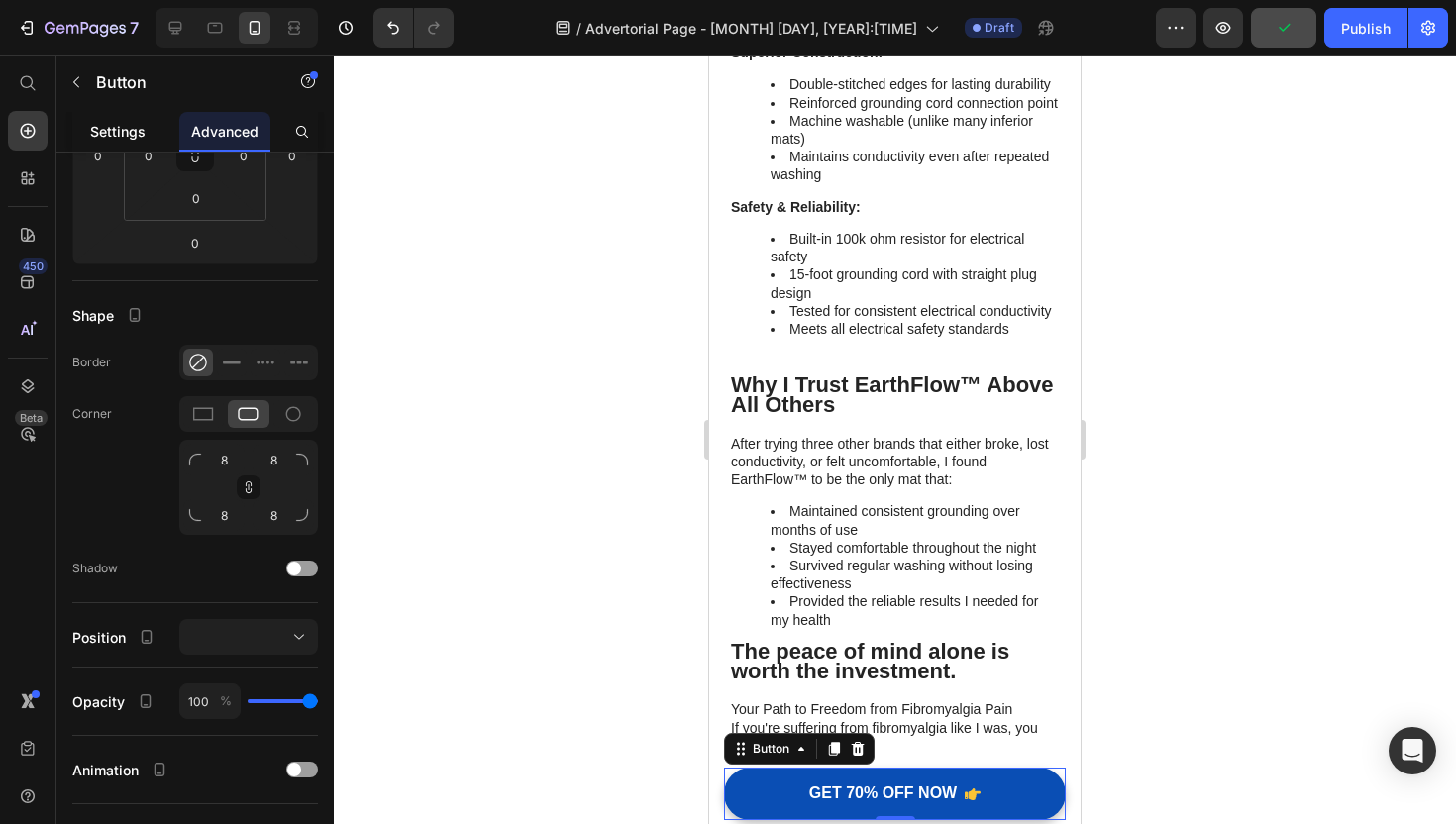 click on "Settings" at bounding box center [118, 131] 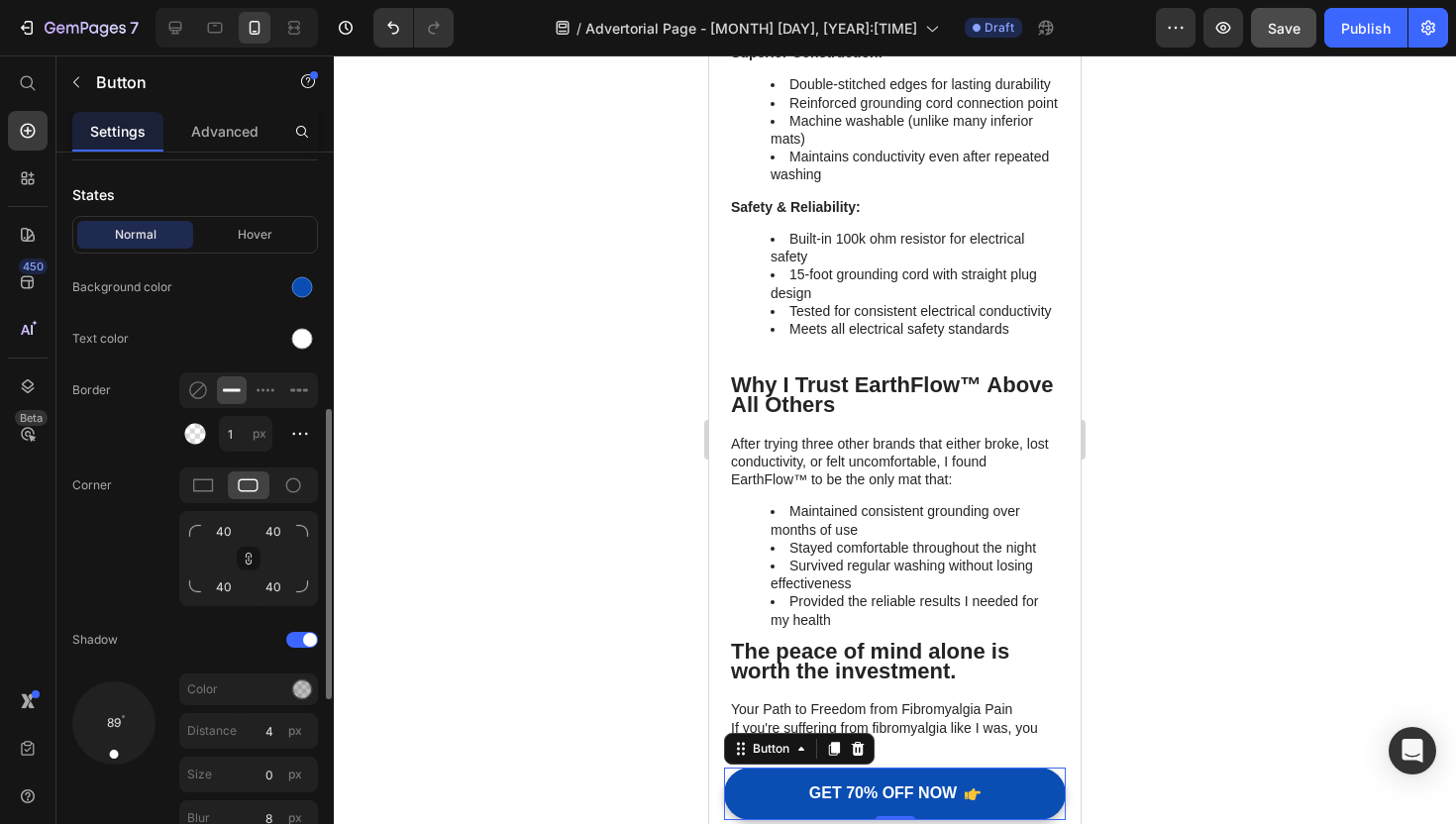 scroll, scrollTop: 647, scrollLeft: 0, axis: vertical 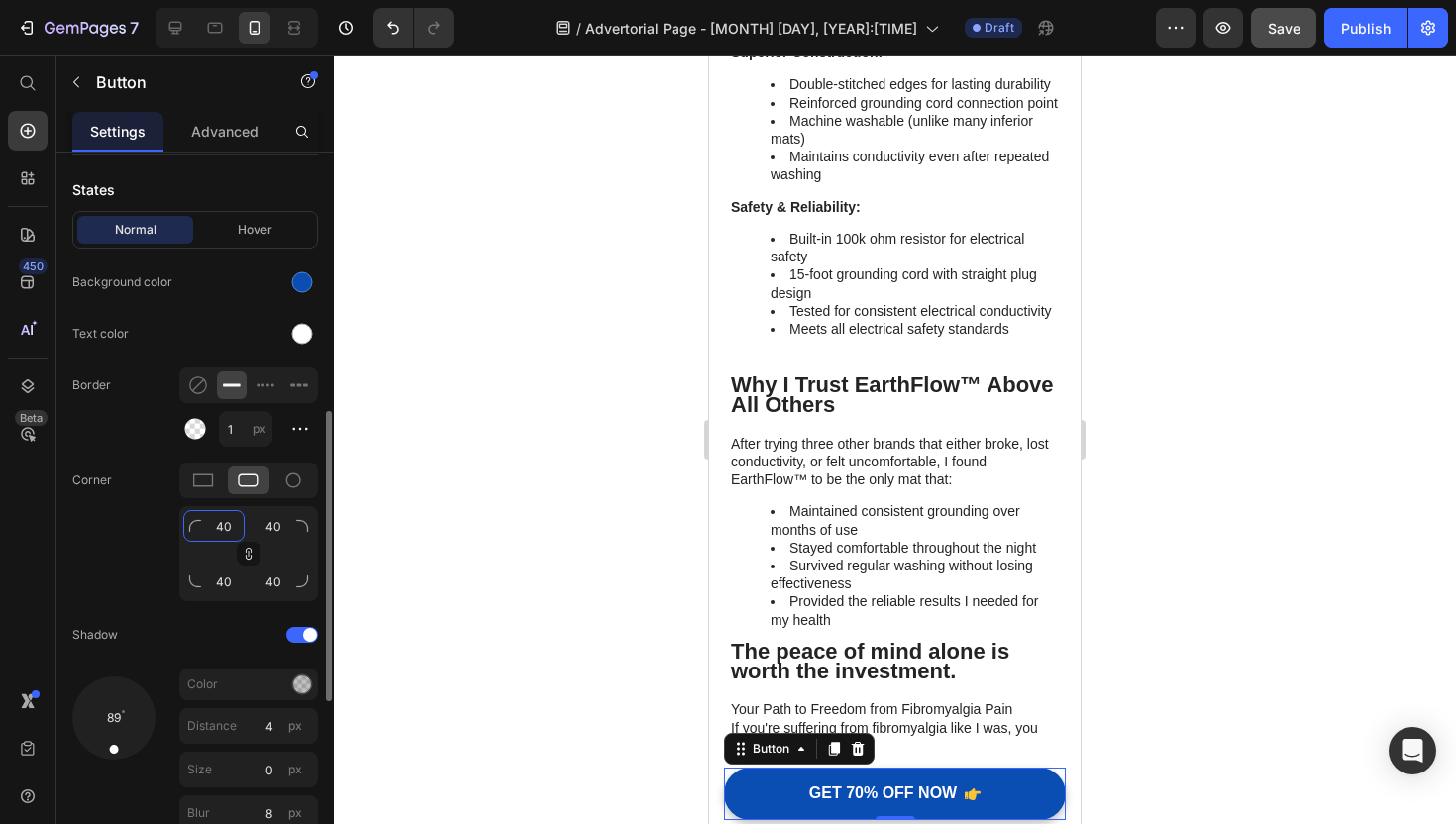 click on "40" 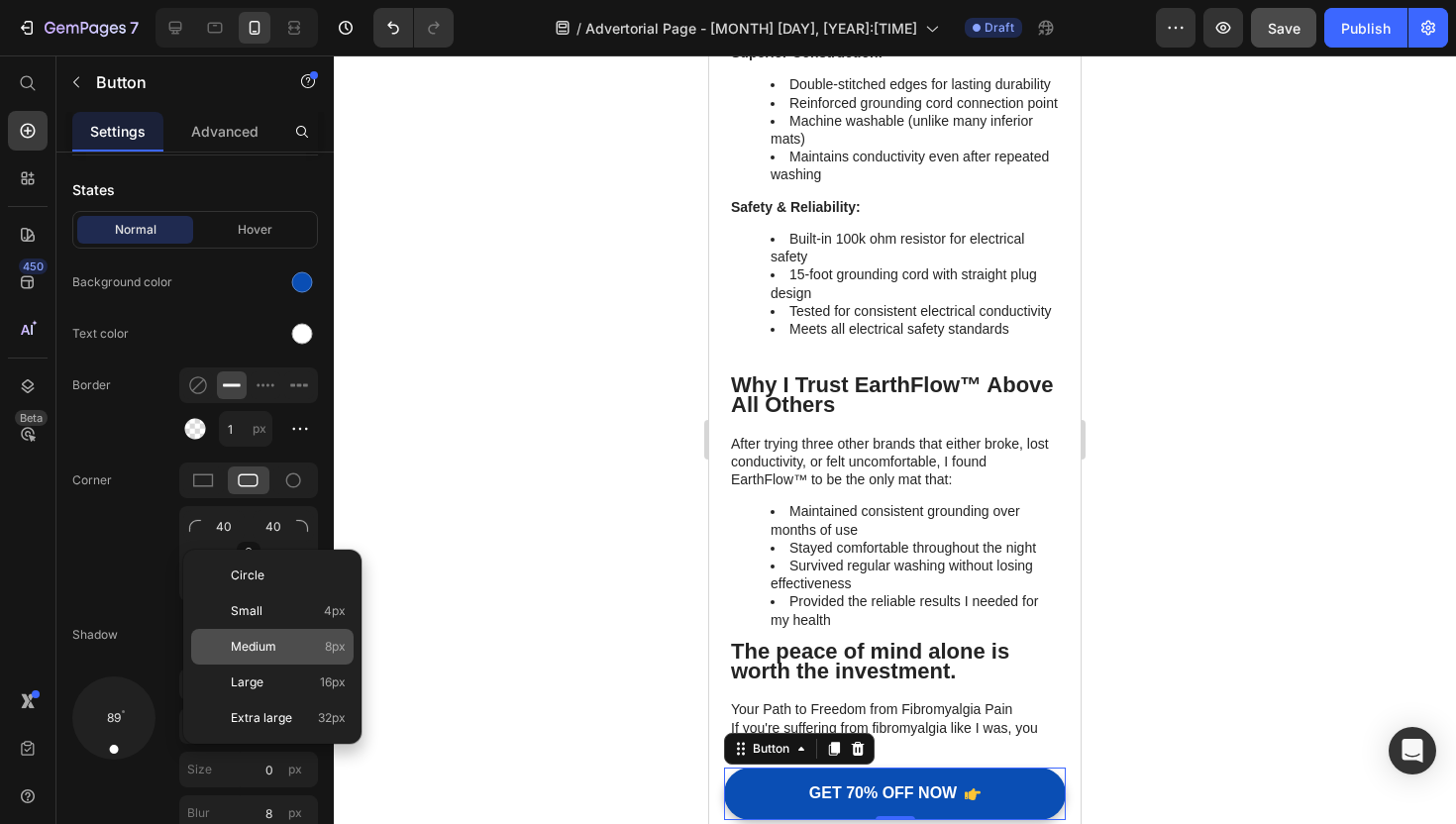 click on "Medium" at bounding box center (254, 647) 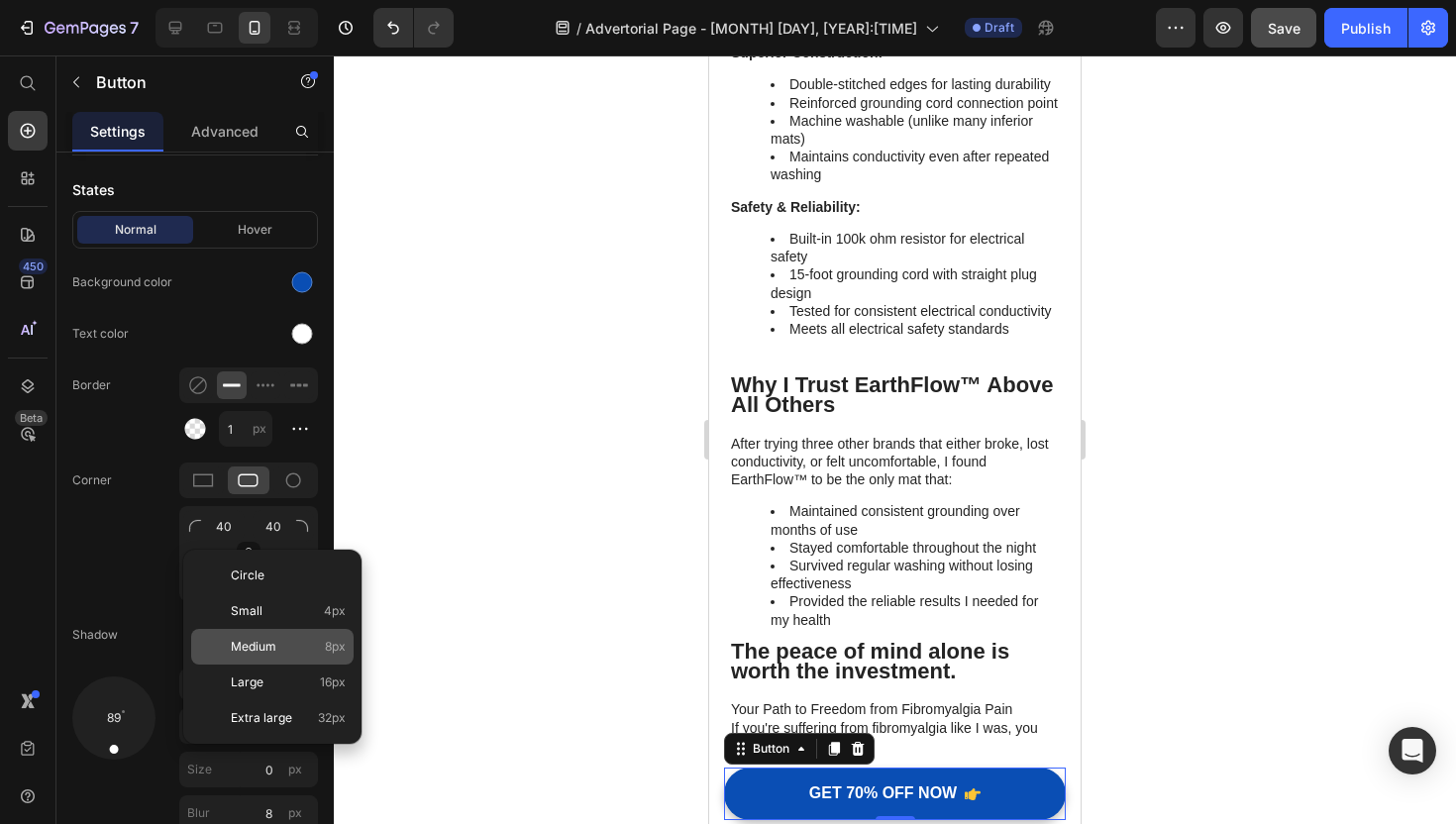 type on "8" 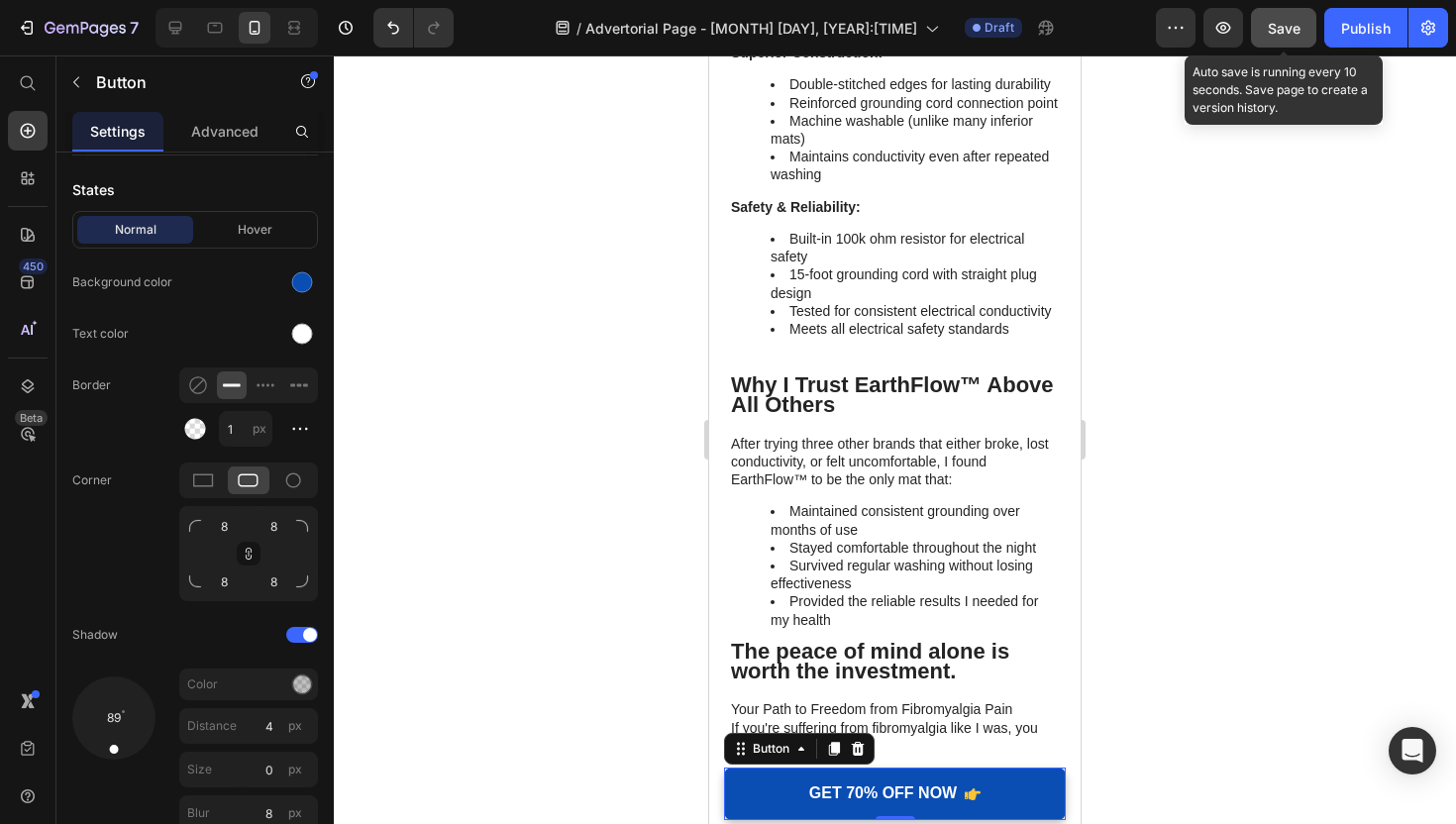 click on "Save" at bounding box center [1284, 28] 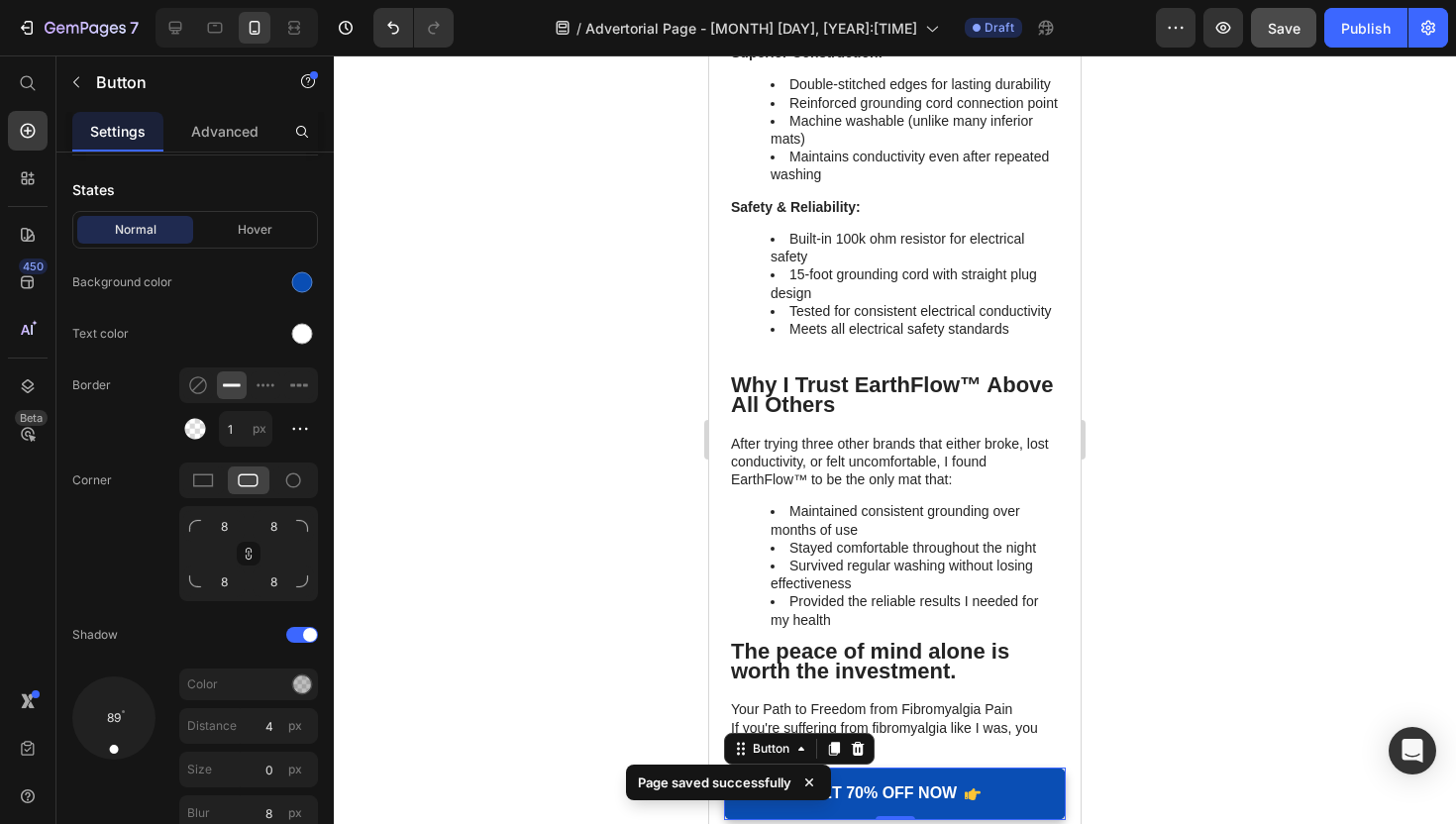click on "BUY NOW AT -[PERCENT]% OFF" at bounding box center (895, -852) 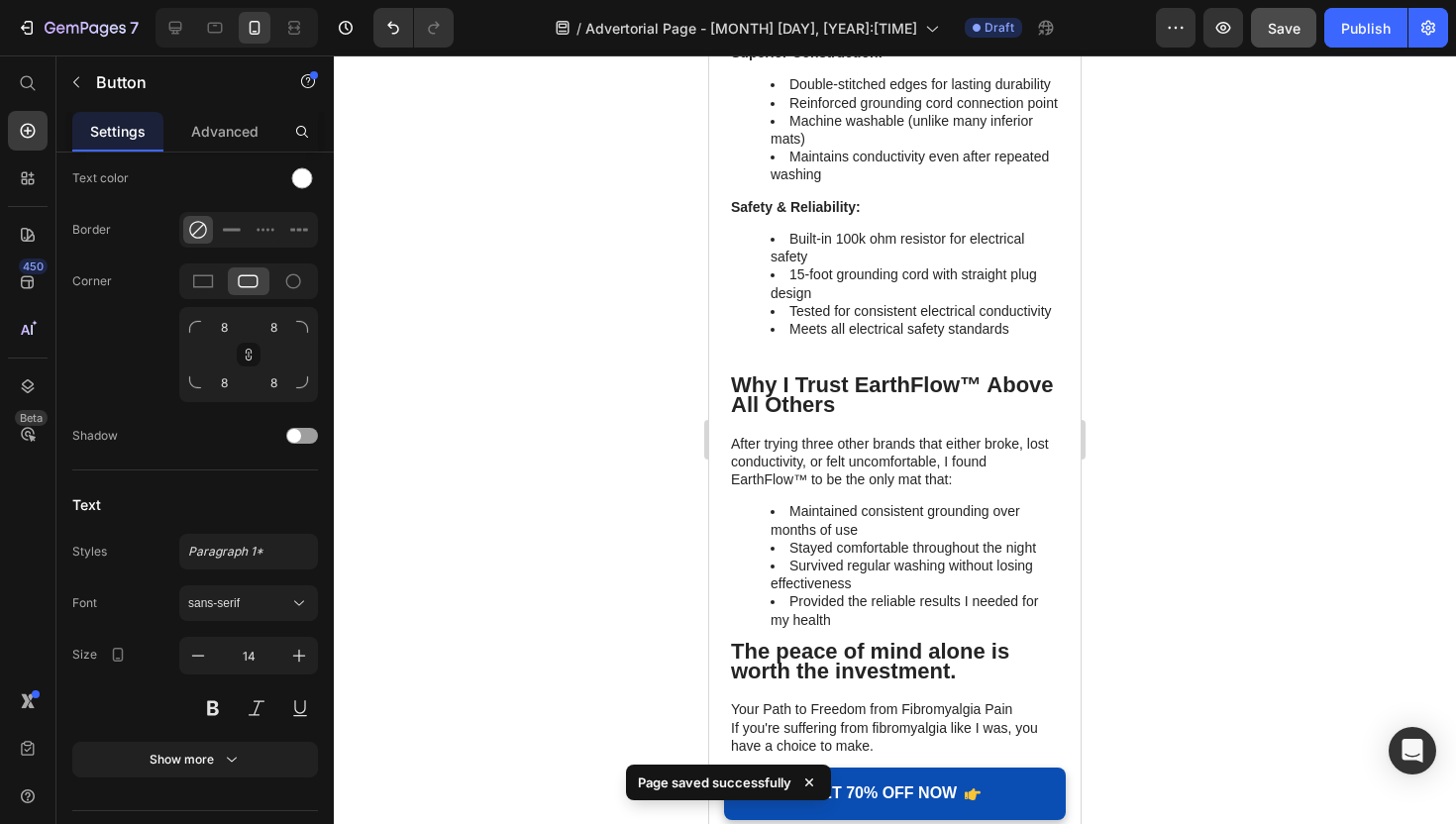 click on "BUY NOW AT -[PERCENT]% OFF" at bounding box center [895, -852] 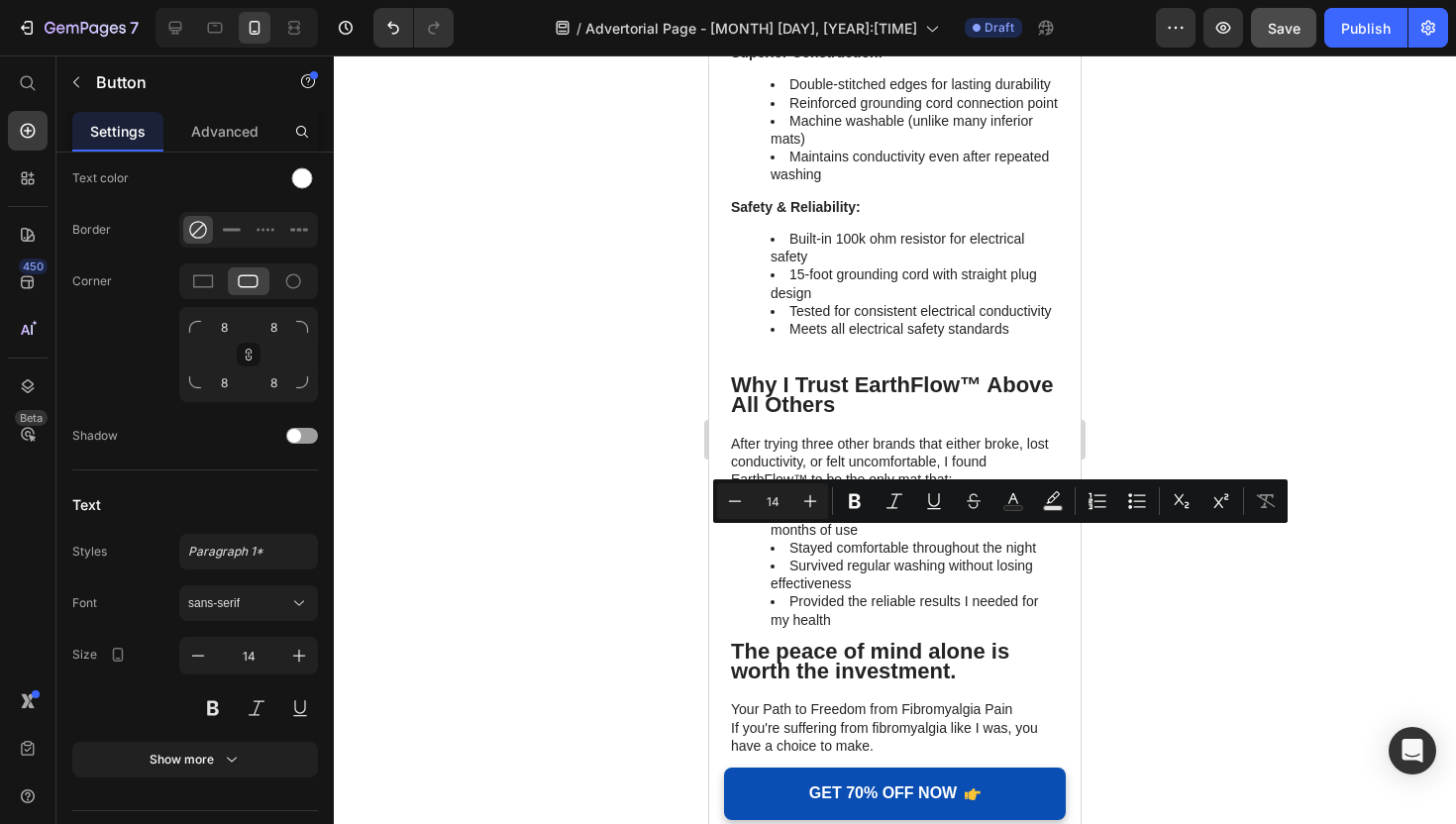 copy on "BUY NOW AT -[PERCENT]% OFF" 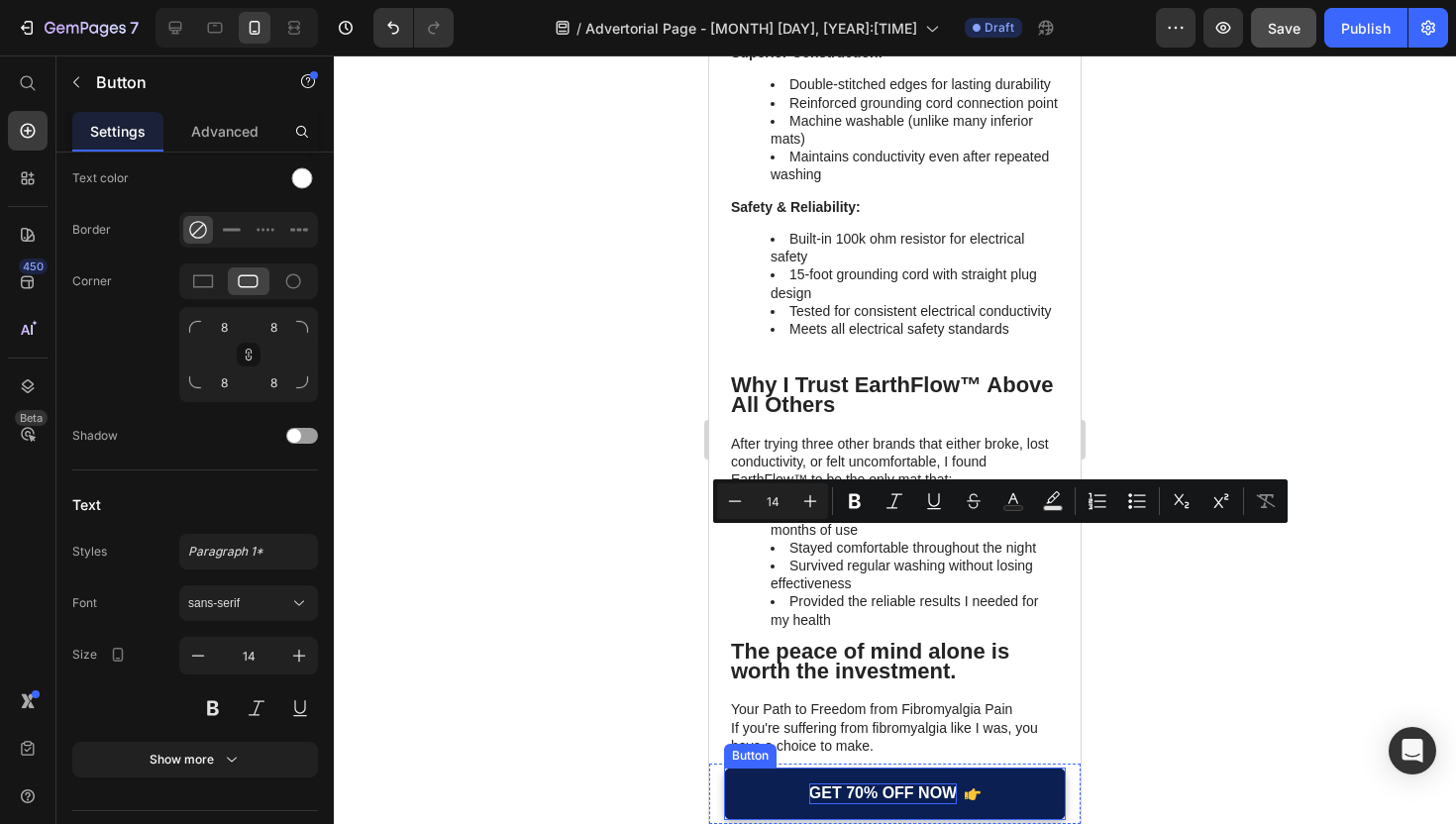 click on "GET 70% OFF NOW" at bounding box center [883, 793] 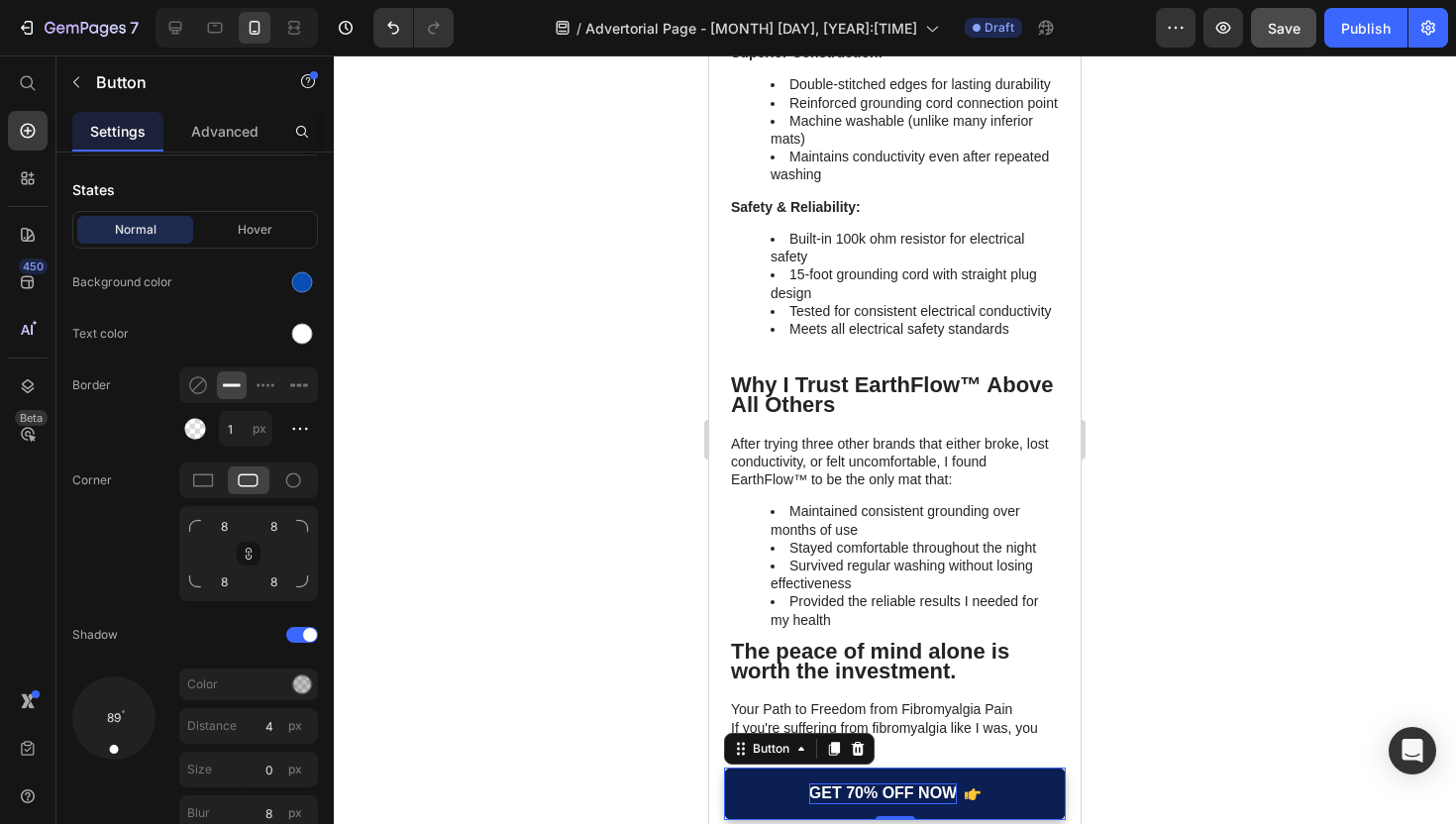 click on "GET 70% OFF NOW" at bounding box center [883, 793] 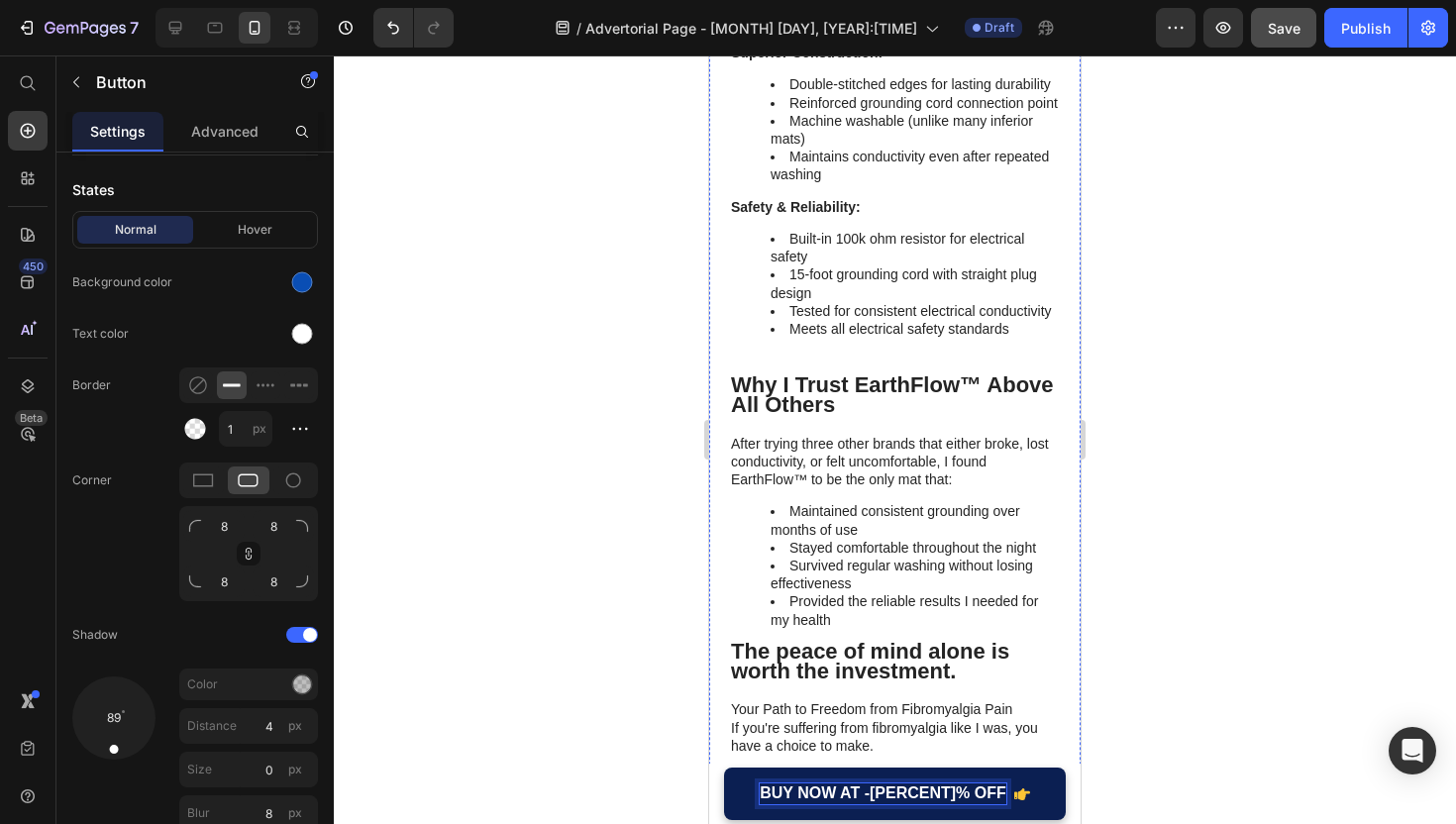 click 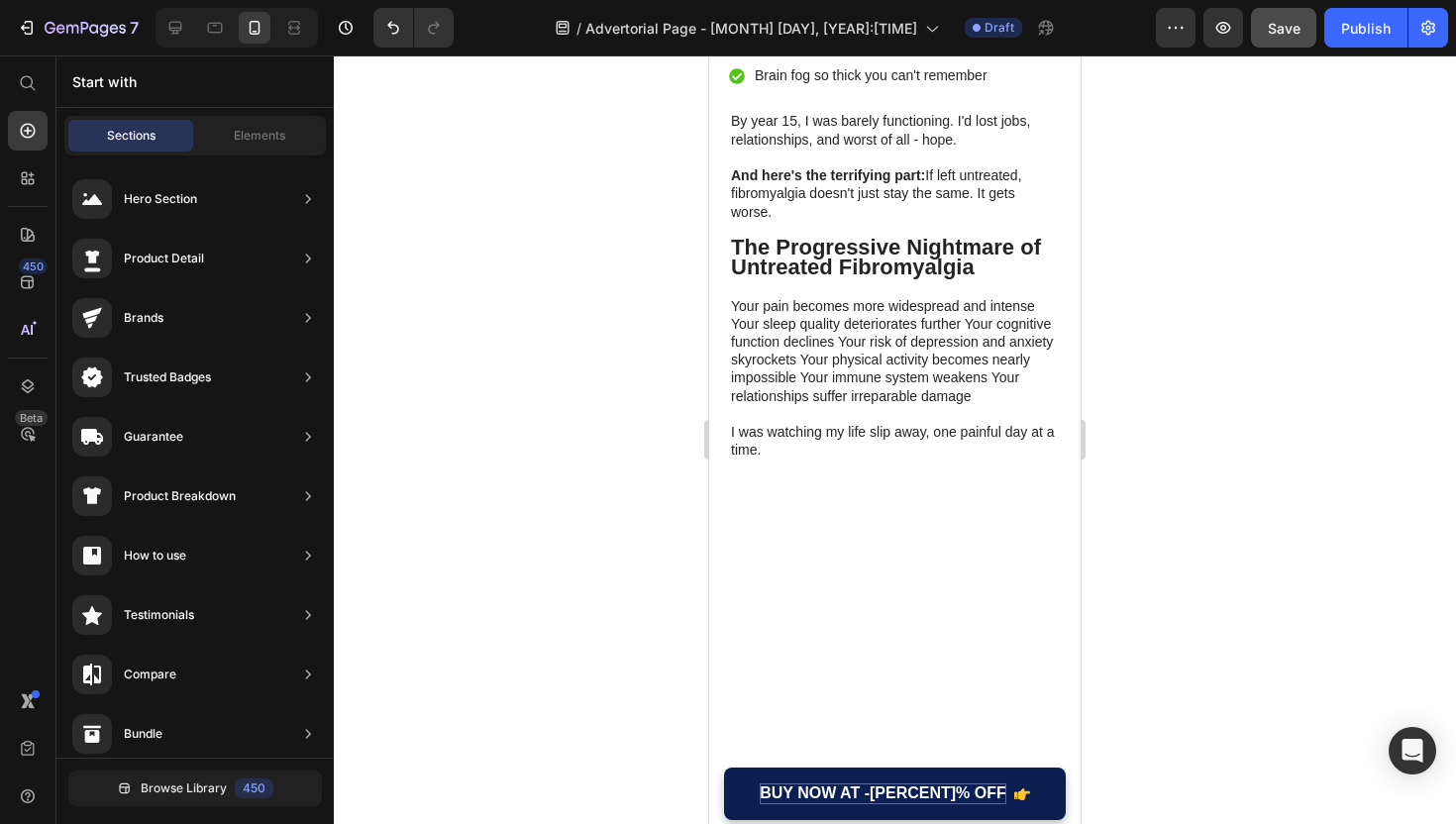 scroll, scrollTop: 0, scrollLeft: 0, axis: both 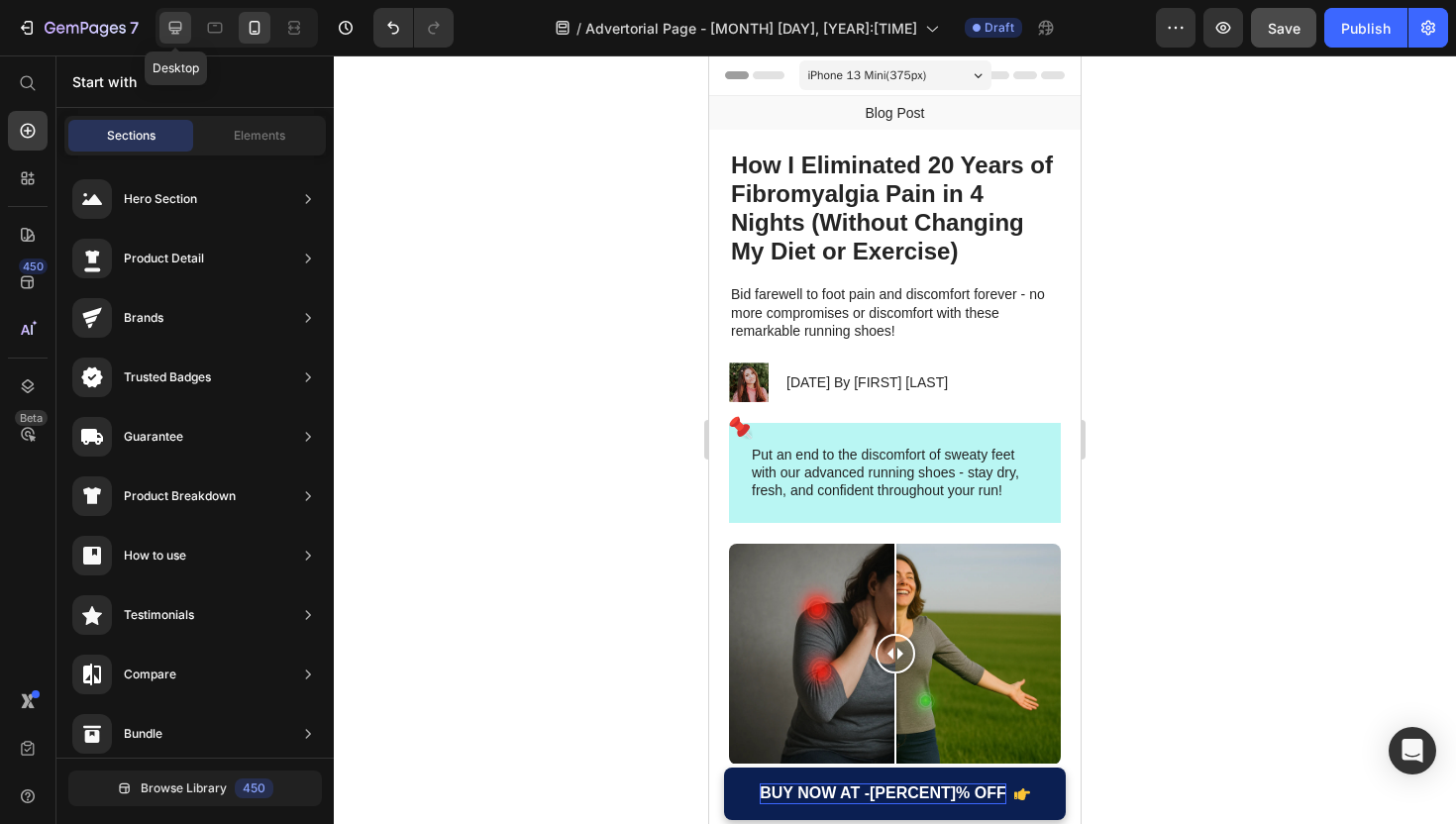 click 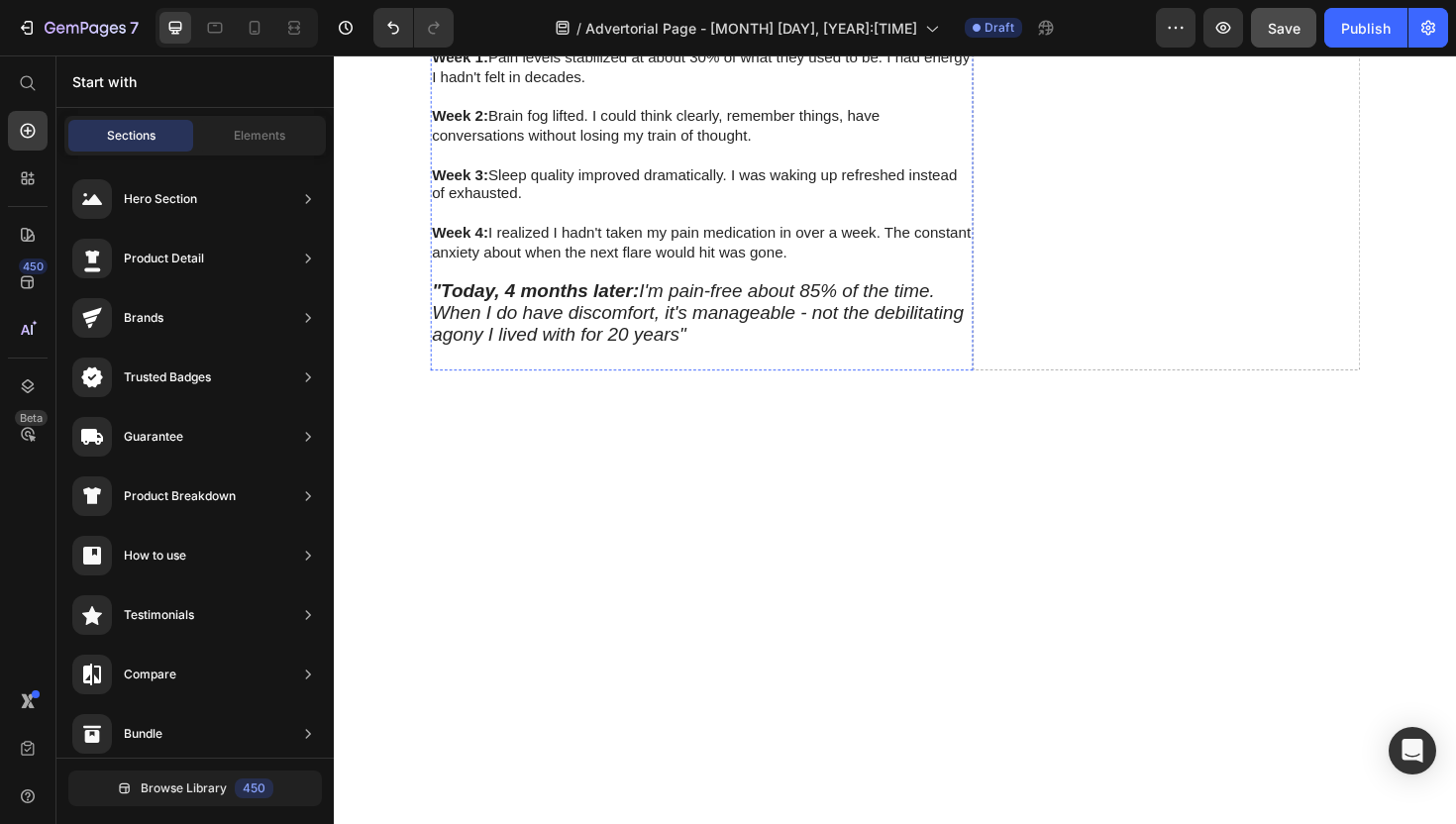 scroll, scrollTop: 6068, scrollLeft: 0, axis: vertical 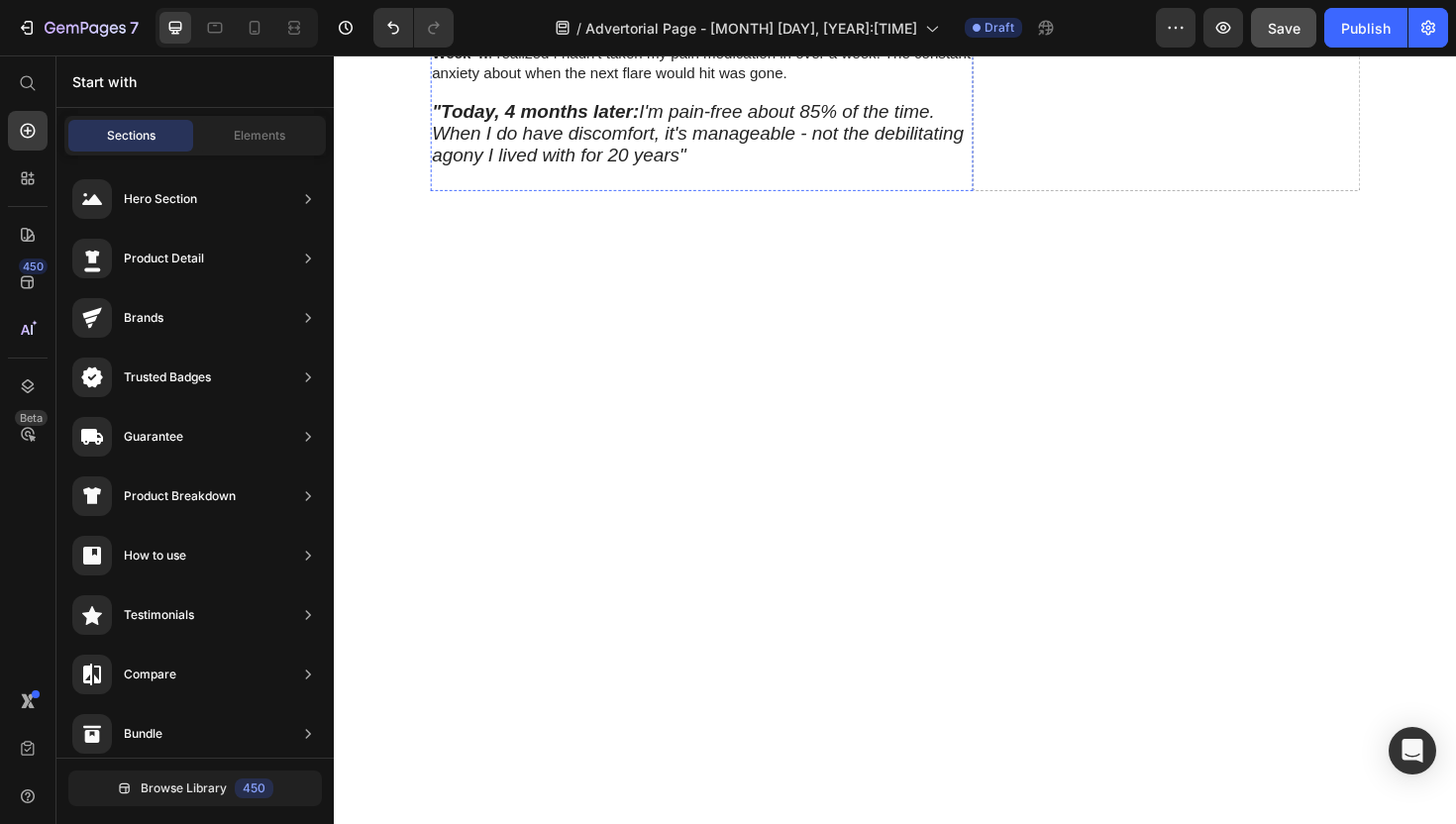 click at bounding box center [723, -1090] 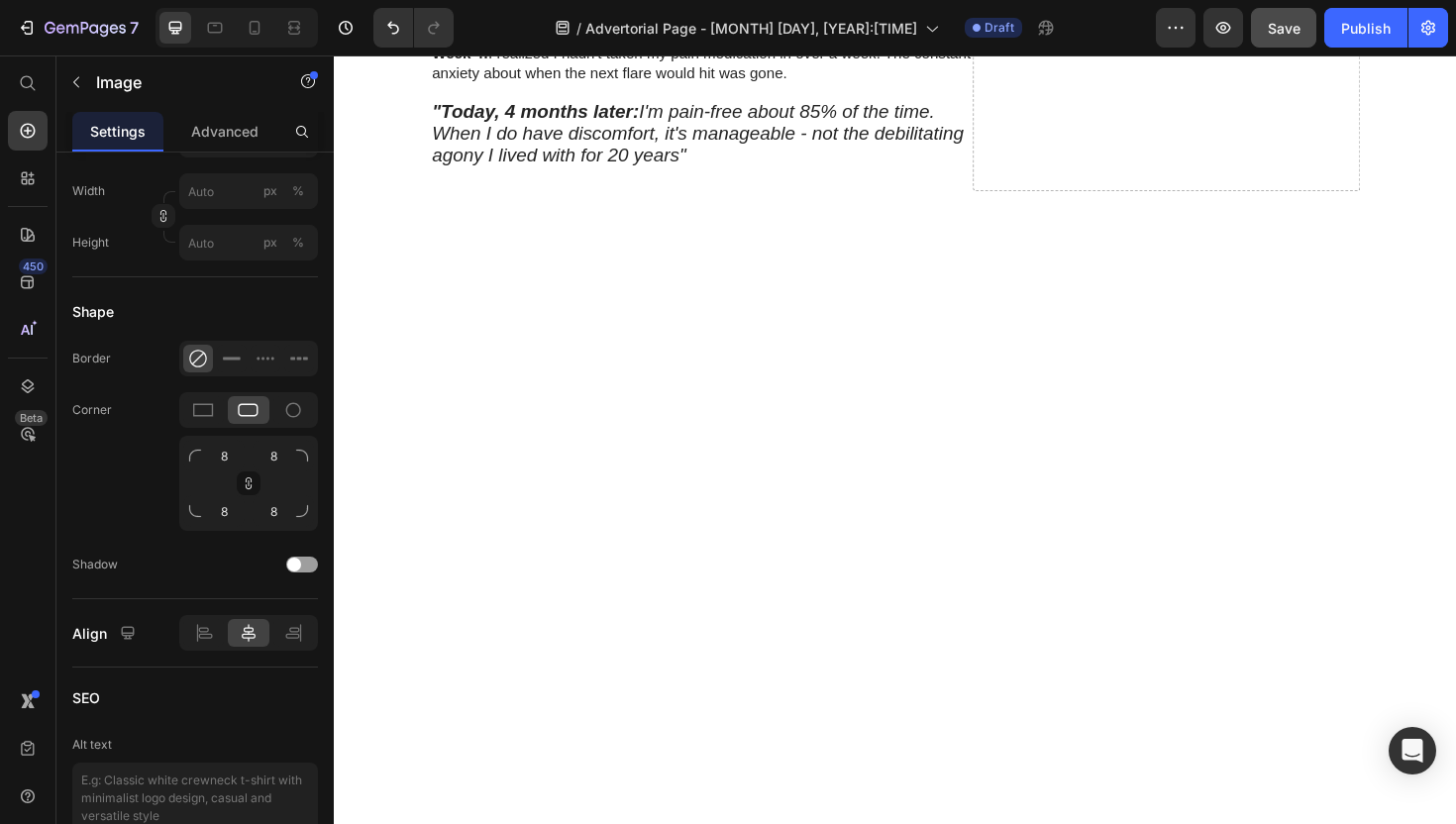 scroll, scrollTop: 0, scrollLeft: 0, axis: both 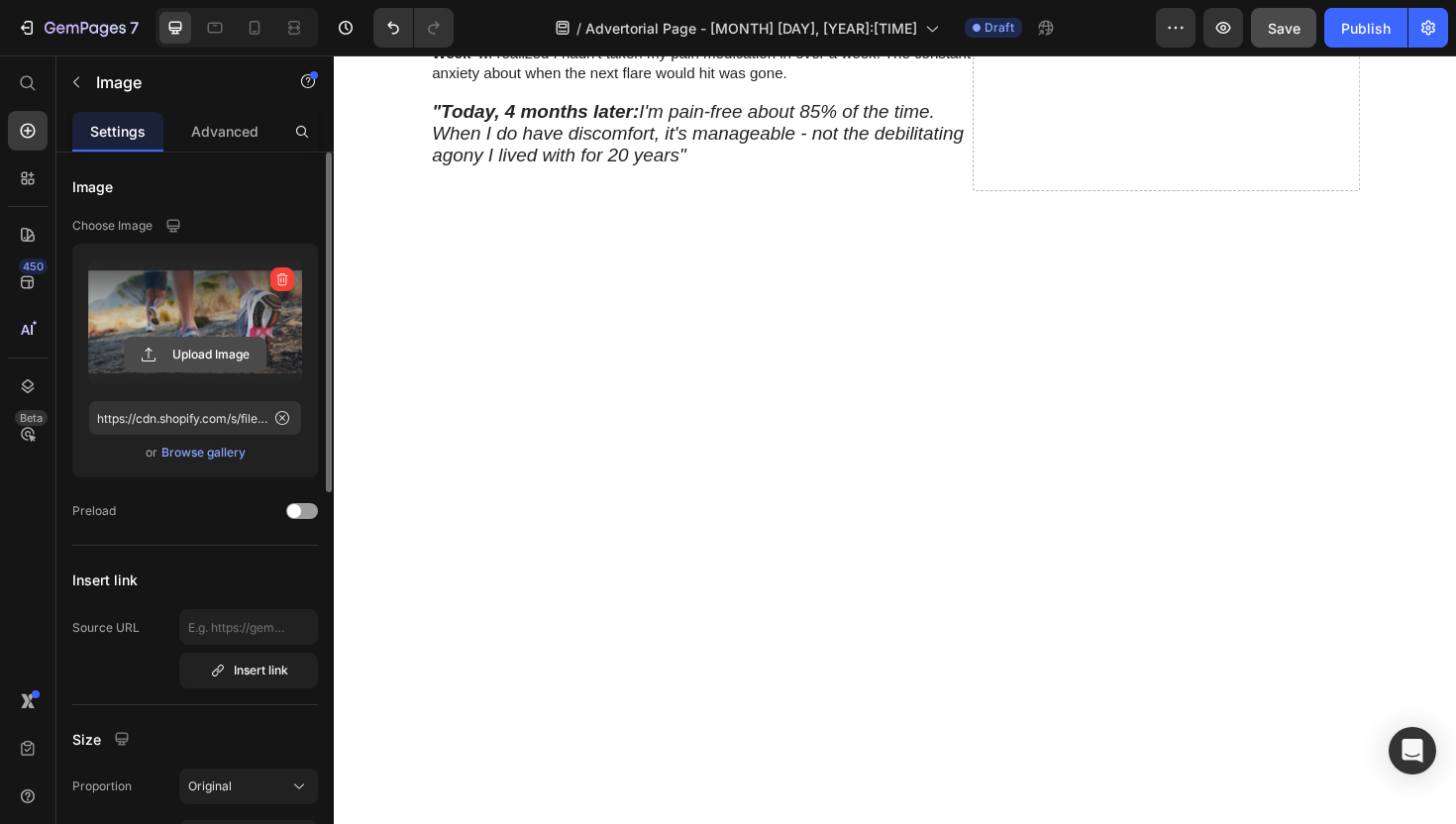 click 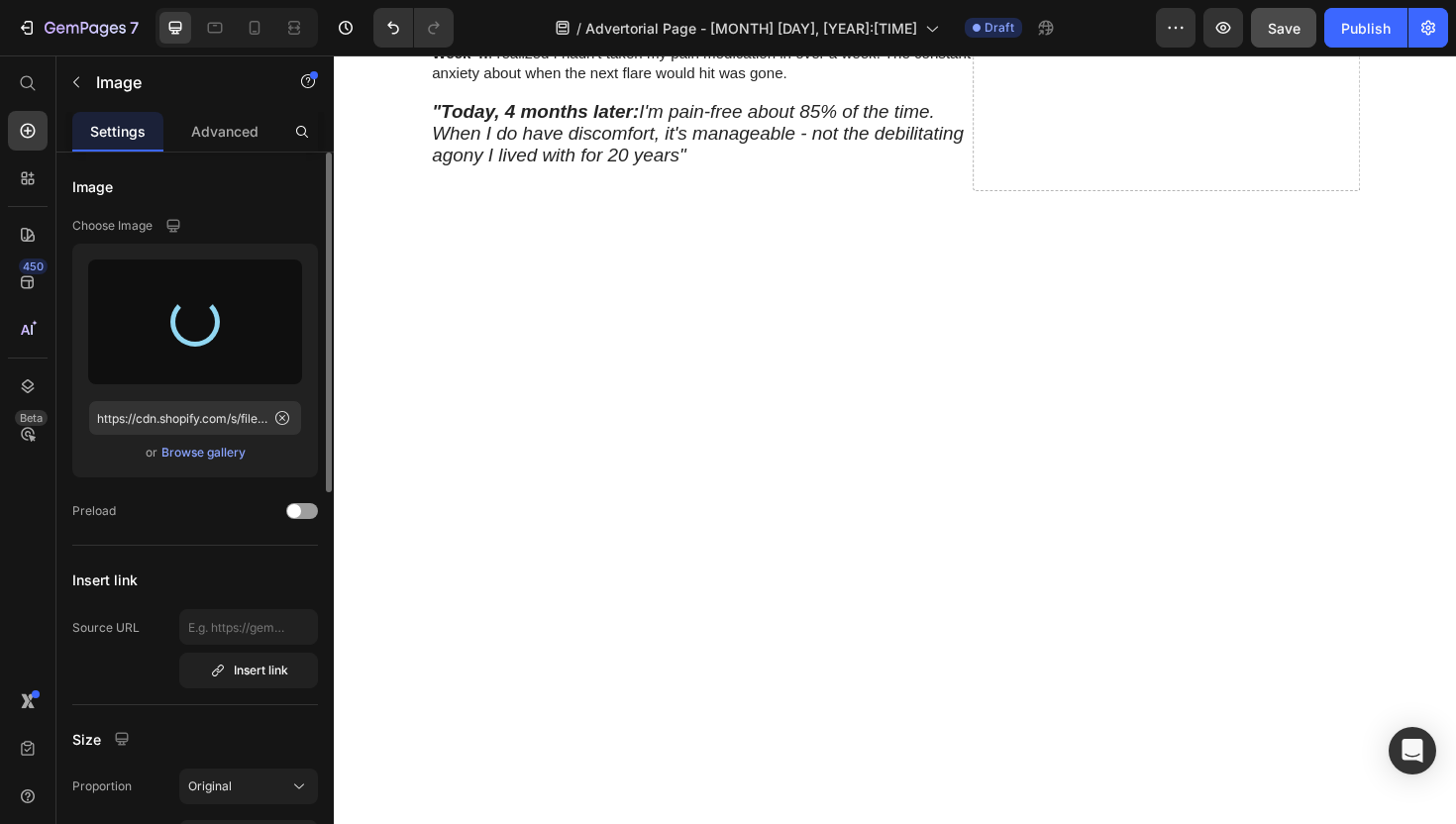 type on "https://cdn.shopify.com/s/files/1/0746/9921/1048/files/gempages_555058206901011322-babbd66c-cb5c-4ea4-a42c-b6c71f22d70e.webp" 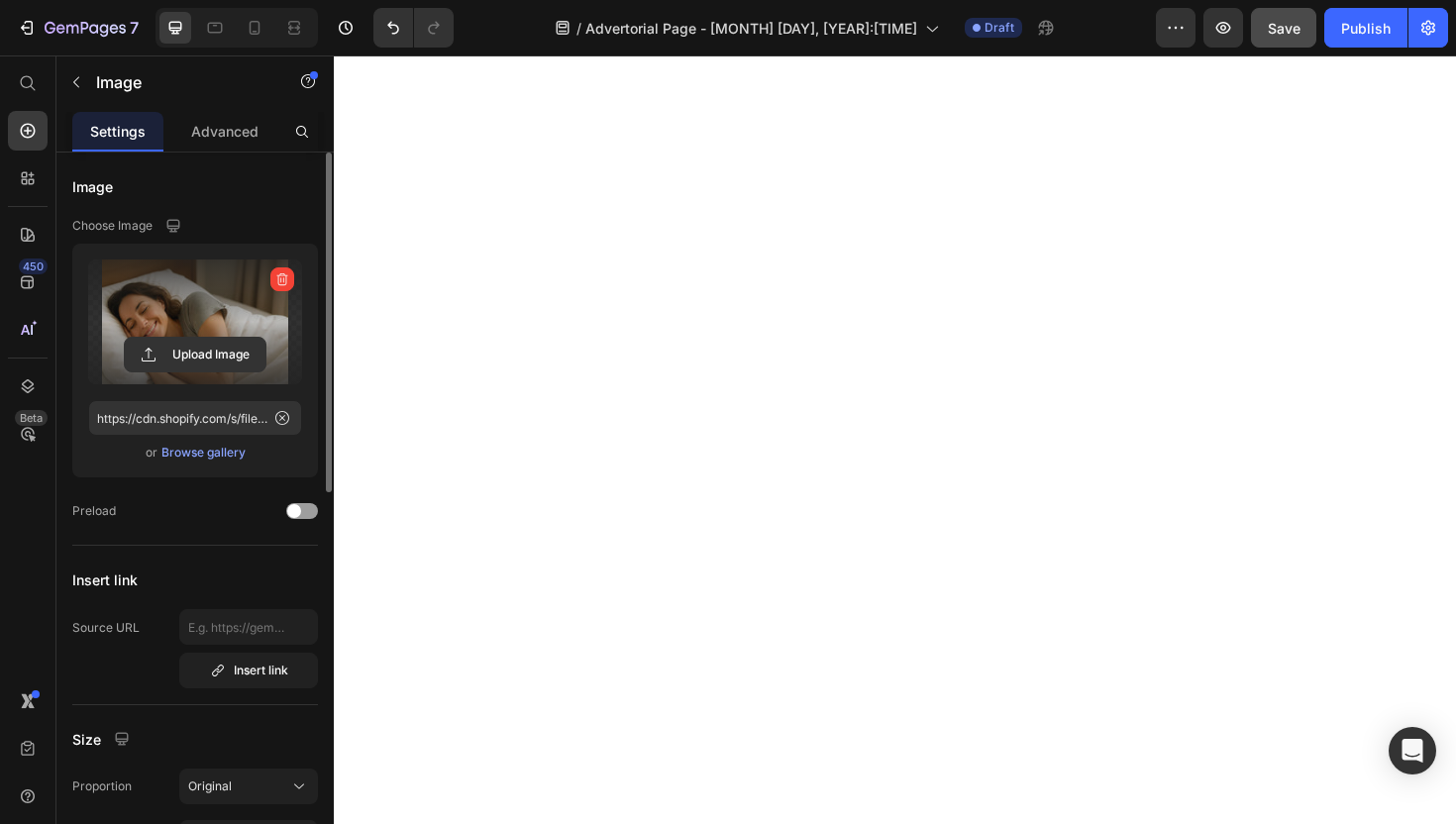 scroll, scrollTop: 6603, scrollLeft: 0, axis: vertical 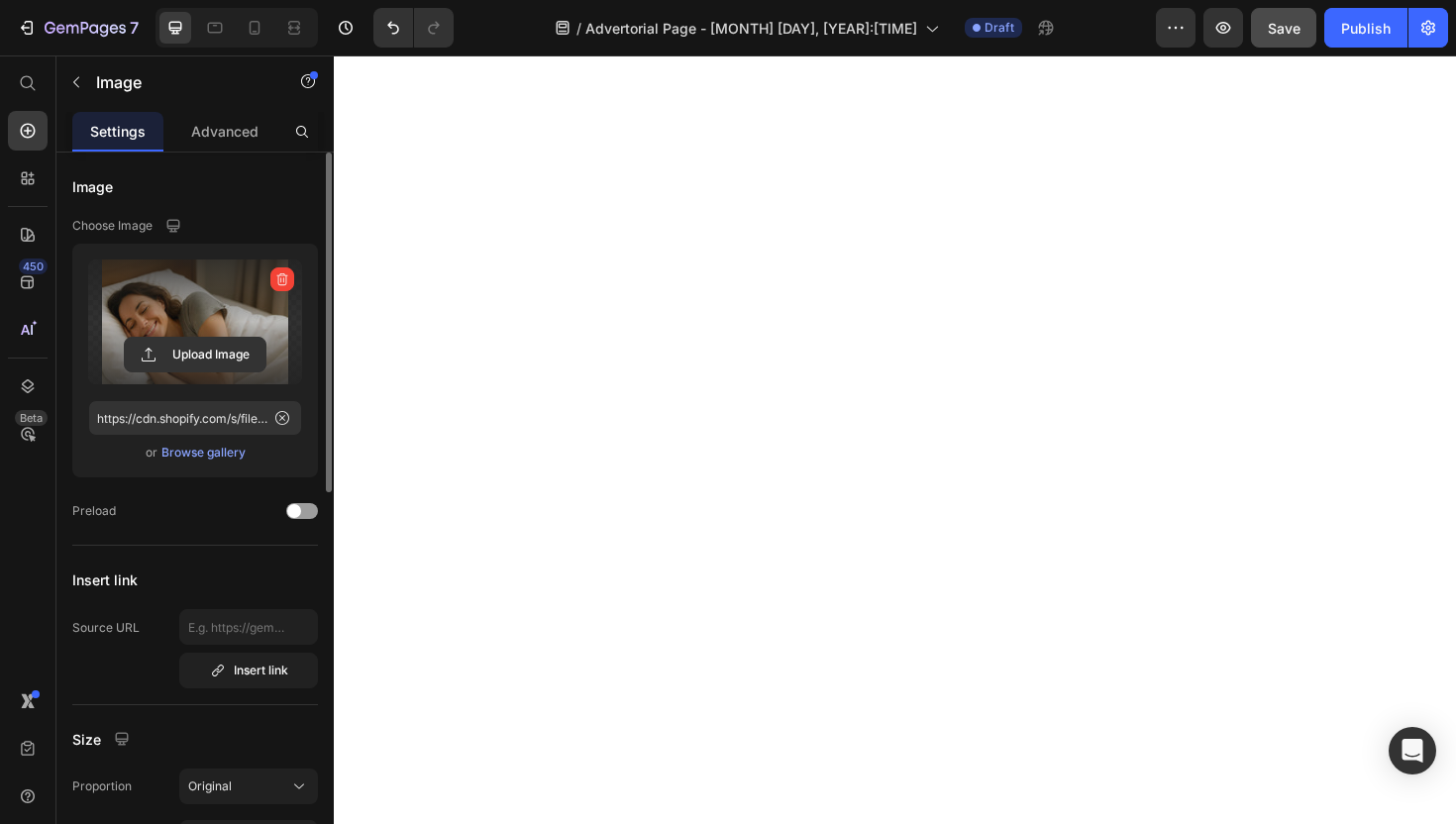 click at bounding box center (723, -1434) 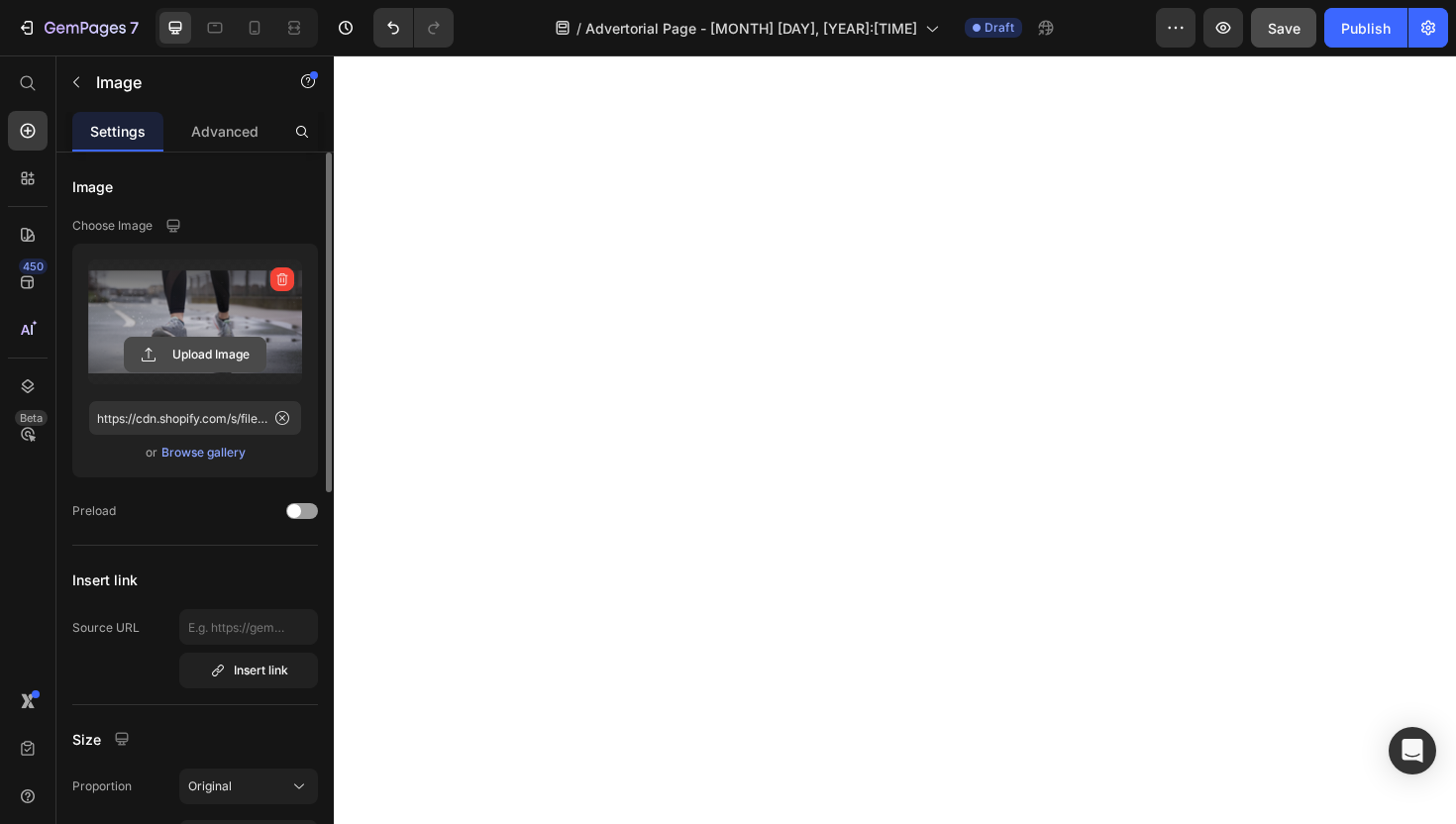 click 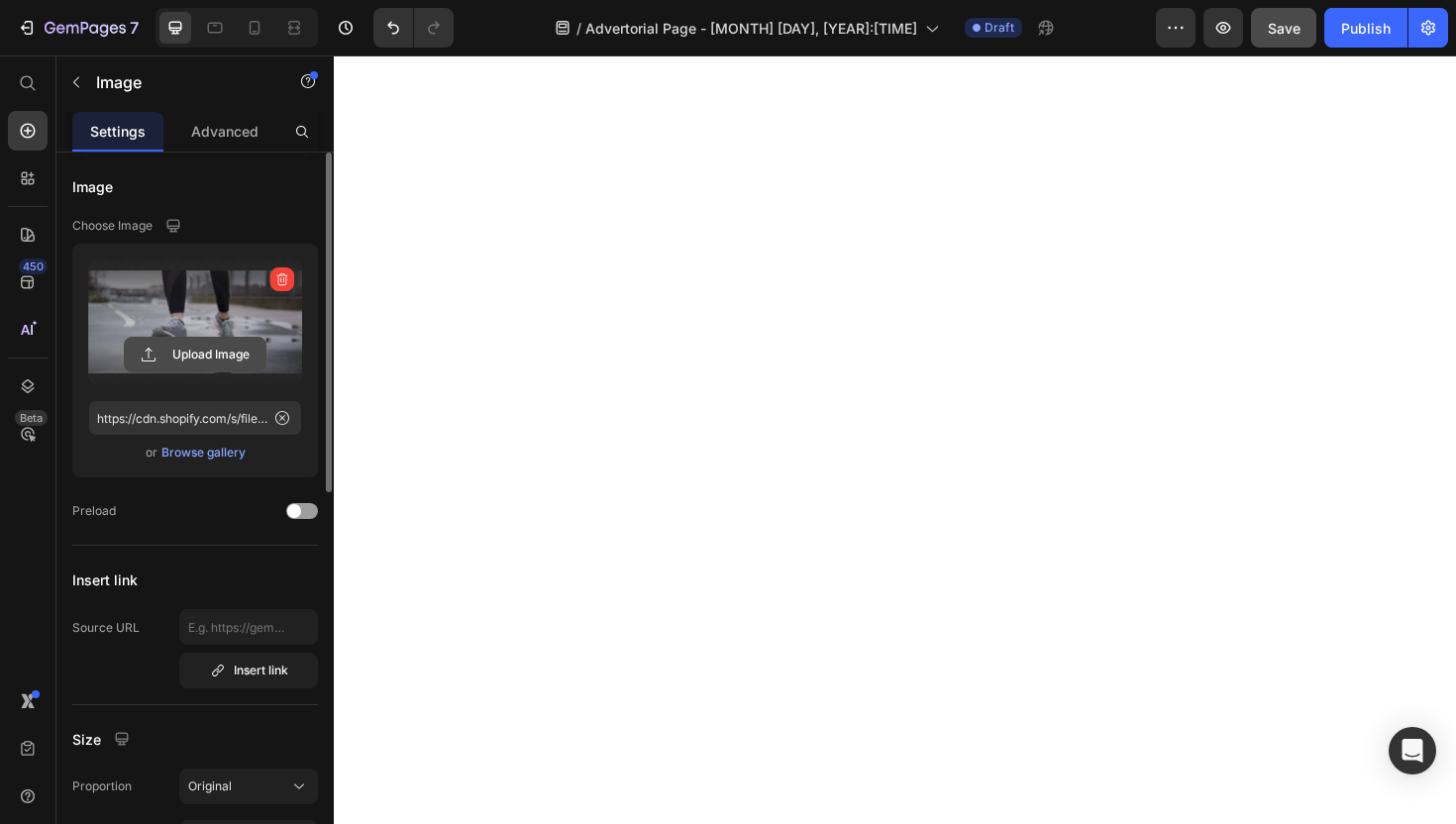 click 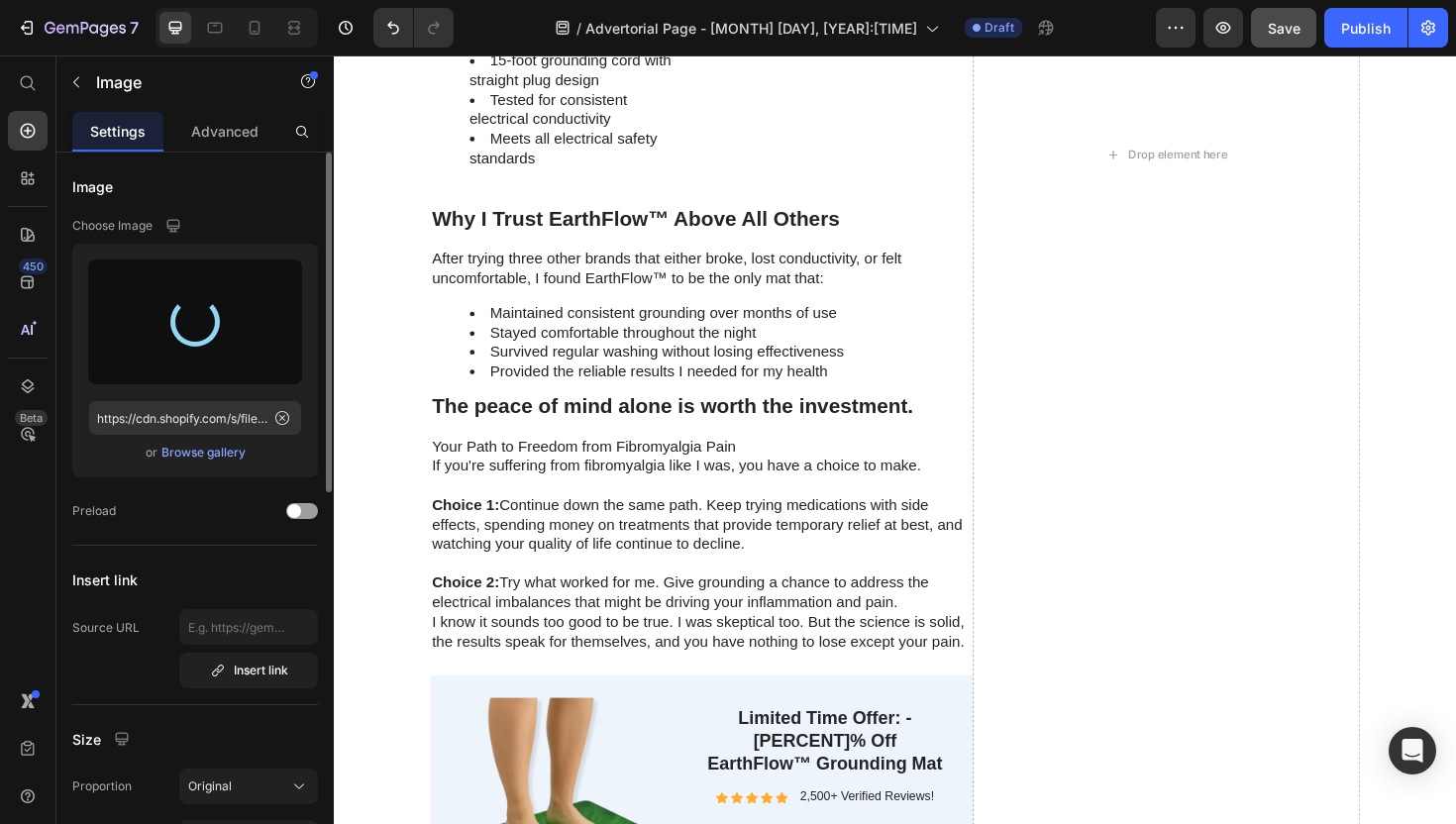 scroll, scrollTop: 7531, scrollLeft: 0, axis: vertical 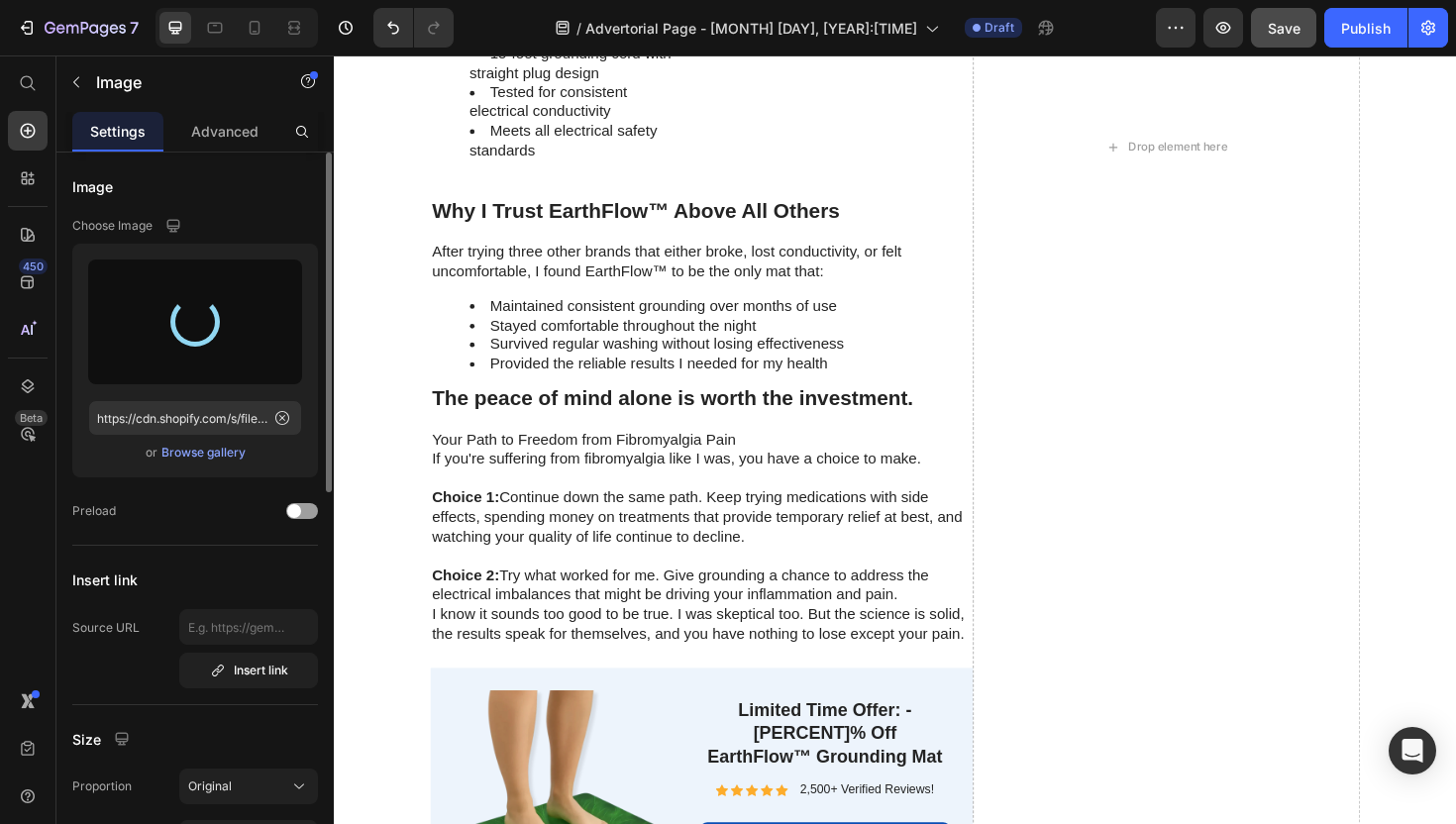 type on "https://cdn.shopify.com/s/files/1/0746/9921/1048/files/gempages_555058206901011322-3f572410-c692-4188-897a-f53ac6616198.webp" 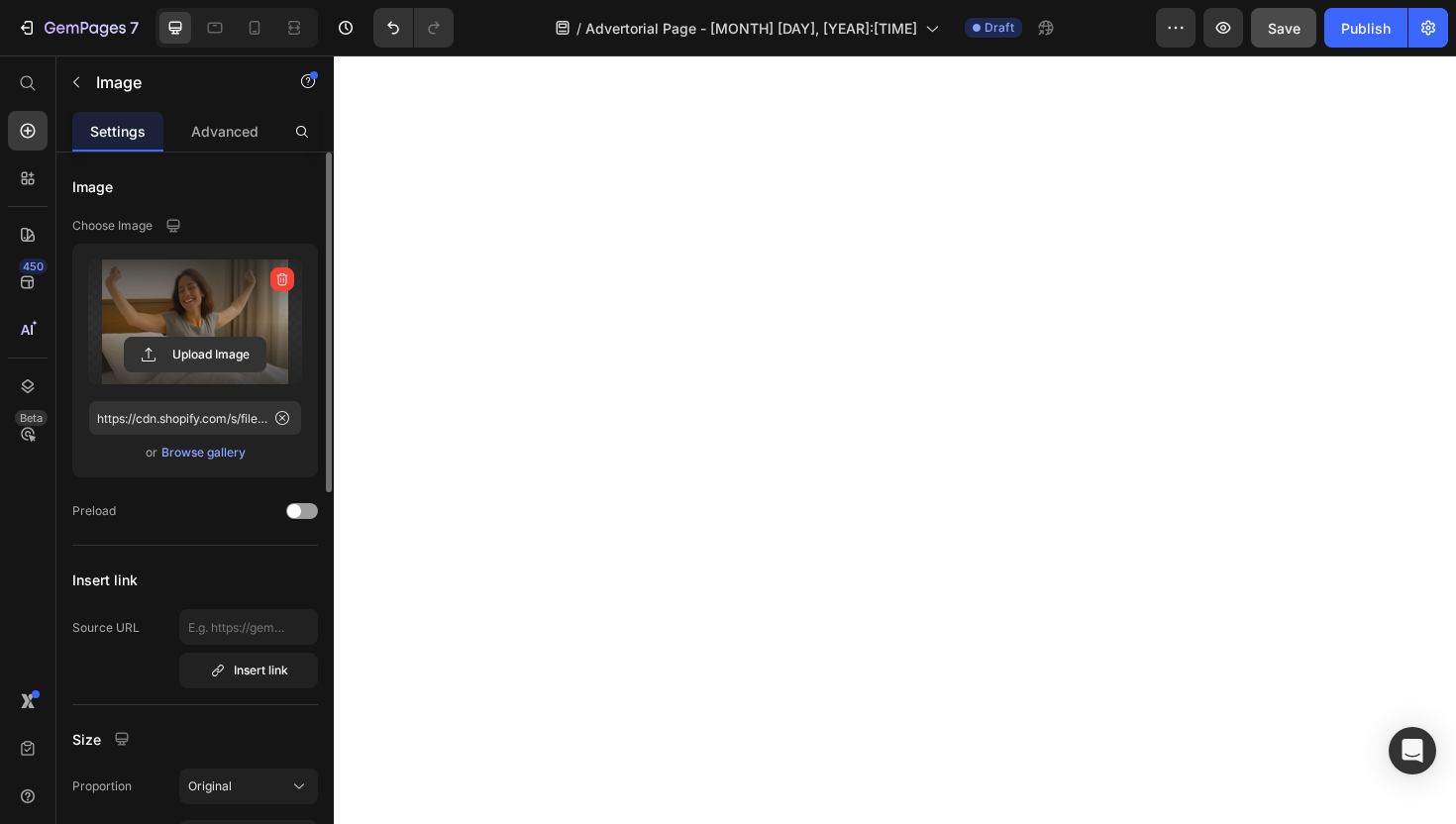 scroll, scrollTop: 7224, scrollLeft: 0, axis: vertical 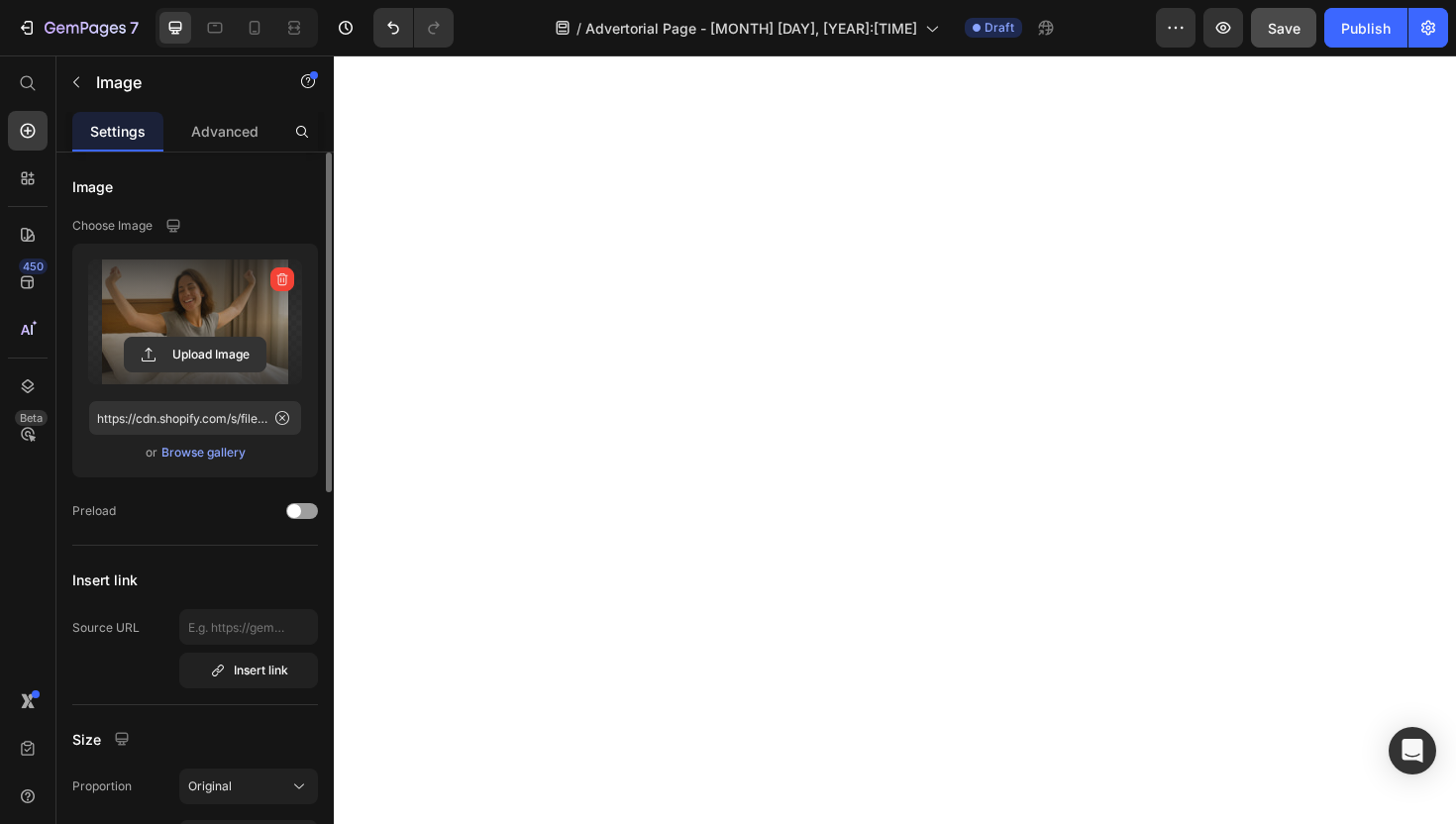 click at bounding box center [723, -1864] 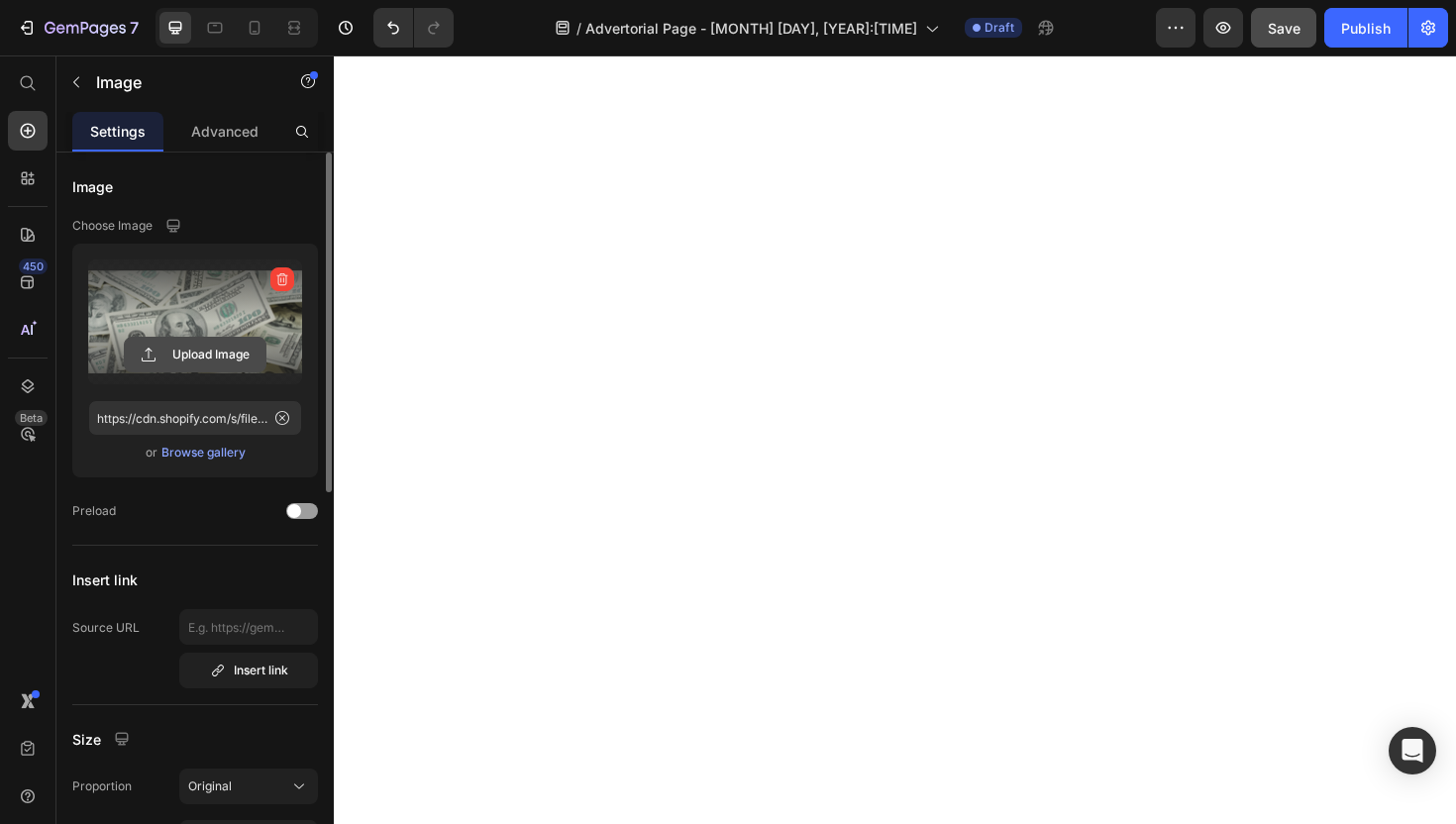 click 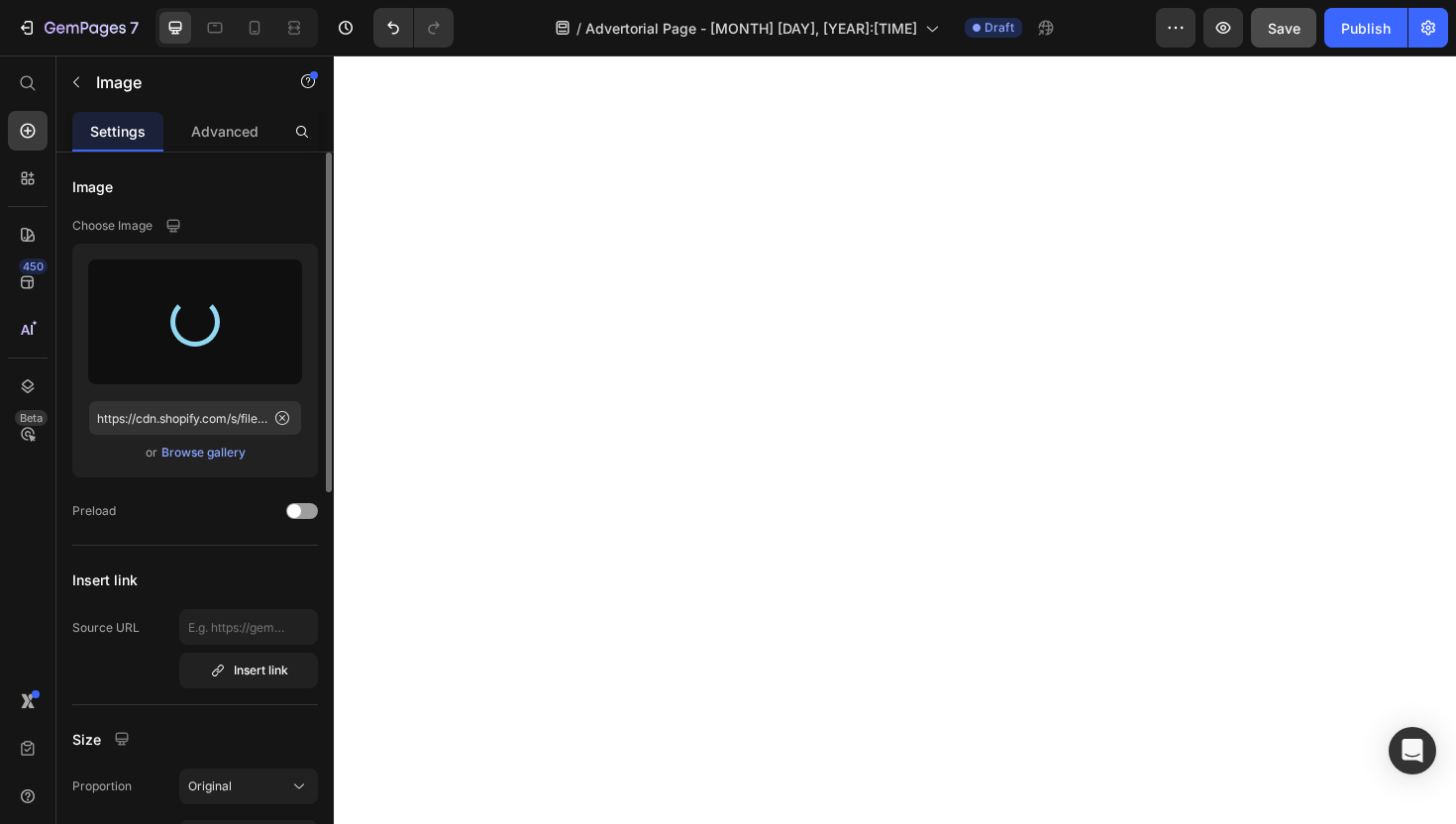 type on "https://cdn.shopify.com/s/files/1/0746/9921/1048/files/gempages_555058206901011322-[ID].webp" 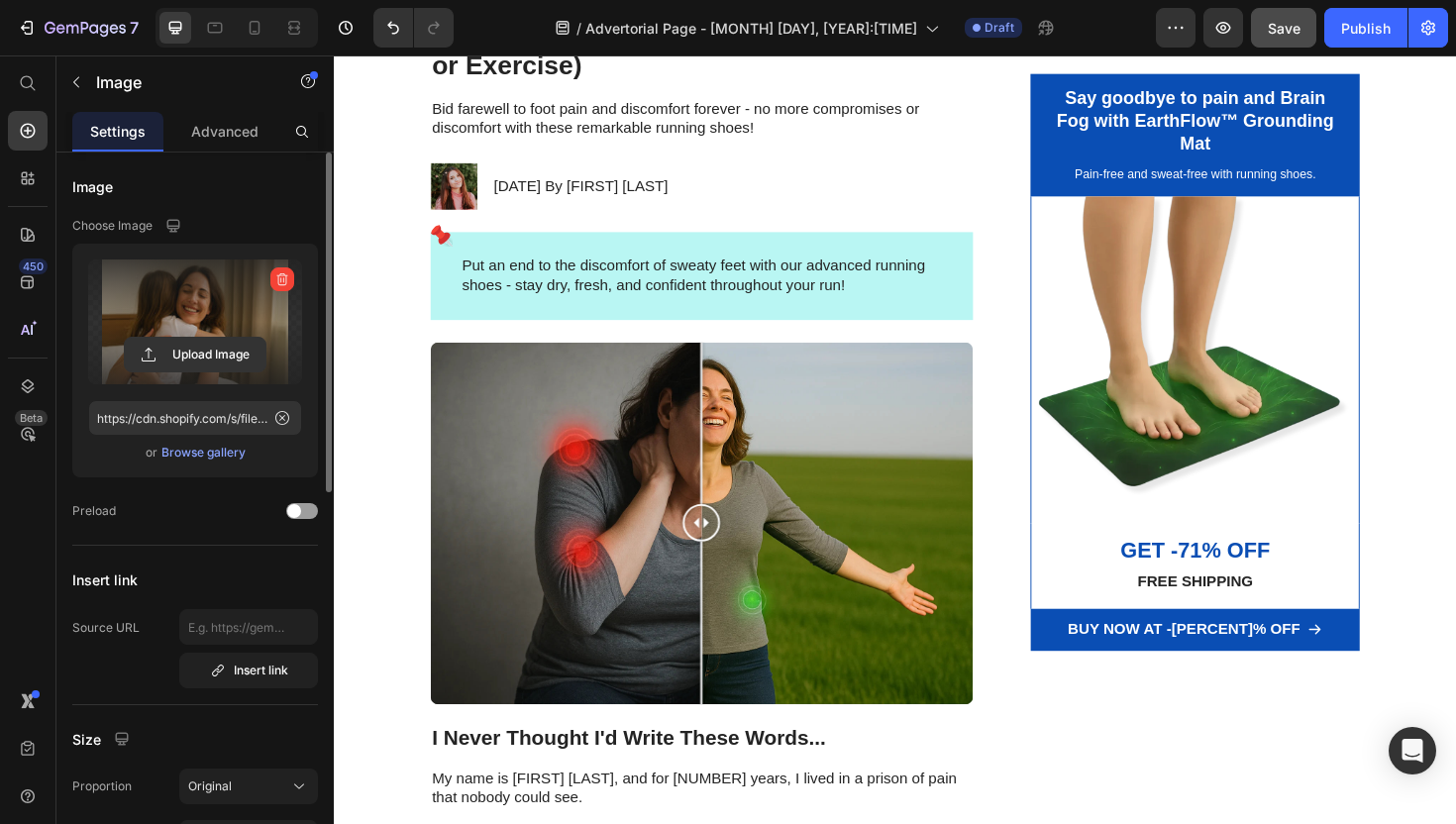 scroll, scrollTop: 0, scrollLeft: 0, axis: both 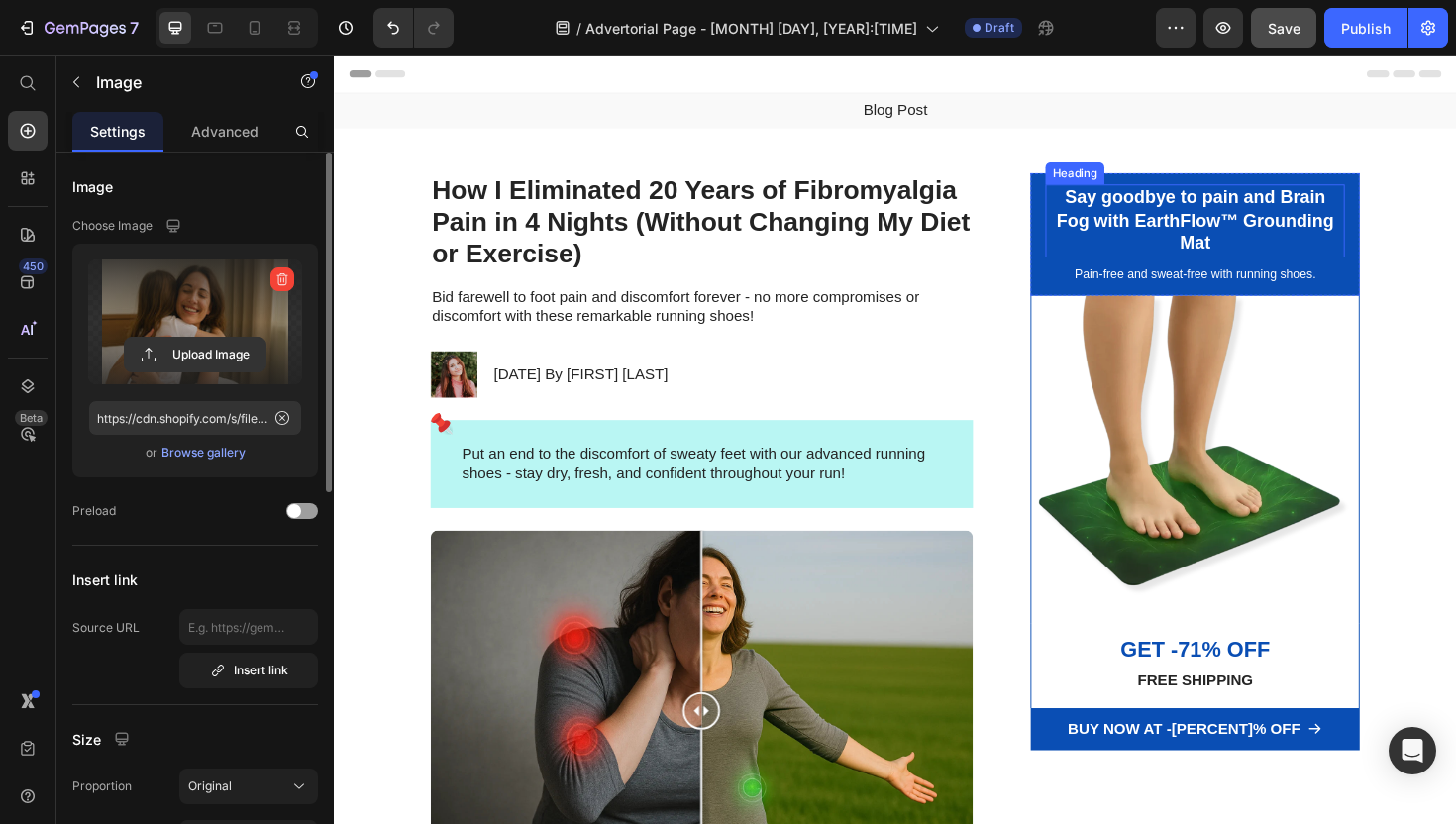 click on "Say goodbye to pain and Brain Fog with EarthFlow™ Grounding Mat" at bounding box center [1246, 231] 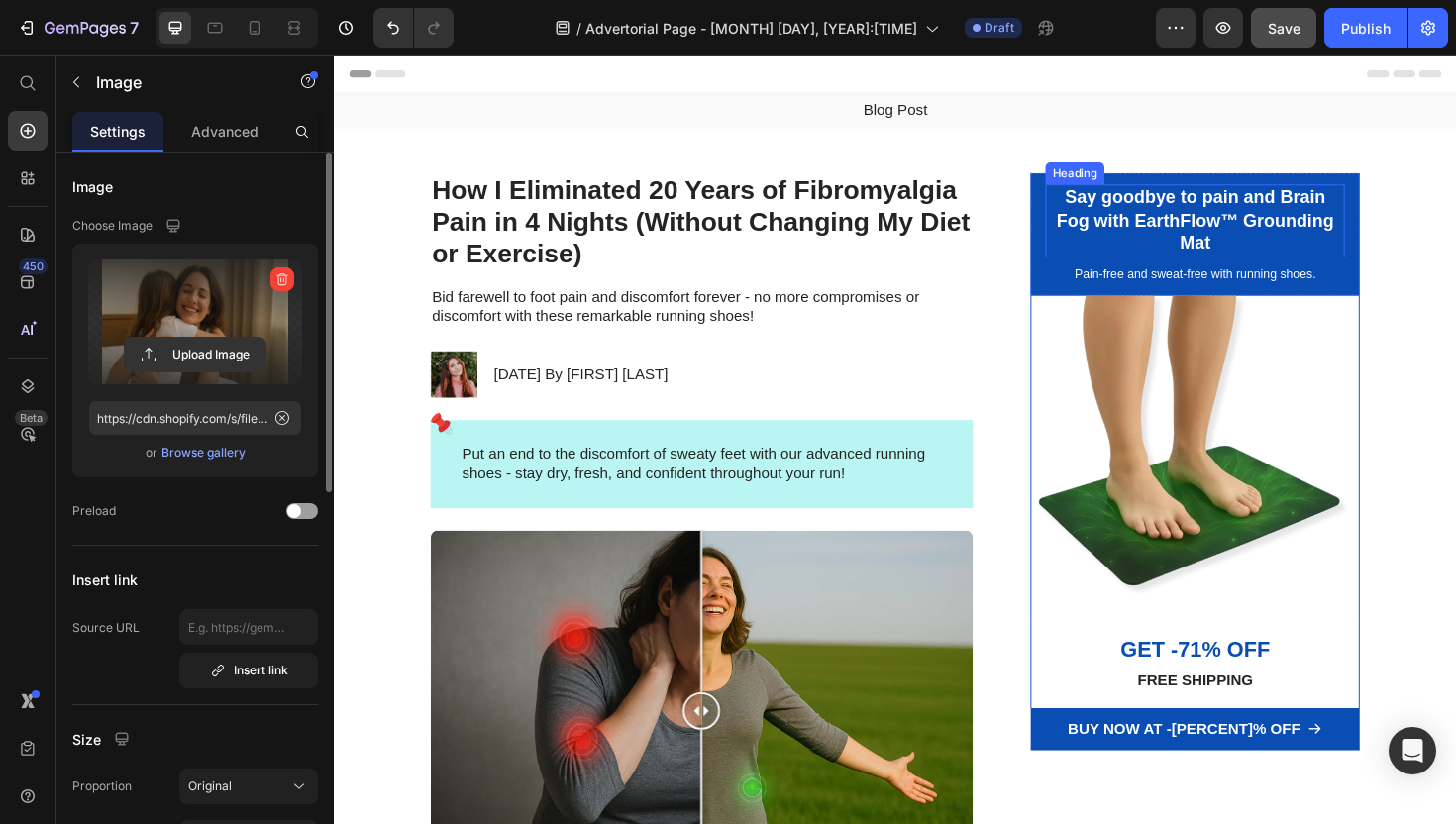 click on "Say goodbye to pain and Brain Fog with EarthFlow™ Grounding Mat" at bounding box center [1246, 231] 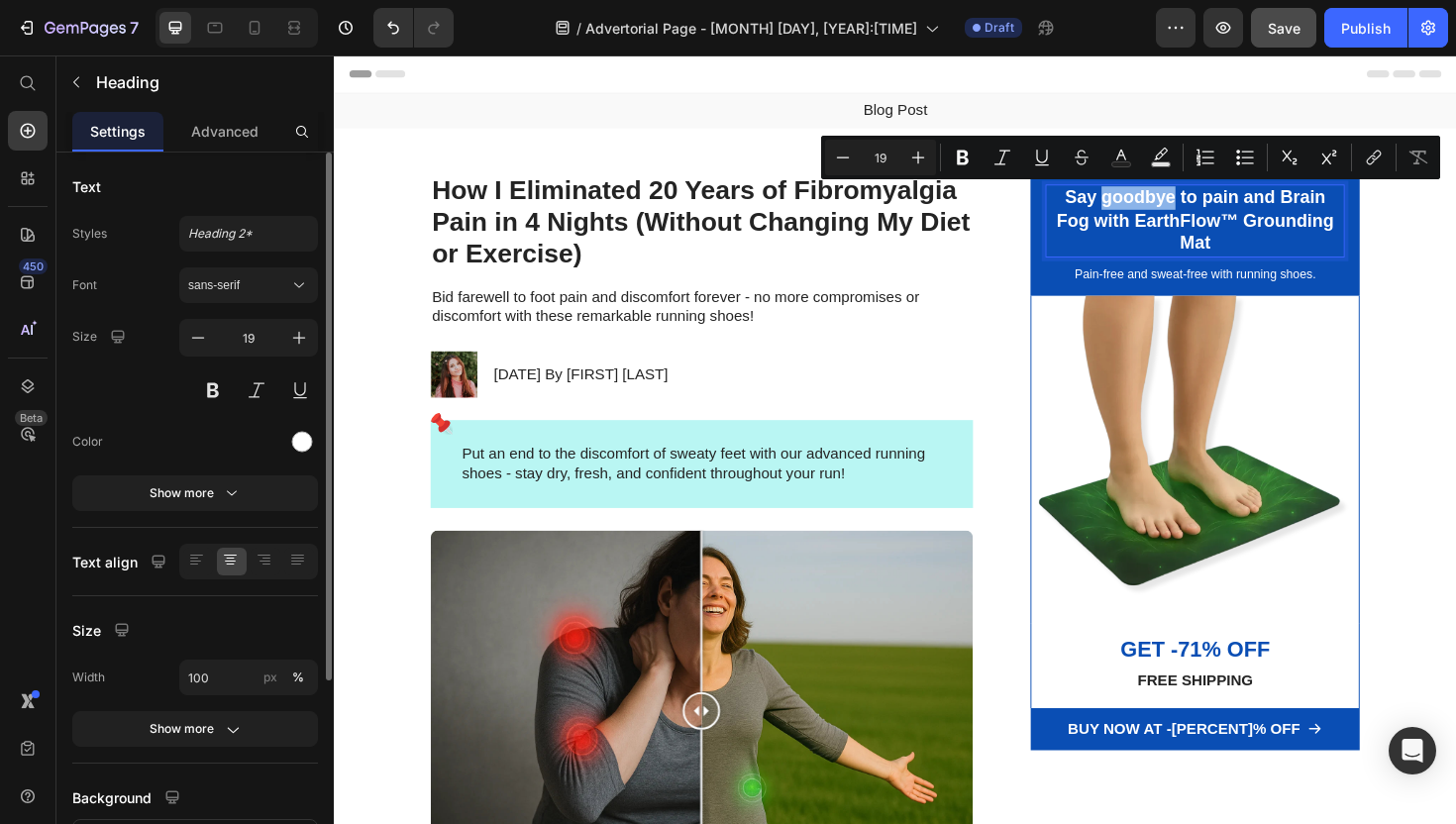 click on "Say goodbye to pain and Brain Fog with EarthFlow™ Grounding Mat" at bounding box center [1246, 231] 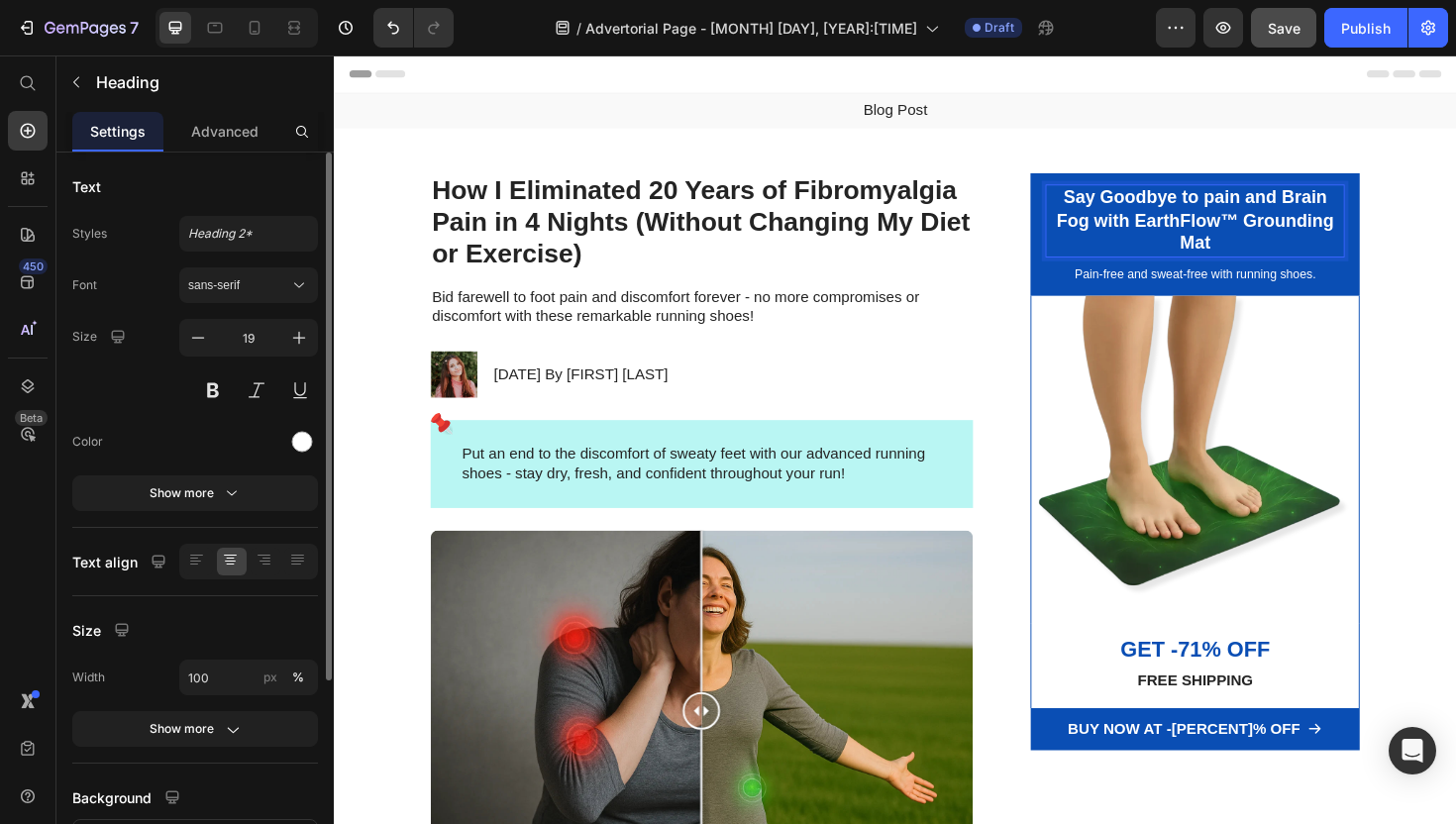 click on "Say Goodbye to pain and Brain Fog with EarthFlow™ Grounding Mat" at bounding box center (1246, 231) 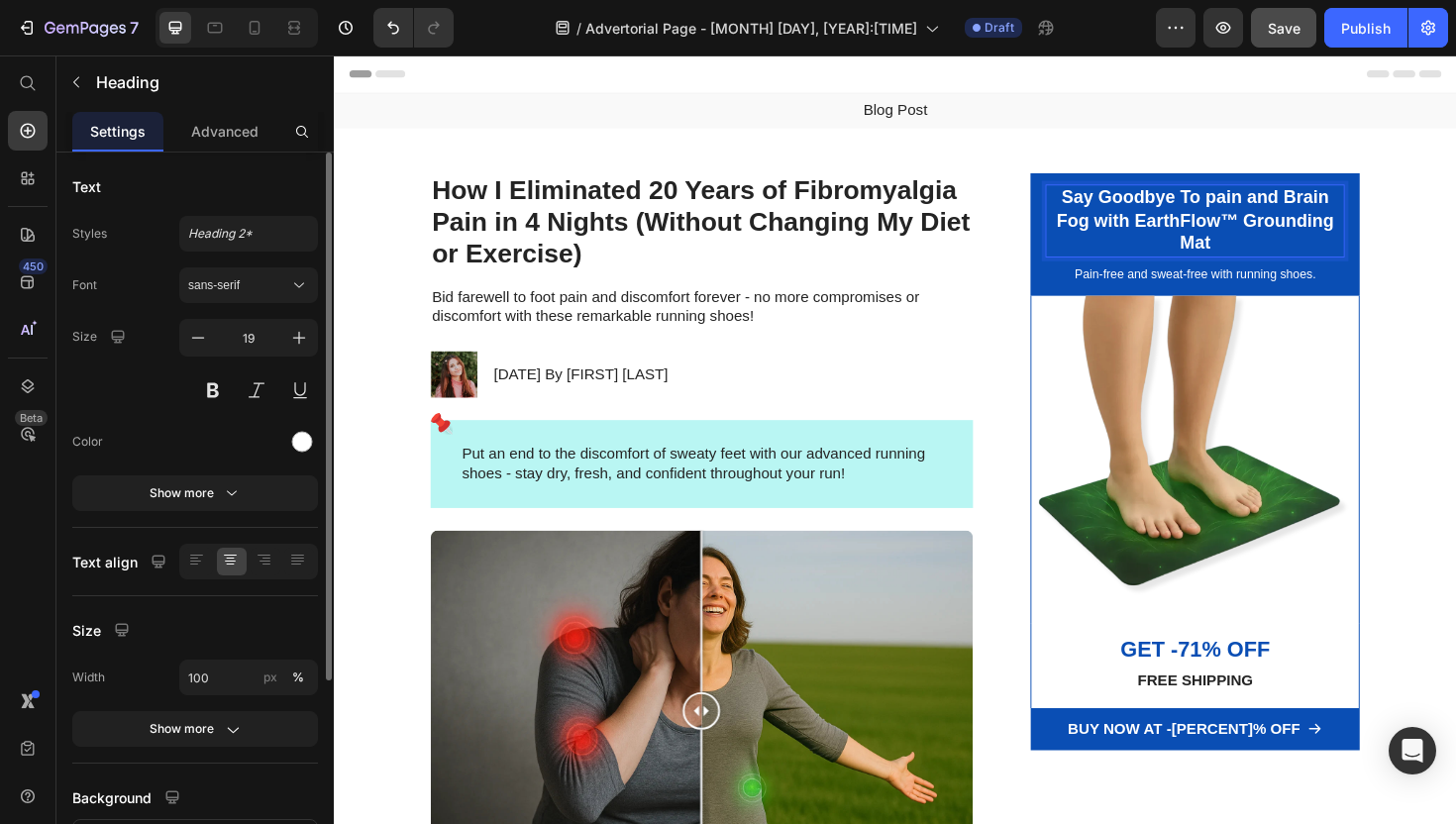 click on "Say Goodbye To pain and Brain Fog with EarthFlow™ Grounding Mat" at bounding box center (1246, 231) 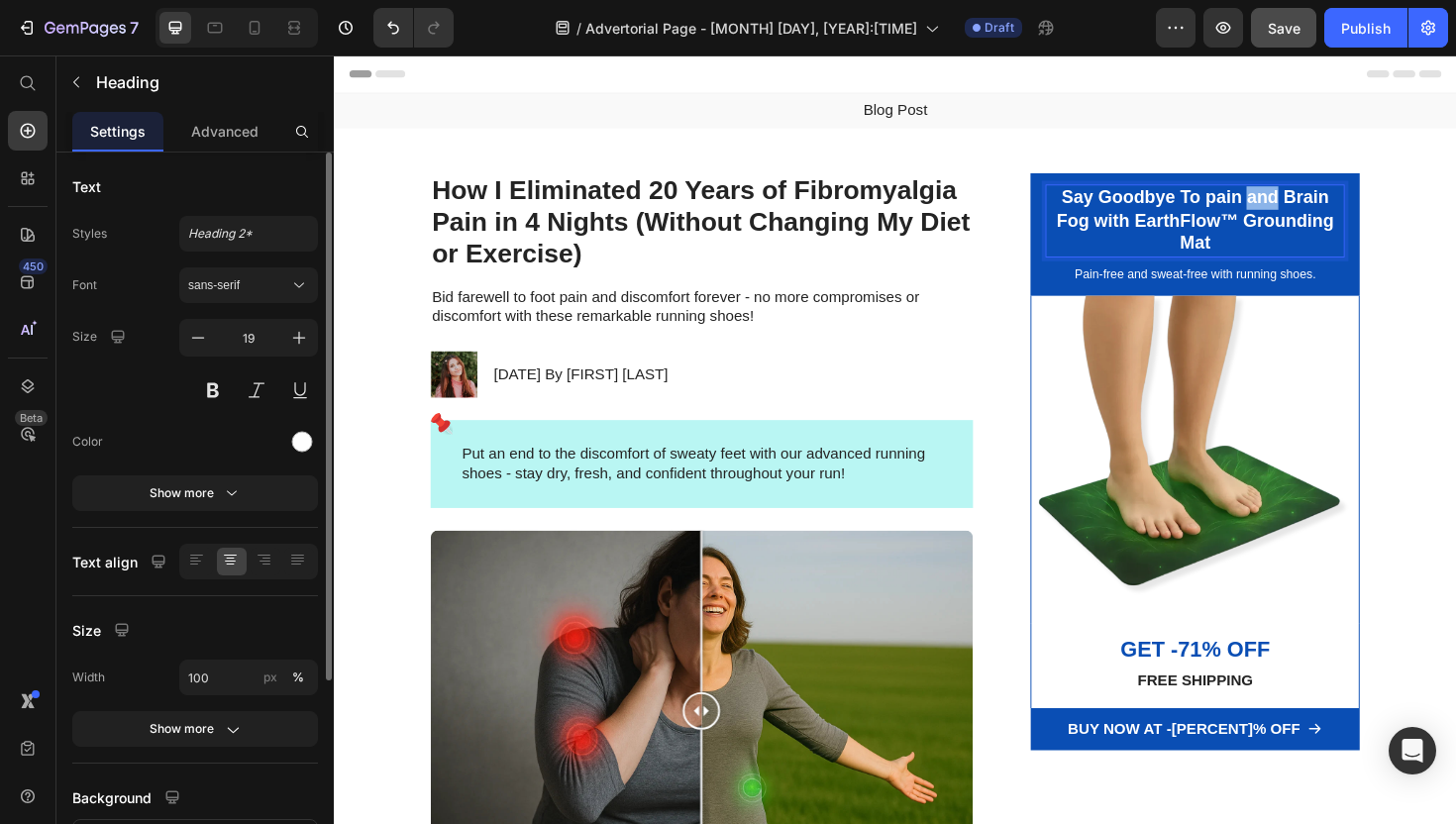 click on "Say Goodbye To pain and Brain Fog with EarthFlow™ Grounding Mat" at bounding box center (1246, 231) 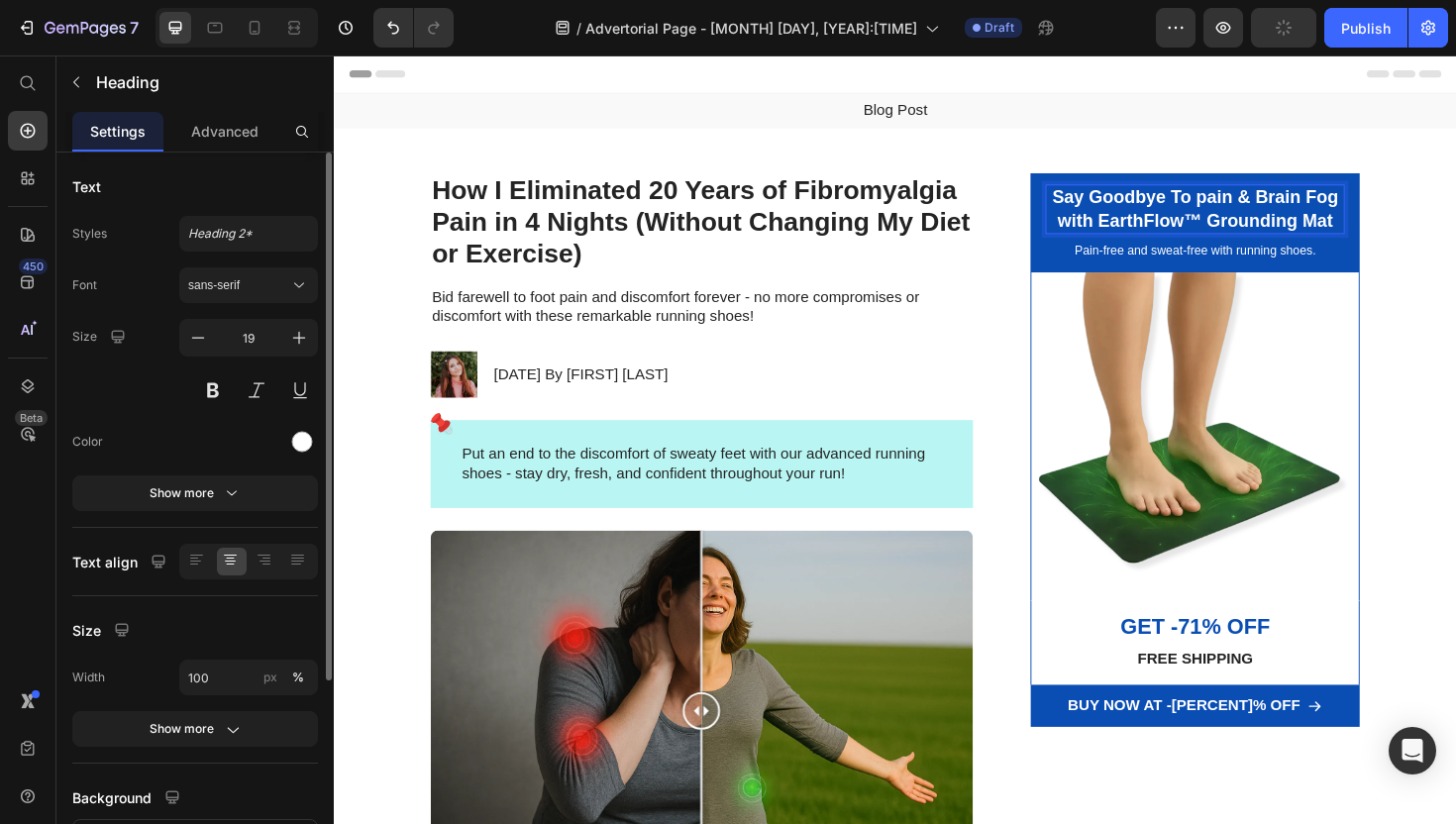 click on "Say Goodbye To pain & Brain Fog with EarthFlow™ Grounding Mat" at bounding box center [1246, 218] 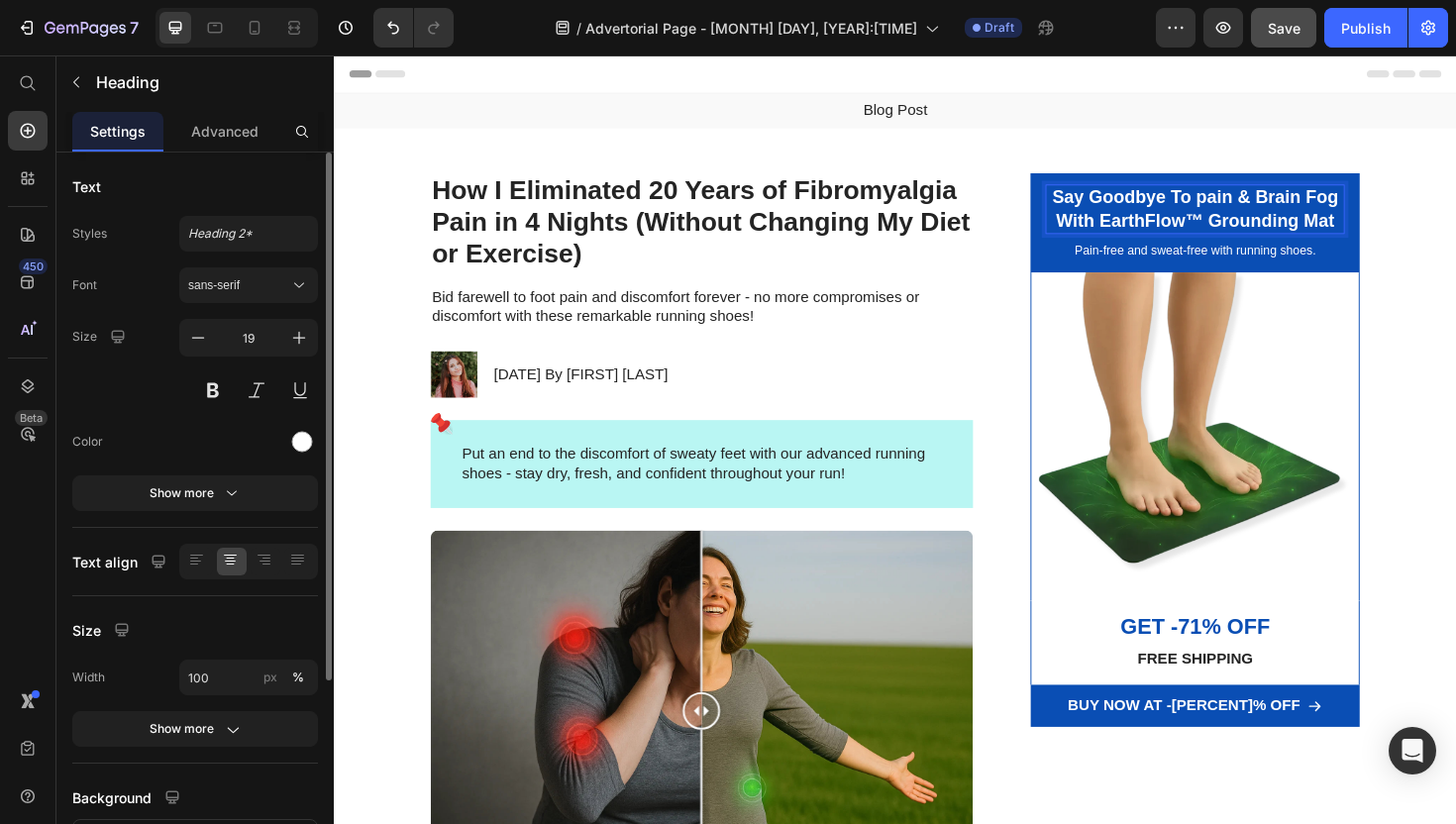 click on "Say Goodbye To pain & Brain Fog With EarthFlow™ Grounding Mat" at bounding box center [1246, 218] 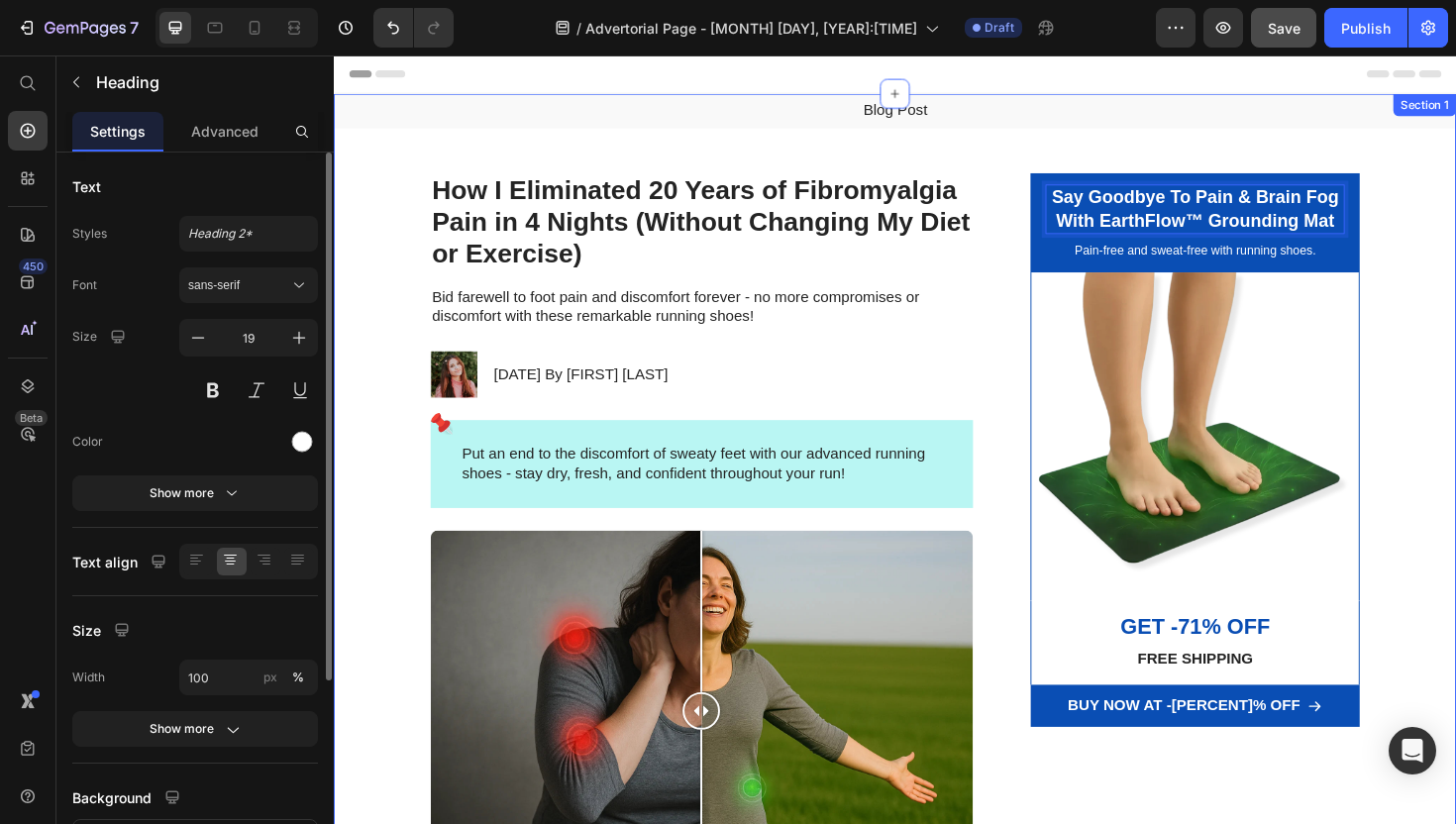 click on "Blog Post Text Block How I Eliminated [NUMBER] Years of Fibromyalgia Pain in [NUMBER] Nights (Without Changing My Diet or Exercise) Heading Bid farewell to foot pain and discomfort forever - no more compromises or discomfort with these remarkable running shoes! Text Block Image [DATE] By [FIRST] [LAST] Text Block Row Put an end to the discomfort of sweaty feet with our advanced running shoes - stay dry, fresh, and confident throughout your run! Text Block
Icon Row Image Comparison I Never Thought I'd Write These Words... My name is [FIRST] [LAST], and for [NUMBER] years, I lived in a prison of pain that nobody could see. If you're reading this, you probably know exactly what I'm talking about. The constant aching. The burning sensations. The exhaustion that sleep never fixes. The way people look at you like you're exaggerating when you say you can't do something because of the pain. But here's what shocked me most: I'm not alone in this nightmare." at bounding box center [928, 1194] 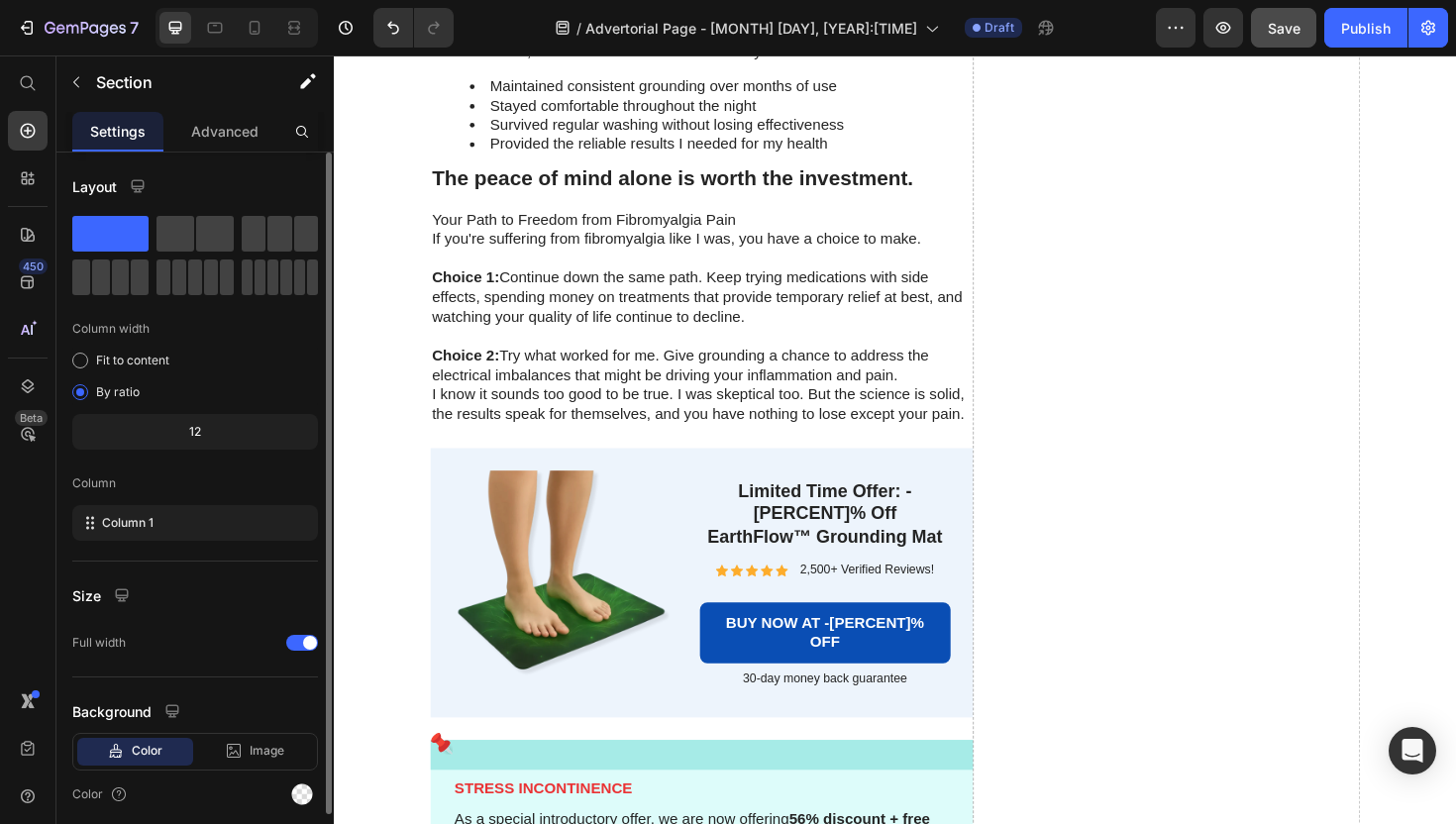 scroll, scrollTop: 7767, scrollLeft: 0, axis: vertical 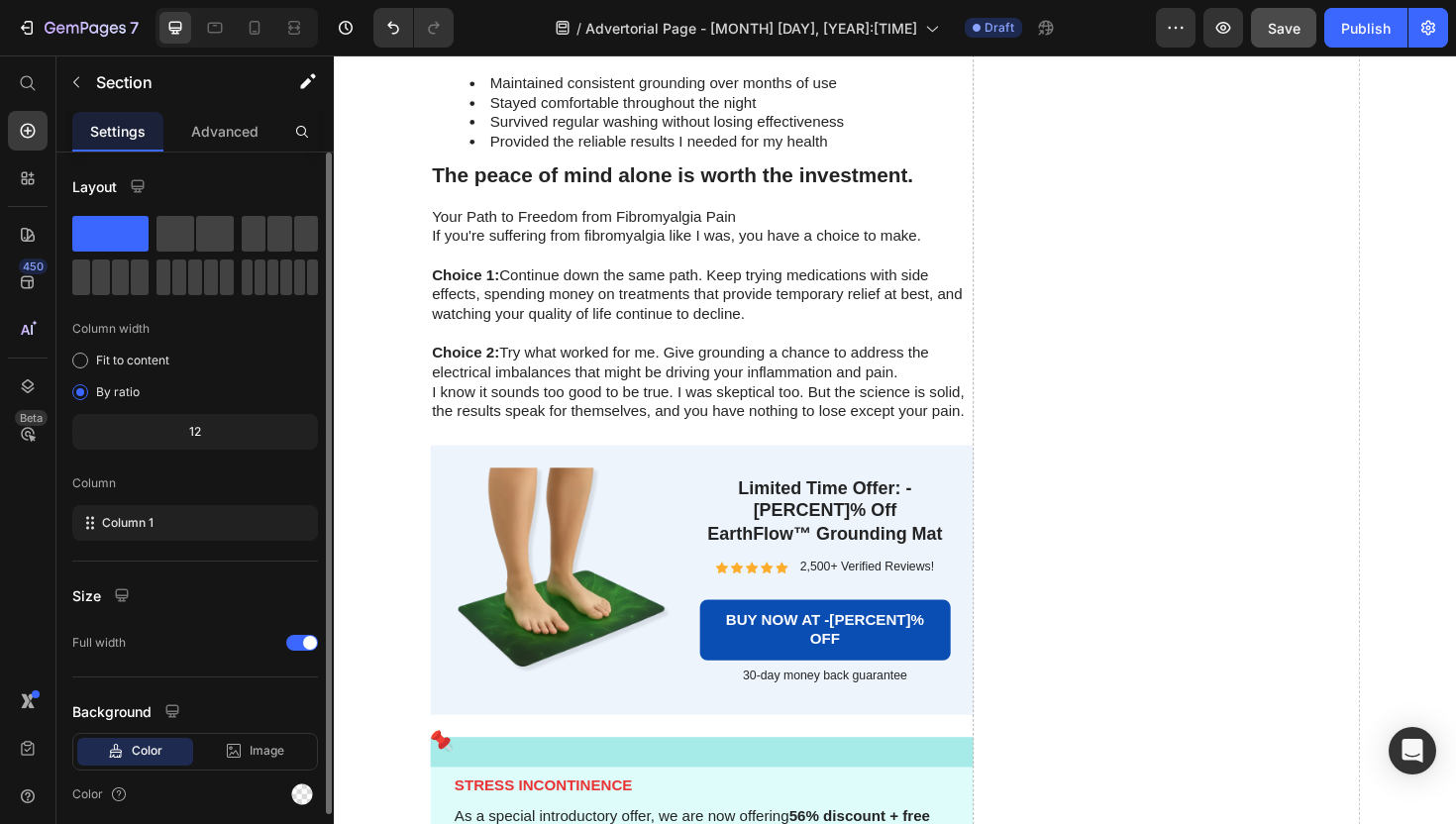 click at bounding box center (723, -2058) 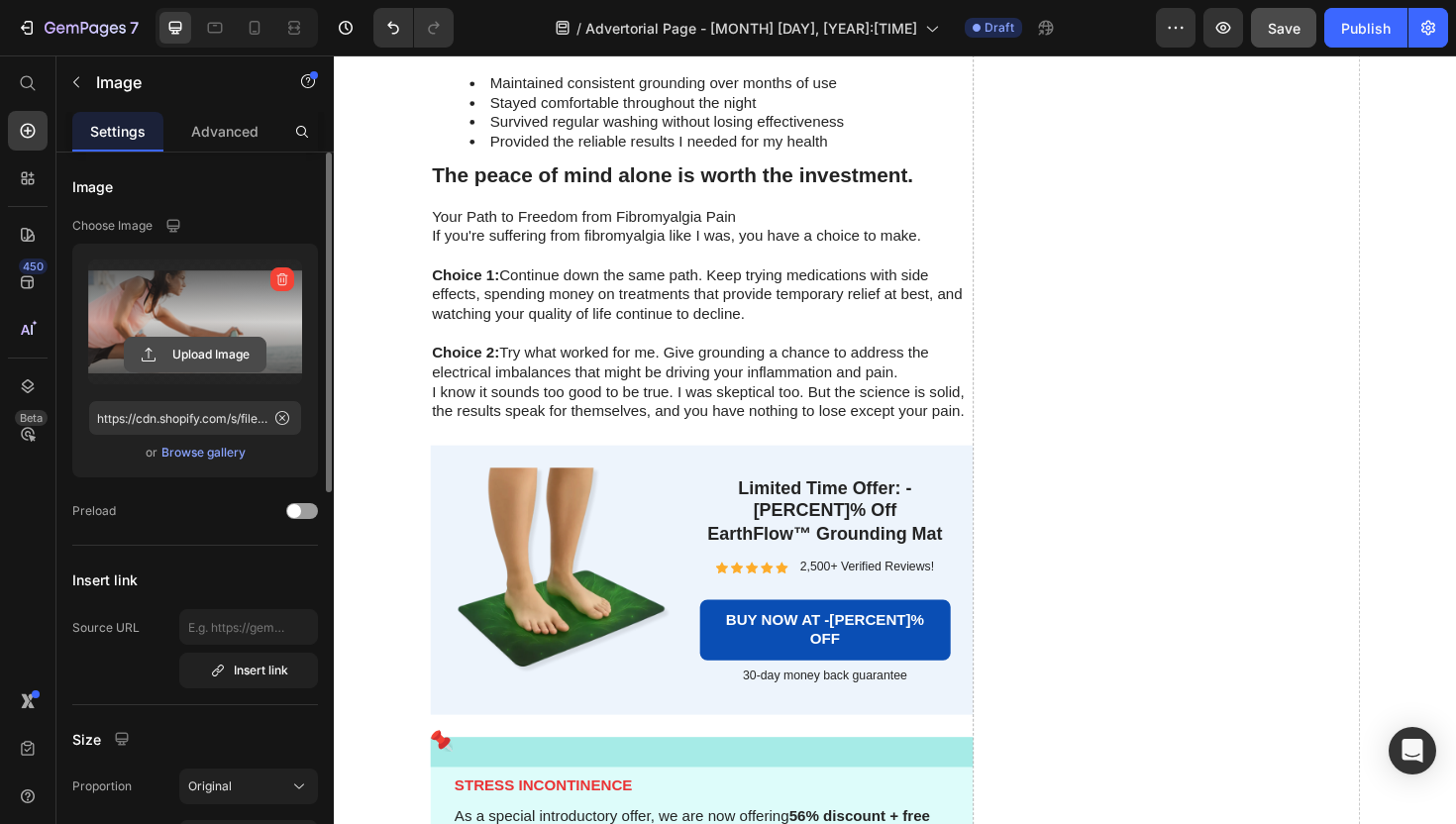click 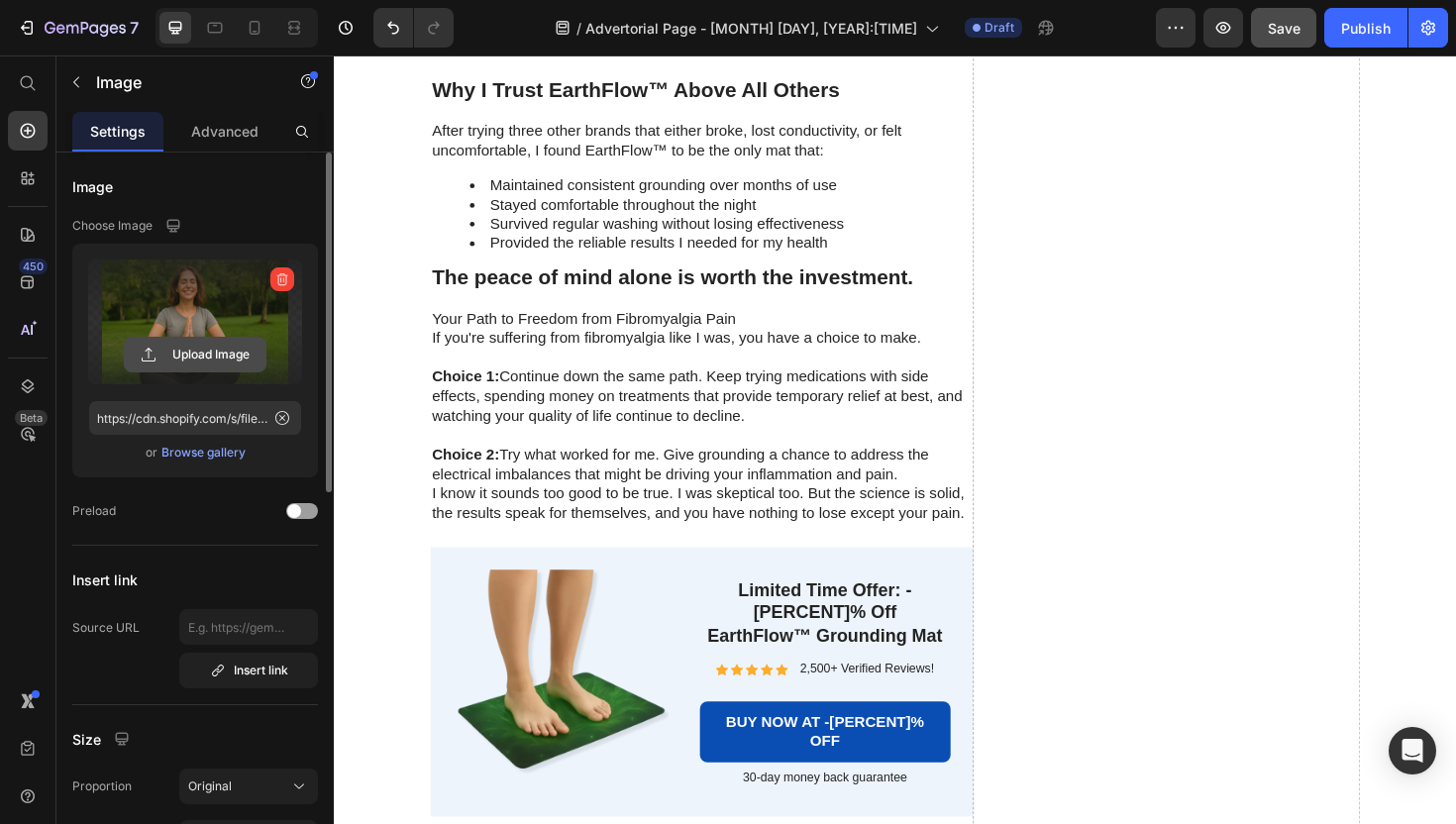 click 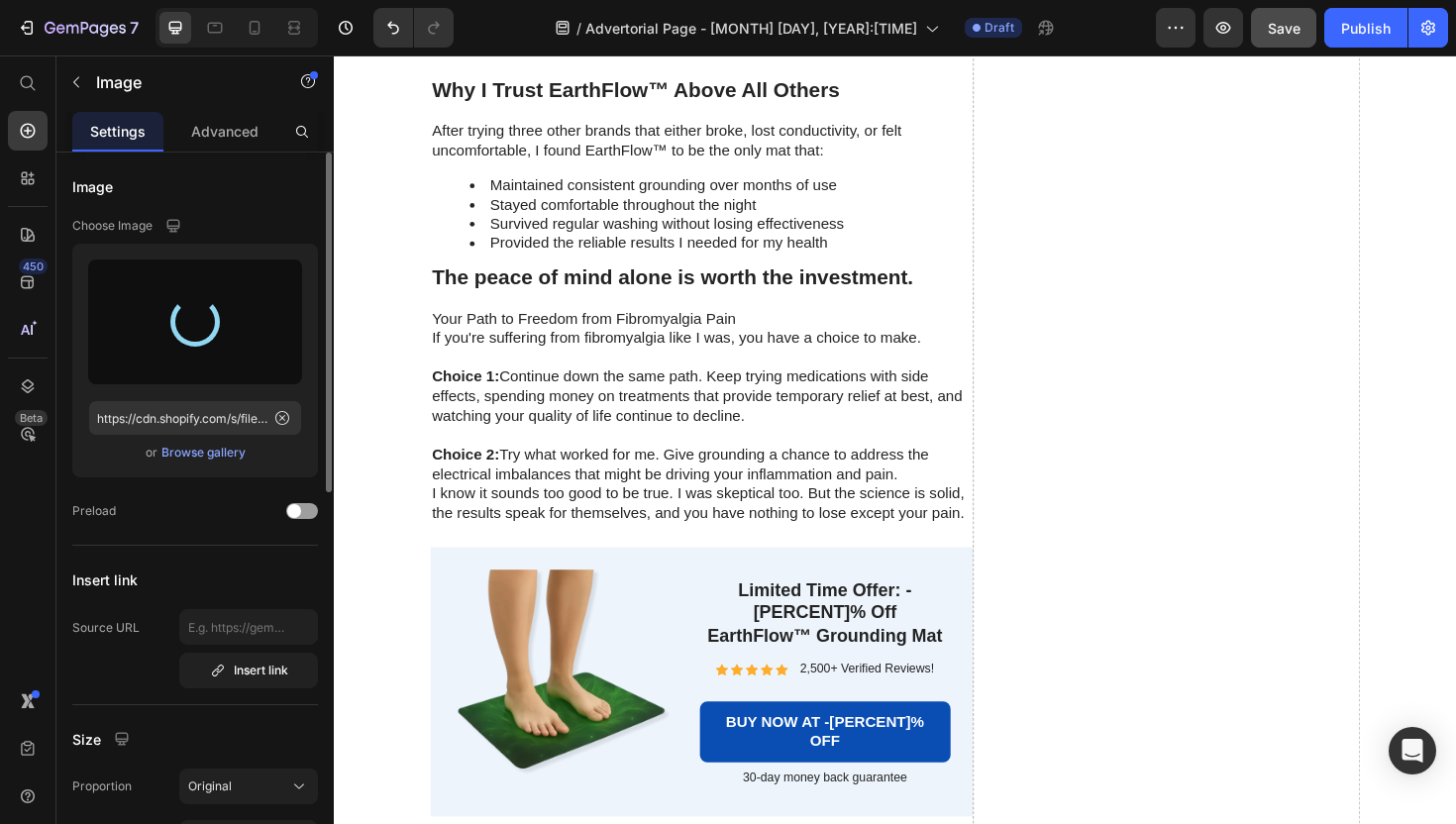 type on "https://cdn.shopify.com/s/files/1/0746/9921/1048/files/gempages_555058206901011322-6a2f1d60-8f09-432d-becd-b0f50f9110c3.webp" 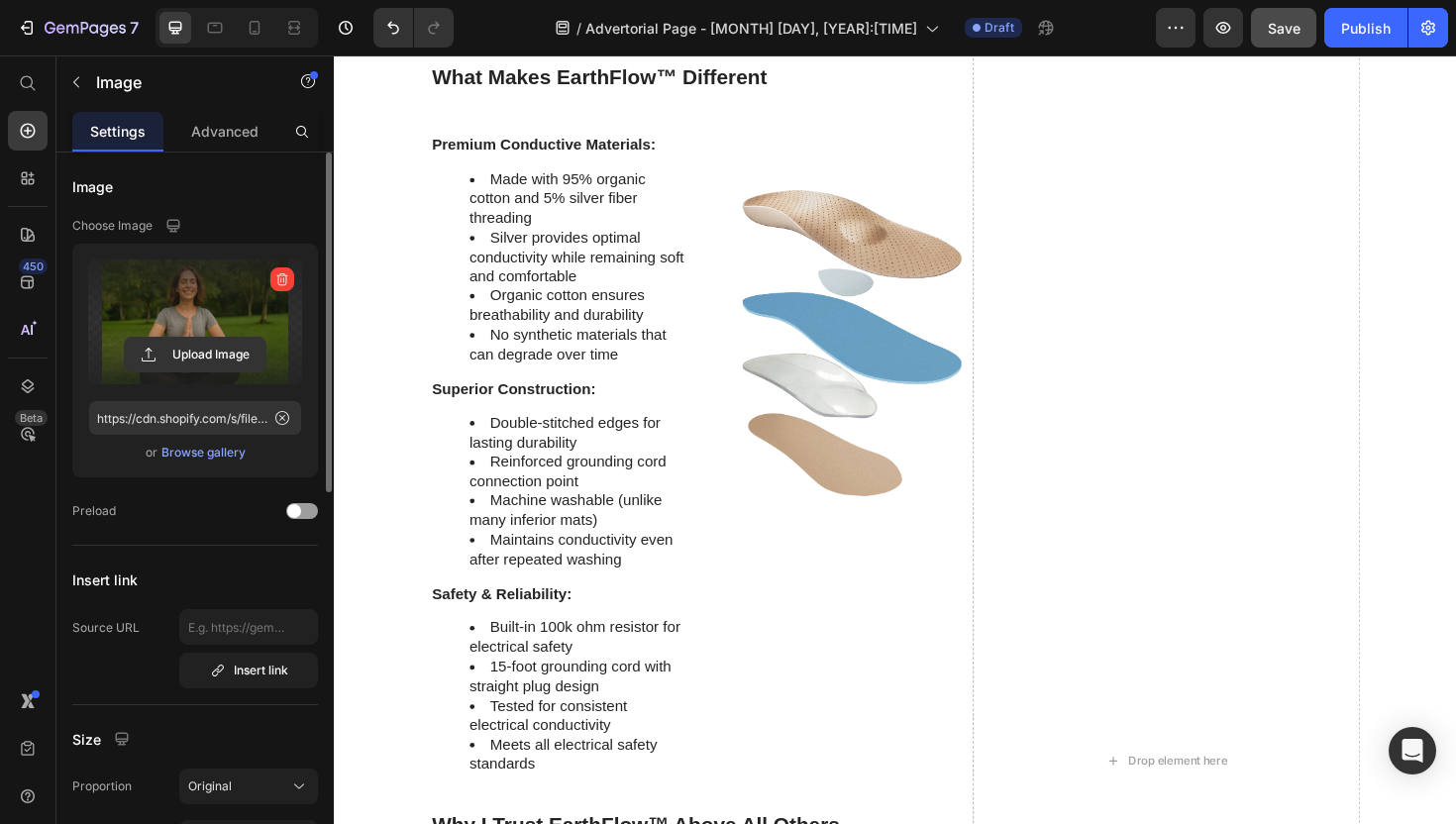 scroll, scrollTop: 9459, scrollLeft: 0, axis: vertical 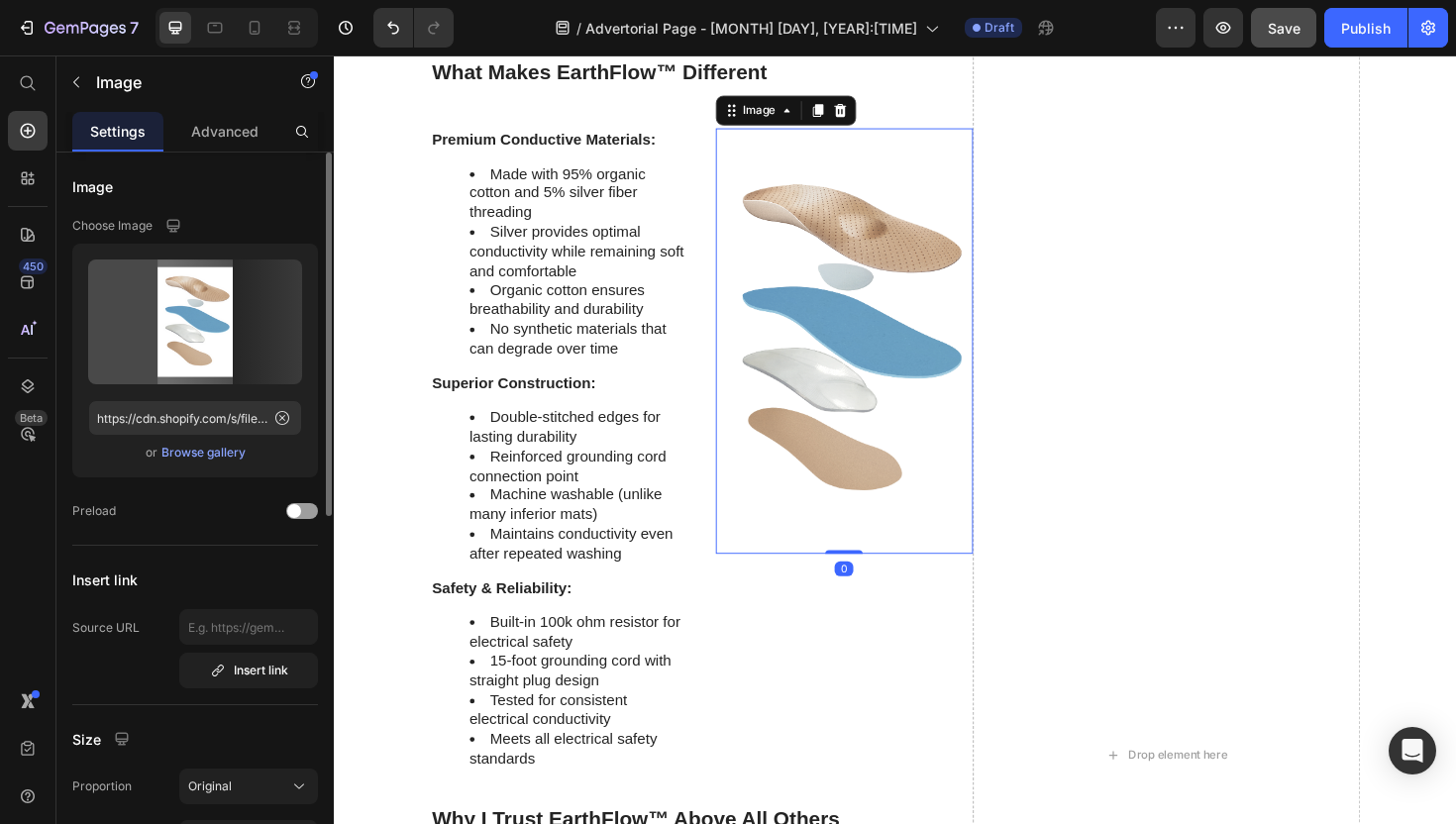 click at bounding box center [874, 358] 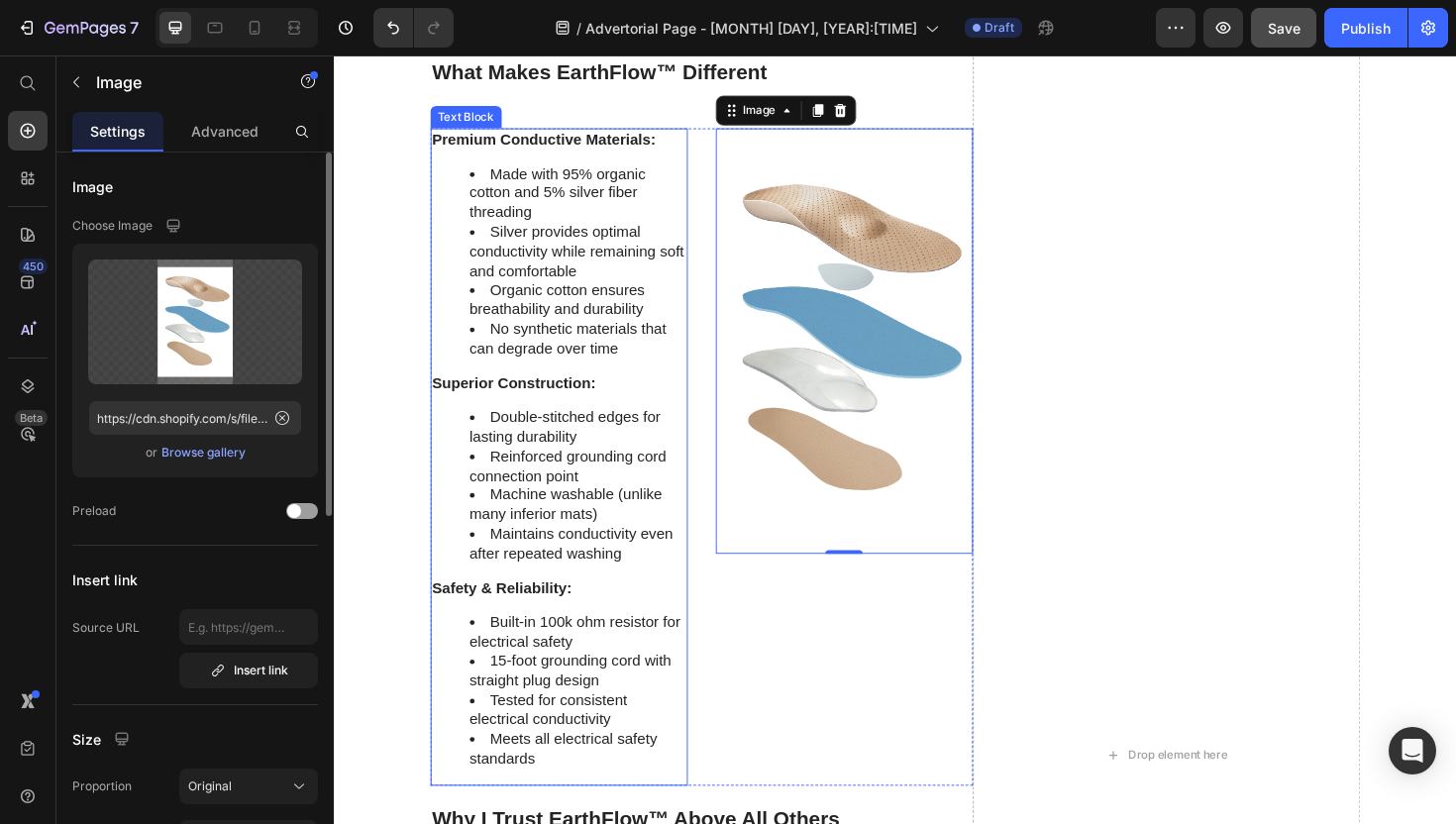 click on "Silver provides optimal conductivity while remaining soft and comfortable" at bounding box center (591, 263) 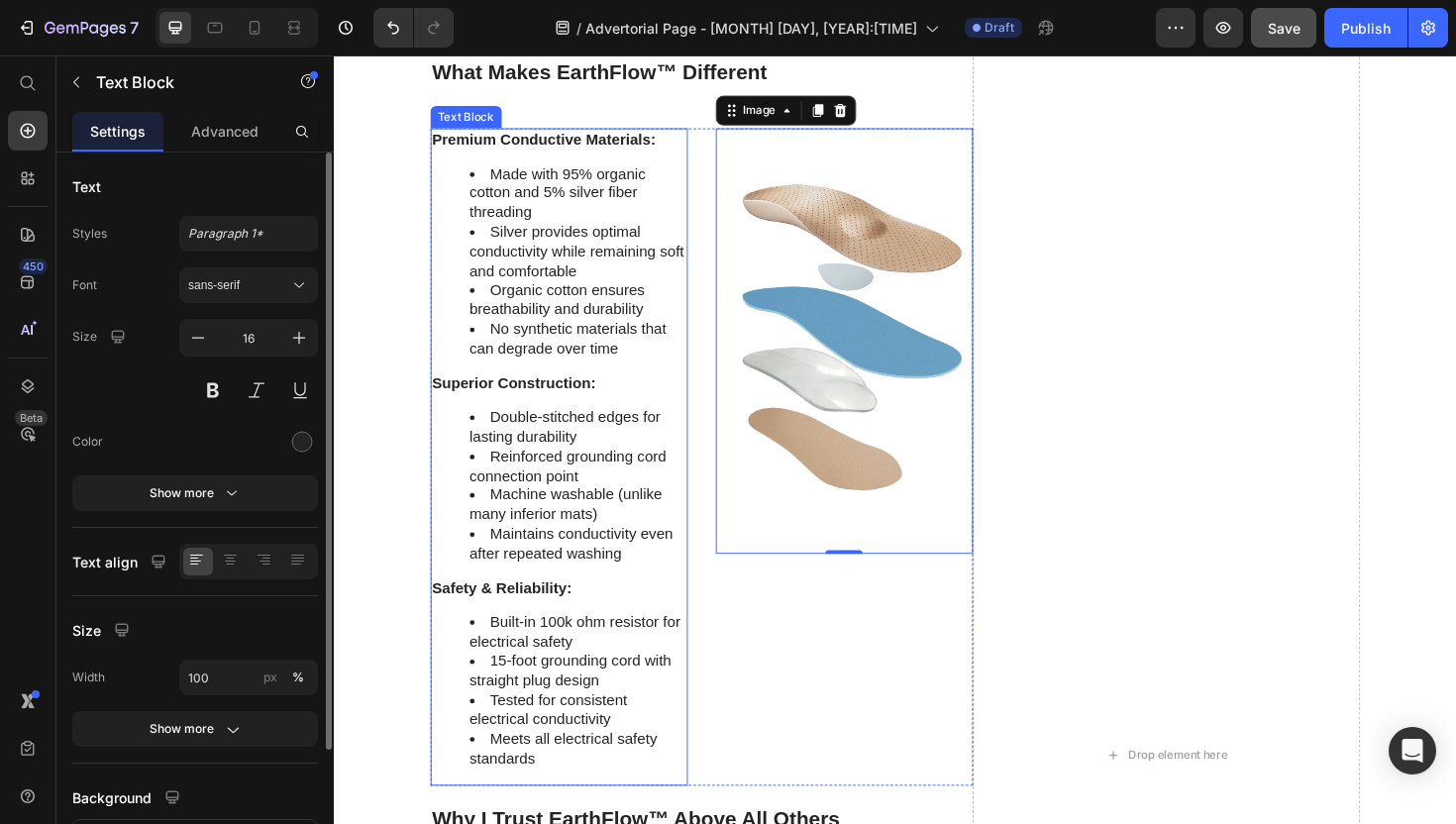 click on "Silver provides optimal conductivity while remaining soft and comfortable" at bounding box center (591, 263) 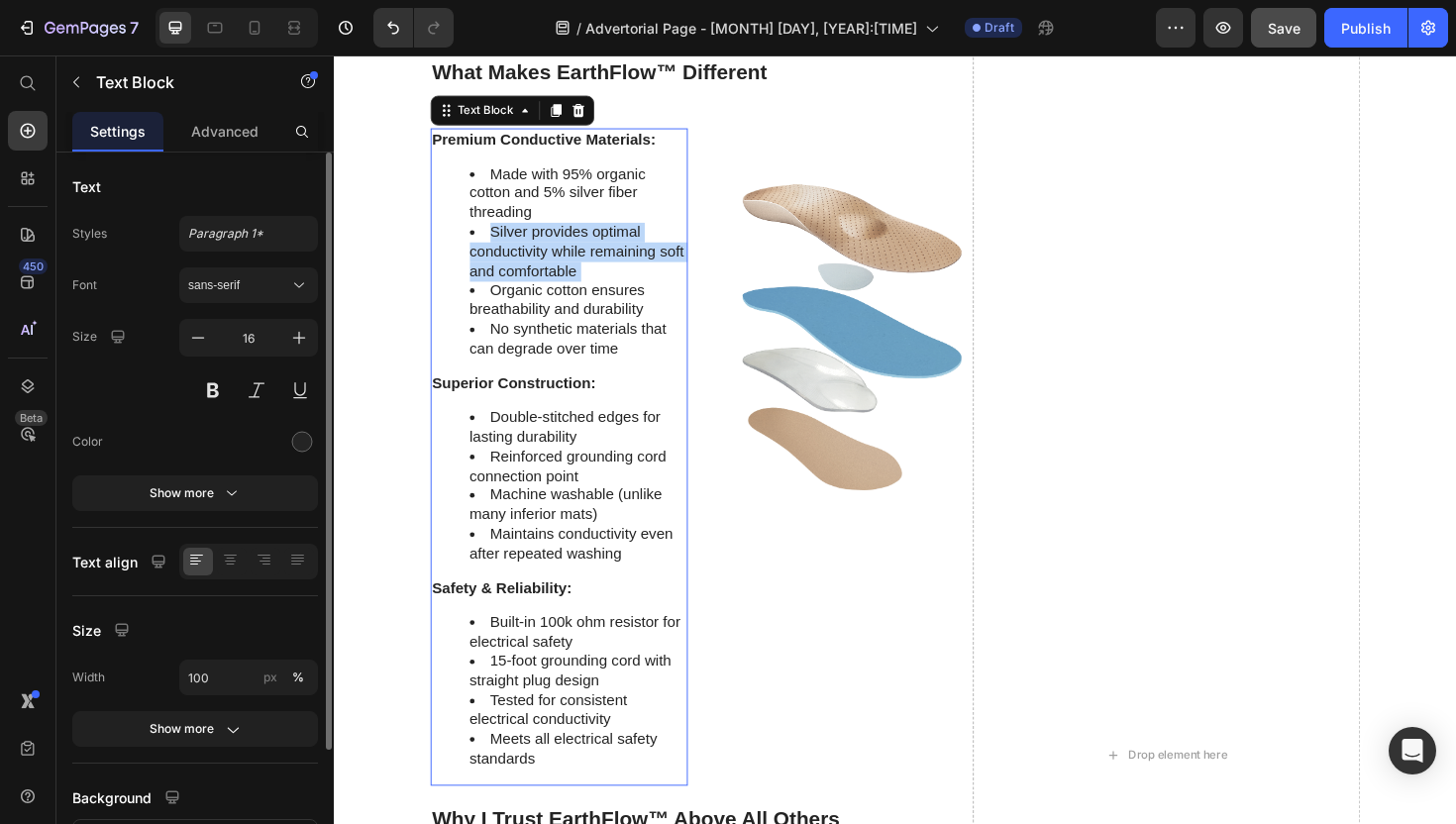 click on "Silver provides optimal conductivity while remaining soft and comfortable" at bounding box center [591, 263] 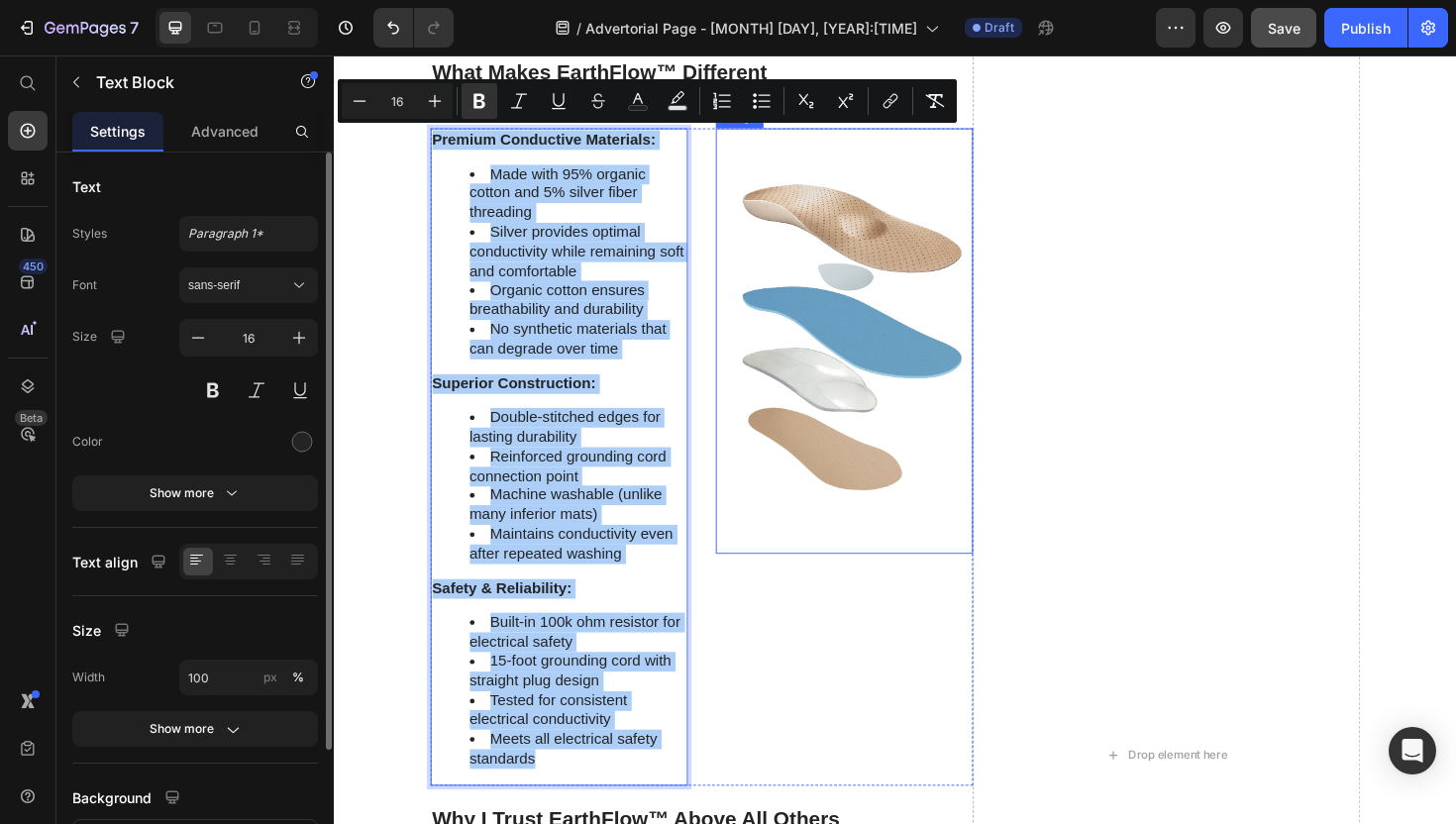 click at bounding box center [874, 358] 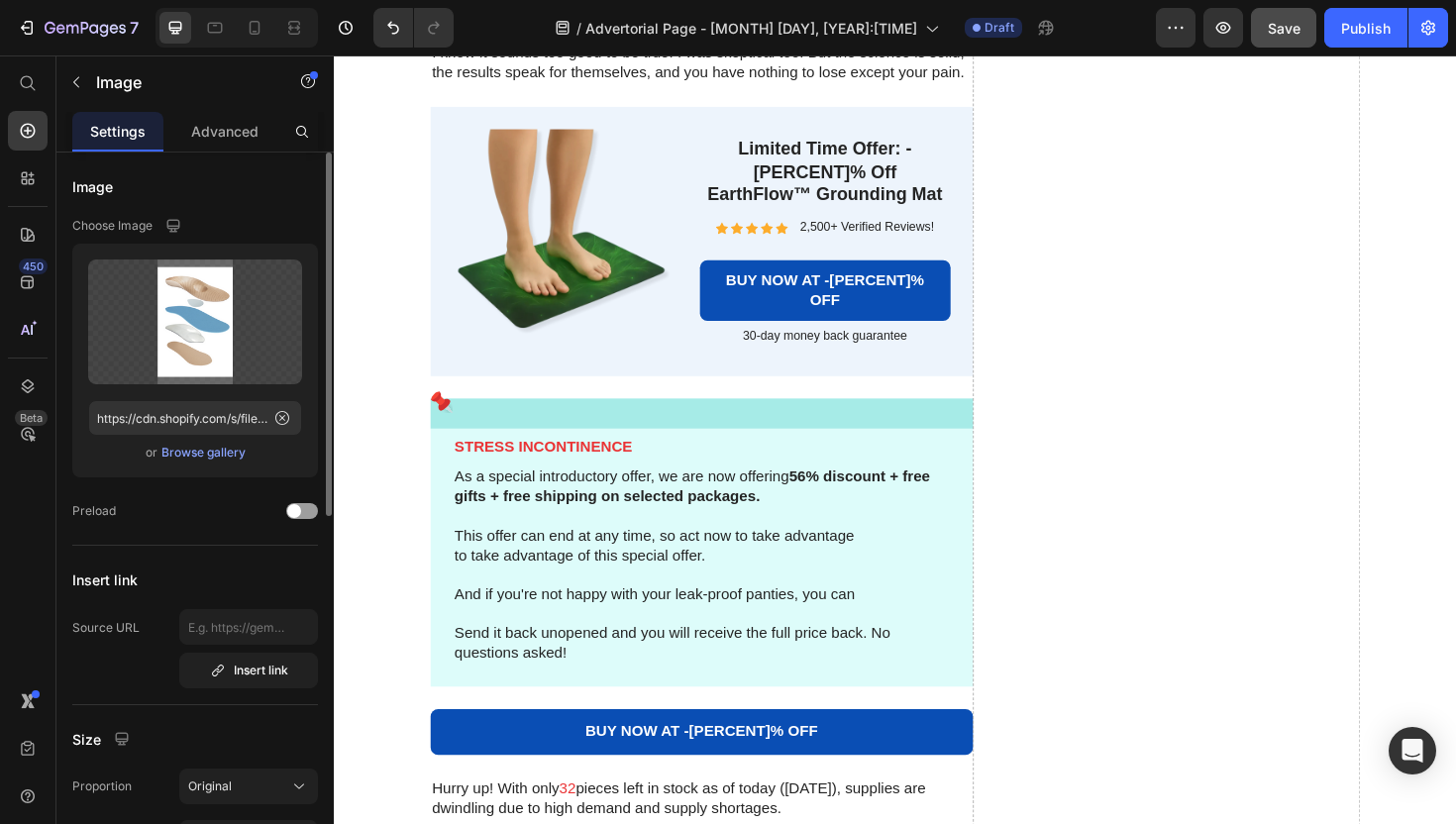 scroll, scrollTop: 10713, scrollLeft: 0, axis: vertical 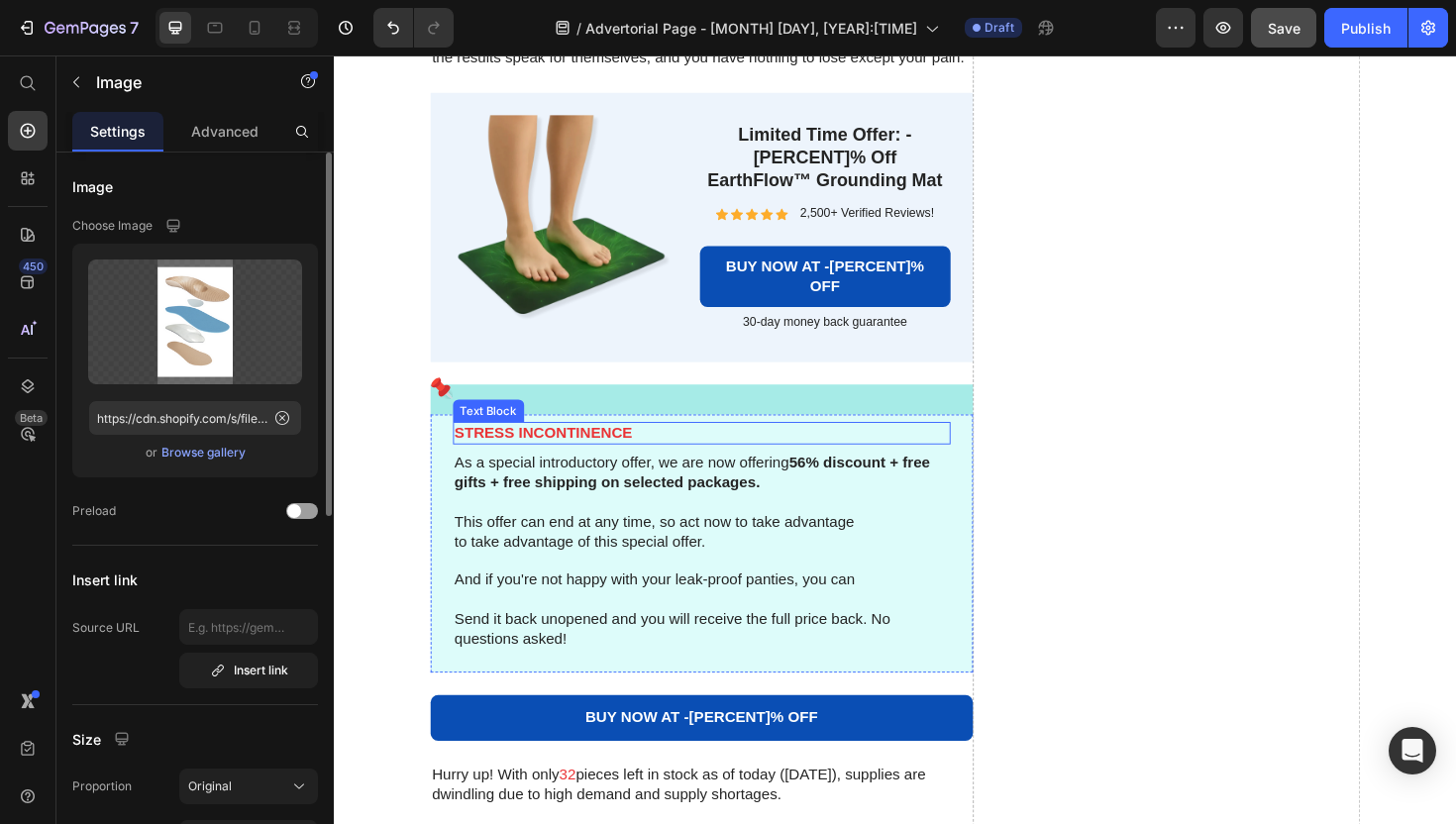 click on "STRESS INCONTINENCE" at bounding box center (723, 456) 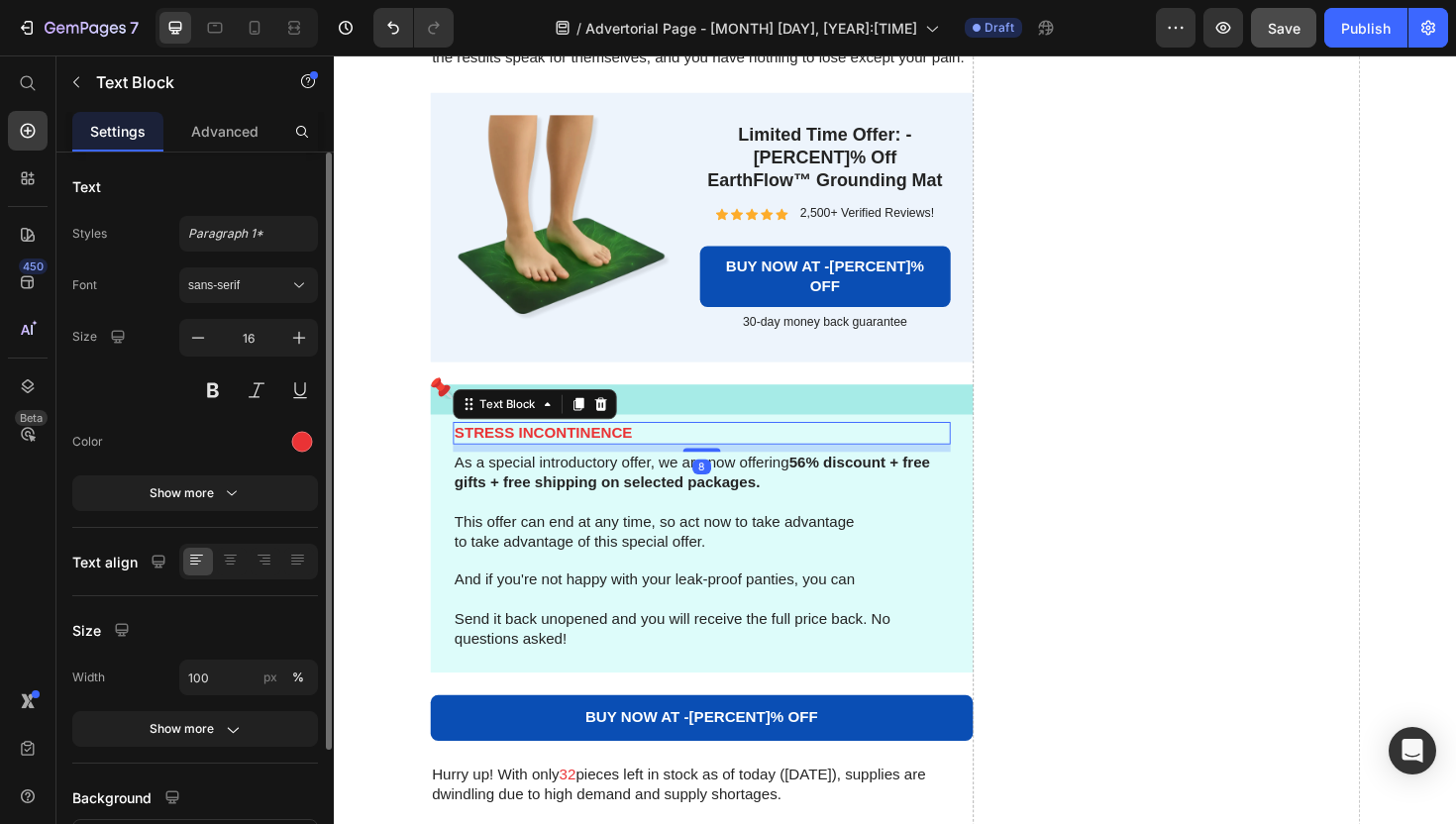 click on "STRESS INCONTINENCE" at bounding box center (723, 456) 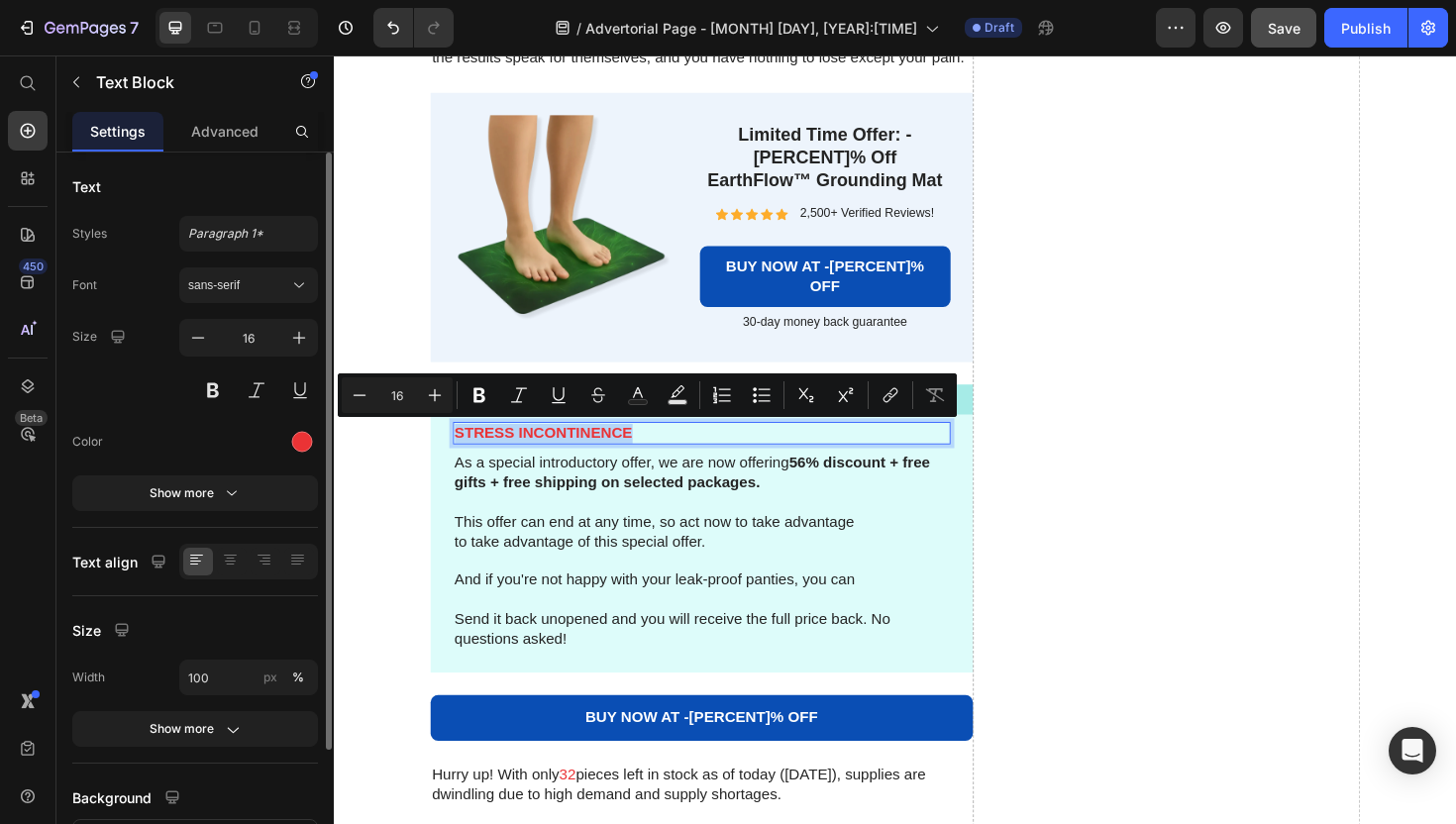 click on "This offer can end at any time, so act now to take advantage to take advantage of this special offer." at bounding box center [723, 561] 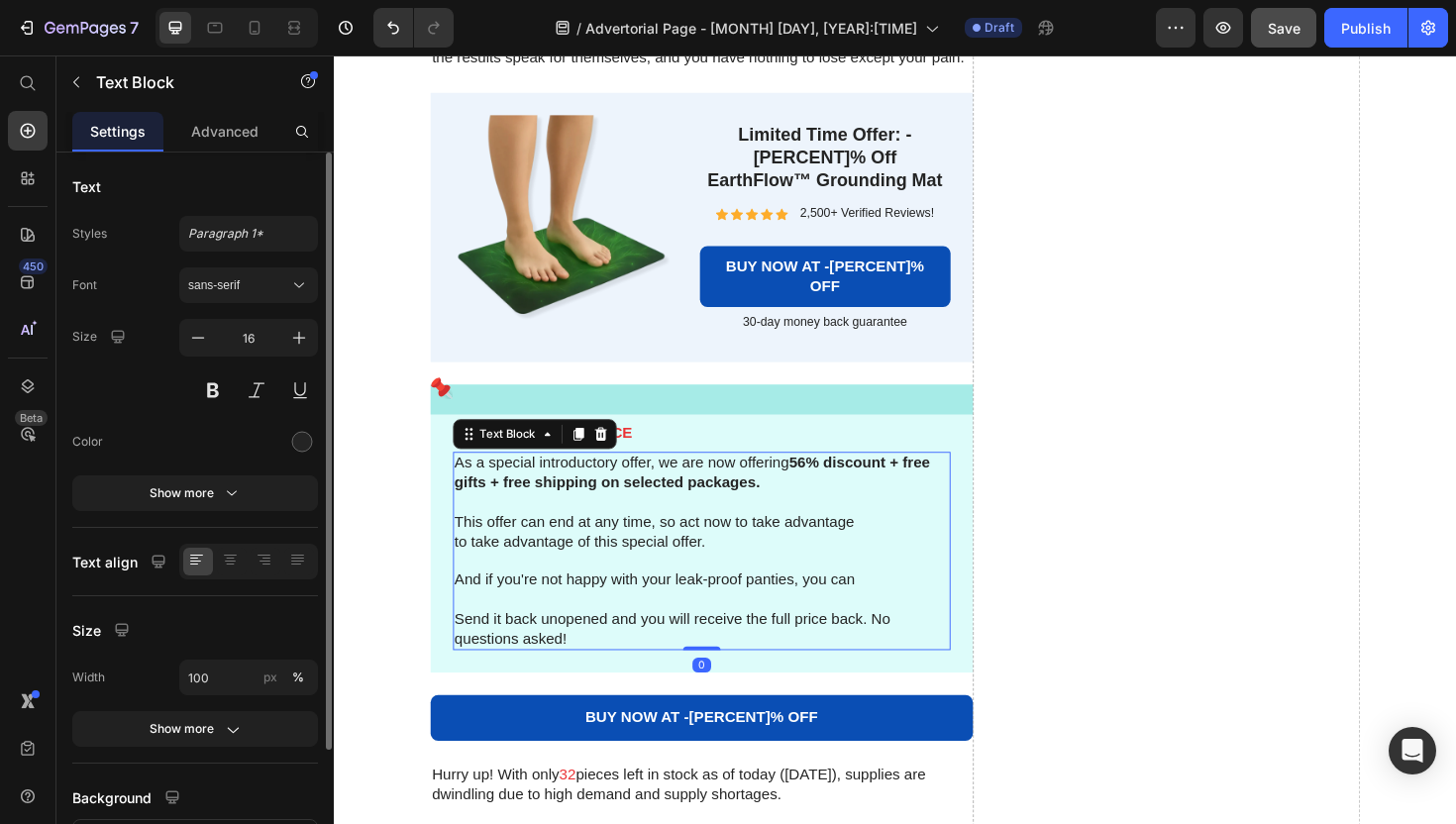 click on "This offer can end at any time, so act now to take advantage to take advantage of this special offer." at bounding box center (723, 561) 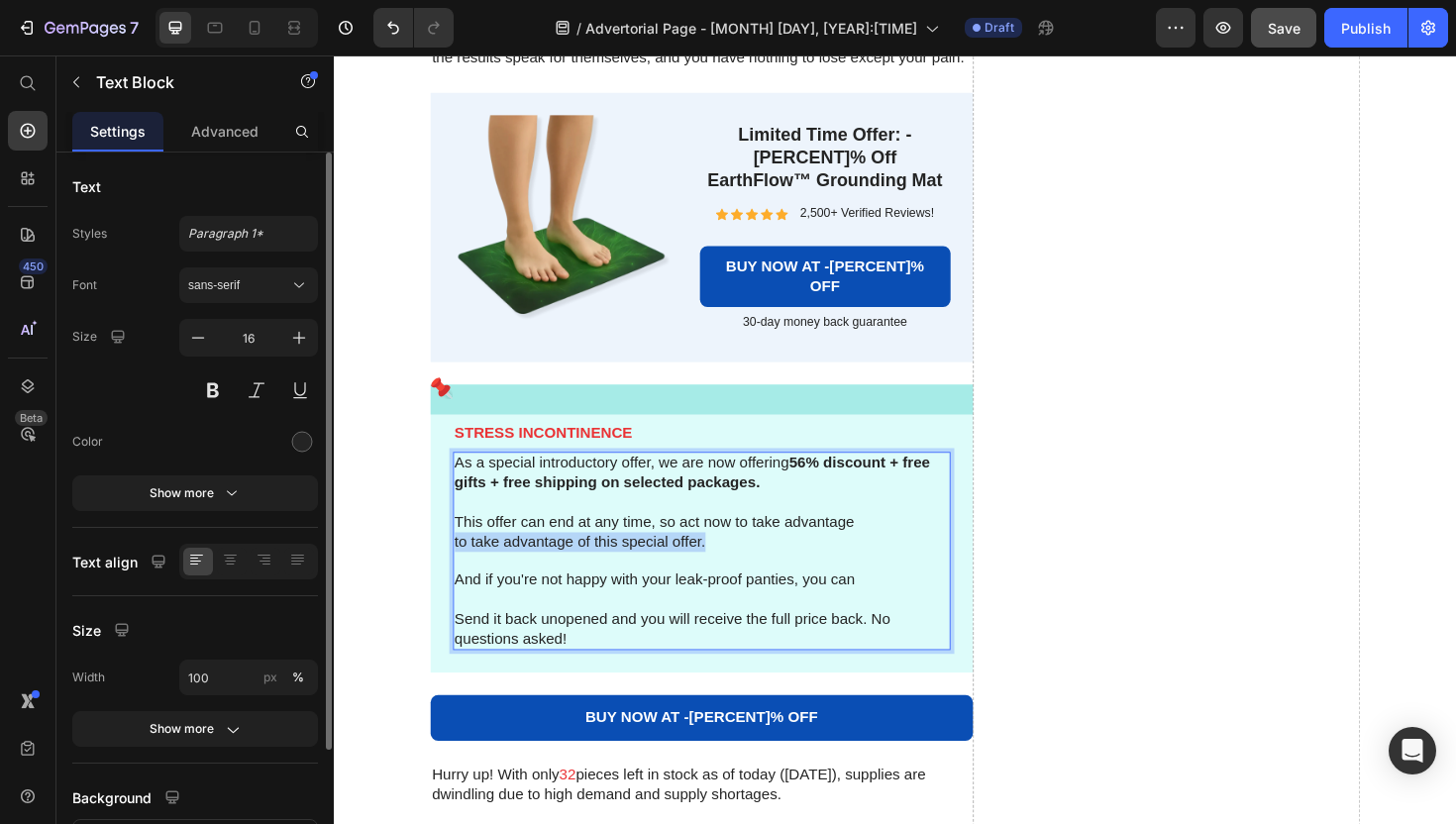 click on "This offer can end at any time, so act now to take advantage to take advantage of this special offer." at bounding box center [723, 561] 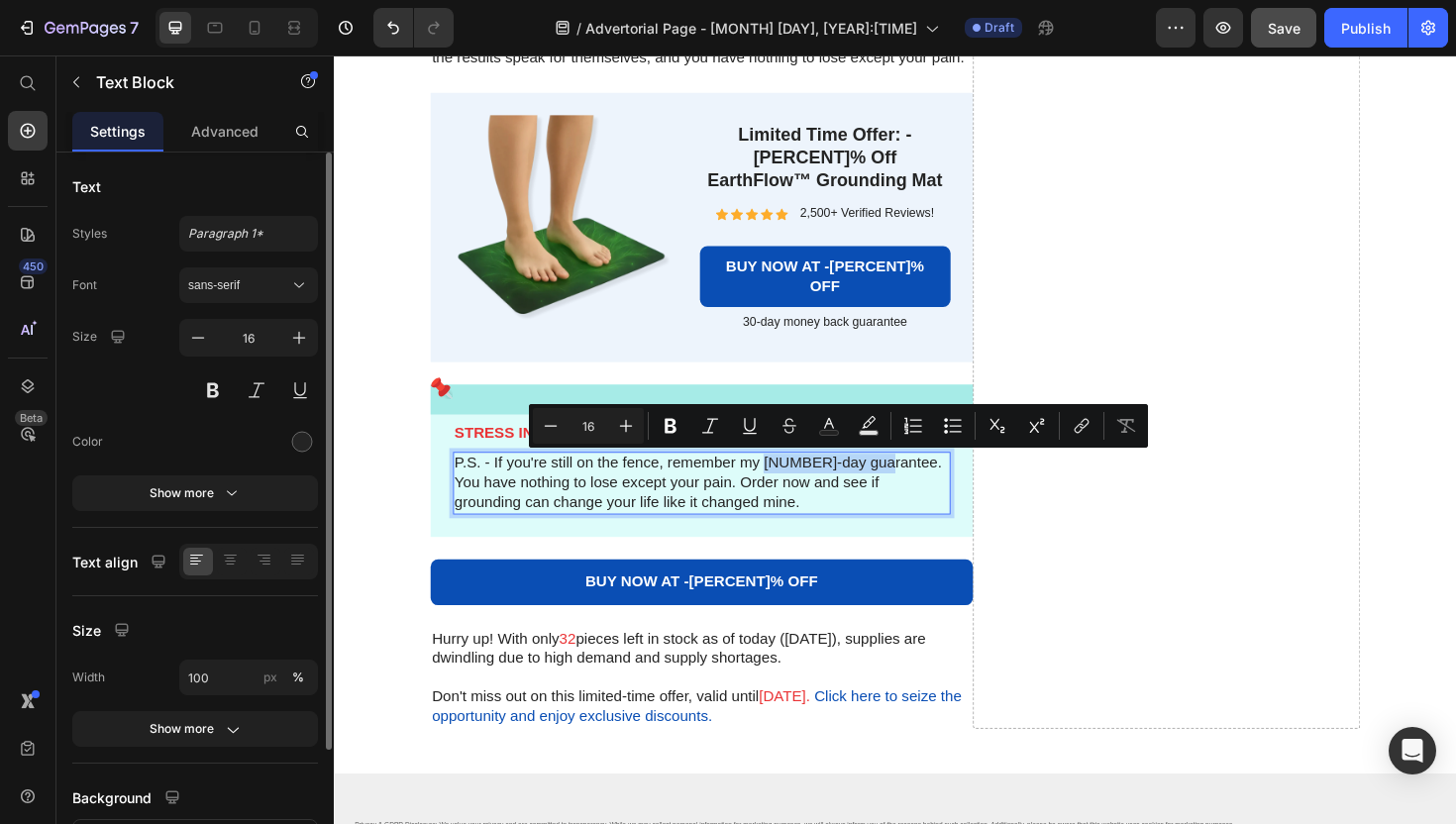drag, startPoint x: 788, startPoint y: 491, endPoint x: 911, endPoint y: 491, distance: 123 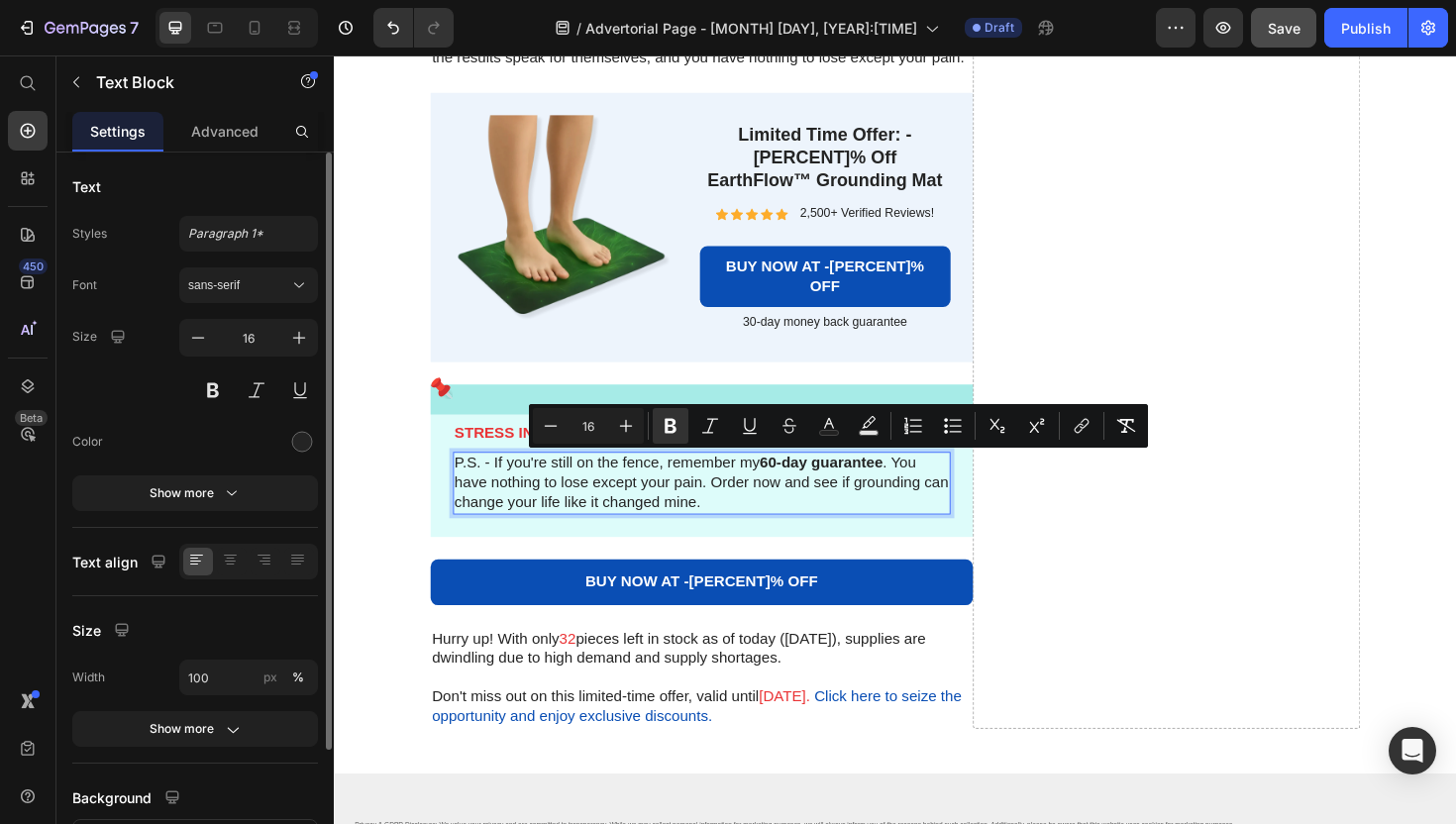 click on "60-day guarantee" at bounding box center [850, 486] 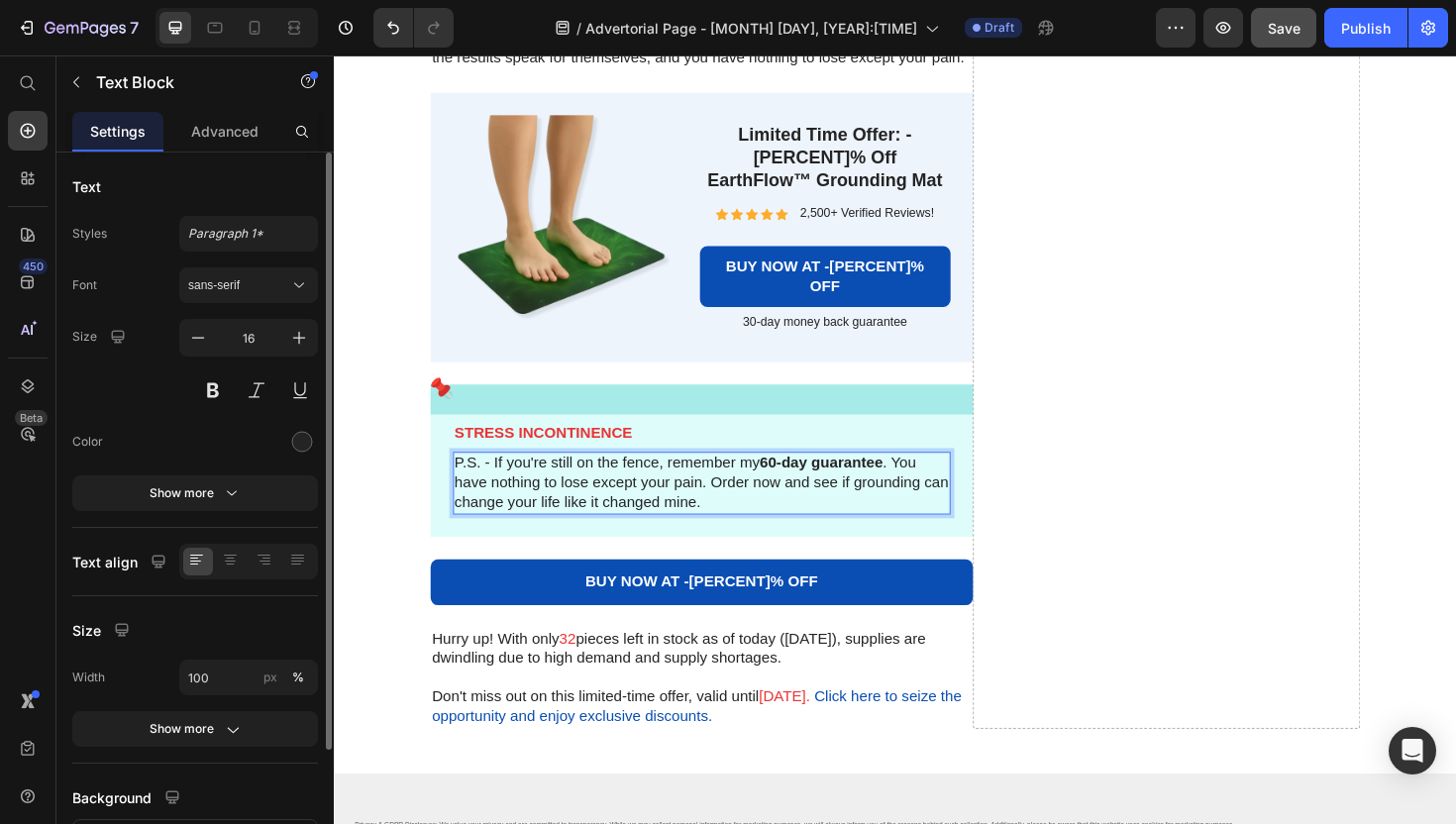 click on "60-day guarantee" at bounding box center [850, 486] 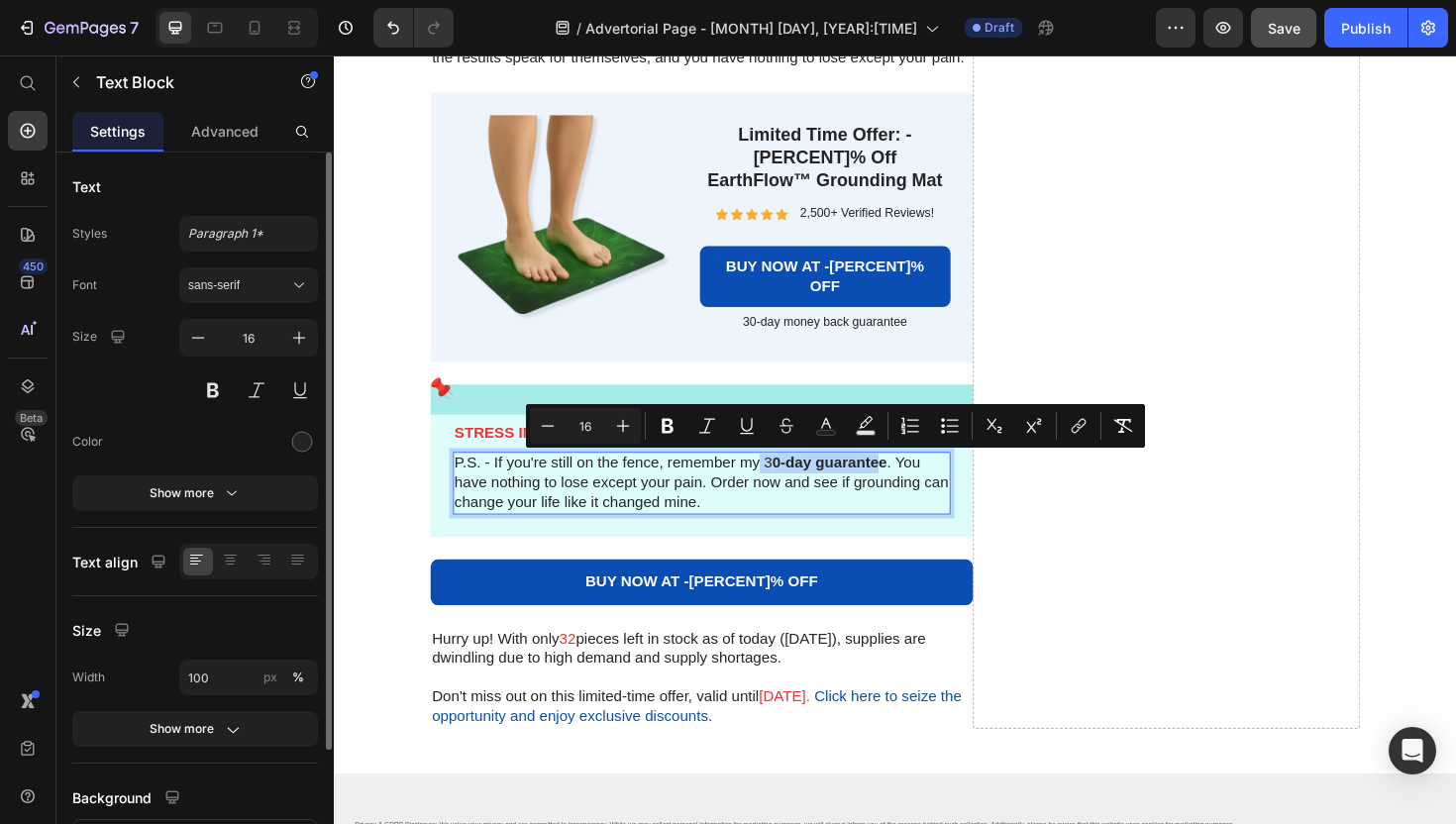 drag, startPoint x: 783, startPoint y: 486, endPoint x: 905, endPoint y: 492, distance: 122.147452 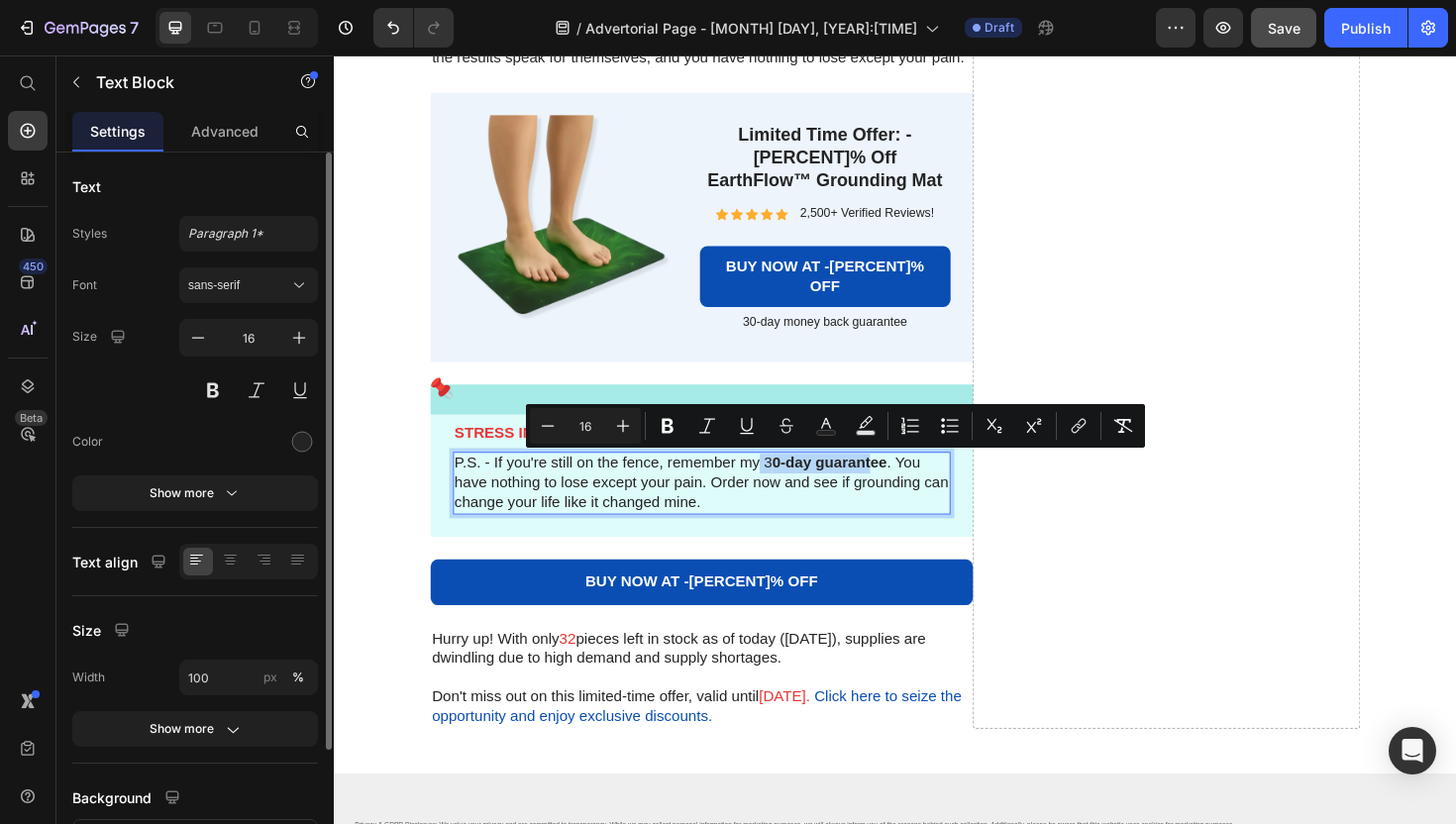 click on "0-day guarantee" at bounding box center [858, 486] 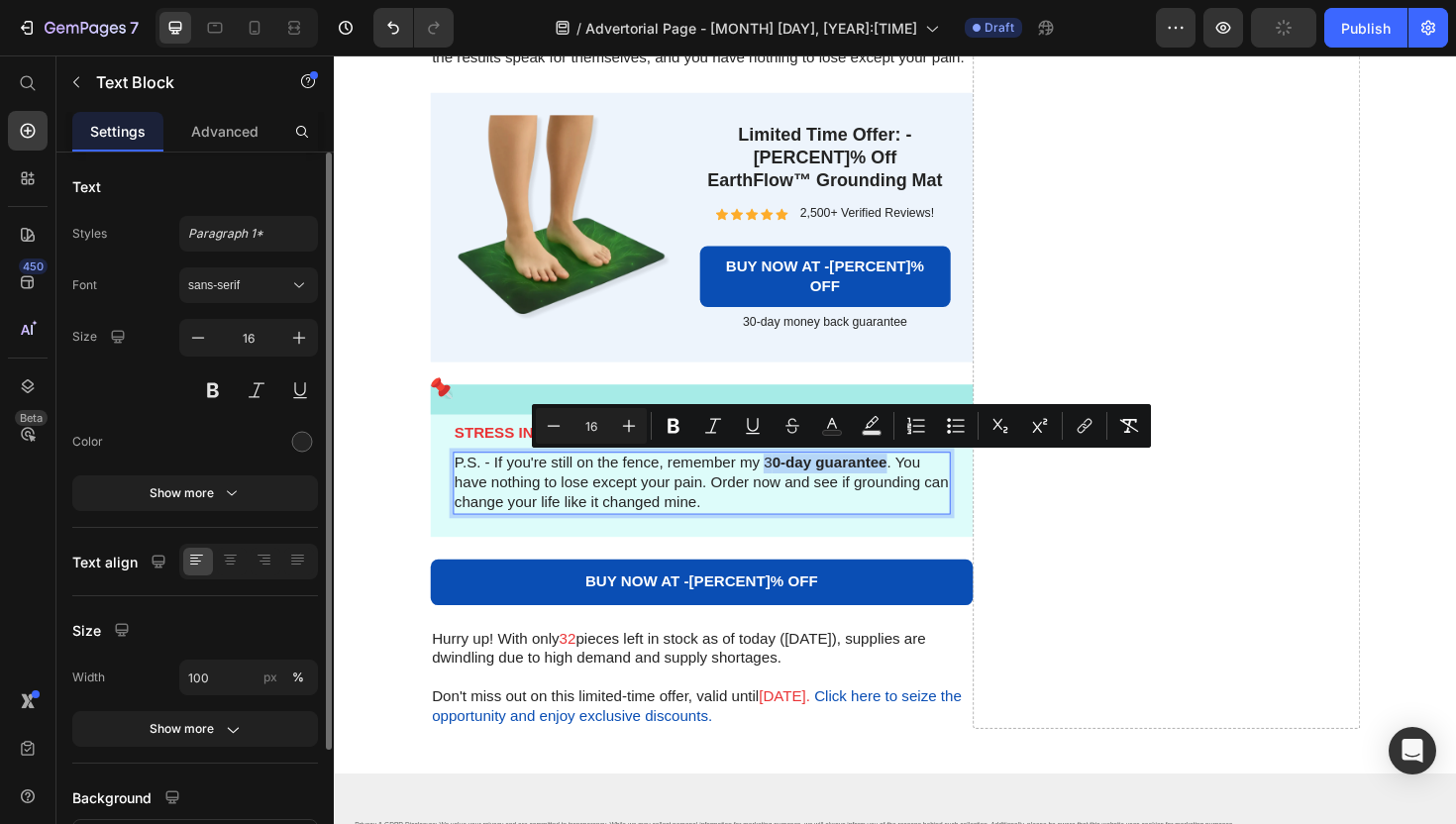drag, startPoint x: 789, startPoint y: 486, endPoint x: 917, endPoint y: 490, distance: 128.062 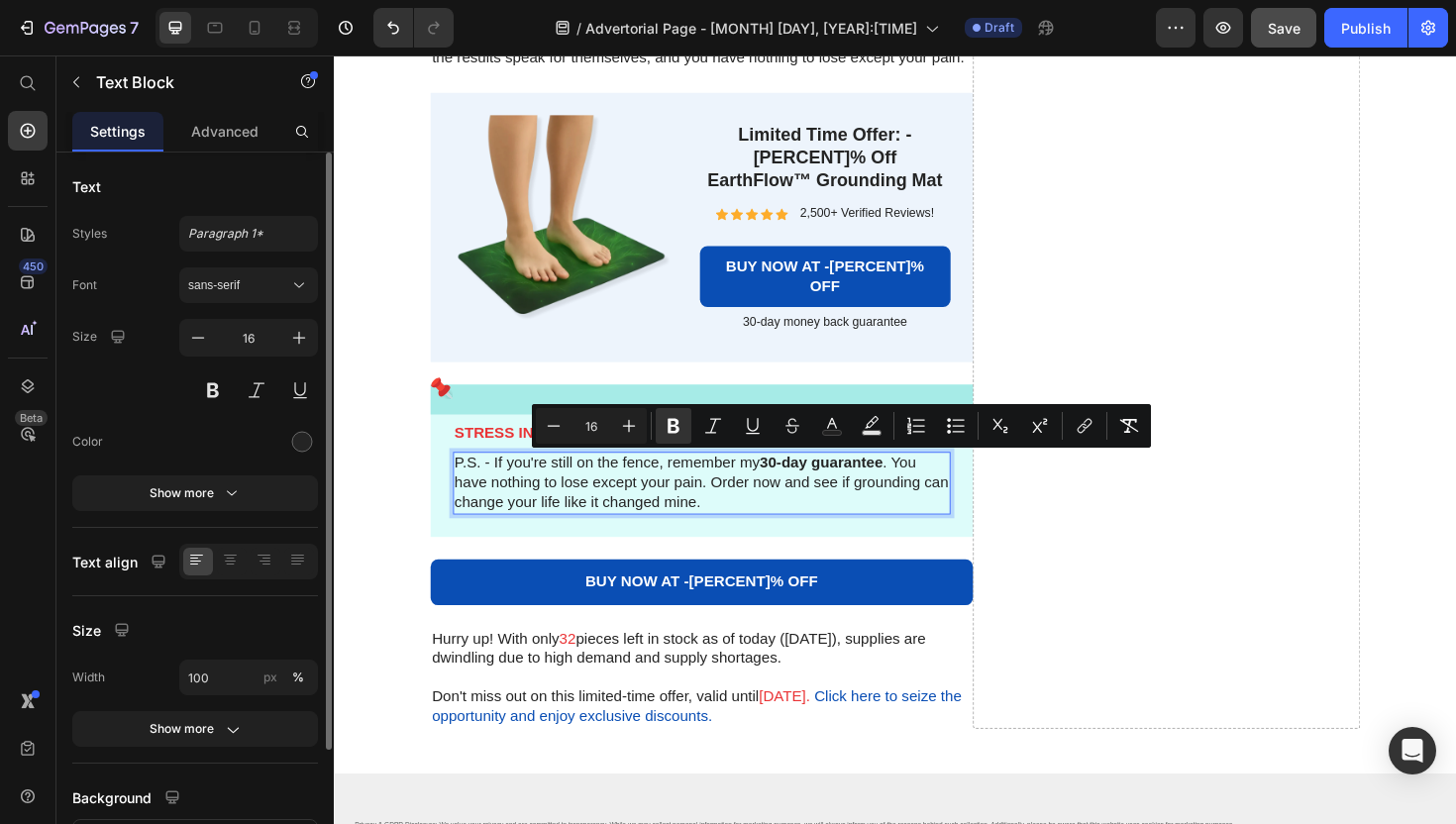 click on "P.S. - If you're still on the fence, remember my [NUMBER]-day guarantee. You have nothing to lose except your pain. Order now and see if grounding can change your life like it changed mine." at bounding box center (723, 508) 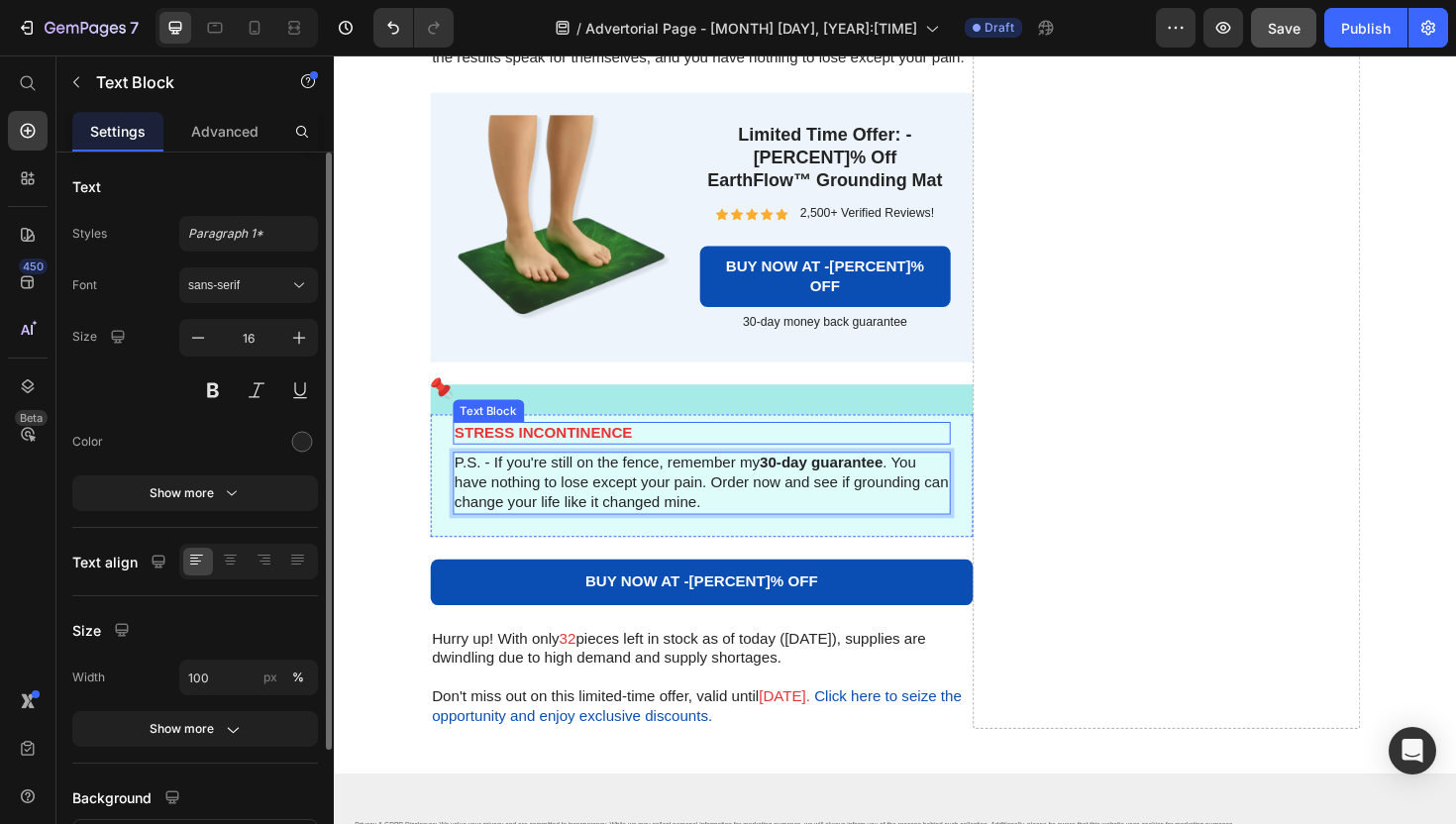 click on "STRESS INCONTINENCE" at bounding box center (723, 456) 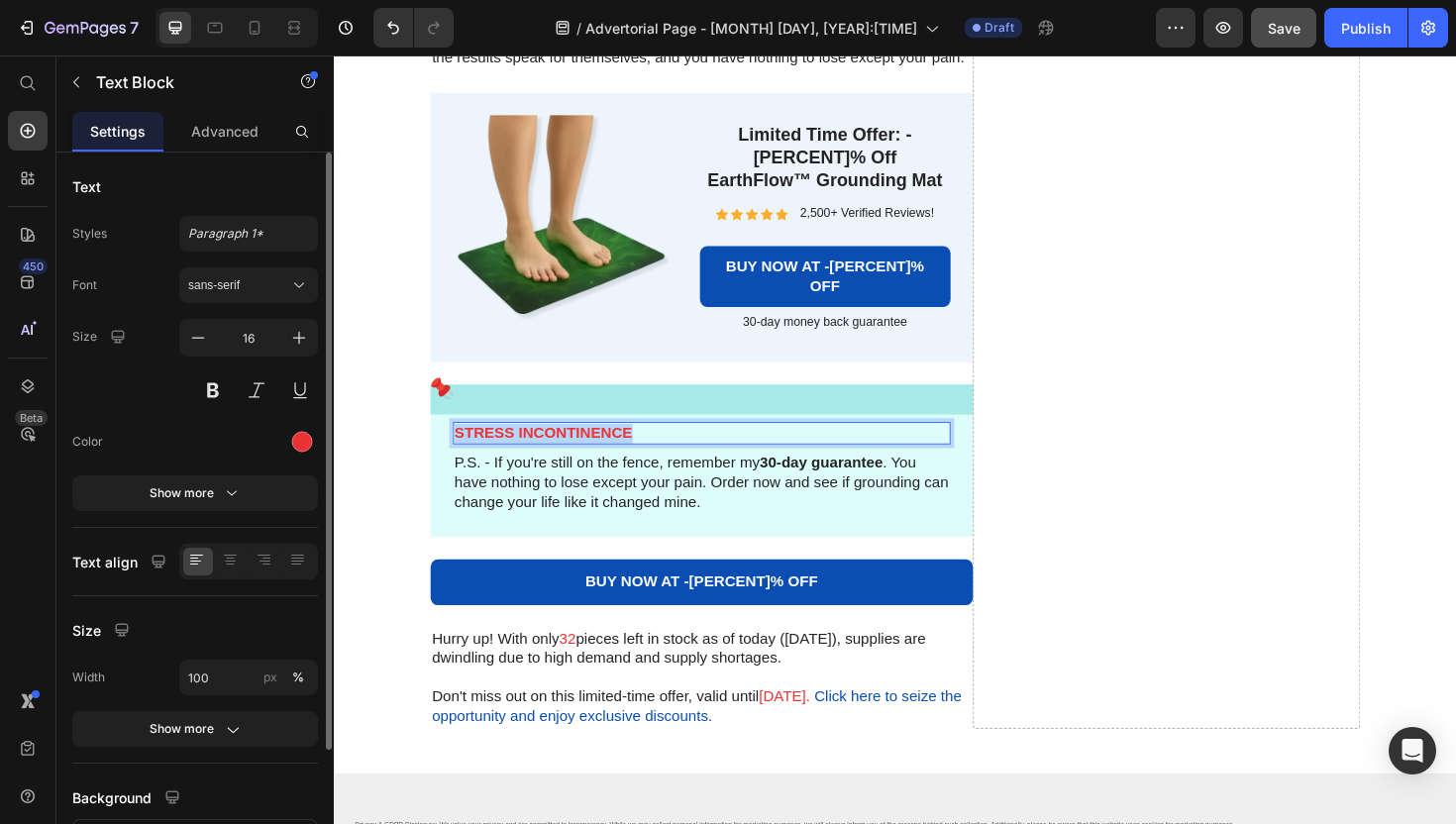 click on "STRESS INCONTINENCE" at bounding box center (723, 456) 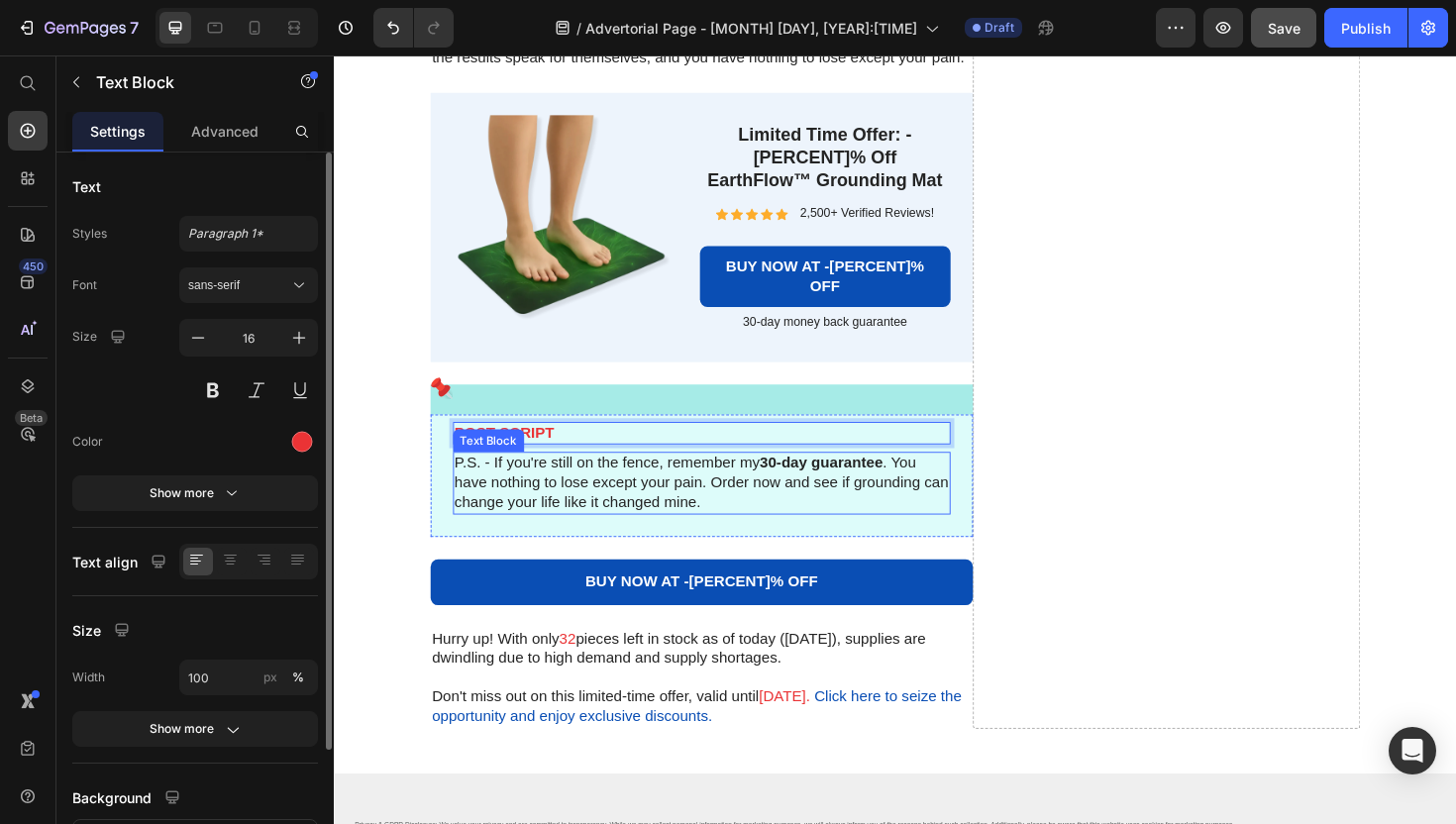 click on "P.S. - If you're still on the fence, remember my [NUMBER]-day guarantee. You have nothing to lose except your pain. Order now and see if grounding can change your life like it changed mine." at bounding box center (723, 508) 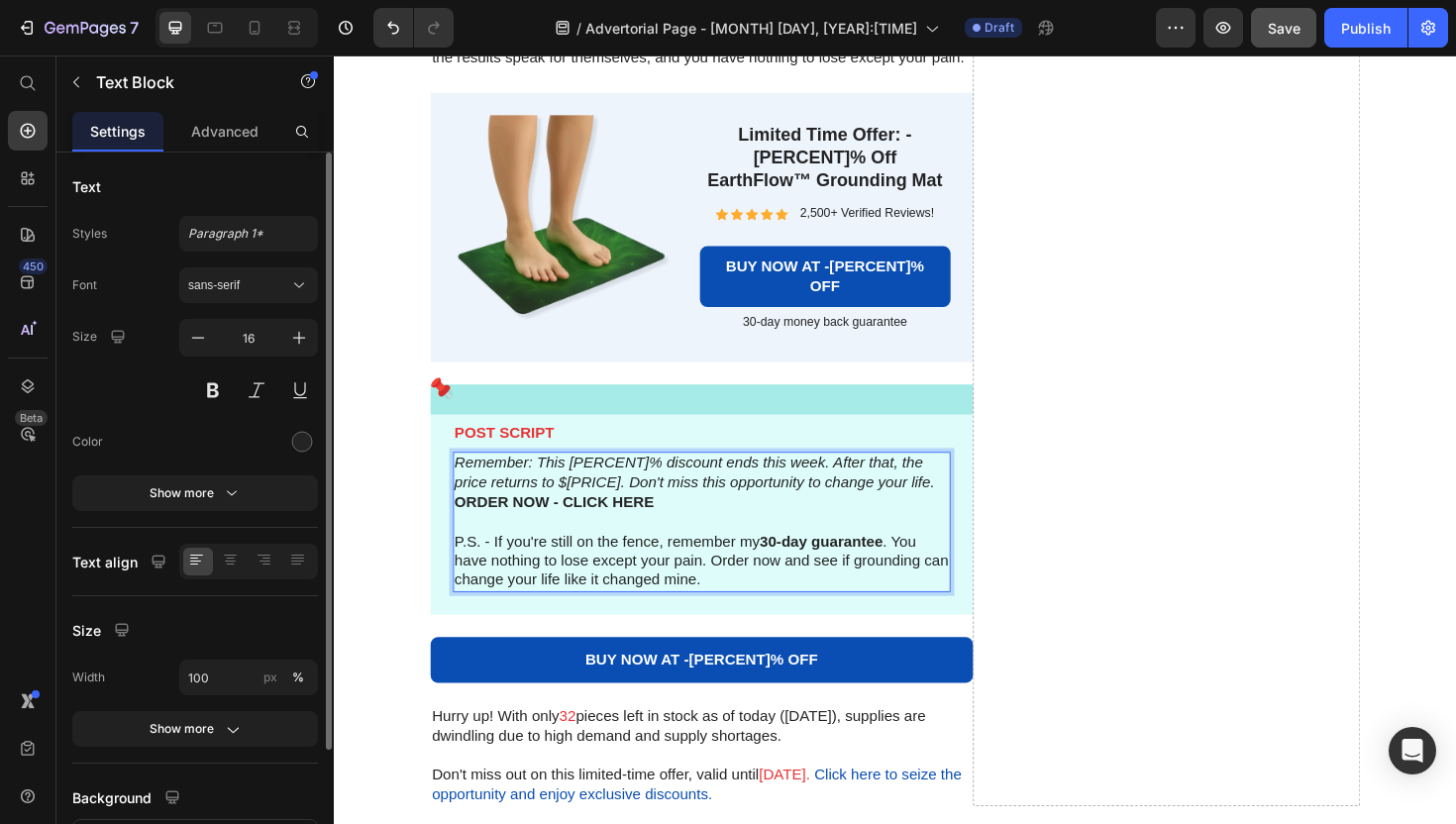 click on "ORDER NOW - CLICK HERE" at bounding box center [723, 529] 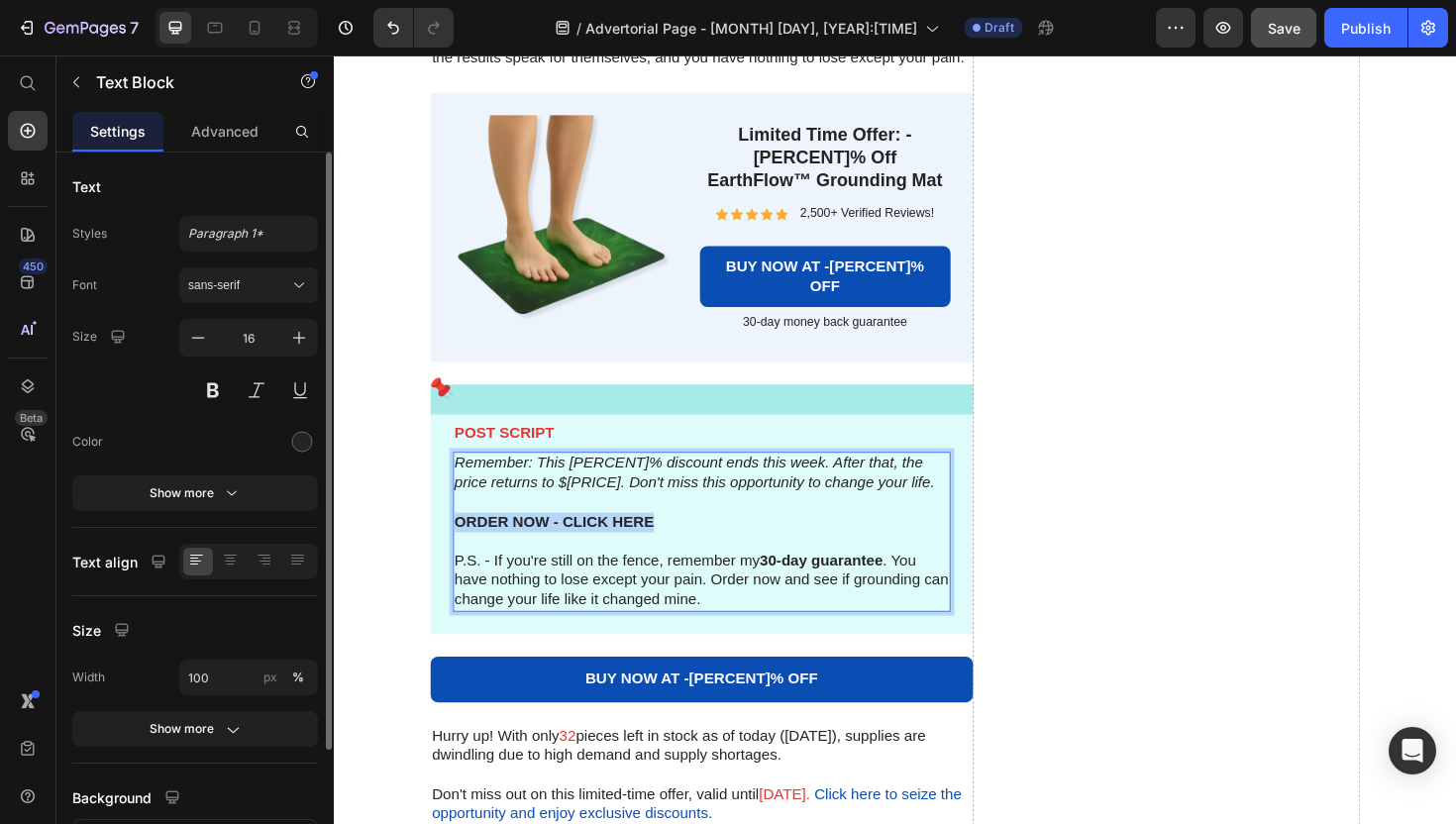 drag, startPoint x: 683, startPoint y: 555, endPoint x: 459, endPoint y: 550, distance: 224.0558 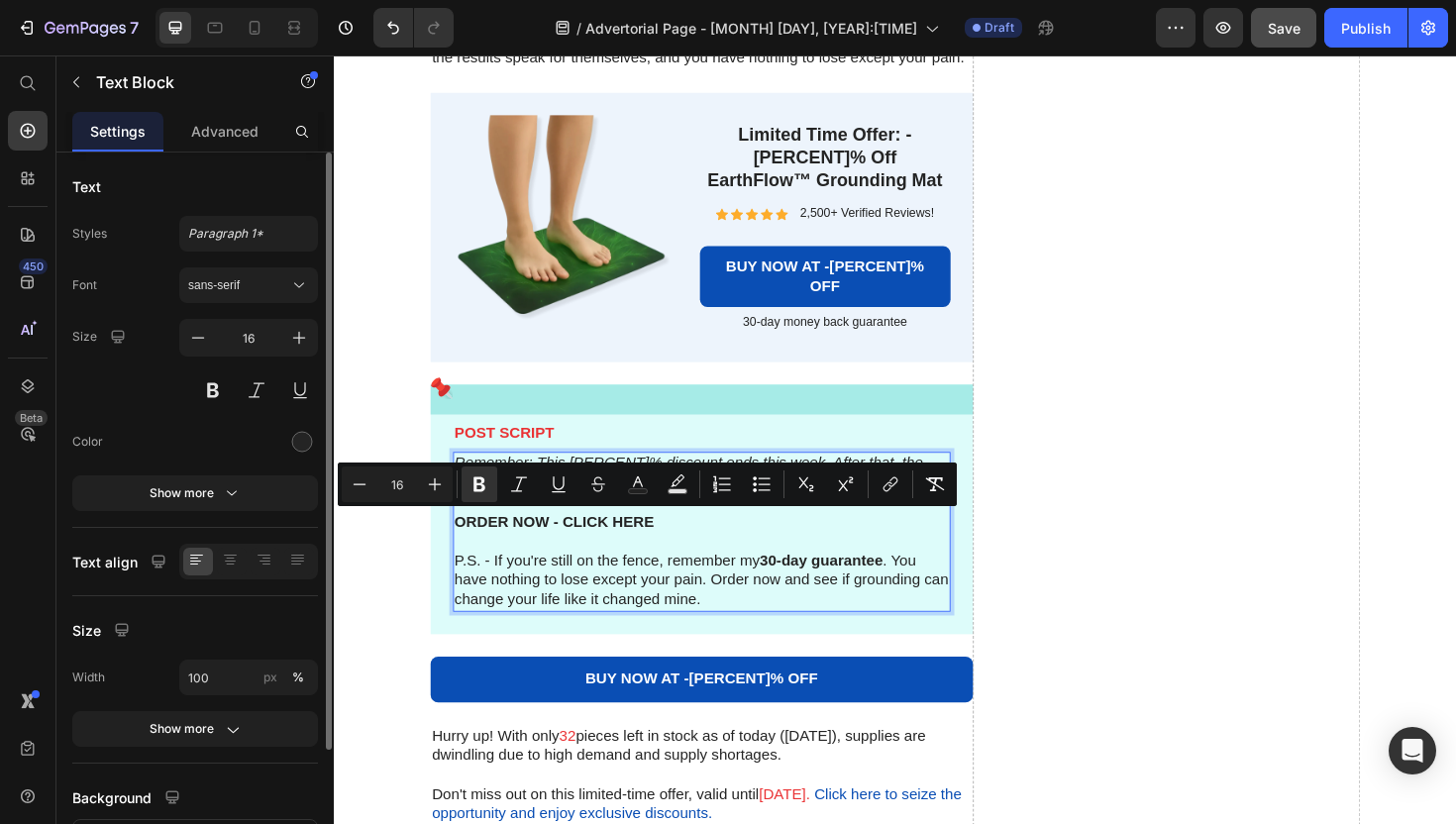 click at bounding box center (723, 570) 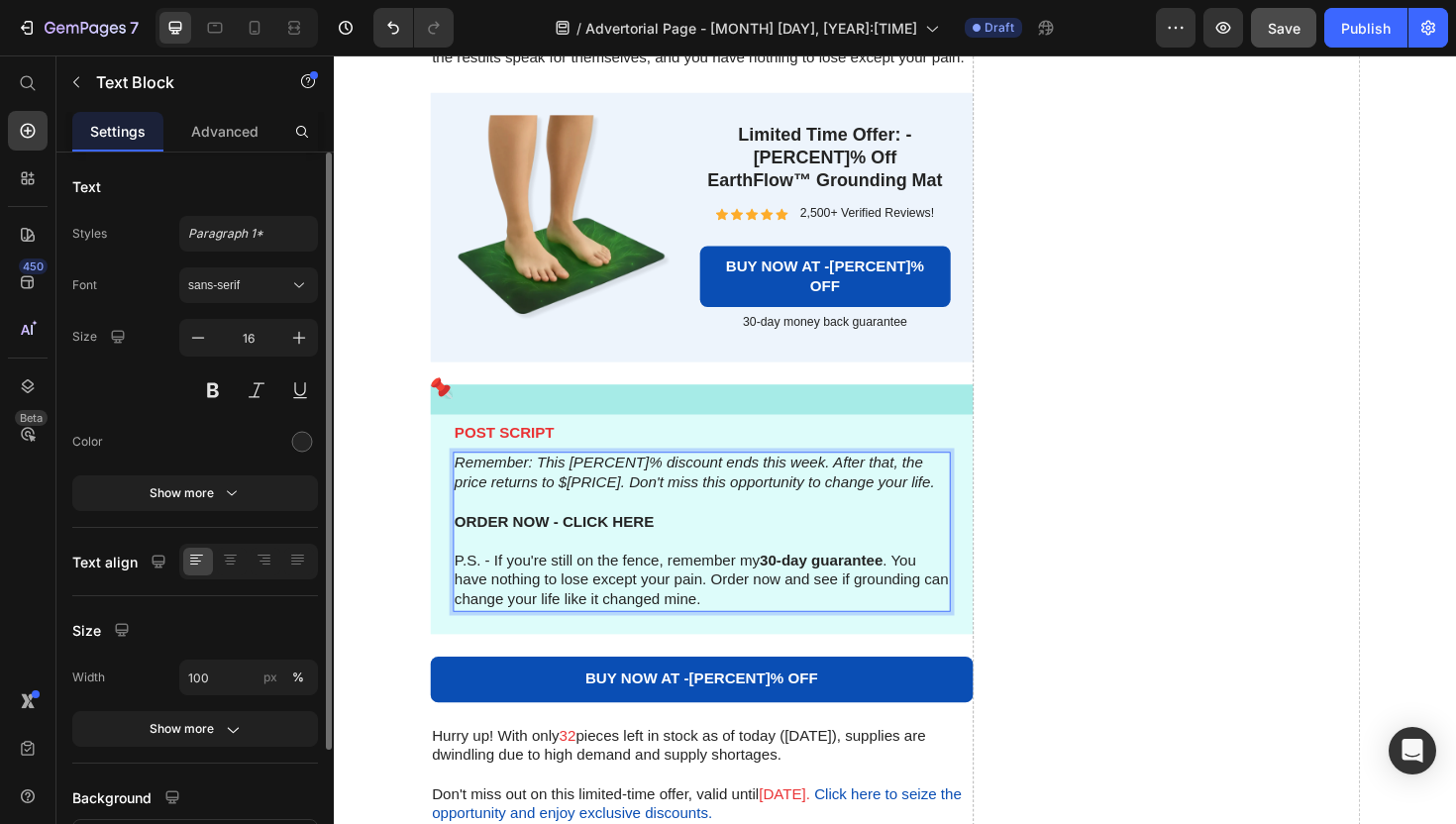 click on "ORDER NOW - CLICK HERE" at bounding box center (723, 550) 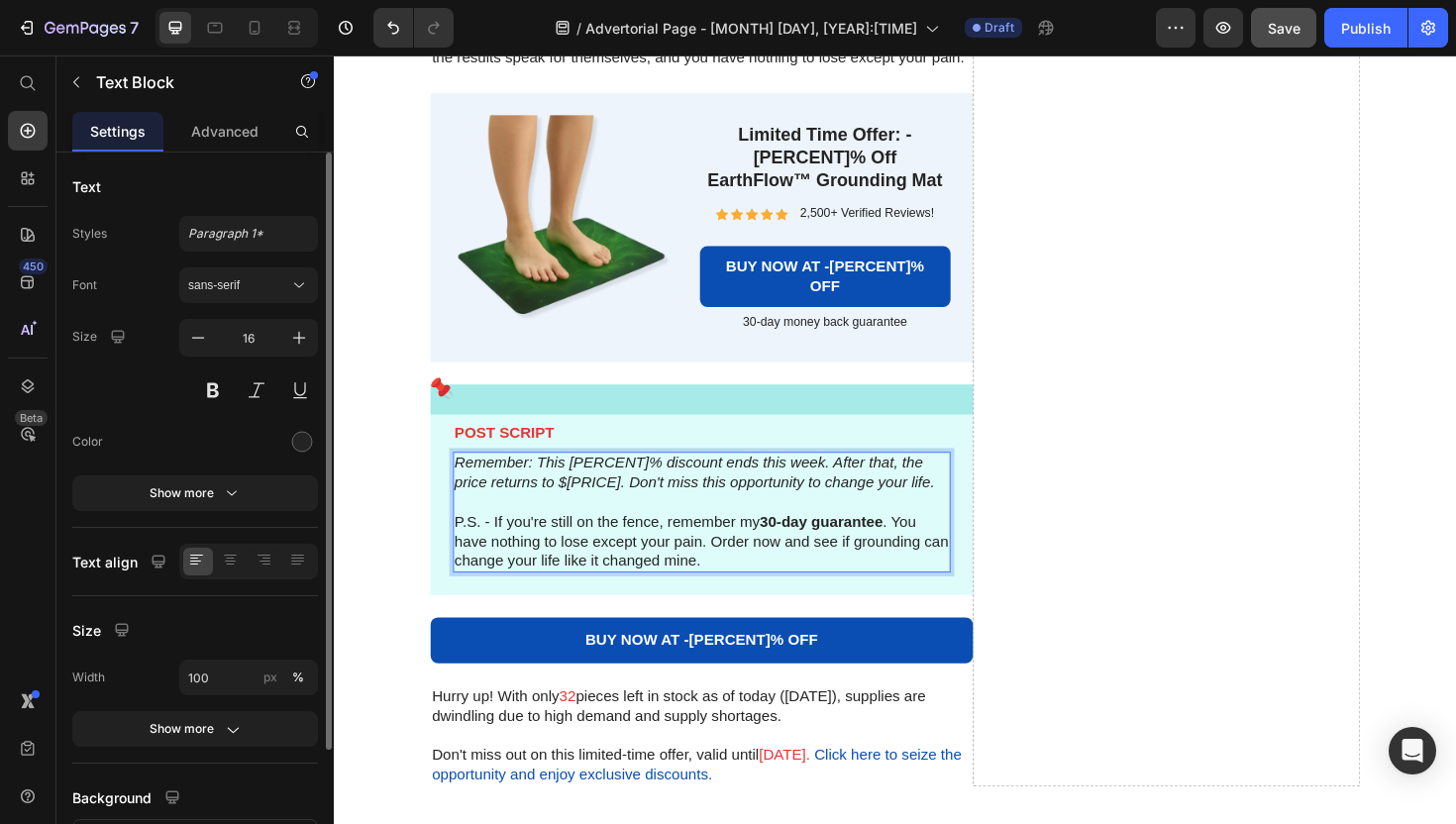 click on "P.S. - If you're still on the fence, remember my [NUMBER]-day guarantee. You have nothing to lose except your pain. Order now and see if grounding can change your life like it changed mine." at bounding box center [723, 570] 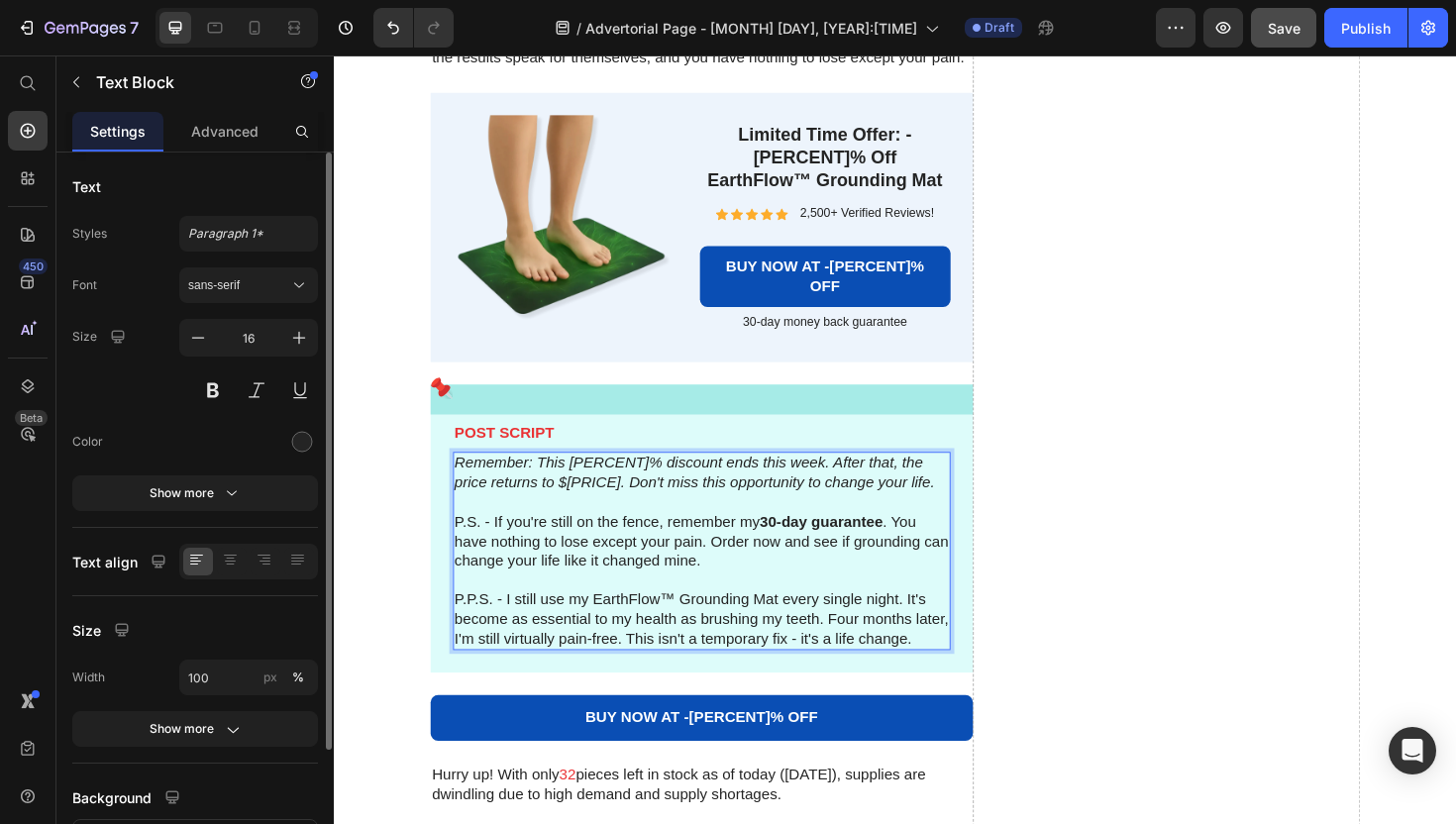 click on "P.P.S. - I still use my EarthFlow™ Grounding Mat every single night. It's become as essential to my health as brushing my teeth. Four months later, I'm still virtually pain-free. This isn't a temporary fix - it's a life change." at bounding box center (723, 653) 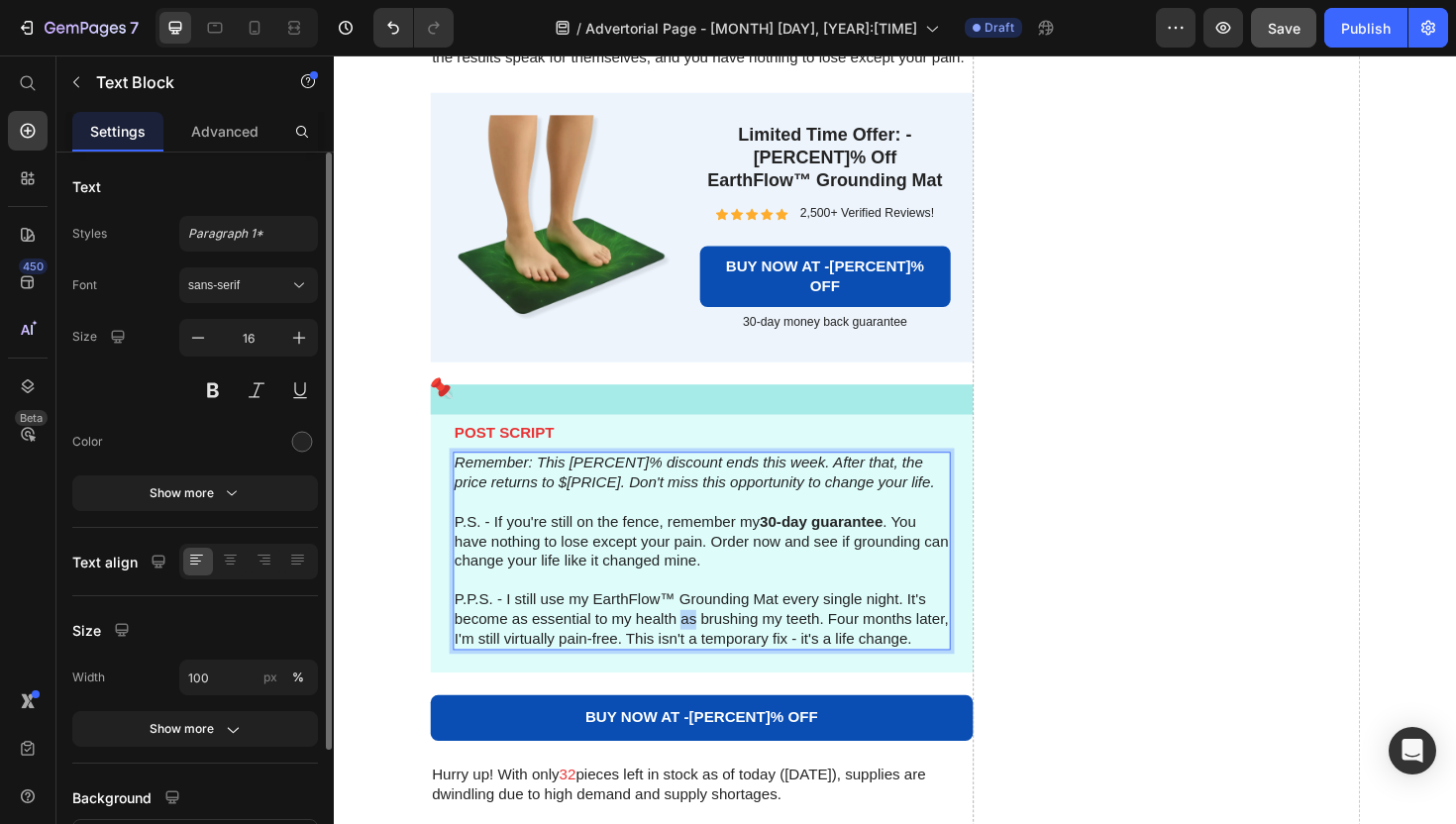 click on "P.P.S. - I still use my EarthFlow™ Grounding Mat every single night. It's become as essential to my health as brushing my teeth. Four months later, I'm still virtually pain-free. This isn't a temporary fix - it's a life change." at bounding box center [723, 653] 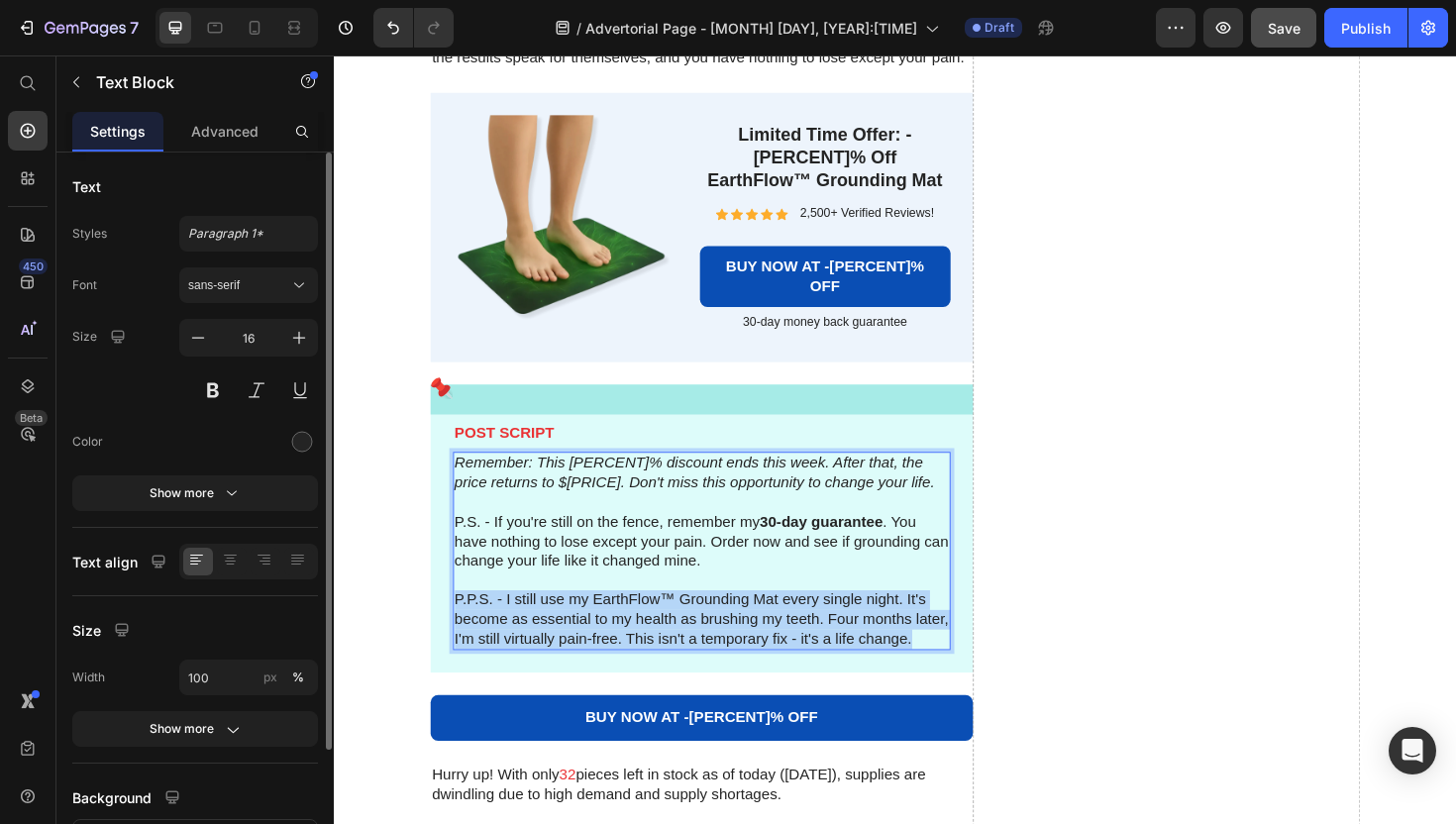 click on "P.P.S. - I still use my EarthFlow™ Grounding Mat every single night. It's become as essential to my health as brushing my teeth. Four months later, I'm still virtually pain-free. This isn't a temporary fix - it's a life change." at bounding box center (723, 653) 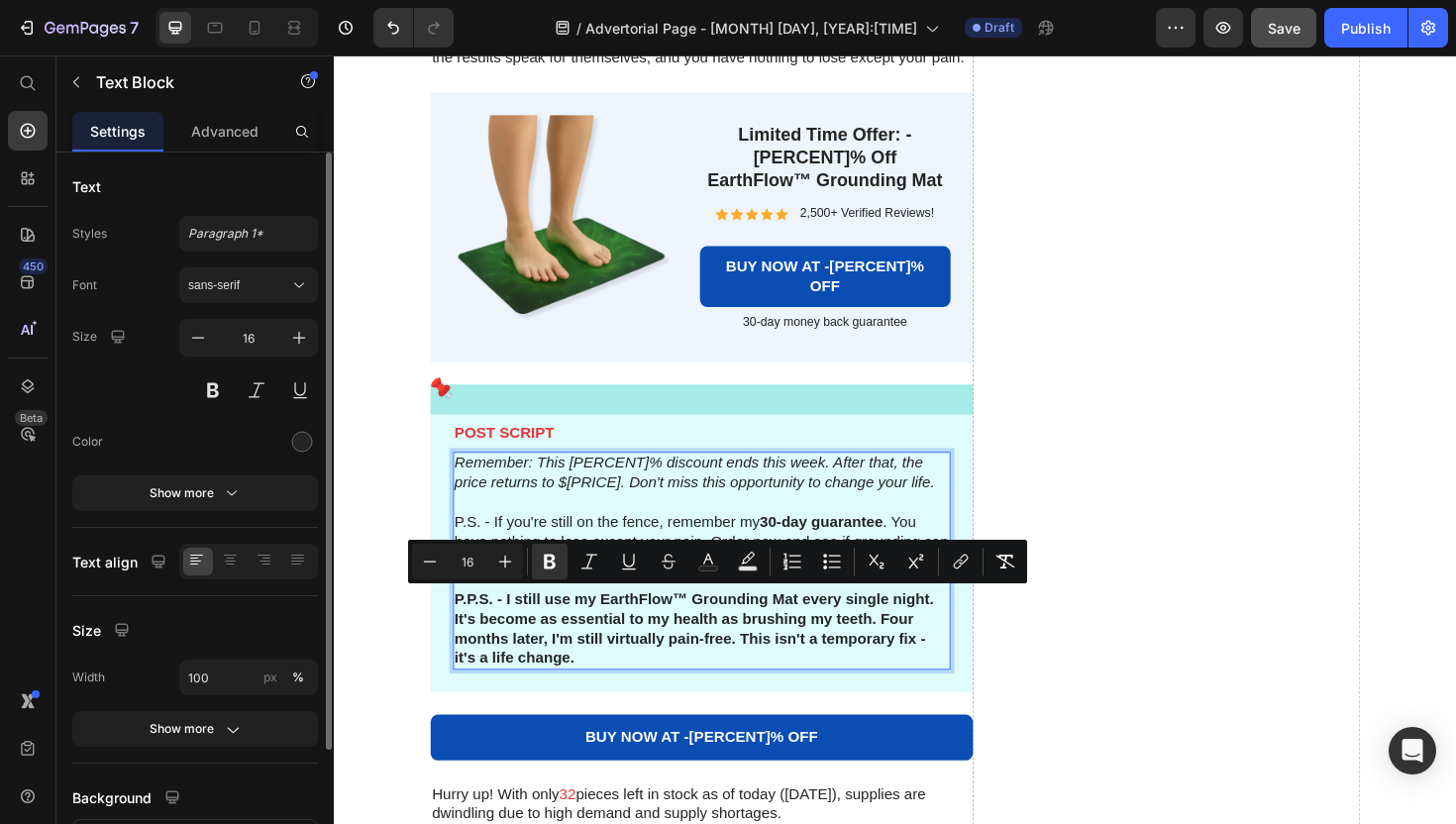 click on "P.P.S. - I still use my EarthFlow™ Grounding Mat every single night. It's become as essential to my health as brushing my teeth. Four months later, I'm still virtually pain-free. This isn't a temporary fix - it's a life change." at bounding box center [723, 663] 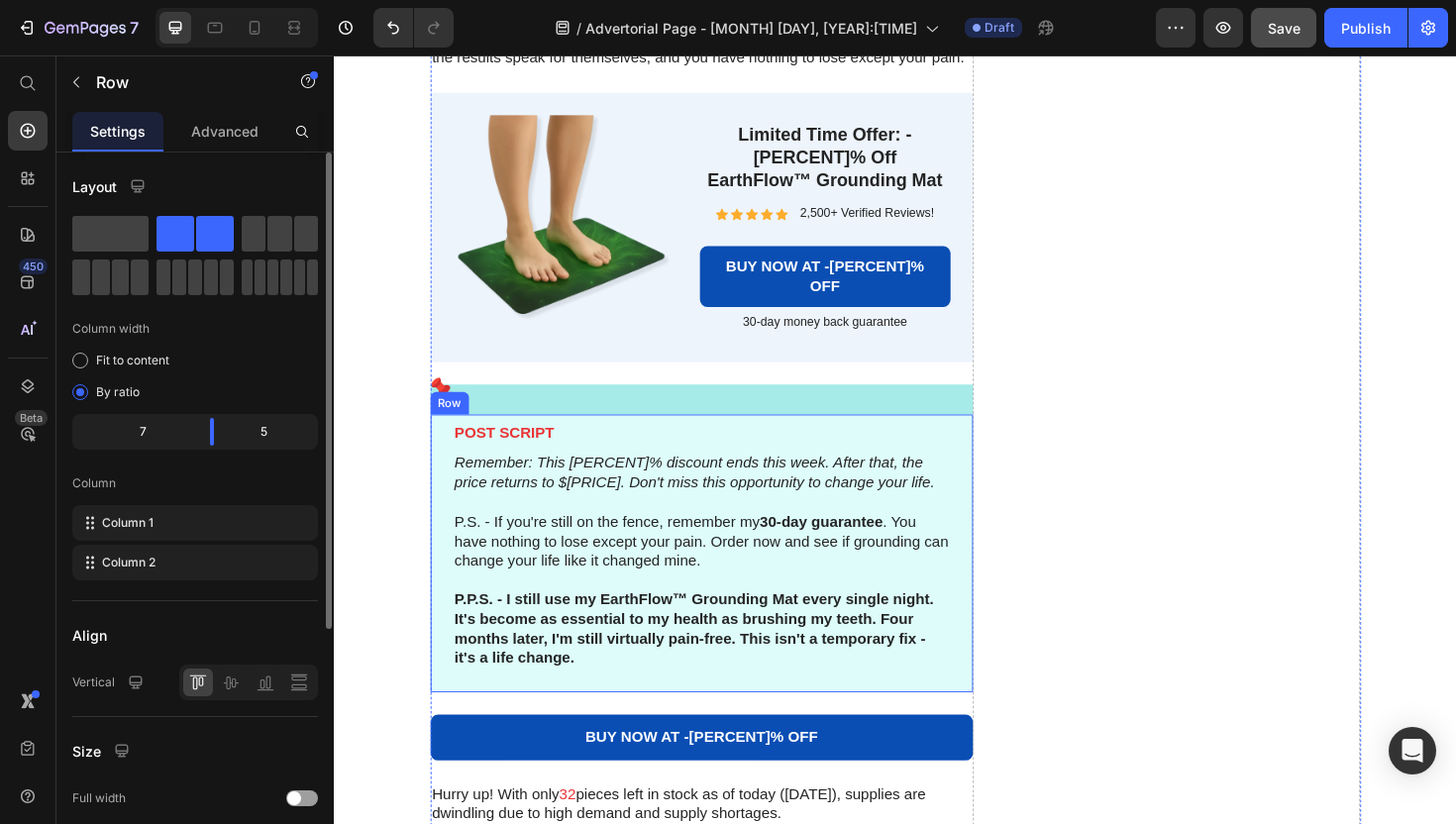 click on "Icon Post script Text Block Remember: This [PERCENT]% discount ends this week. After that, the price returns to $[PRICE]. Don't miss this opportunity to change your life. P.S. - If you're still on the fence, remember my [NUMBER]-day guarantee . You have nothing to lose except your pain. Order now and see if grounding can change your life like it changed mine. P.P.S. - I still use my EarthFlow™ Grounding Mat every single night. It's become as essential to my health as brushing my teeth. Four months later, I'm still virtually pain-free. This isn't a temporary fix - it's a life change. Text Block Row" at bounding box center [723, 567] 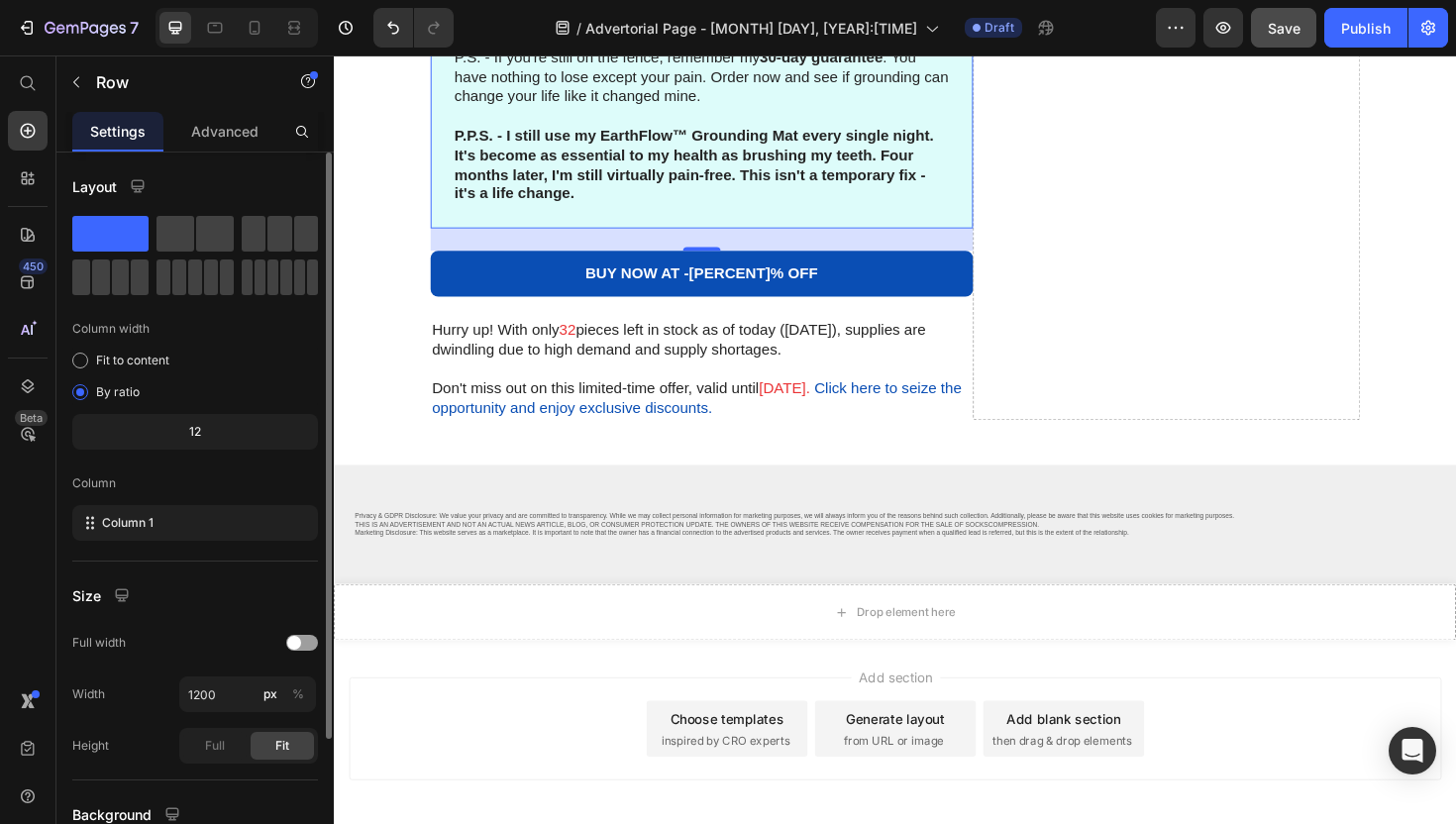 scroll, scrollTop: 11041, scrollLeft: 0, axis: vertical 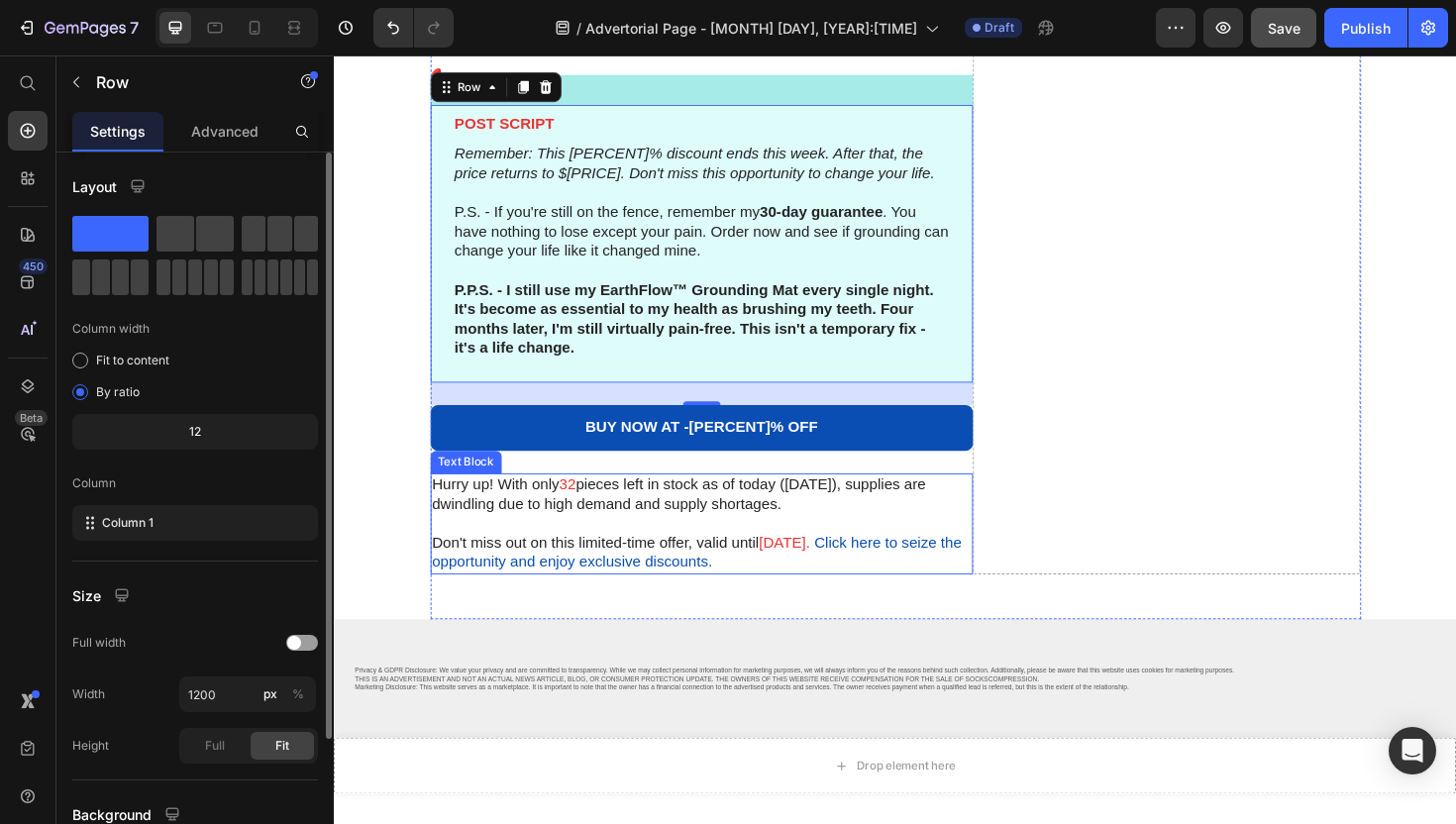 click on "Don't miss out on this limited-time offer, valid until  [DATE].   Click here to seize the opportunity and enjoy exclusive discounts." at bounding box center [723, 582] 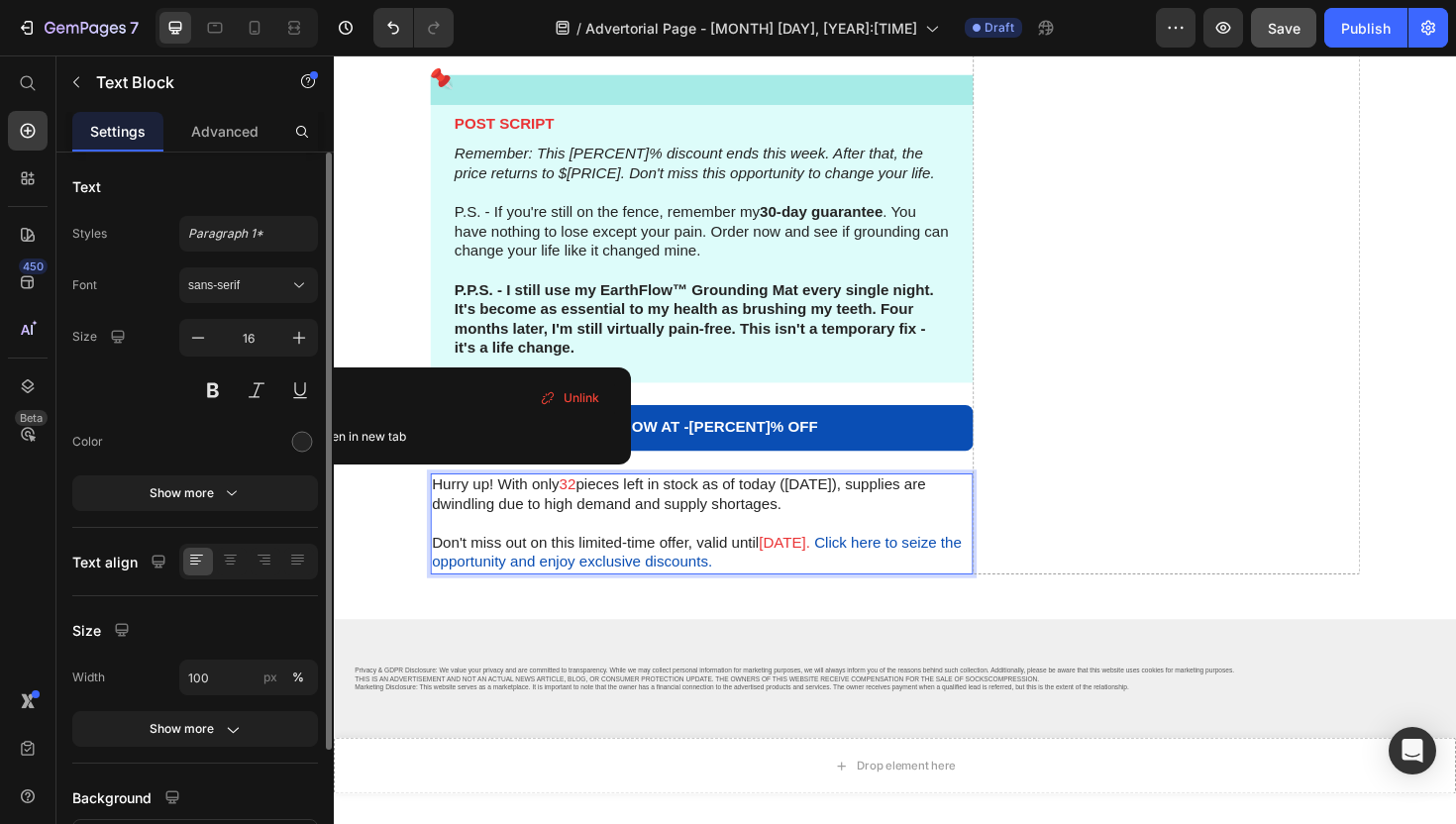 click on "Don't miss out on this limited-time offer, valid until  [DATE].   Click here to seize the opportunity and enjoy exclusive discounts." at bounding box center [723, 582] 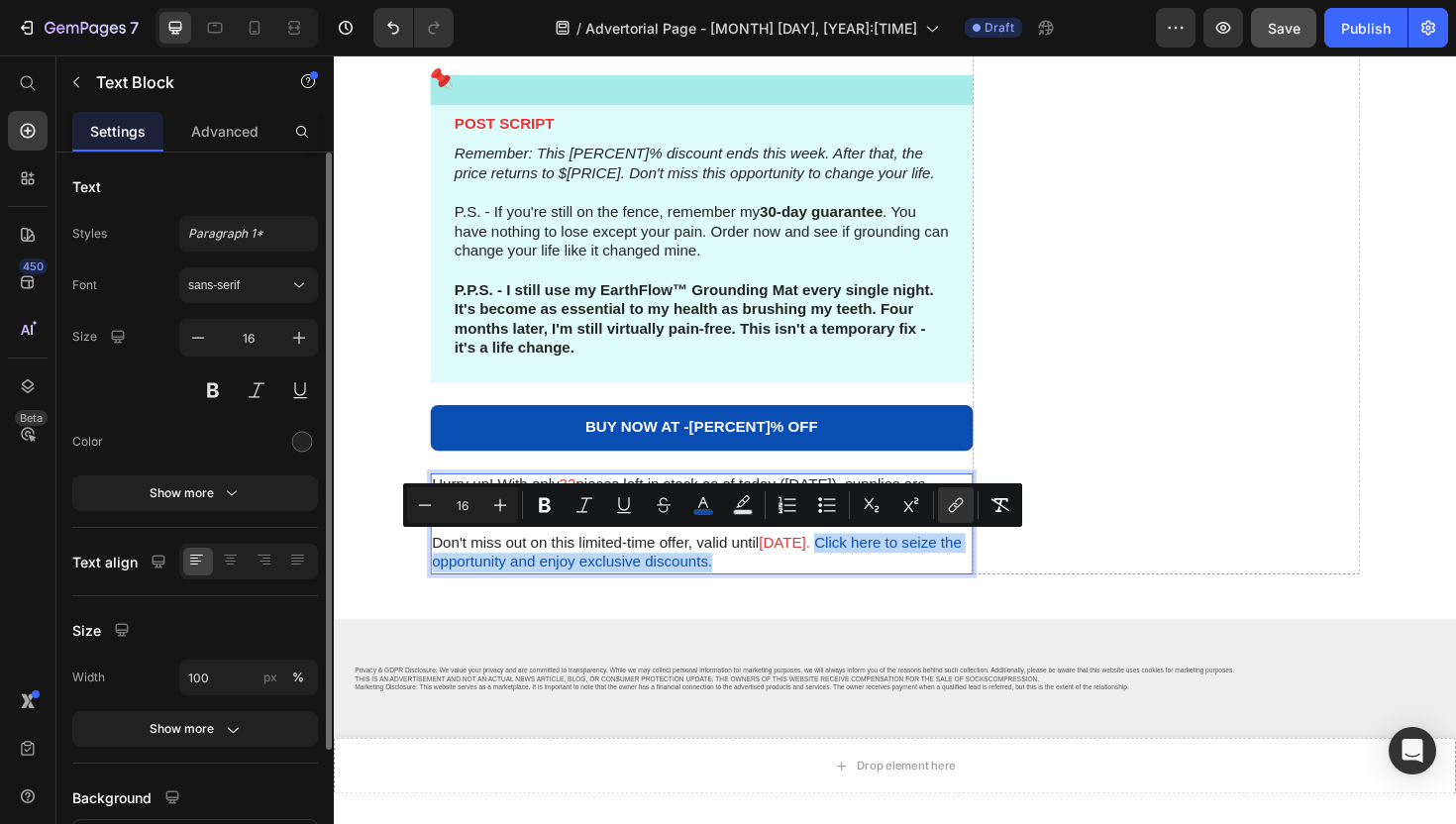 drag, startPoint x: 869, startPoint y: 570, endPoint x: 912, endPoint y: 601, distance: 53.009433 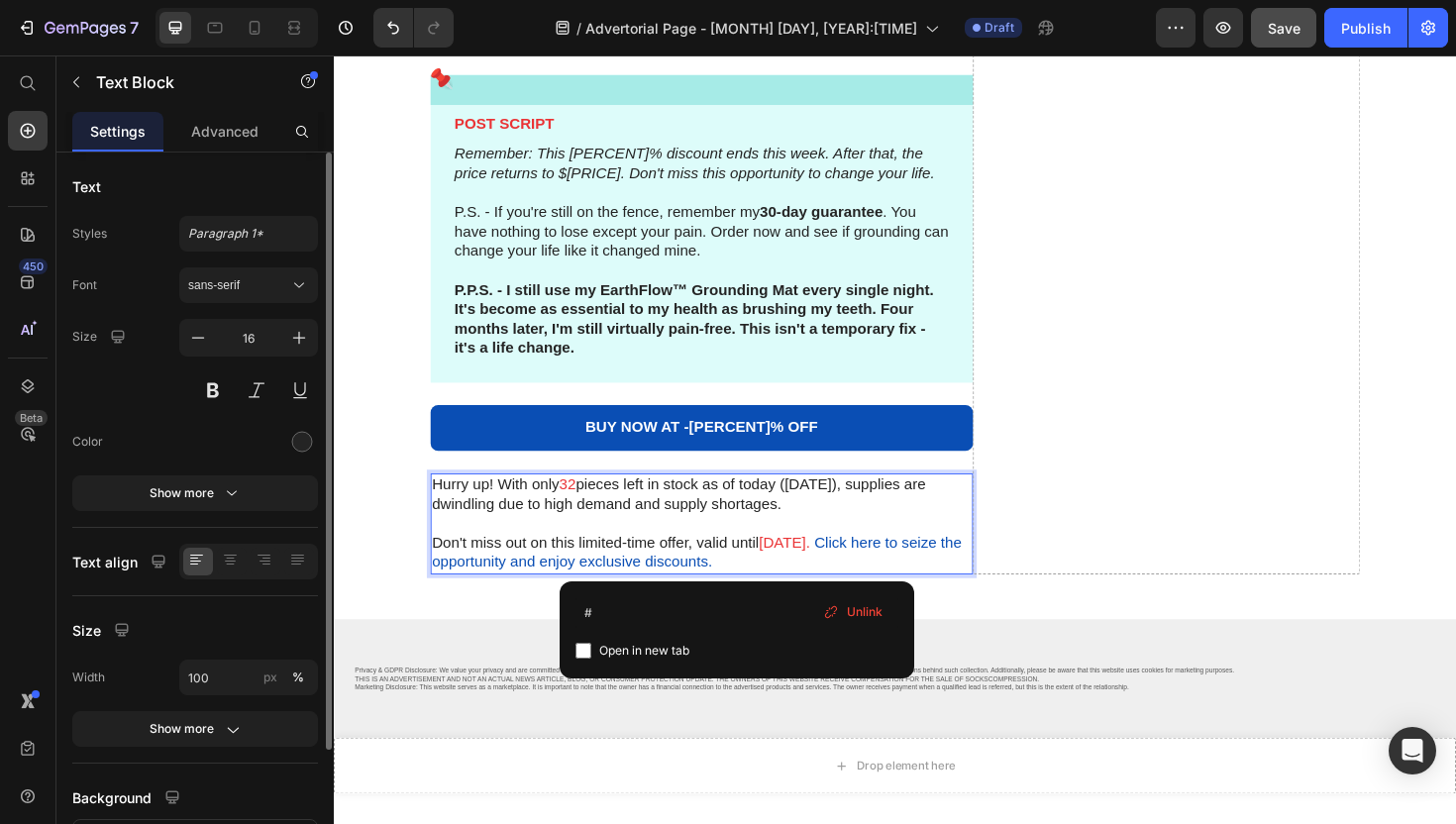 click on "[DATE]." at bounding box center (810, 570) 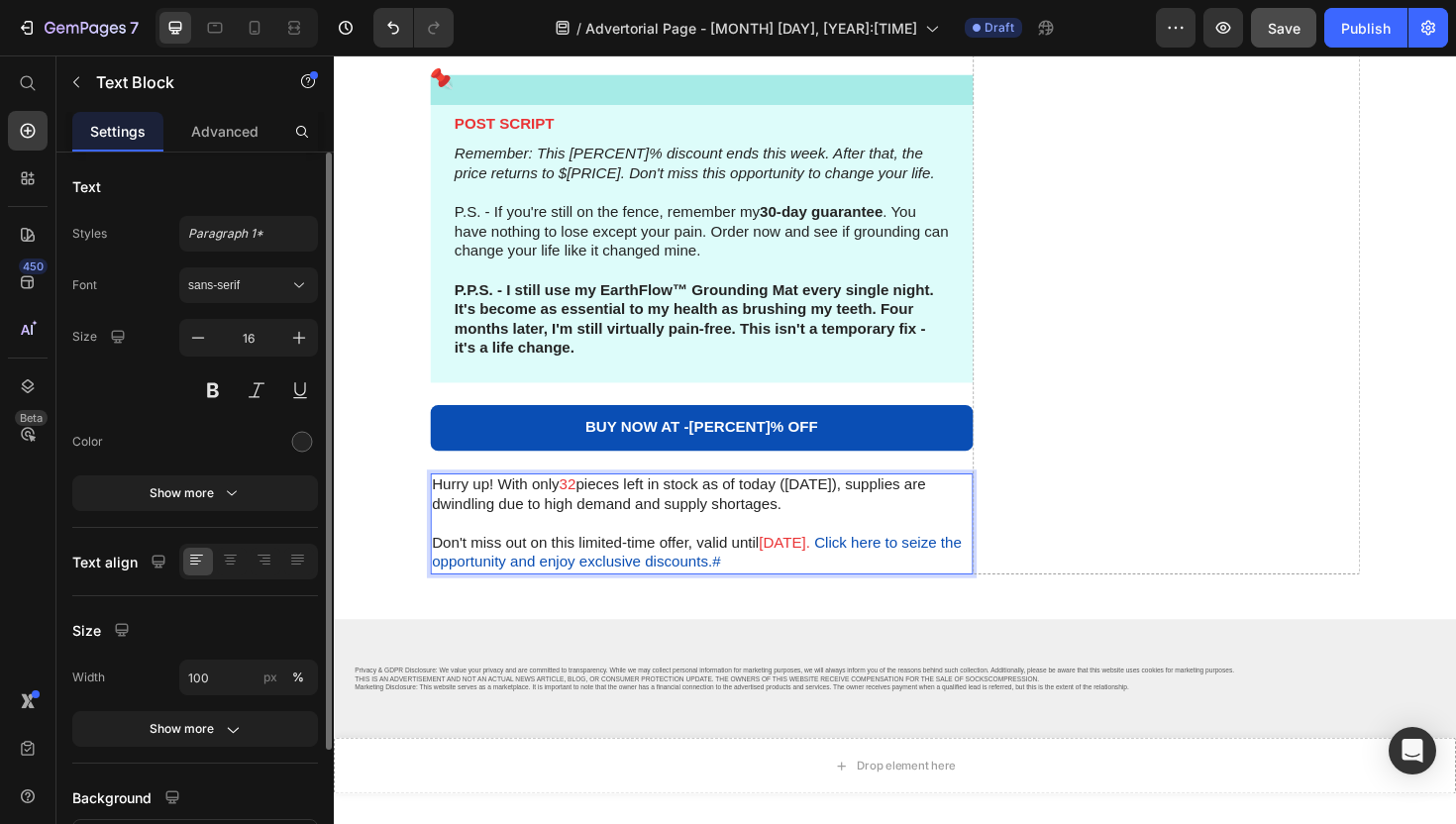 click on "[DATE]." at bounding box center (810, 570) 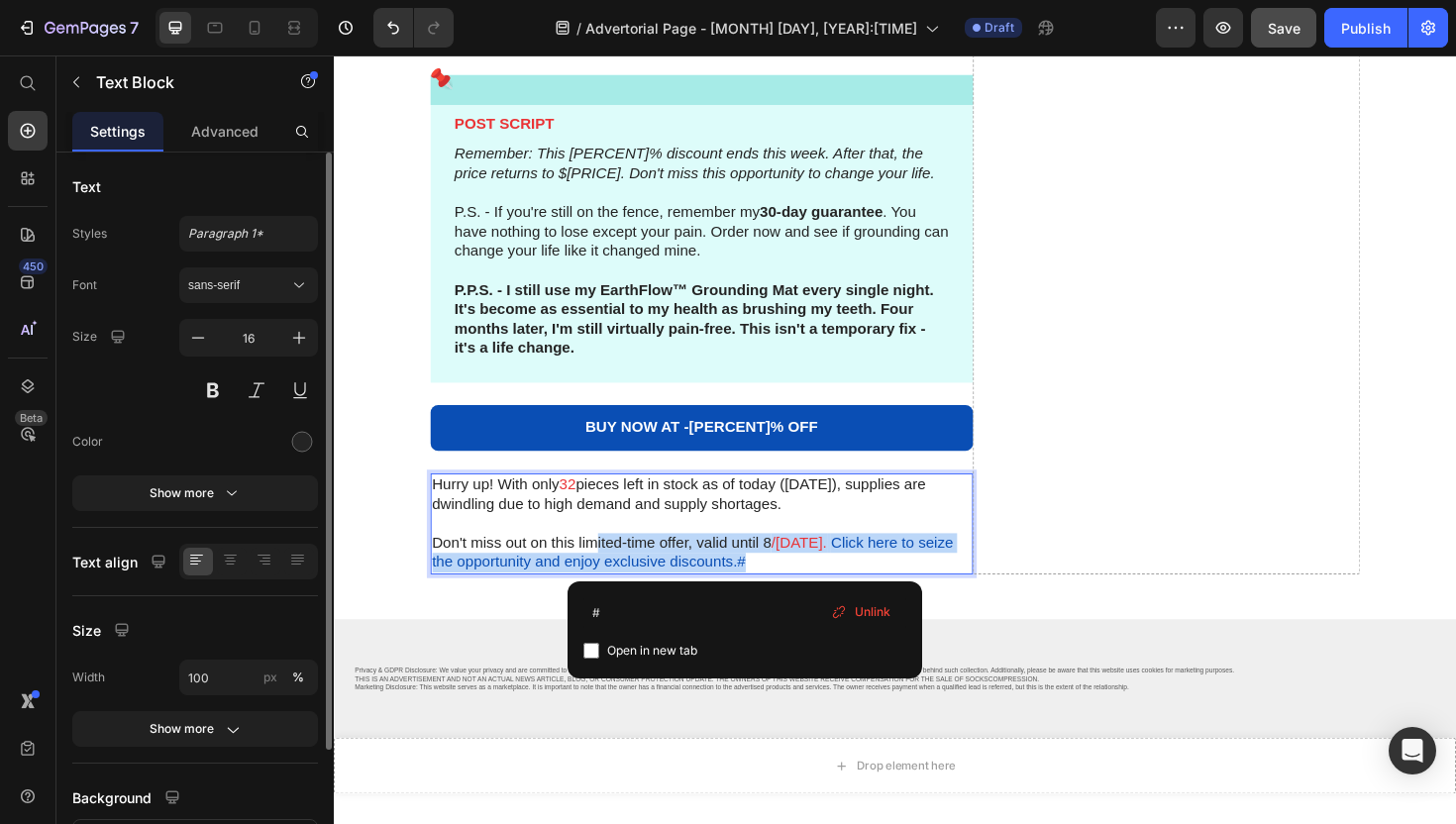 drag, startPoint x: 773, startPoint y: 604, endPoint x: 607, endPoint y: 568, distance: 169.85876 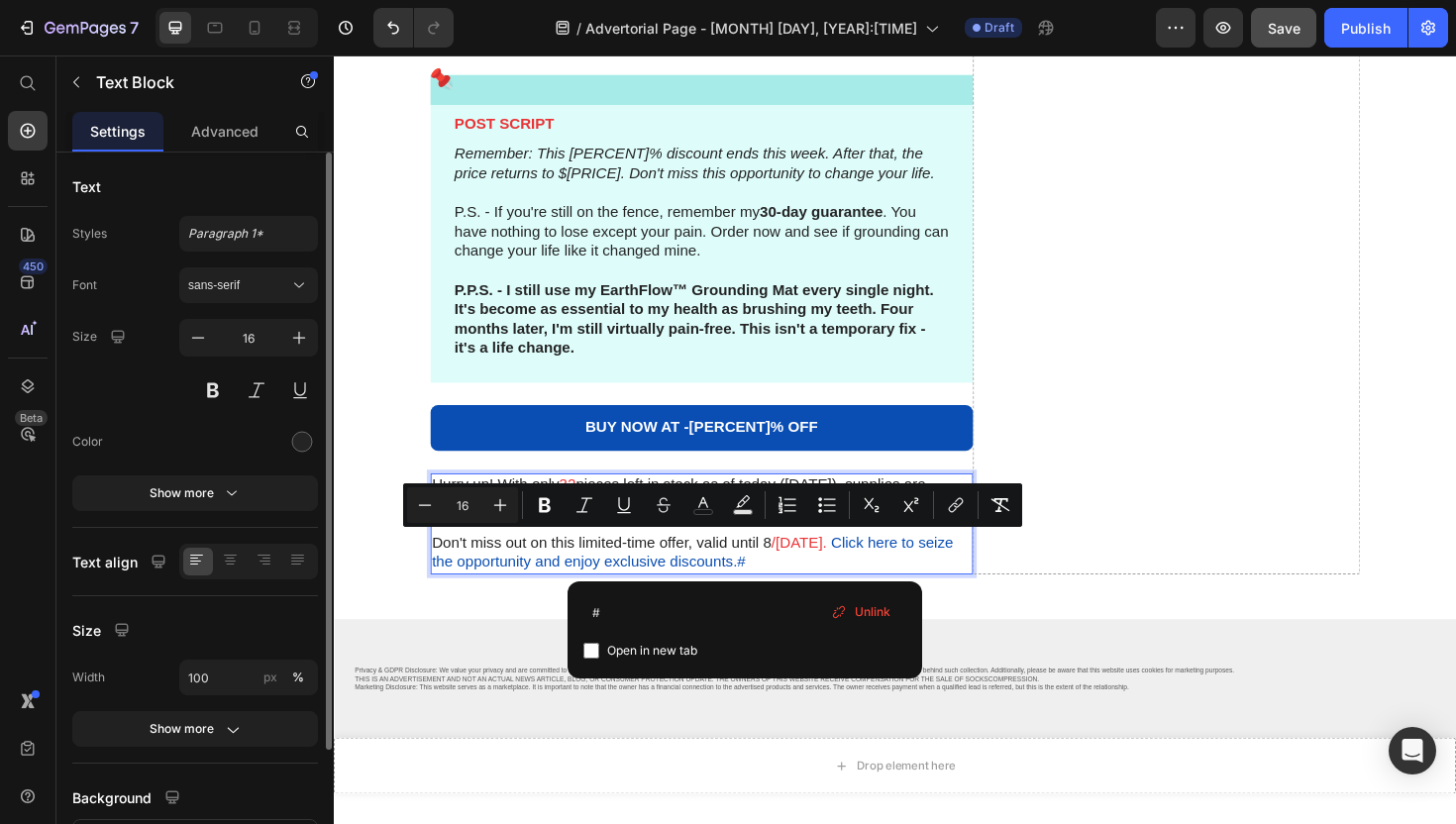 click on "Don't miss out on this limited-time offer, valid until 8 /[DATE].   Click here to seize the opportunity and enjoy exclusive discounts.#" at bounding box center (723, 582) 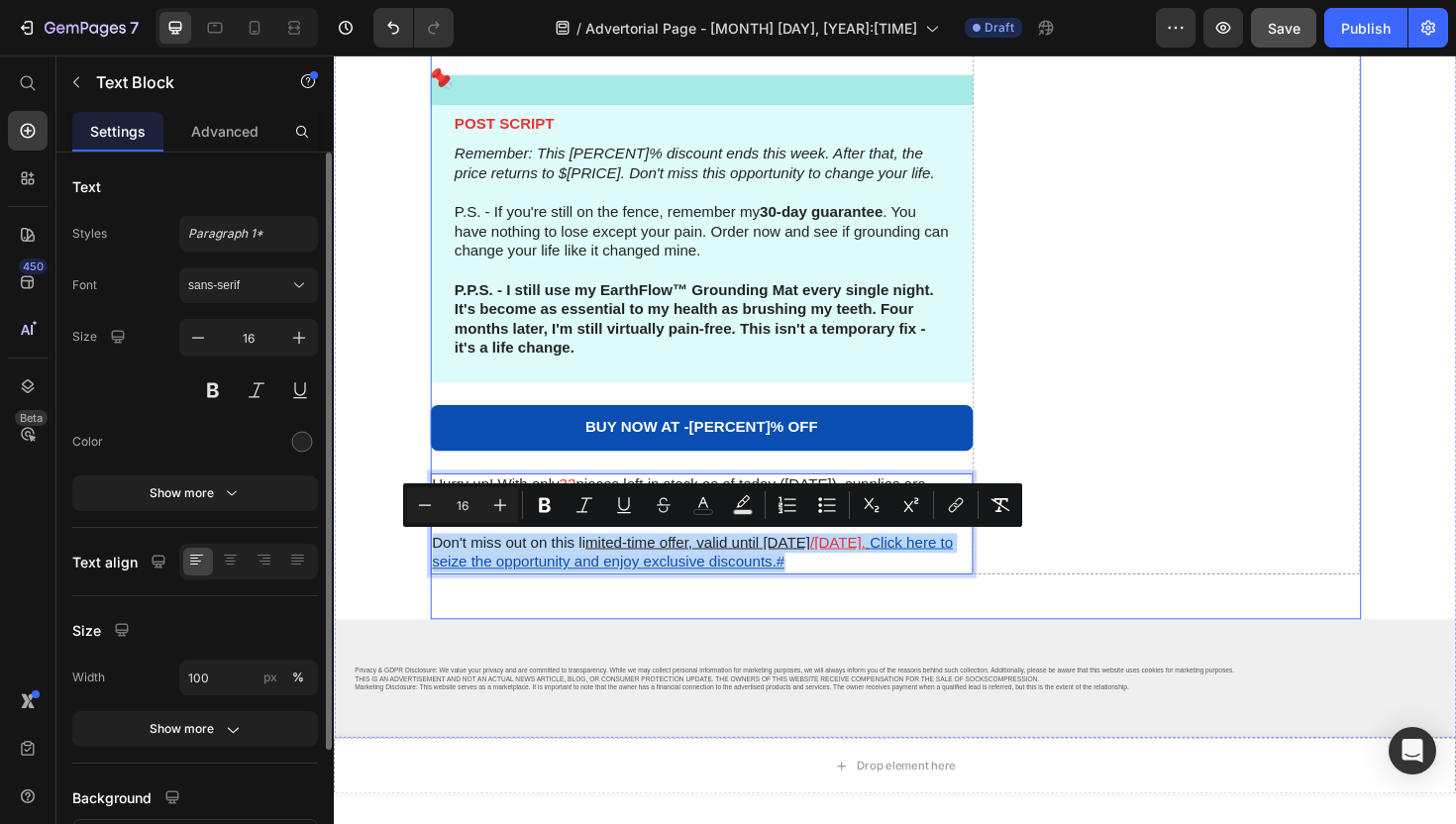 drag, startPoint x: 437, startPoint y: 572, endPoint x: 869, endPoint y: 608, distance: 433.4974 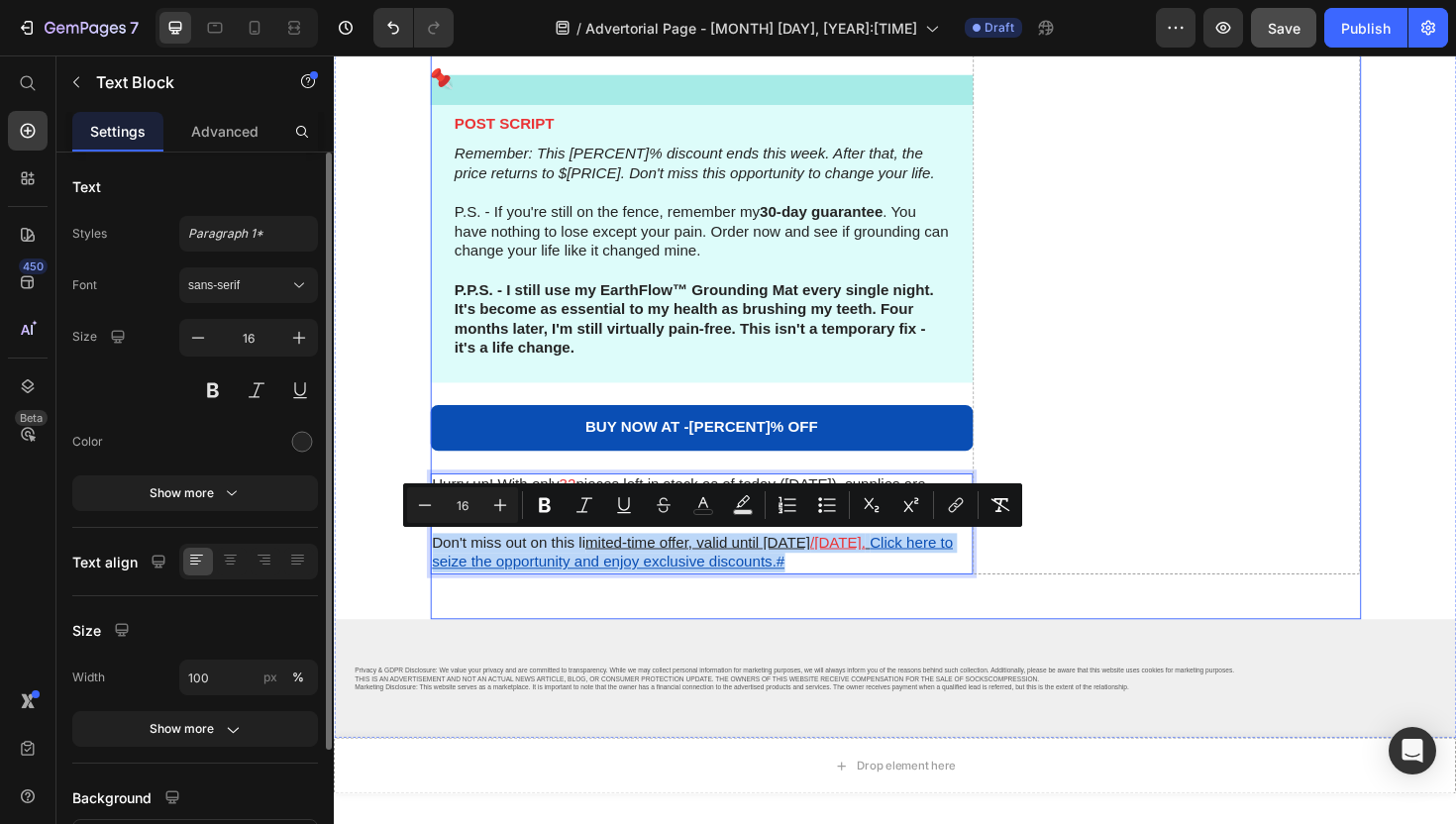 click on "The Grounding Mat That Changed My Life Heading After experiencing these incredible results, I researched every grounding mat on the market. Most were cheaply made, unreliable, or didn't provide consistent grounding.   That's when I discovered  EarthFlow™ Grounding Mat  - and I can honestly say it's in a league of its own. Text Block Image Limited Time Offer: -71% Off EarthFlow™ Grounding Mat Heading
Icon
Icon
Icon
Icon
Icon Icon List 2,500+ Verified Reviews! Text Block Row BUY NOW AT -71% OFF Button 30-day money back guarantee Text Block Row Click the link above to see if GEMSPORT Department Store is still offering 56% off + free shipping on select packages. Text Block
Icon Row What Makes EarthFlow™ Different   Text Block Premium Conductive Materials: Made with 95% organic cotton and 5% silver fiber threading Silver provides optimal conductivity while remaining soft and comfortable Organic cotton ensures breathability and durability" at bounding box center (928, -751) 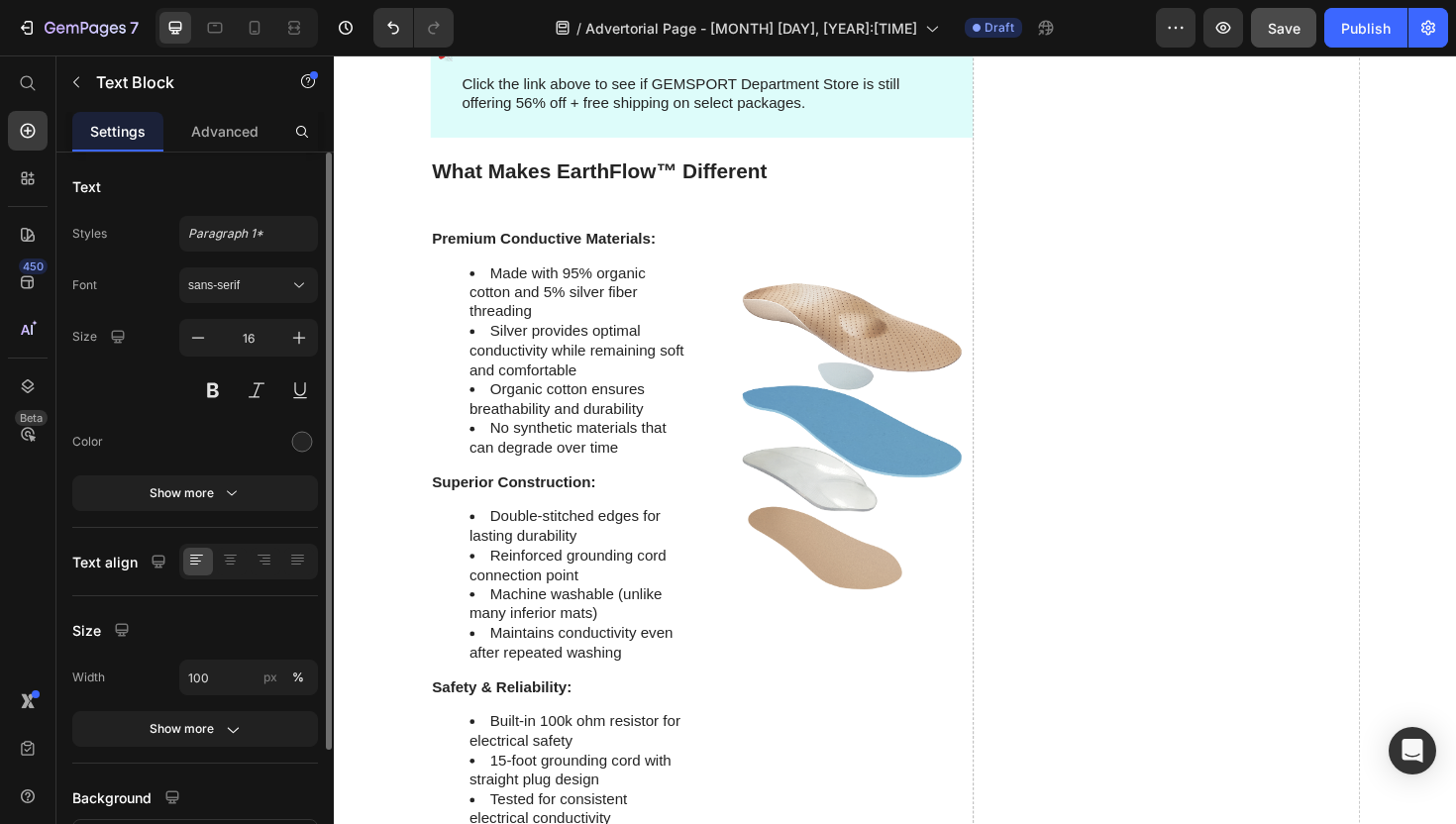 scroll, scrollTop: 9347, scrollLeft: 0, axis: vertical 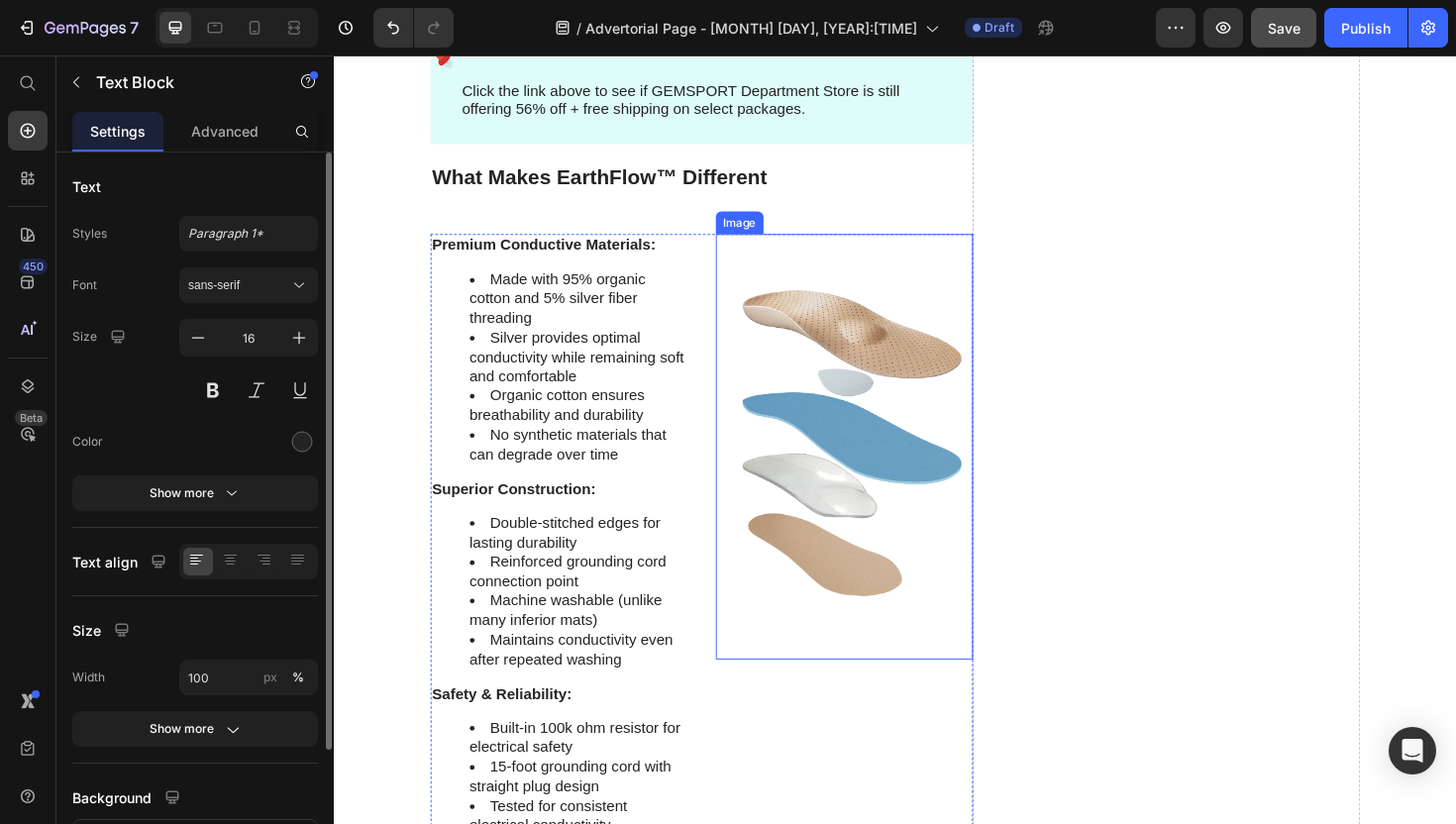 click at bounding box center [874, 469] 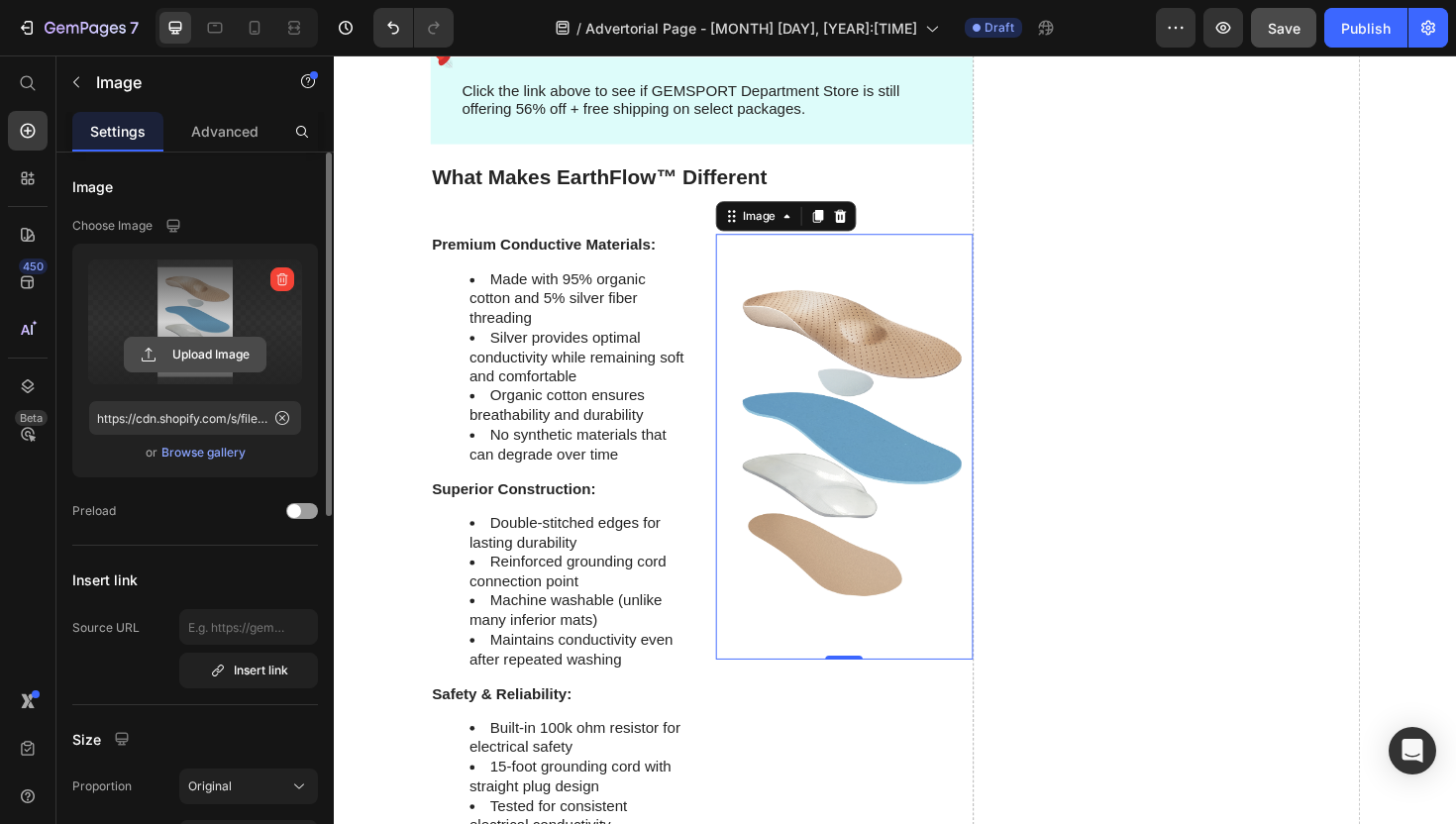 click 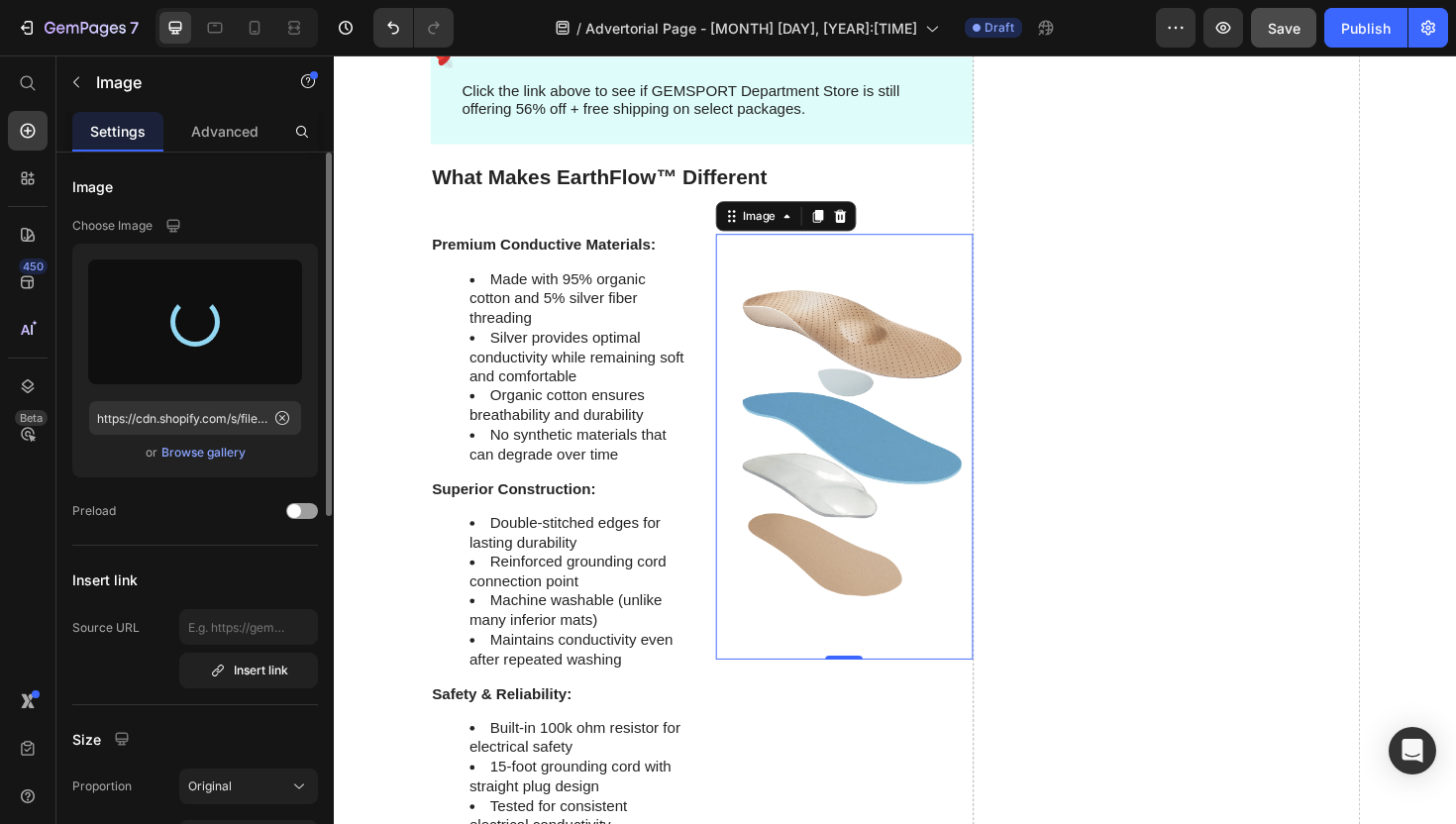 type on "https://cdn.shopify.com/s/files/1/0746/9921/1048/files/gempages_555058206901011322-c7b8e37c-c6c3-4f6b-bc61-a50f614a38af.webp" 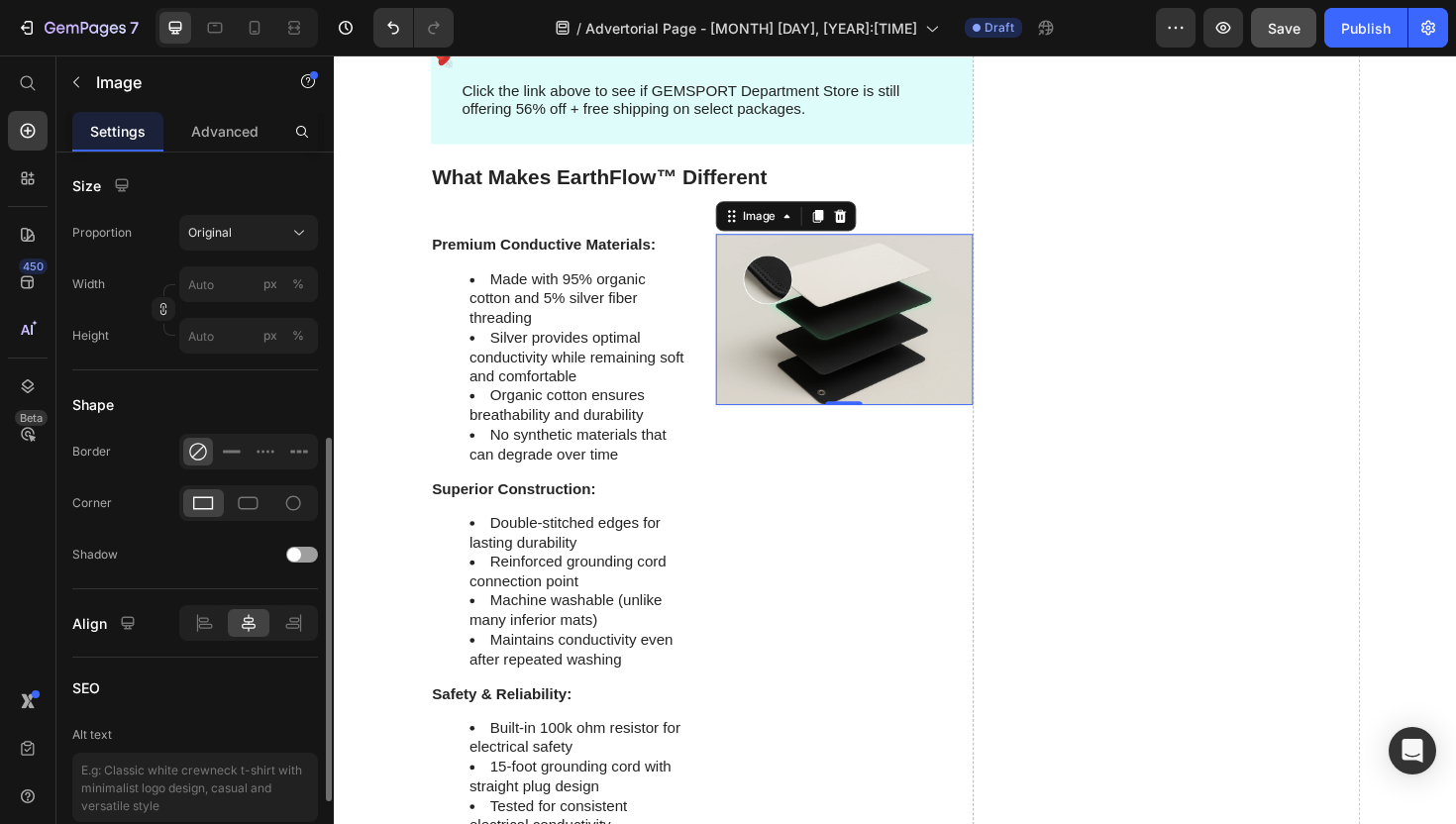scroll, scrollTop: 573, scrollLeft: 0, axis: vertical 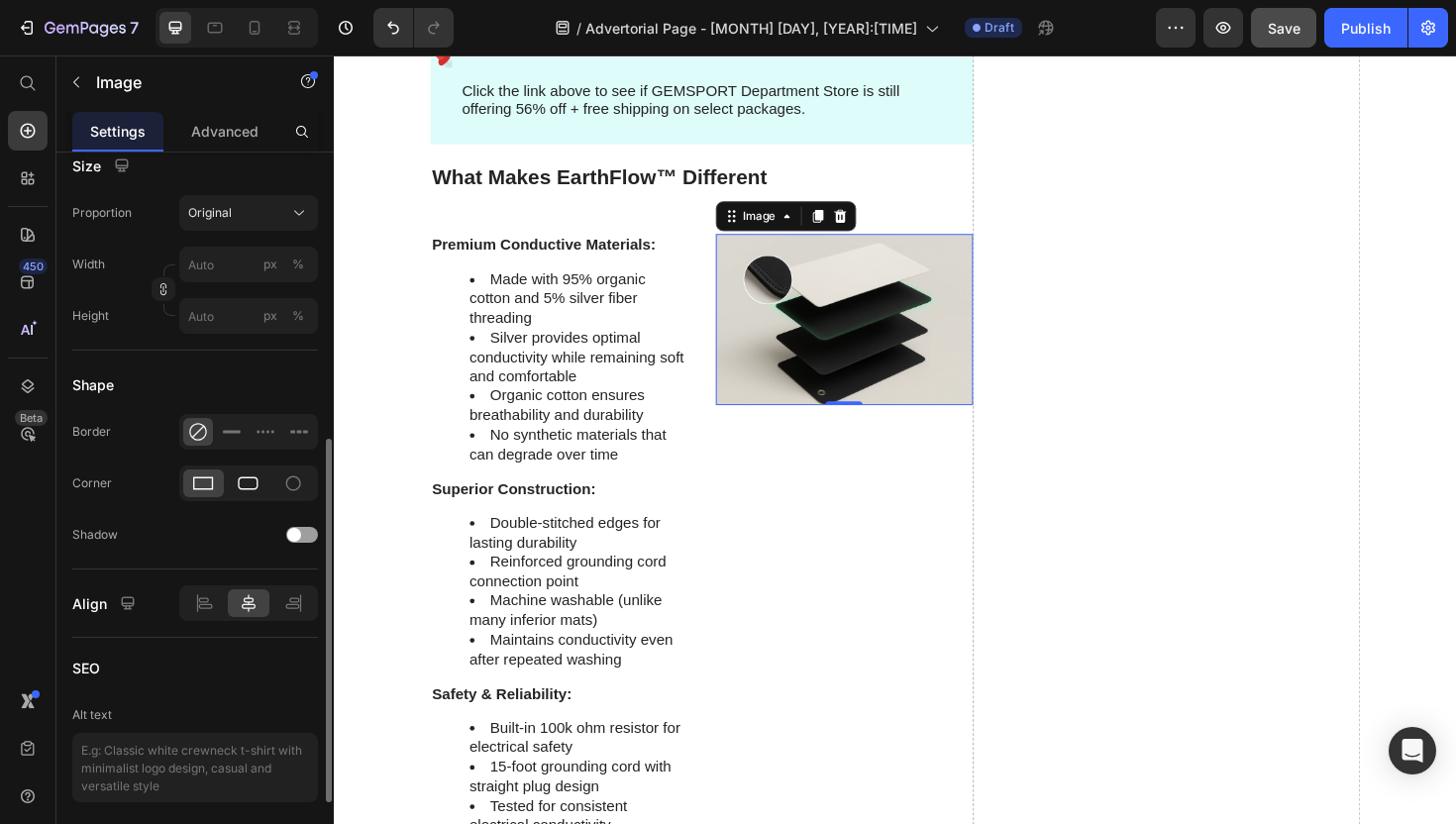 click 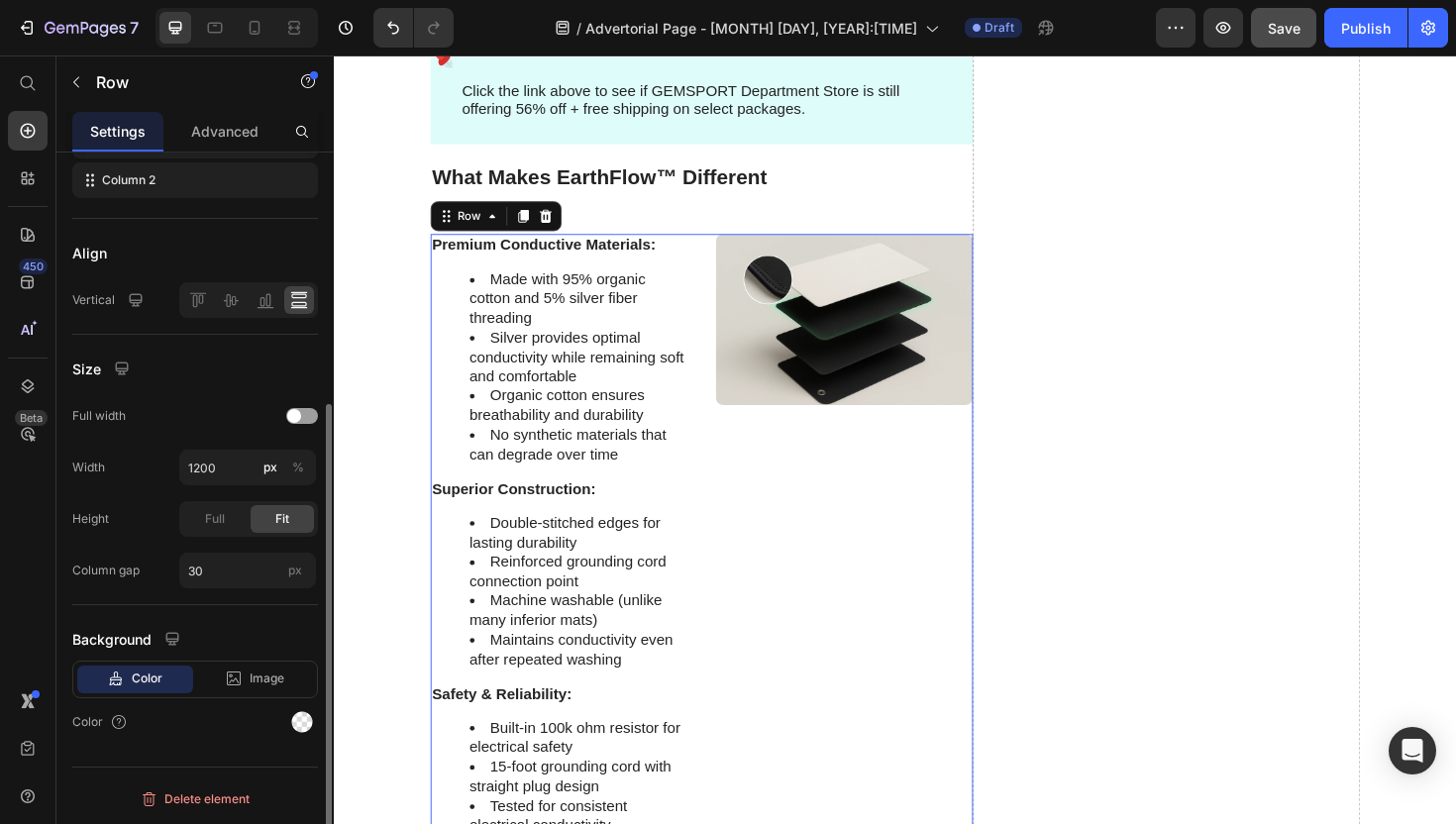 click on "Image" at bounding box center [874, 592] 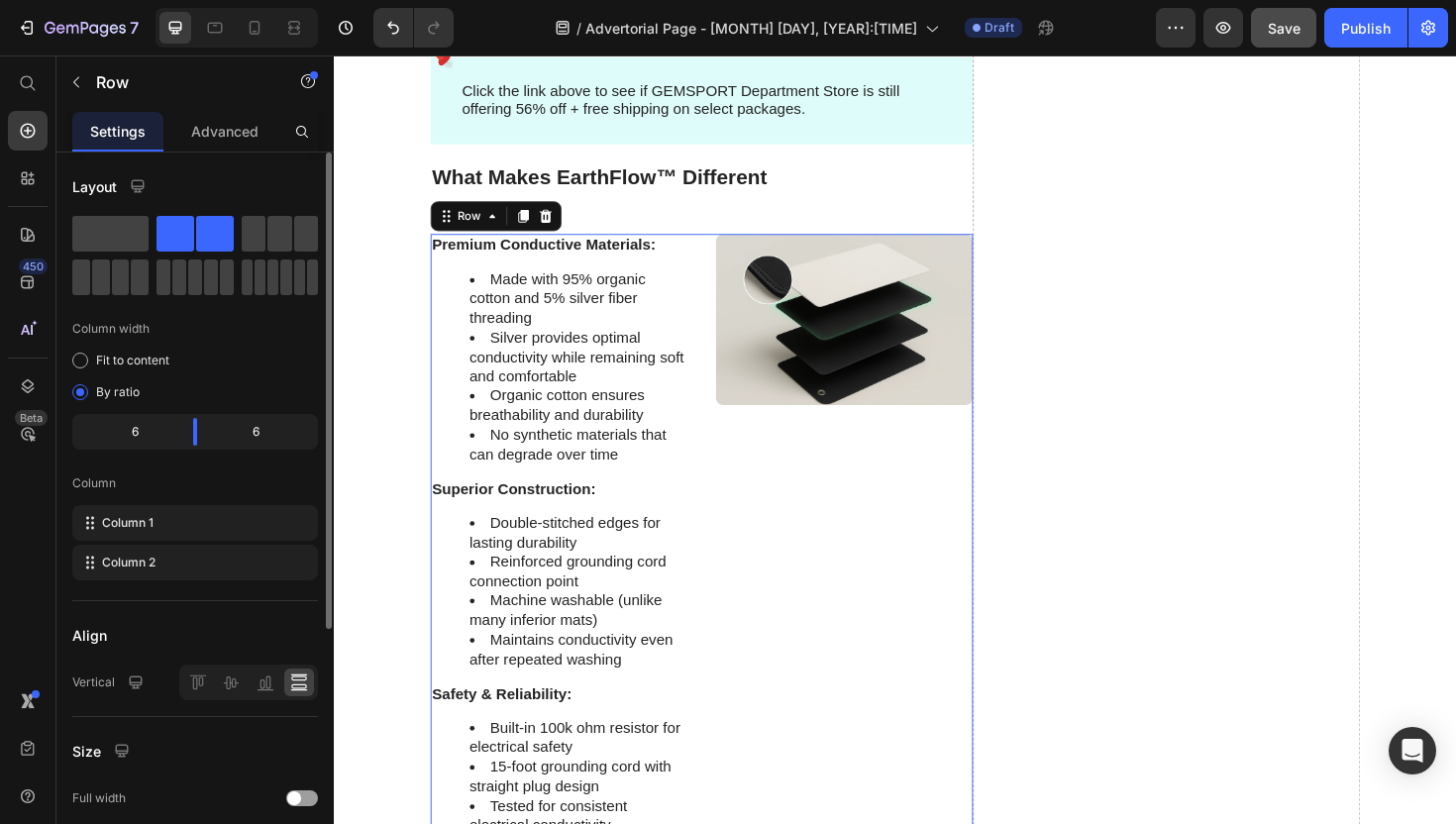 click at bounding box center [874, 335] 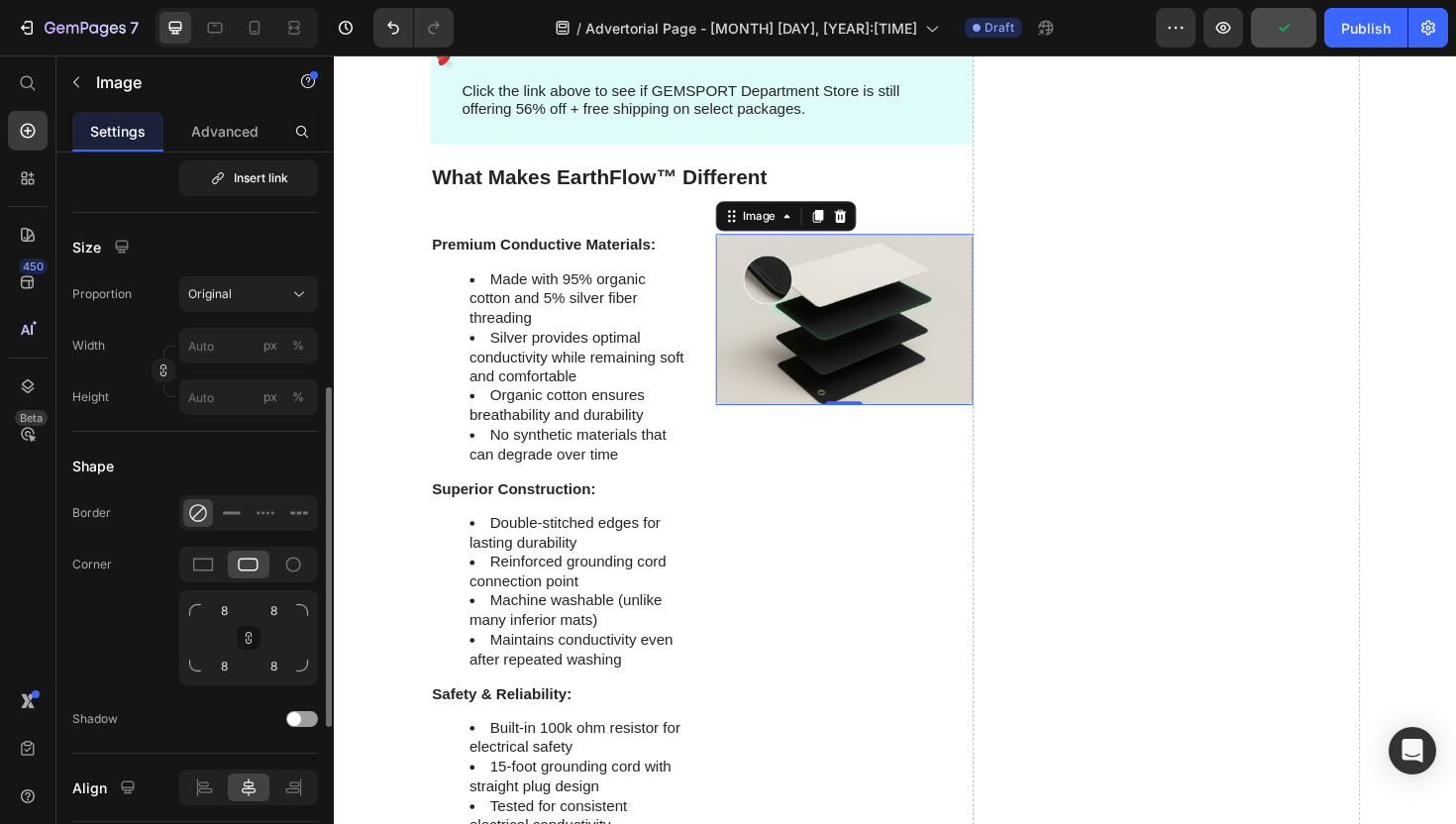 scroll, scrollTop: 497, scrollLeft: 0, axis: vertical 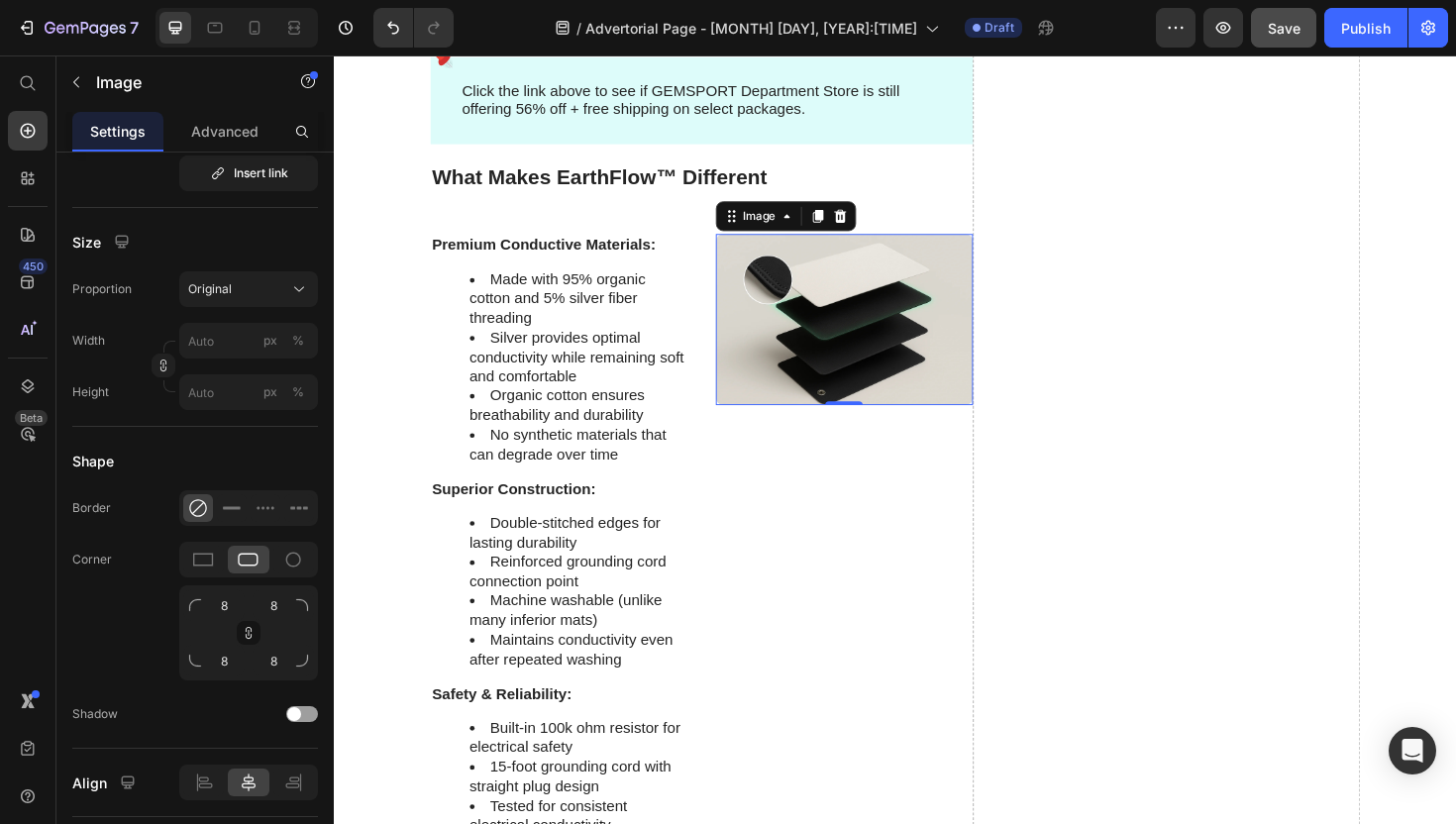 click on "Size Proportion Original Width px % Height px %" 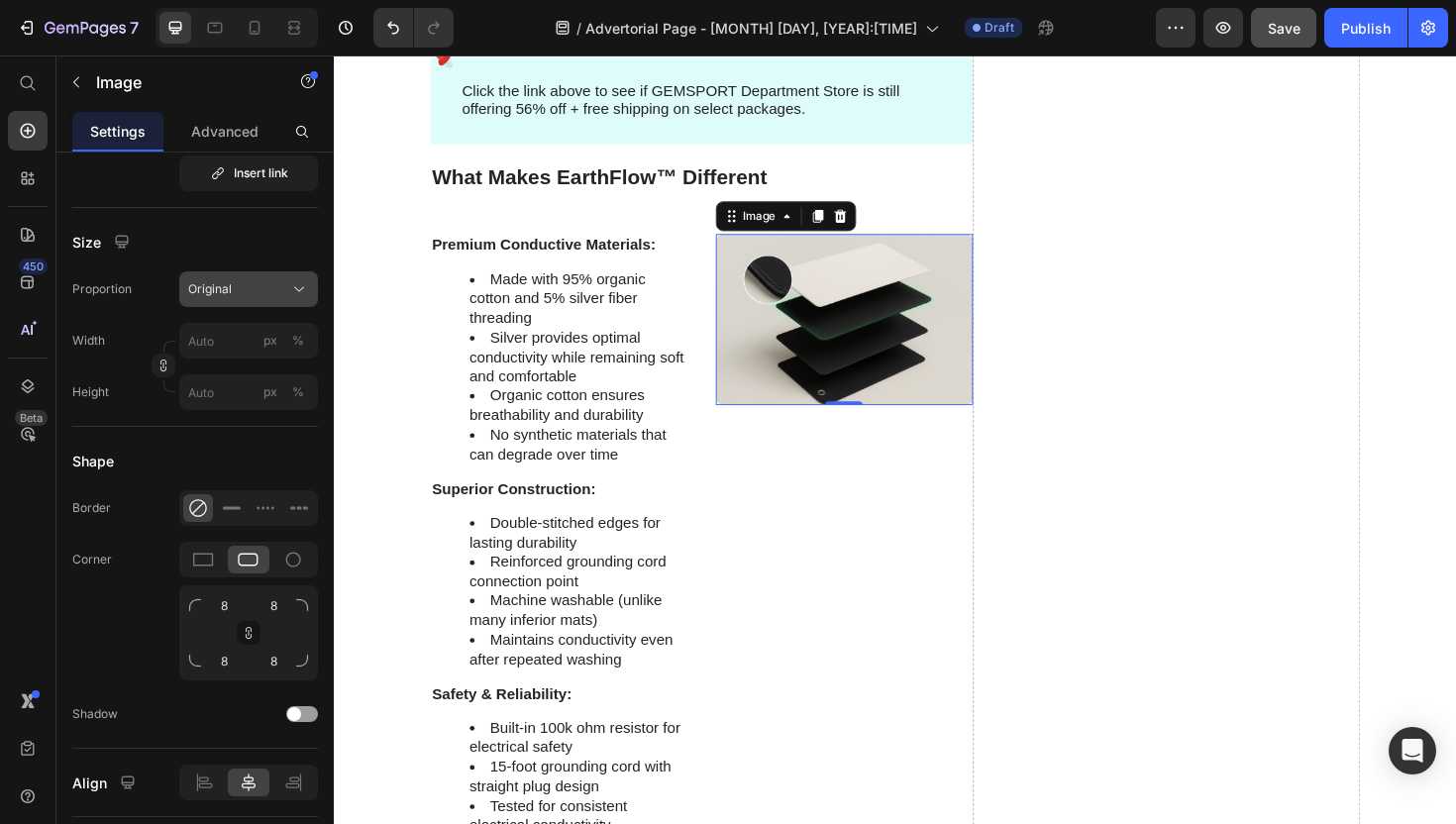 click on "Original" 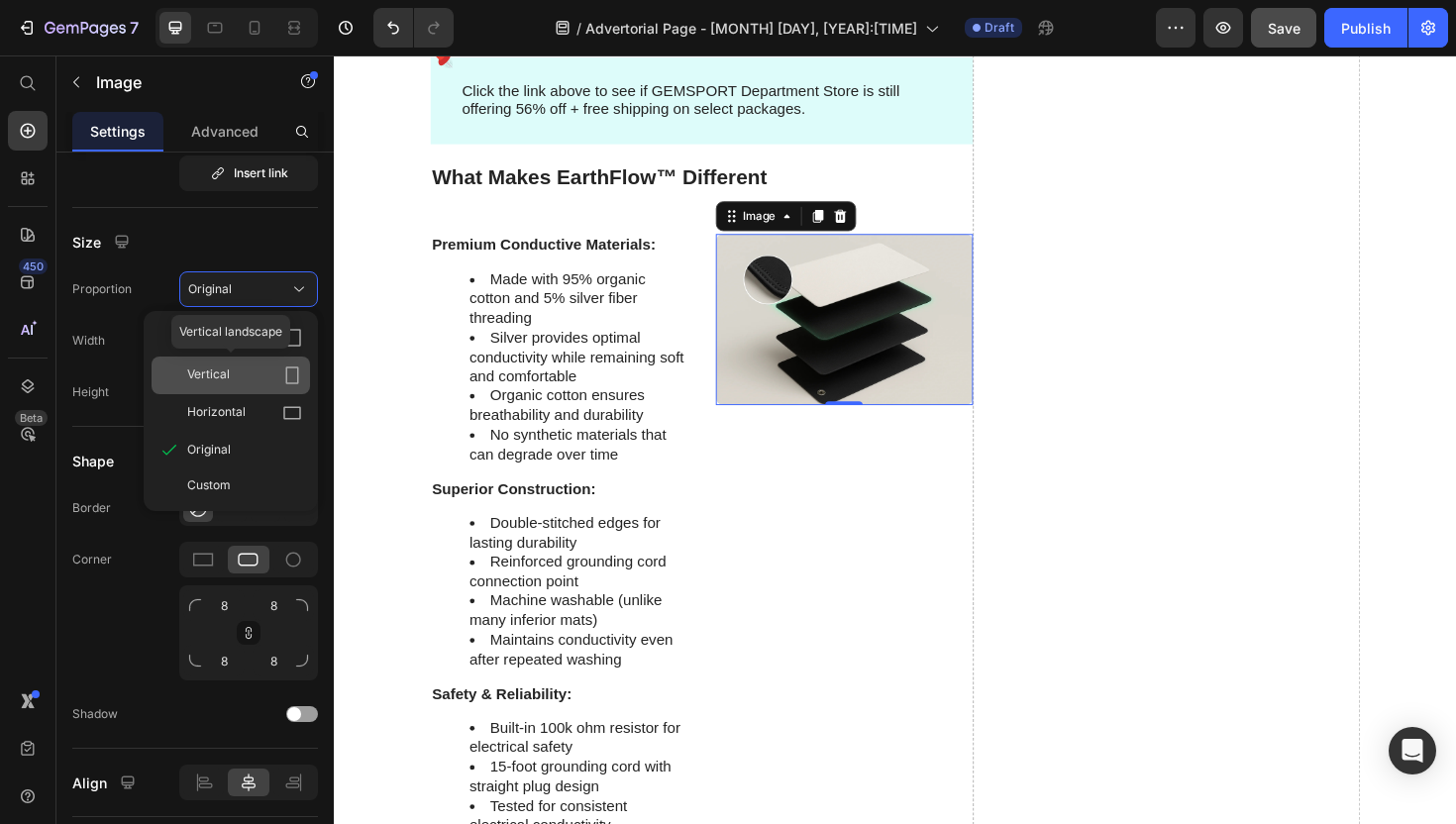click on "Vertical" at bounding box center [245, 375] 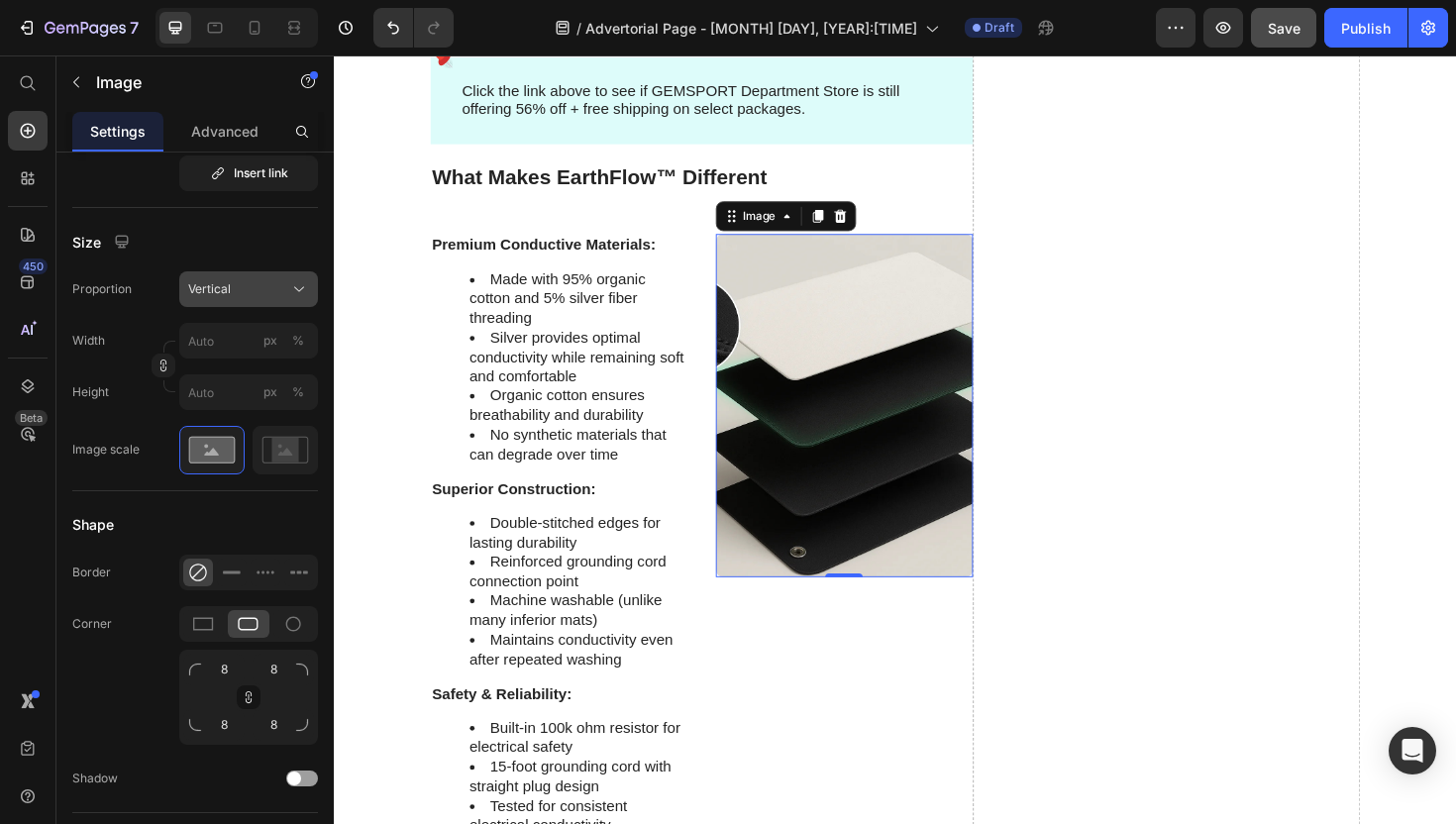 click on "Vertical" 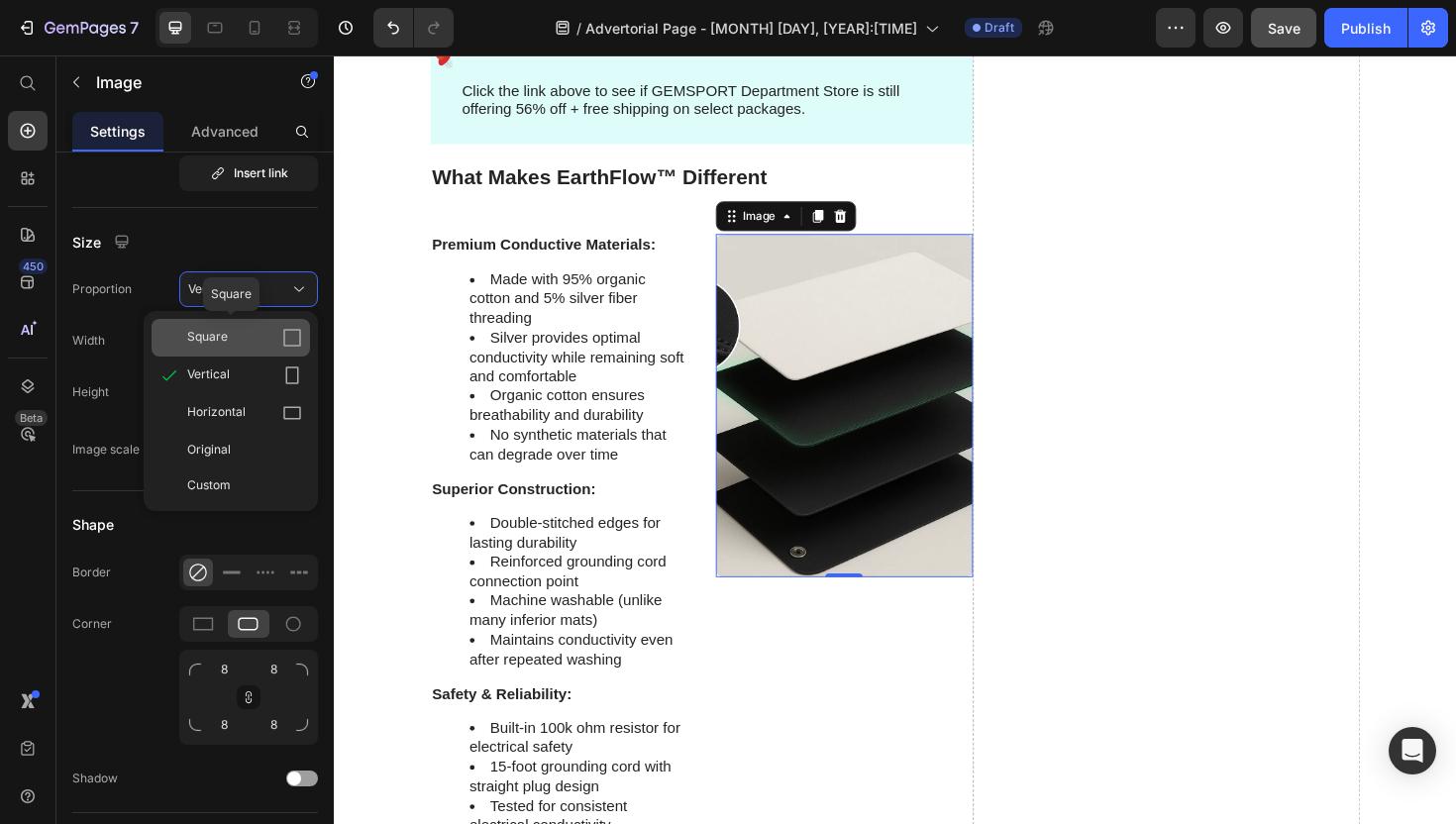 click on "Square" at bounding box center [245, 338] 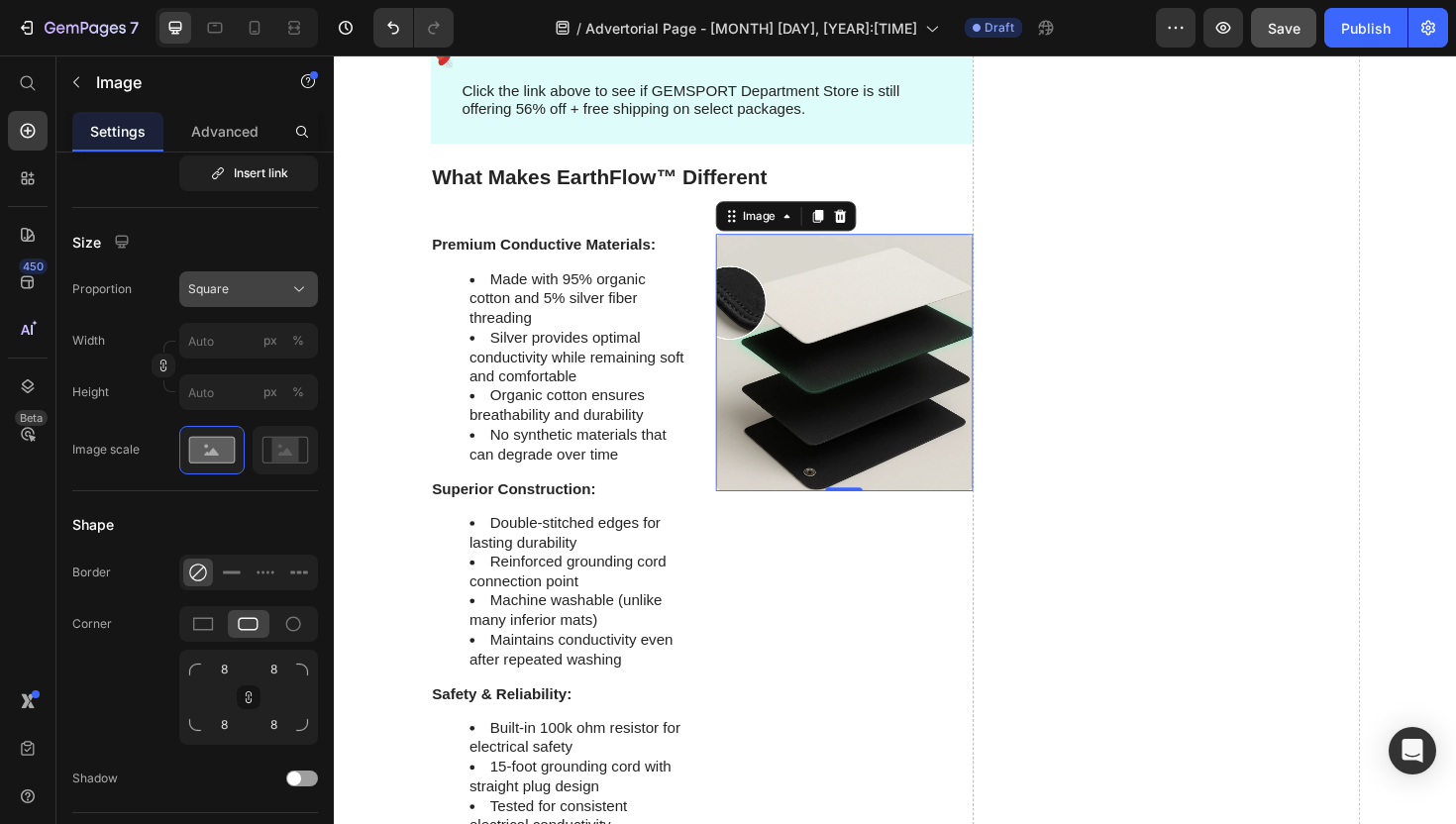 click on "Square" at bounding box center (249, 289) 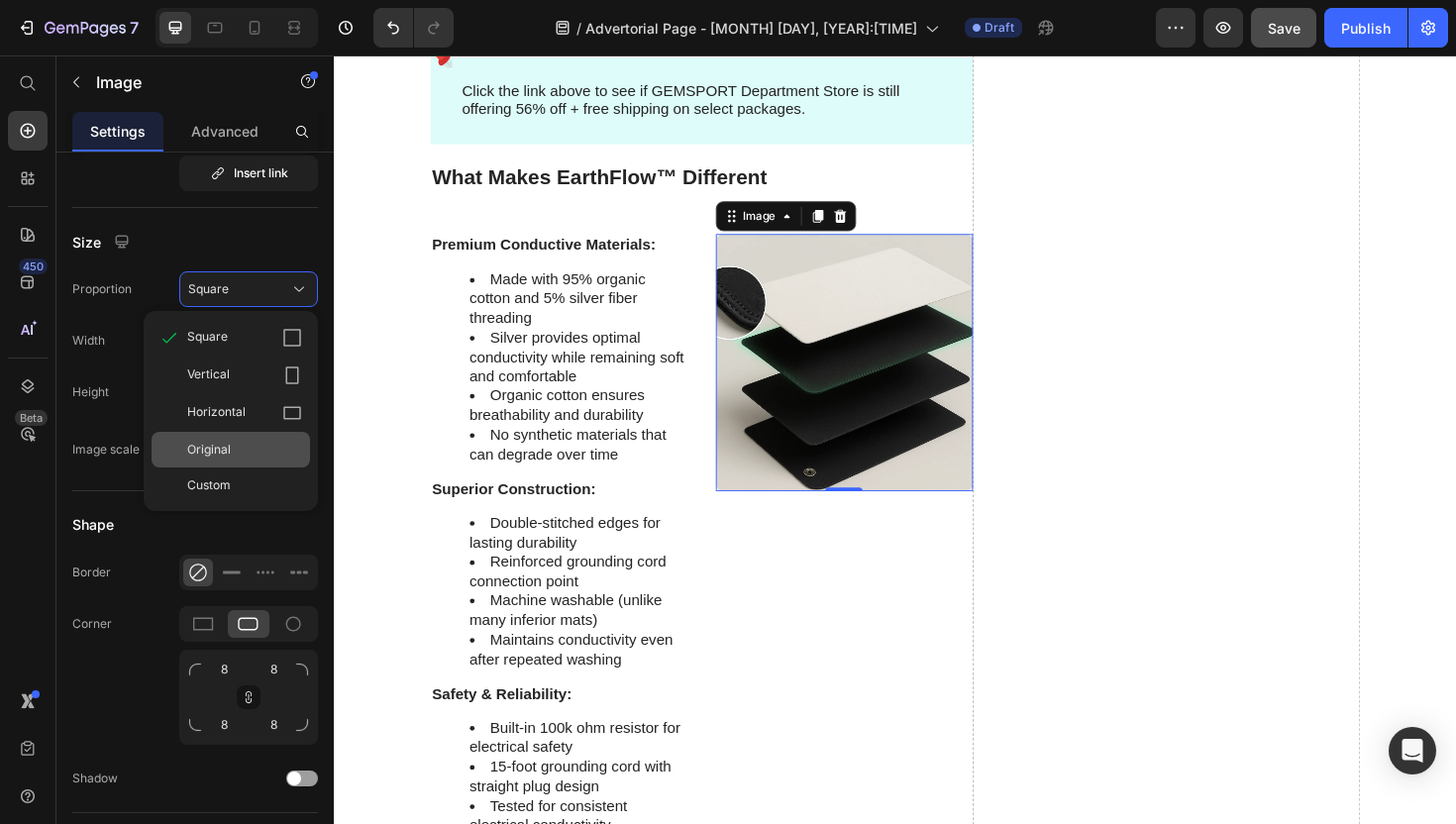 click on "Original" 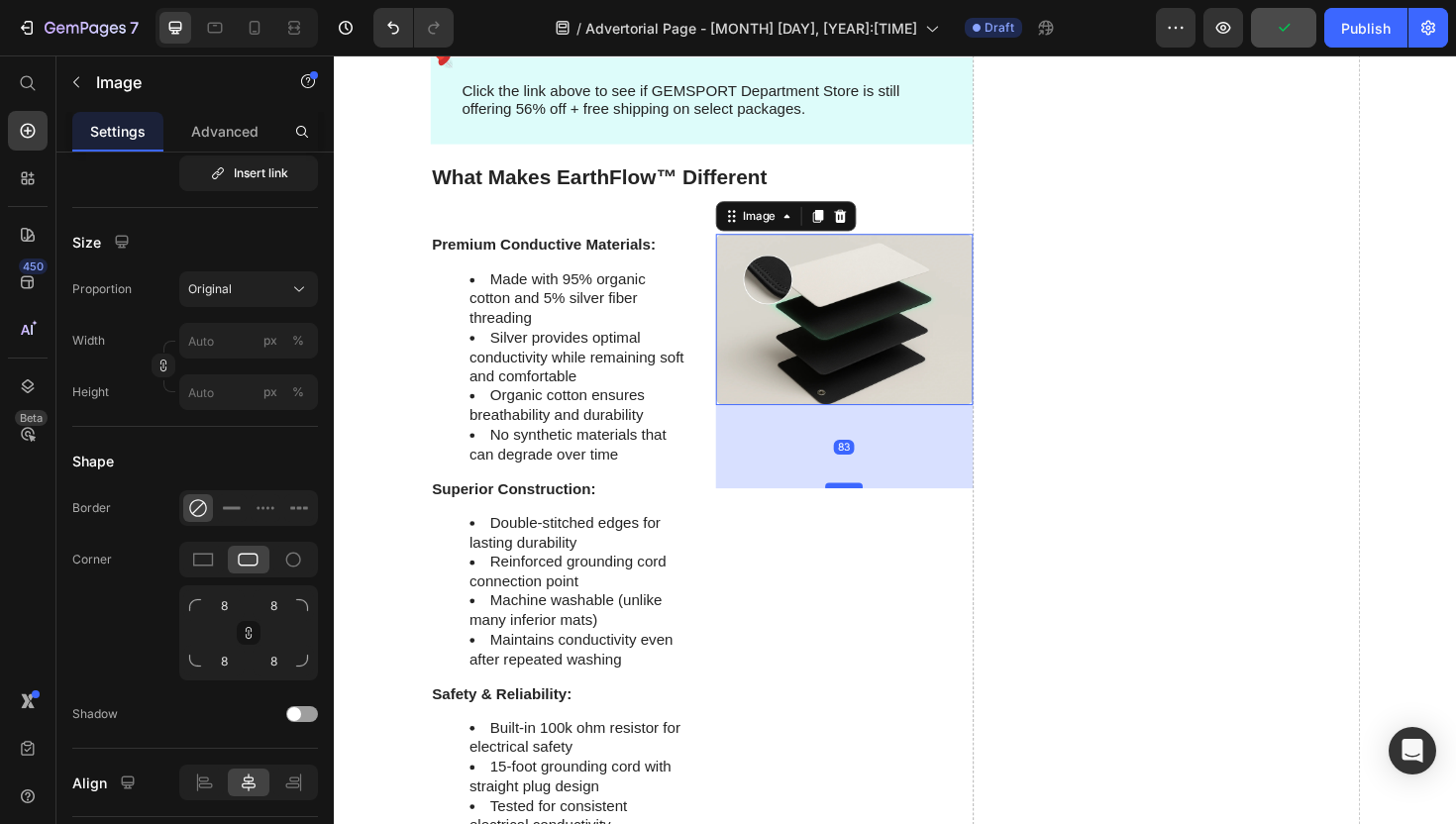 drag, startPoint x: 884, startPoint y: 424, endPoint x: 884, endPoint y: 512, distance: 88 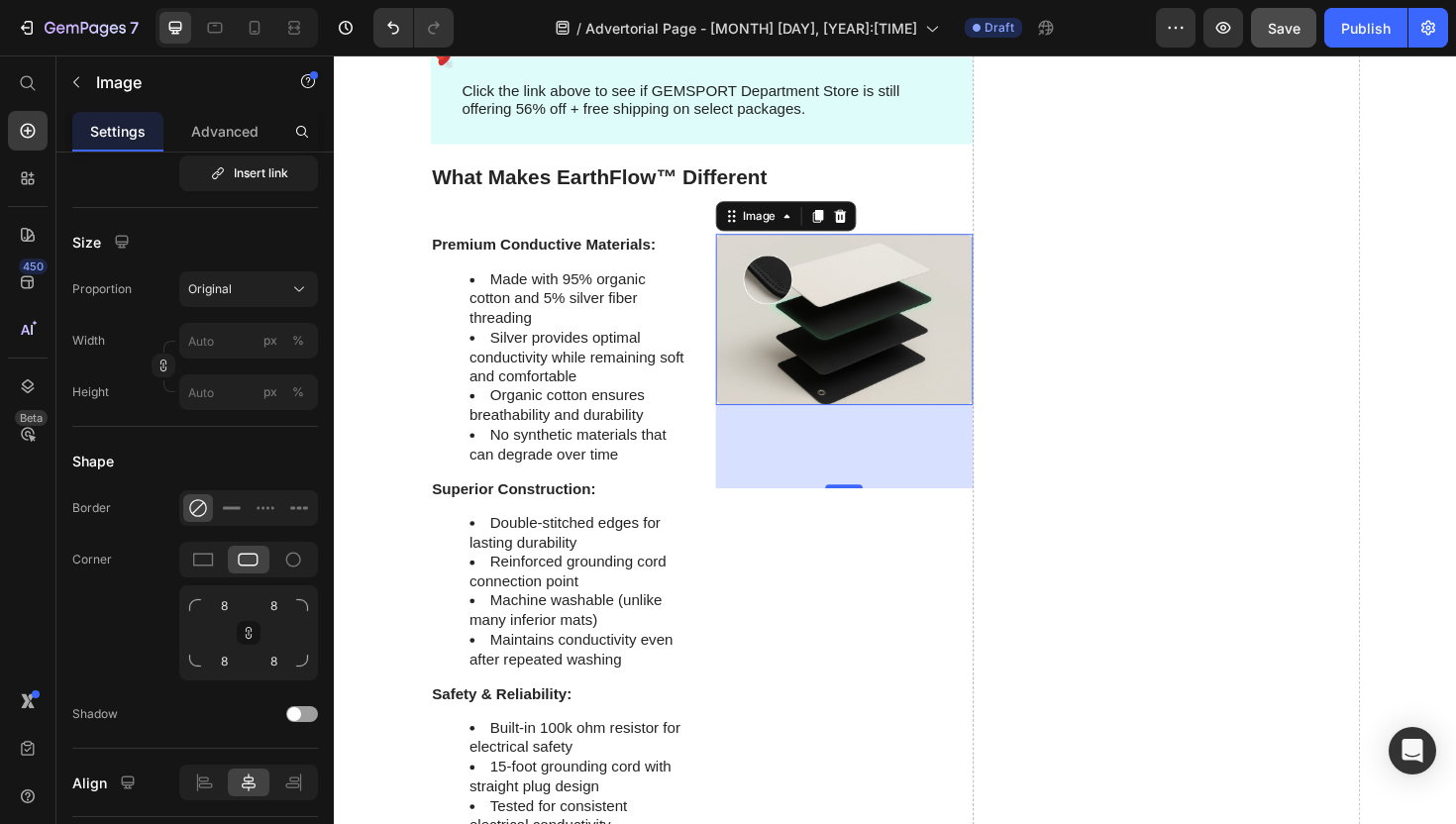 click on "89" at bounding box center (874, 469) 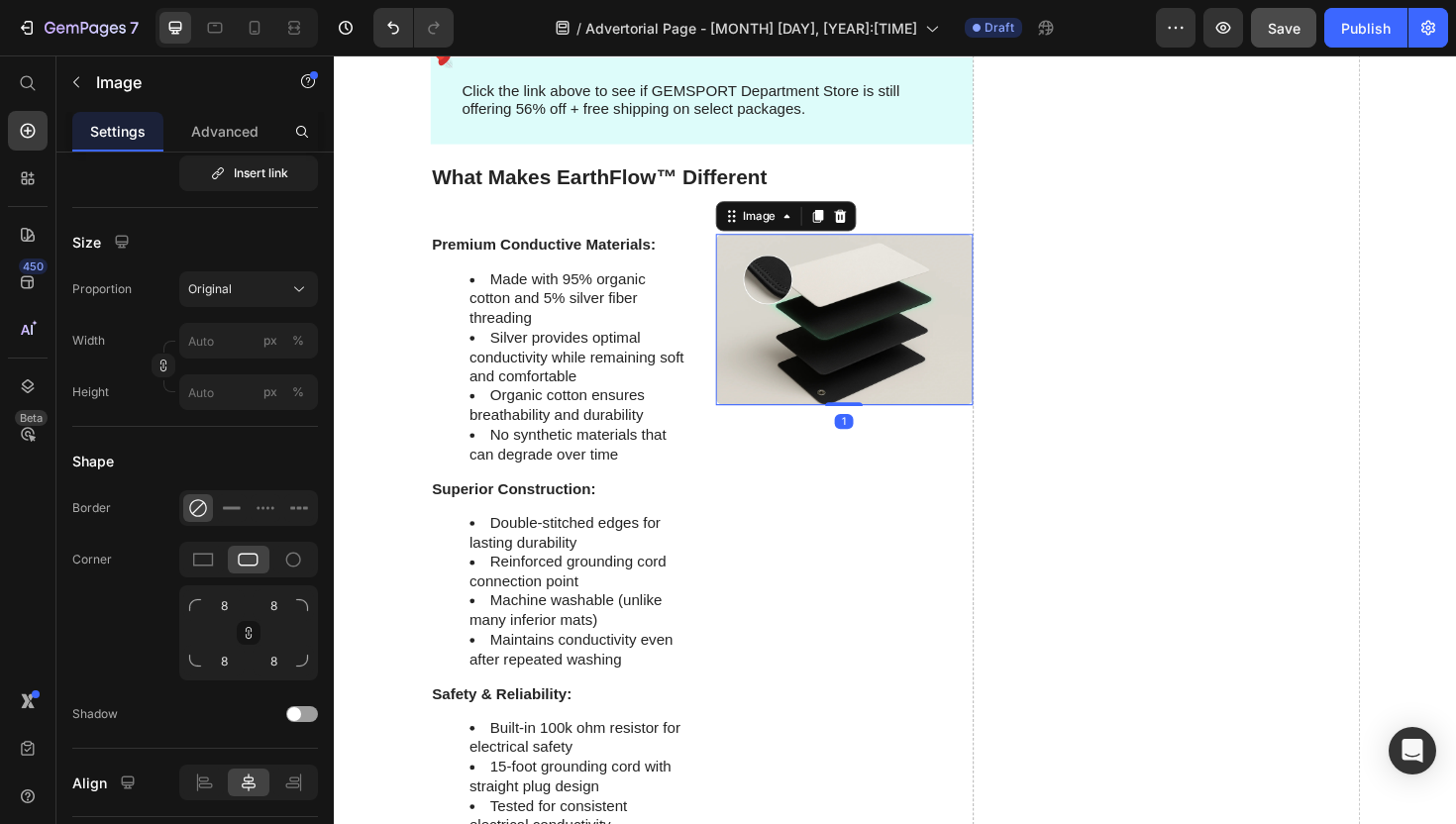 drag, startPoint x: 876, startPoint y: 507, endPoint x: 884, endPoint y: 420, distance: 87.367042 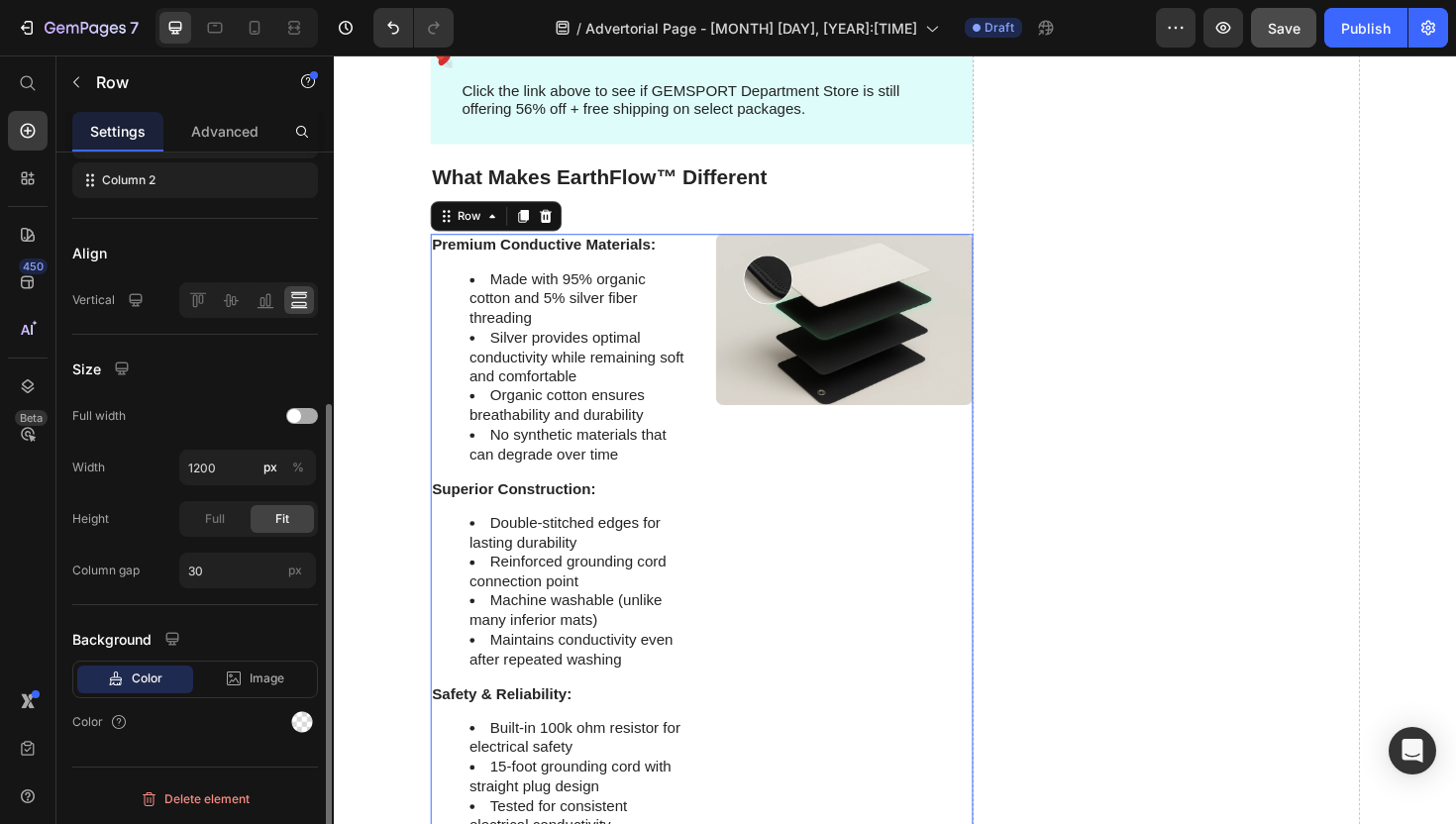 scroll, scrollTop: 0, scrollLeft: 0, axis: both 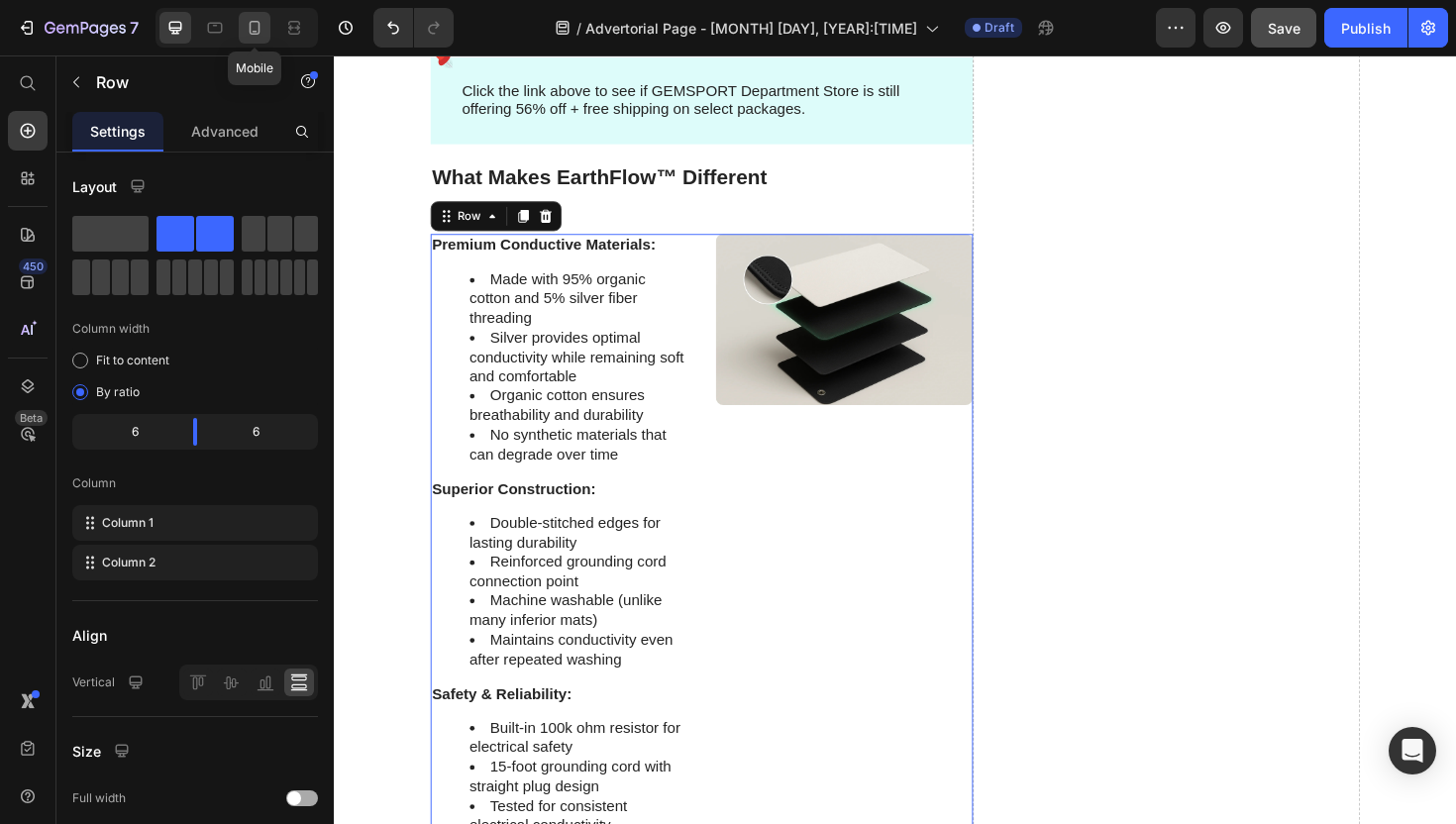 click 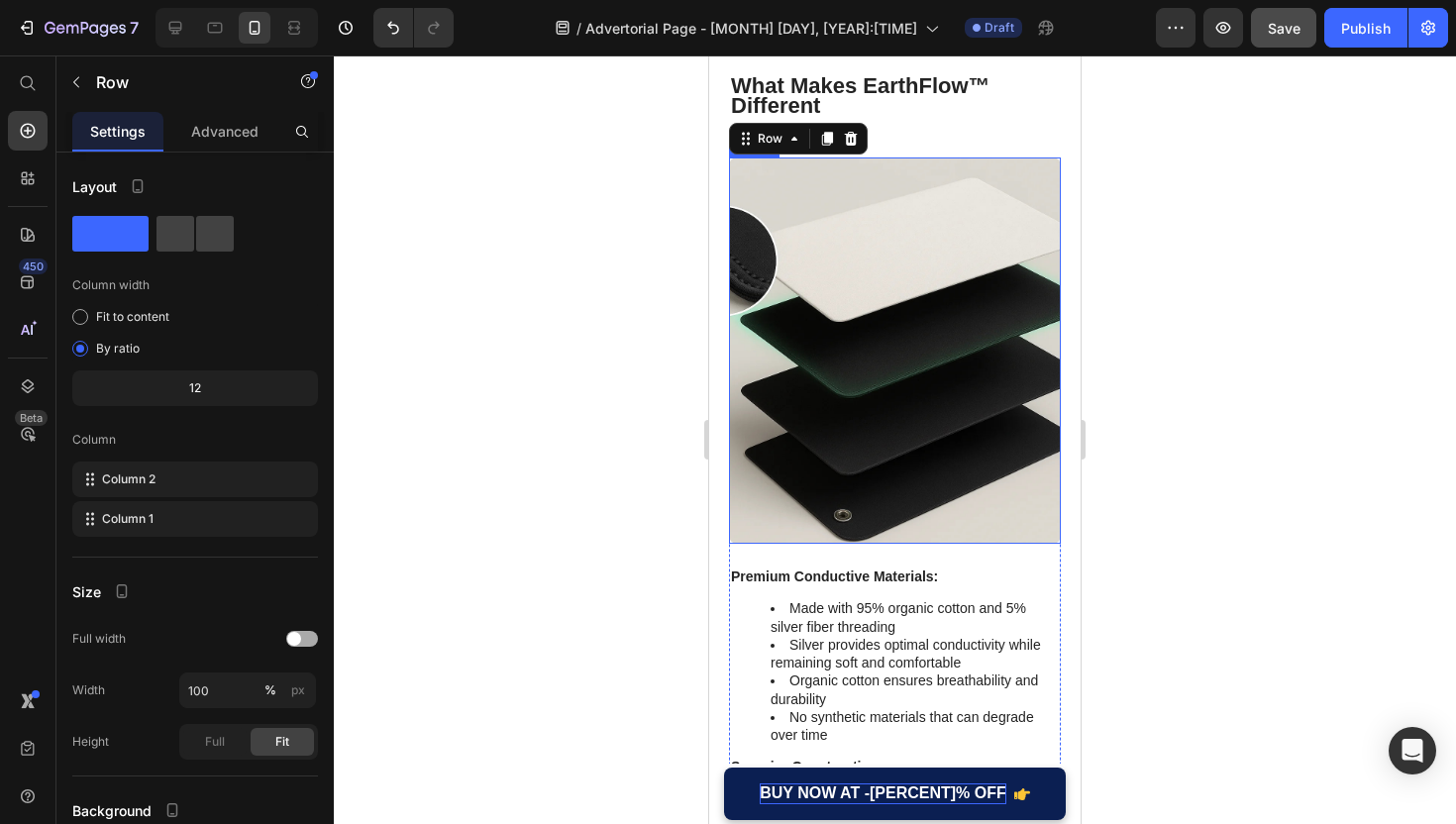 scroll, scrollTop: 9659, scrollLeft: 0, axis: vertical 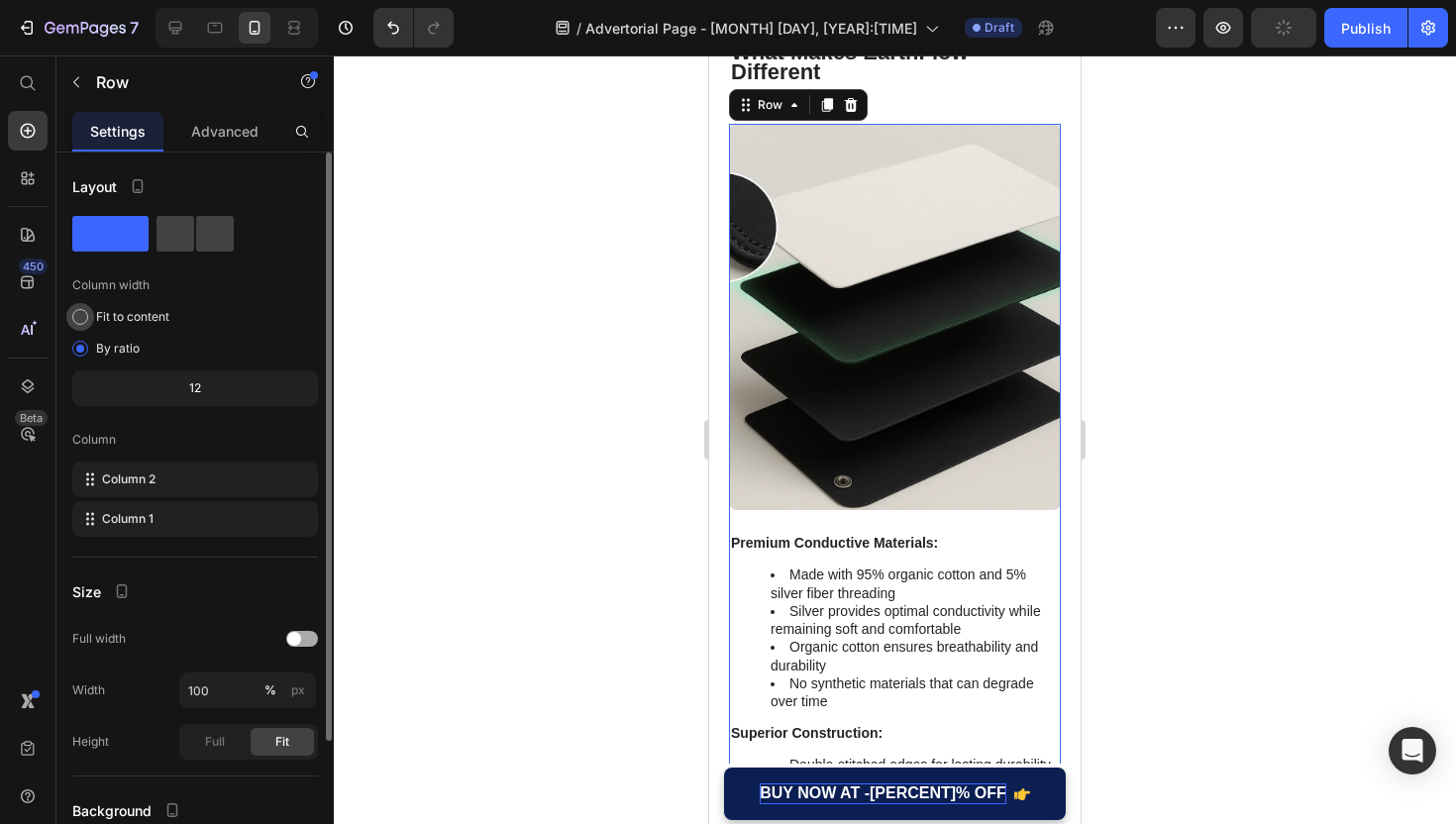 click on "Fit to content" at bounding box center (133, 317) 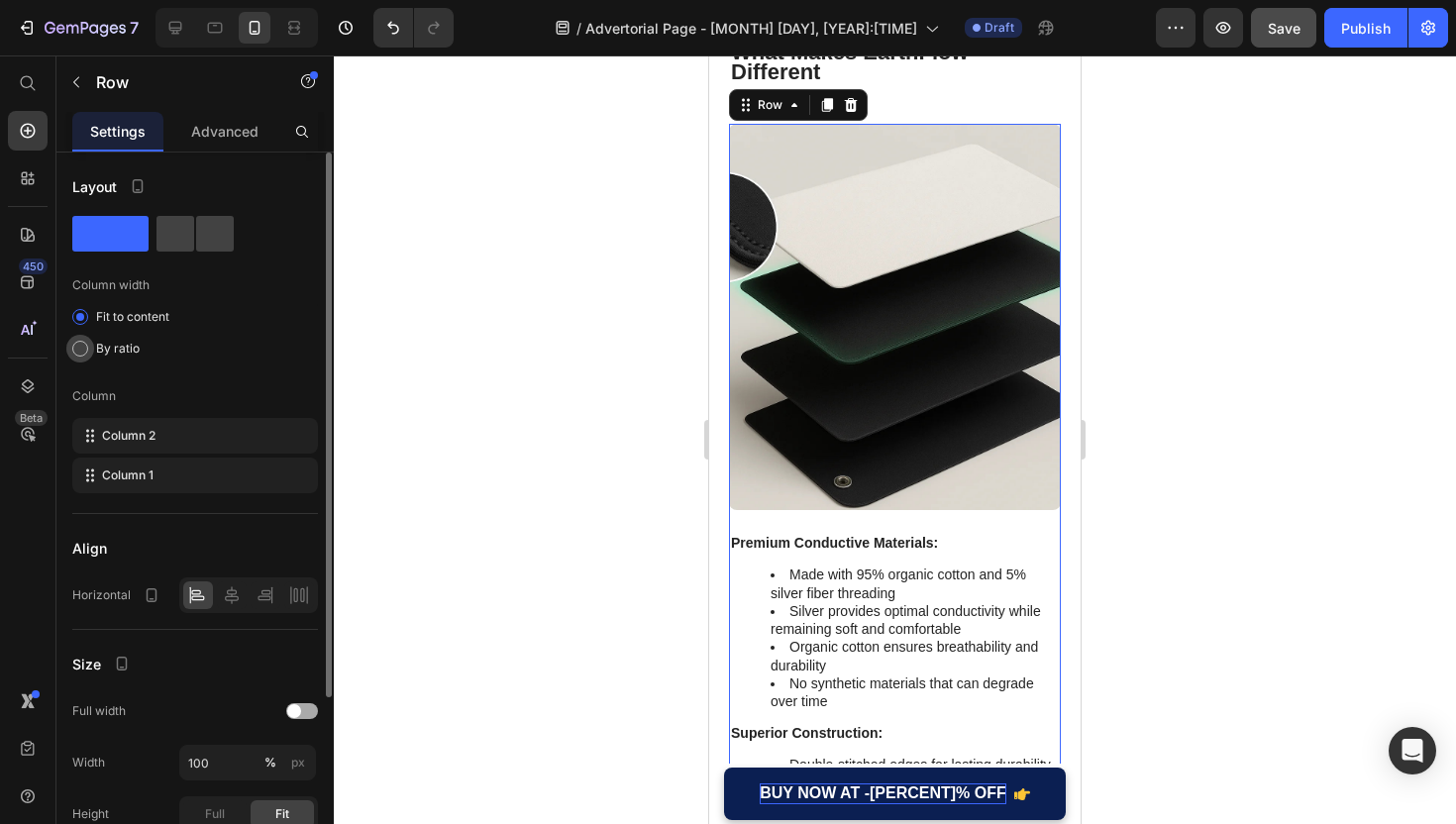 click on "By ratio" at bounding box center [118, 349] 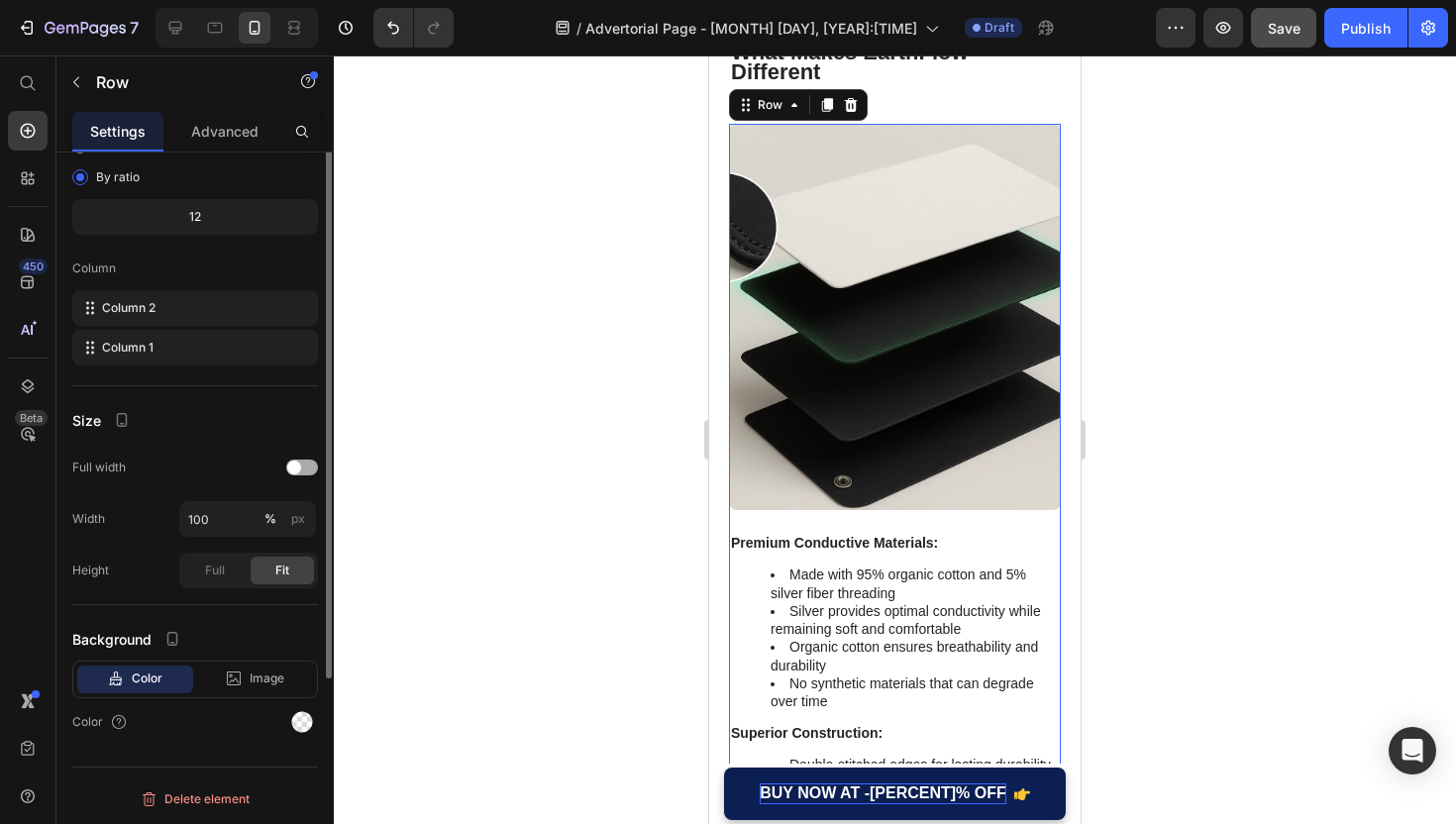 scroll, scrollTop: 0, scrollLeft: 0, axis: both 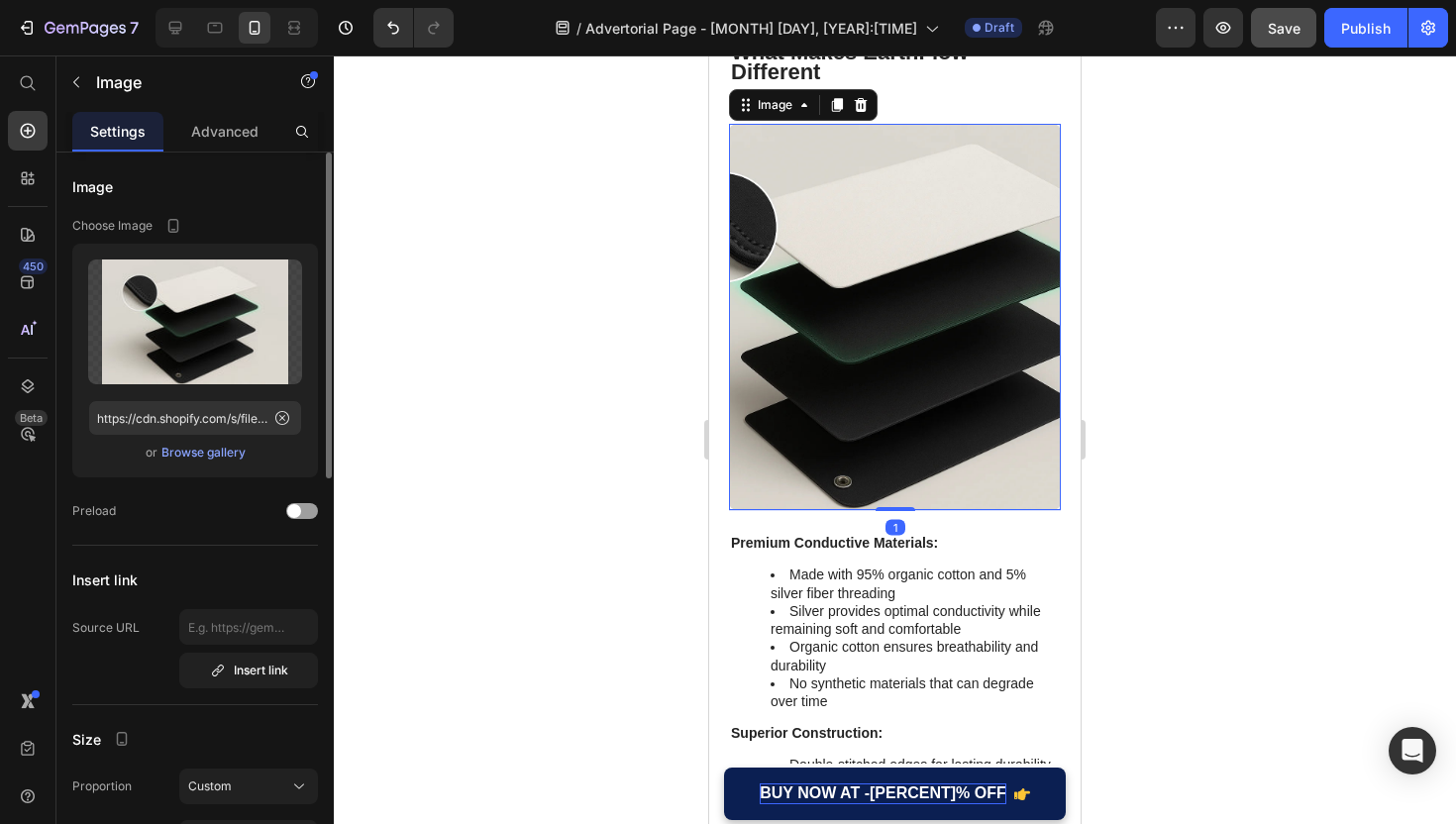 click at bounding box center [894, 317] 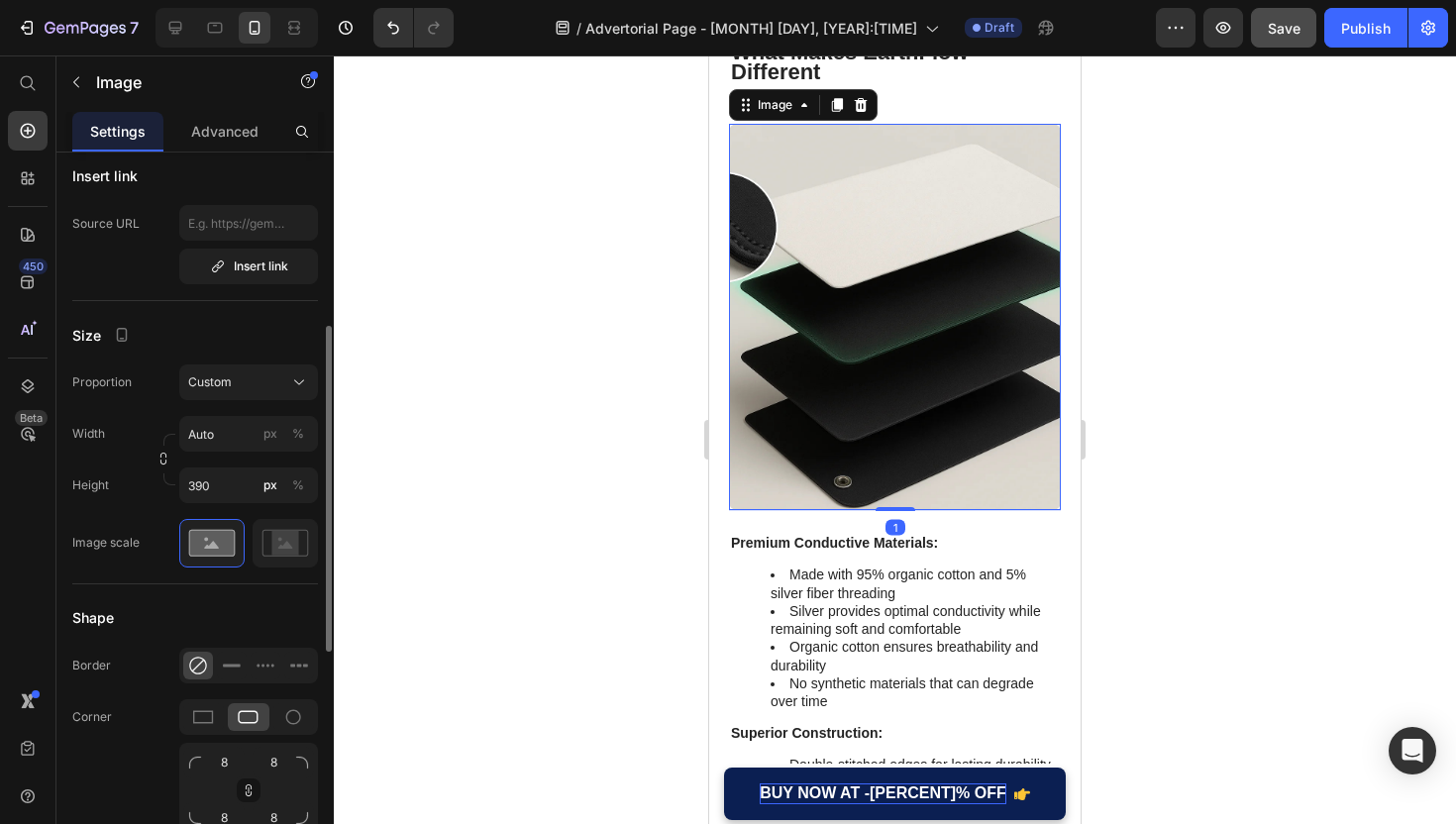 scroll, scrollTop: 406, scrollLeft: 0, axis: vertical 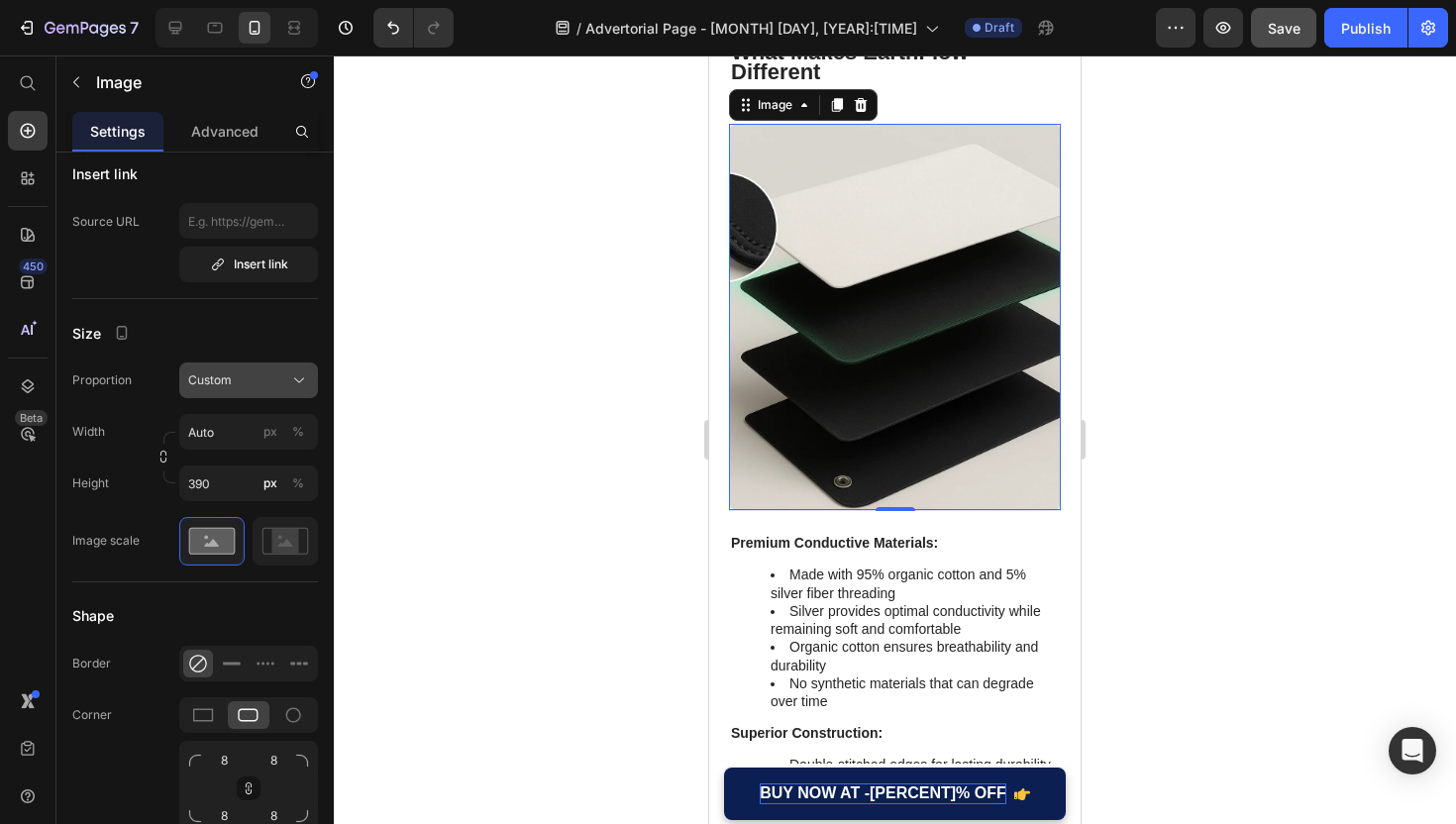 click on "Custom" at bounding box center (249, 380) 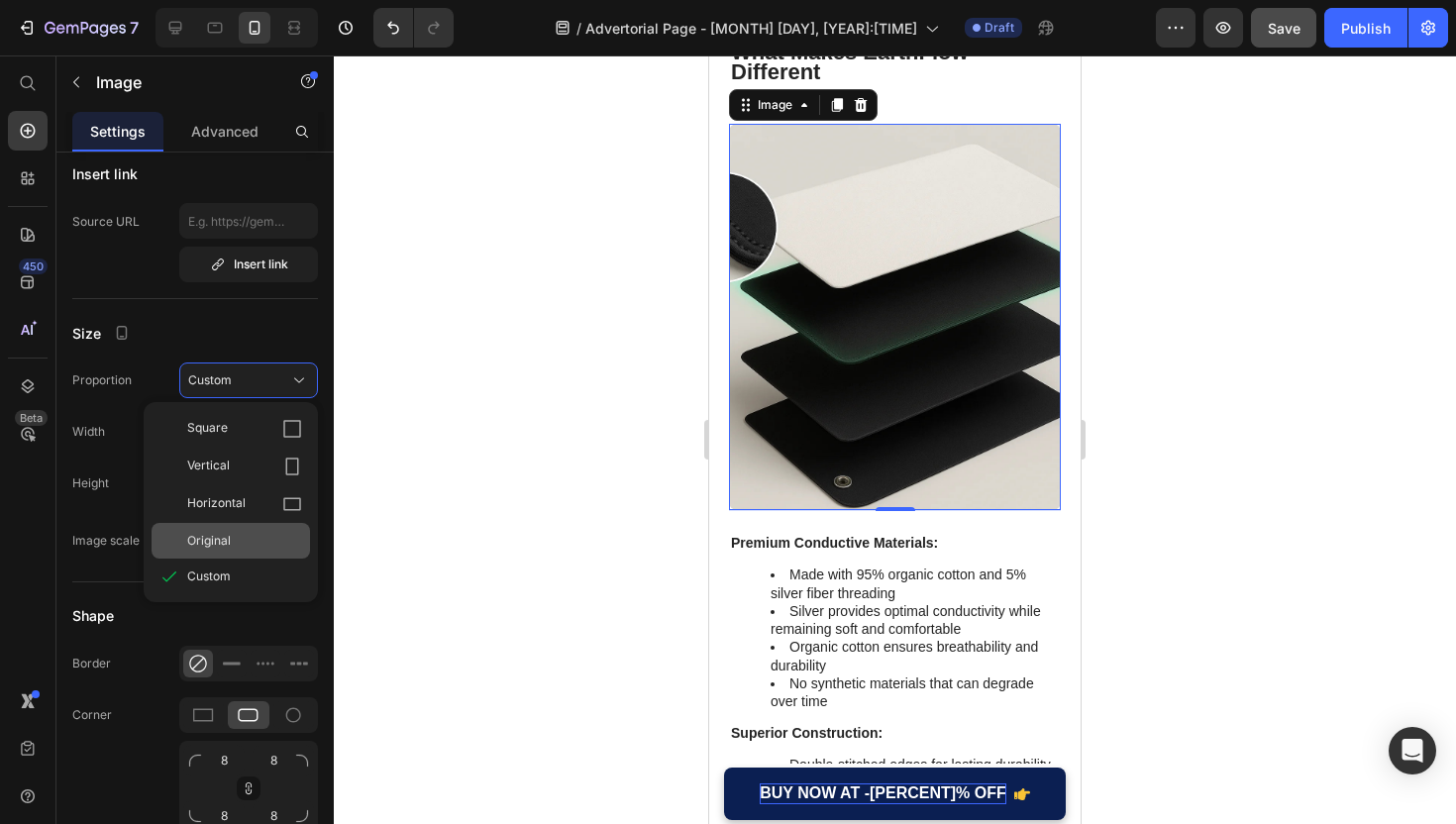 click on "Original" at bounding box center (245, 541) 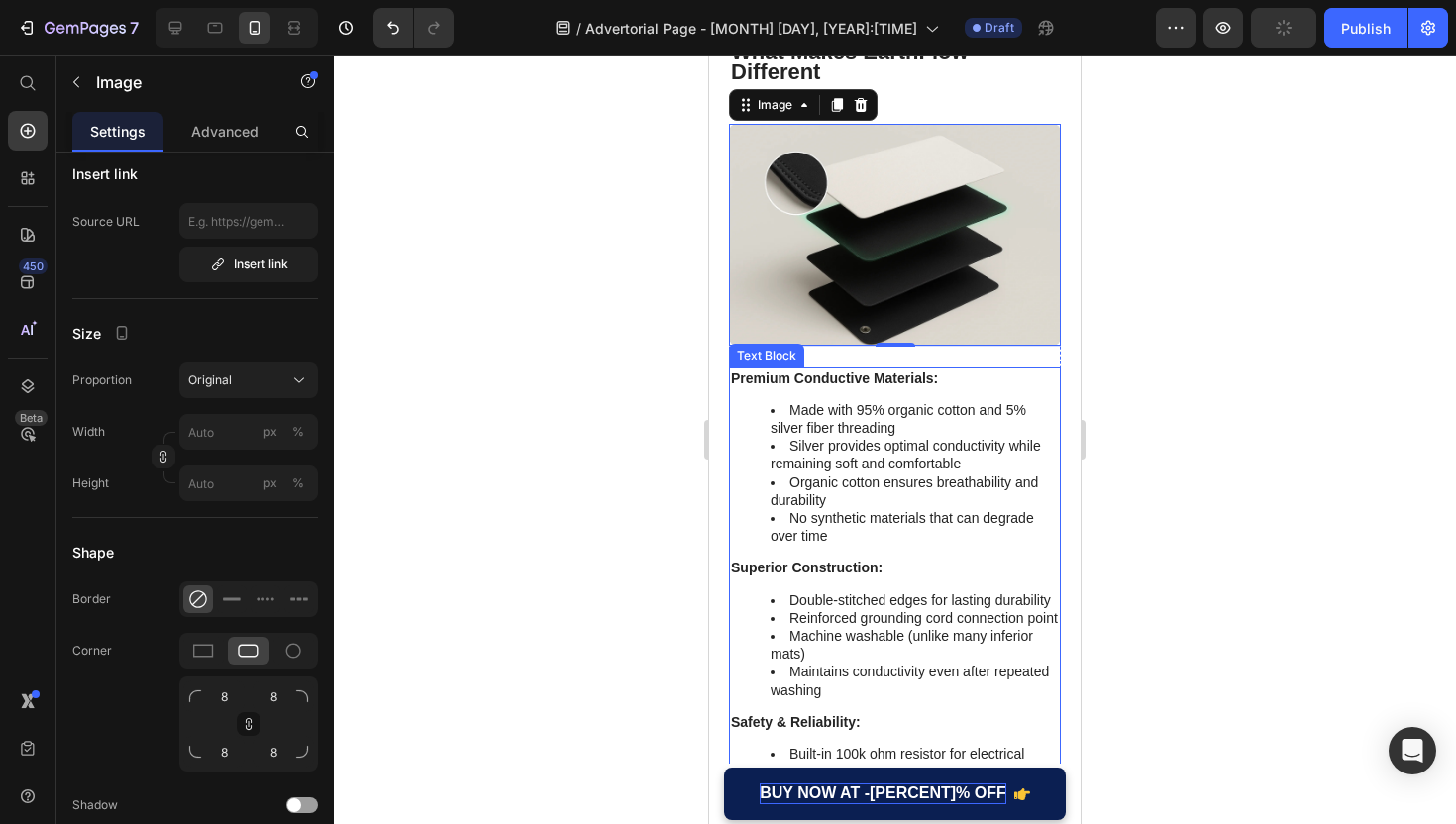 click on "Made with 95% organic cotton and 5% silver fiber threading" at bounding box center [914, 419] 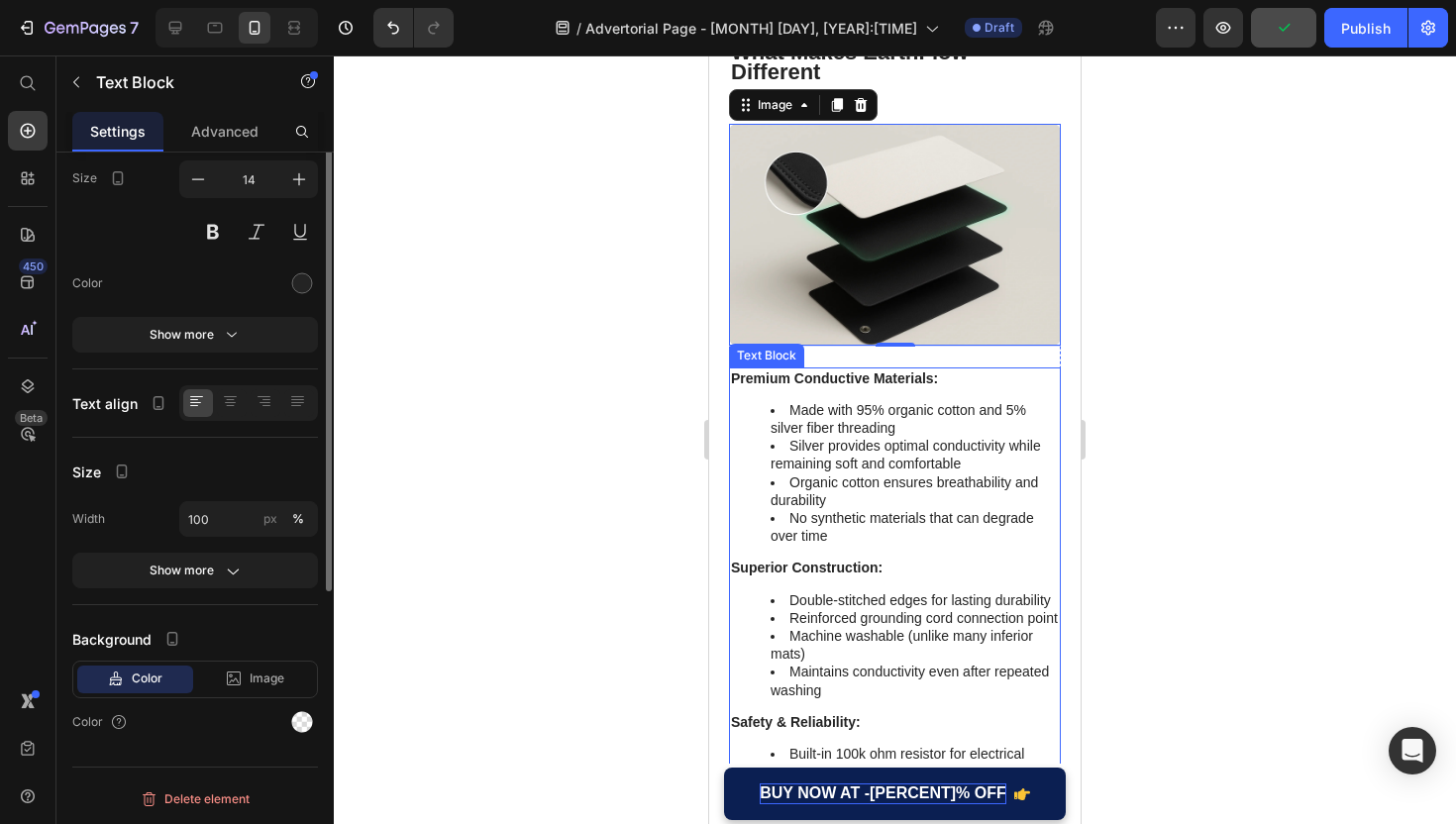 scroll, scrollTop: 0, scrollLeft: 0, axis: both 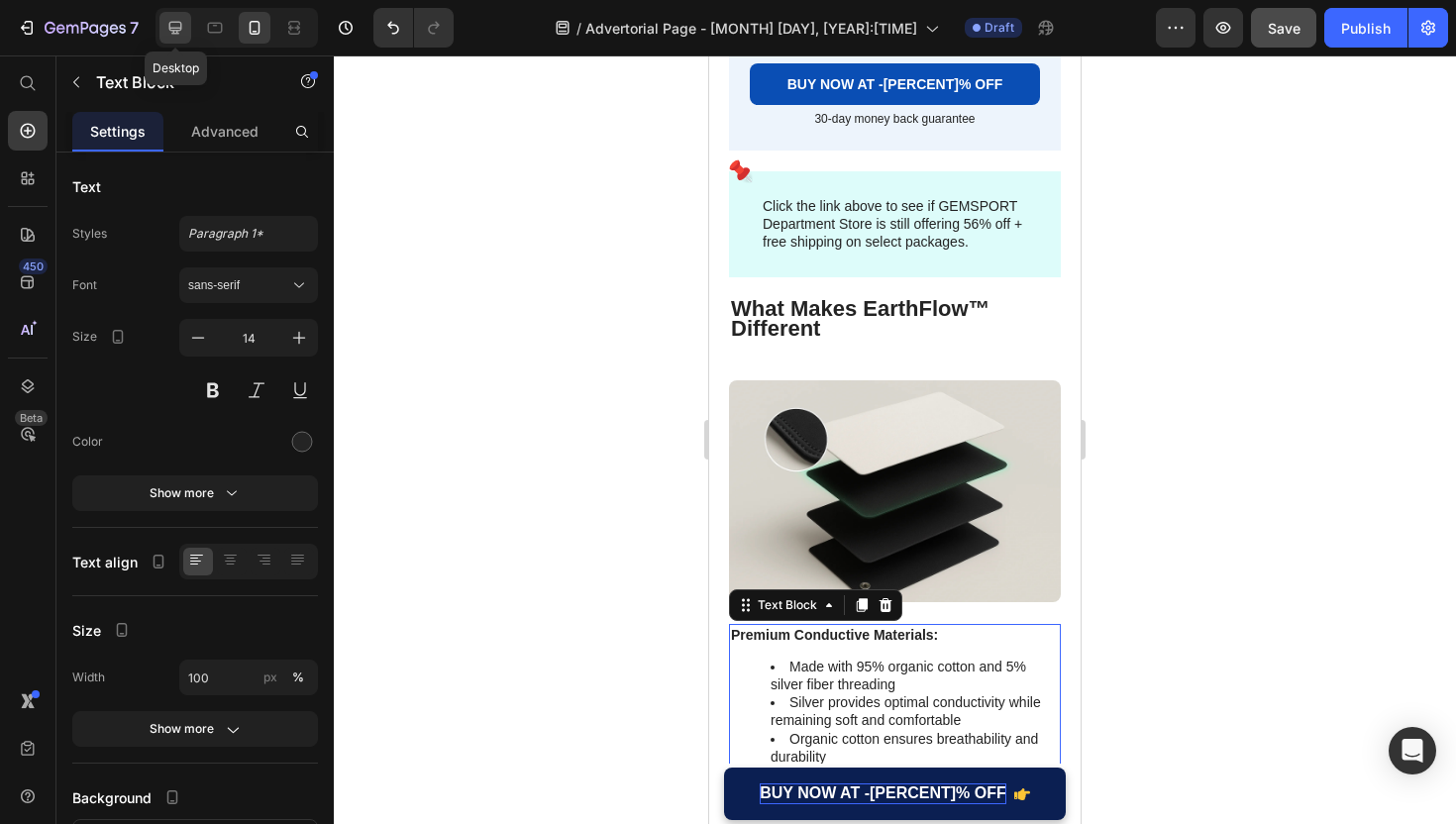 click 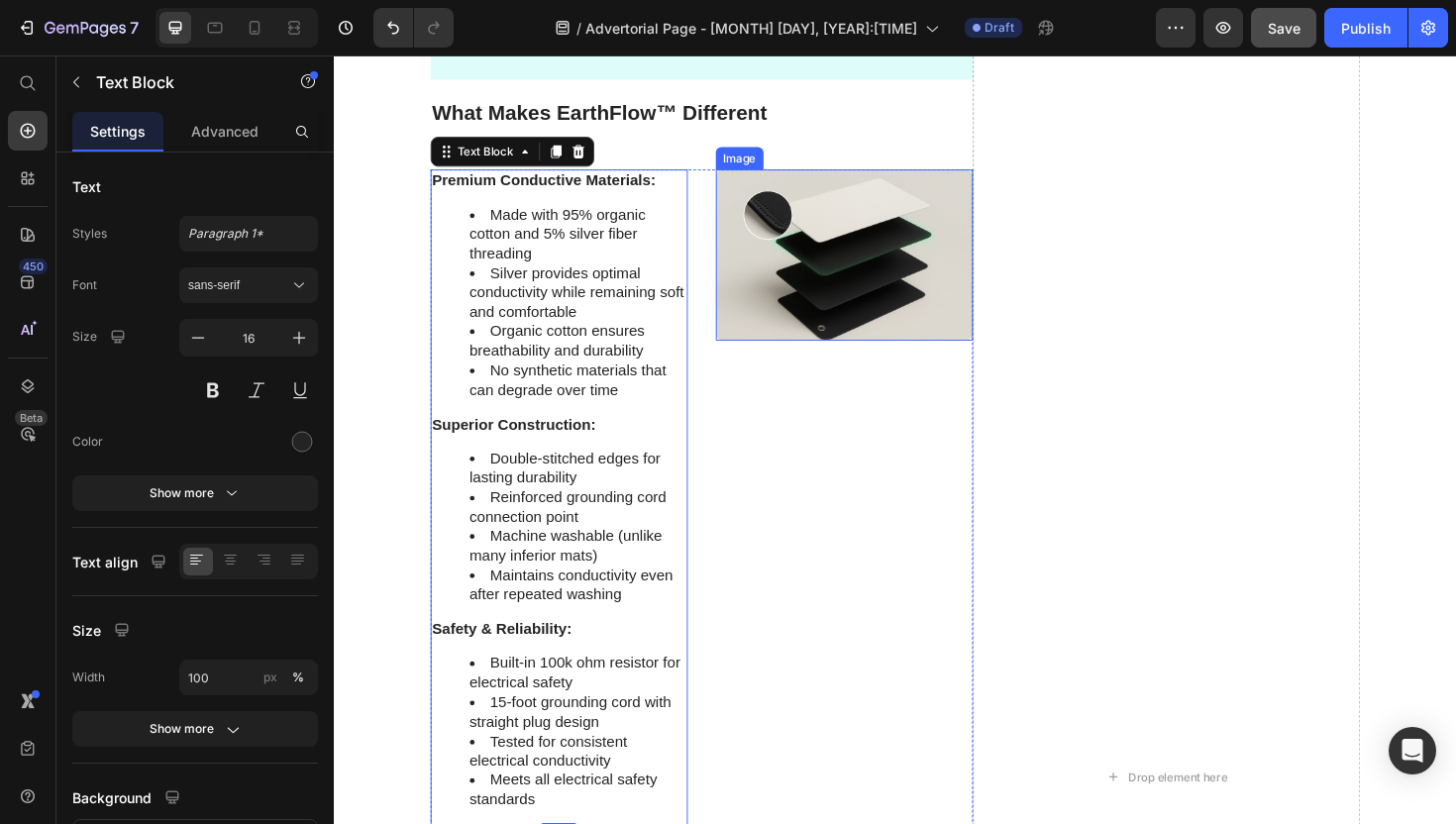 scroll, scrollTop: 9466, scrollLeft: 0, axis: vertical 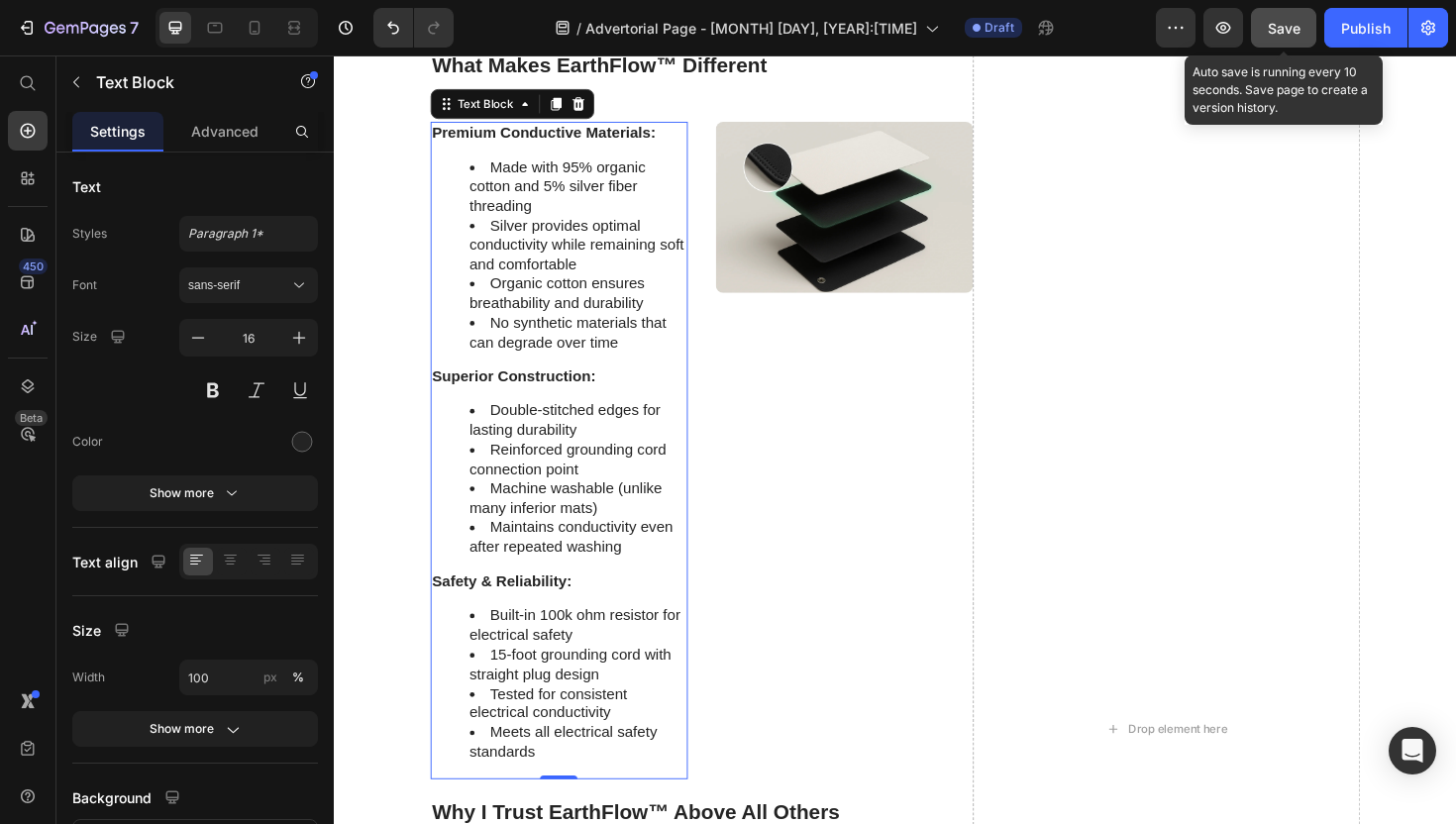 click on "Save" at bounding box center (1284, 28) 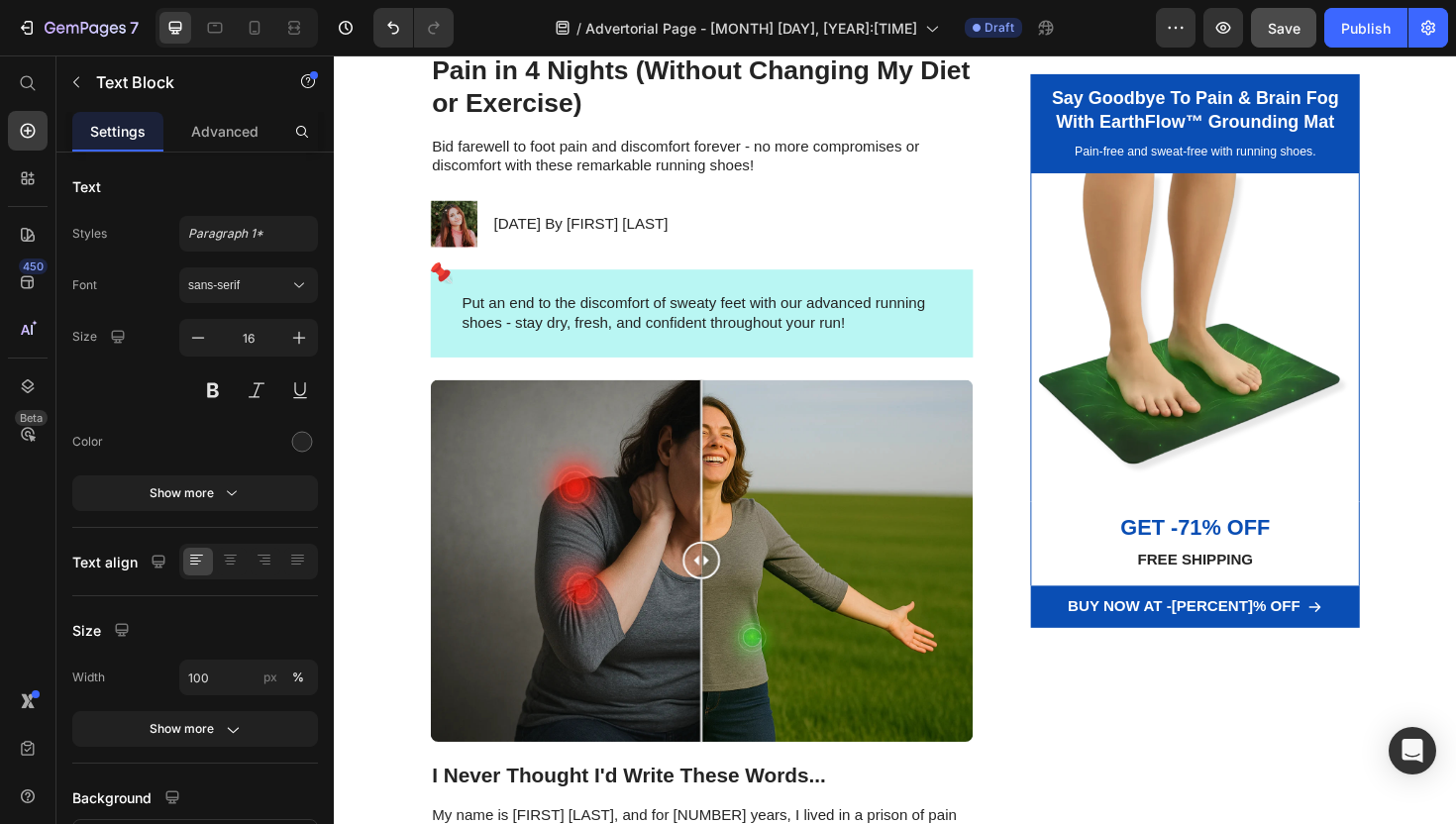 scroll, scrollTop: 0, scrollLeft: 0, axis: both 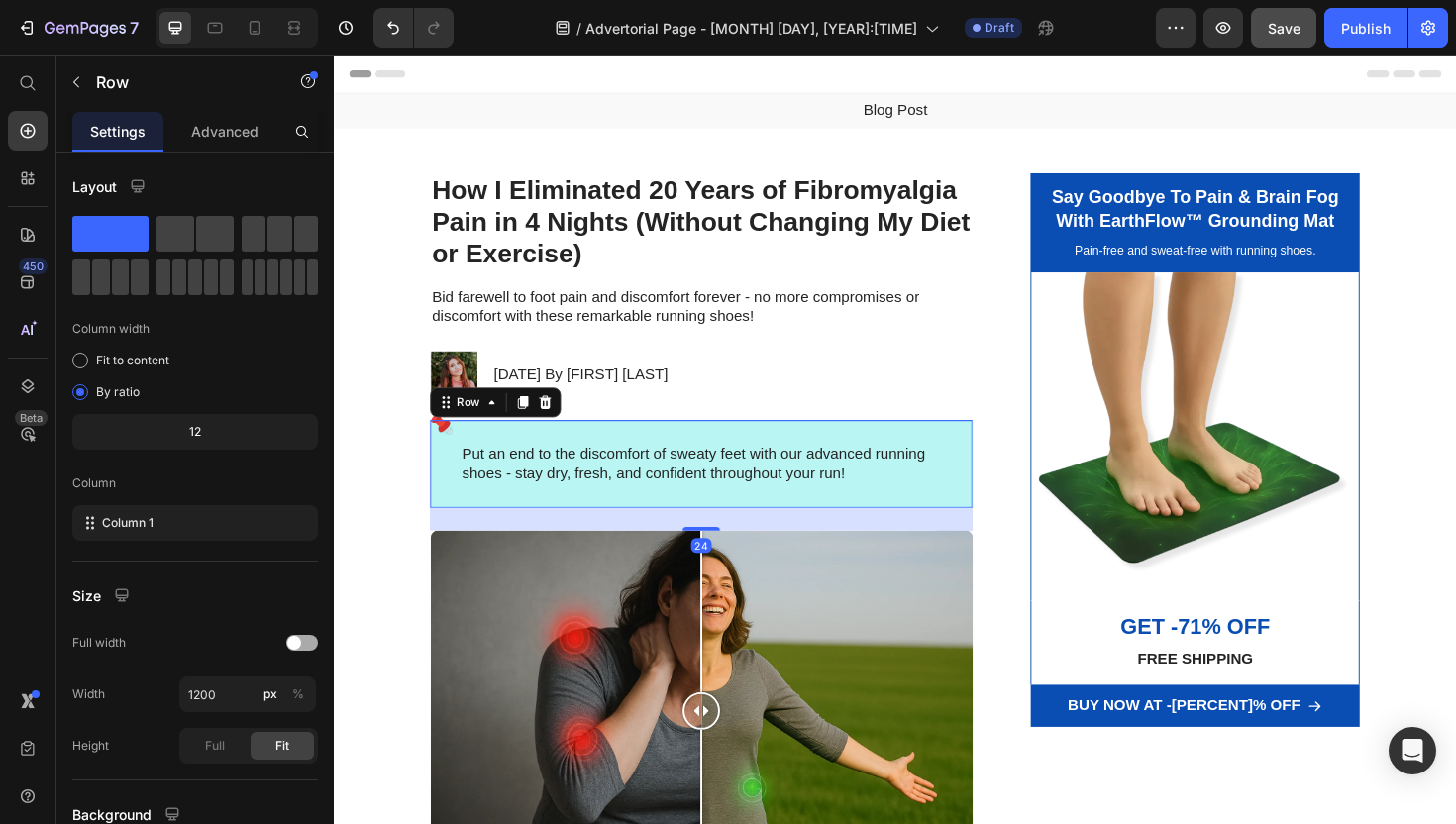 click on "Put an end to the discomfort of sweaty feet with our advanced running shoes - stay dry, fresh, and confident throughout your run! Text Block
Icon Row   24" at bounding box center [723, 488] 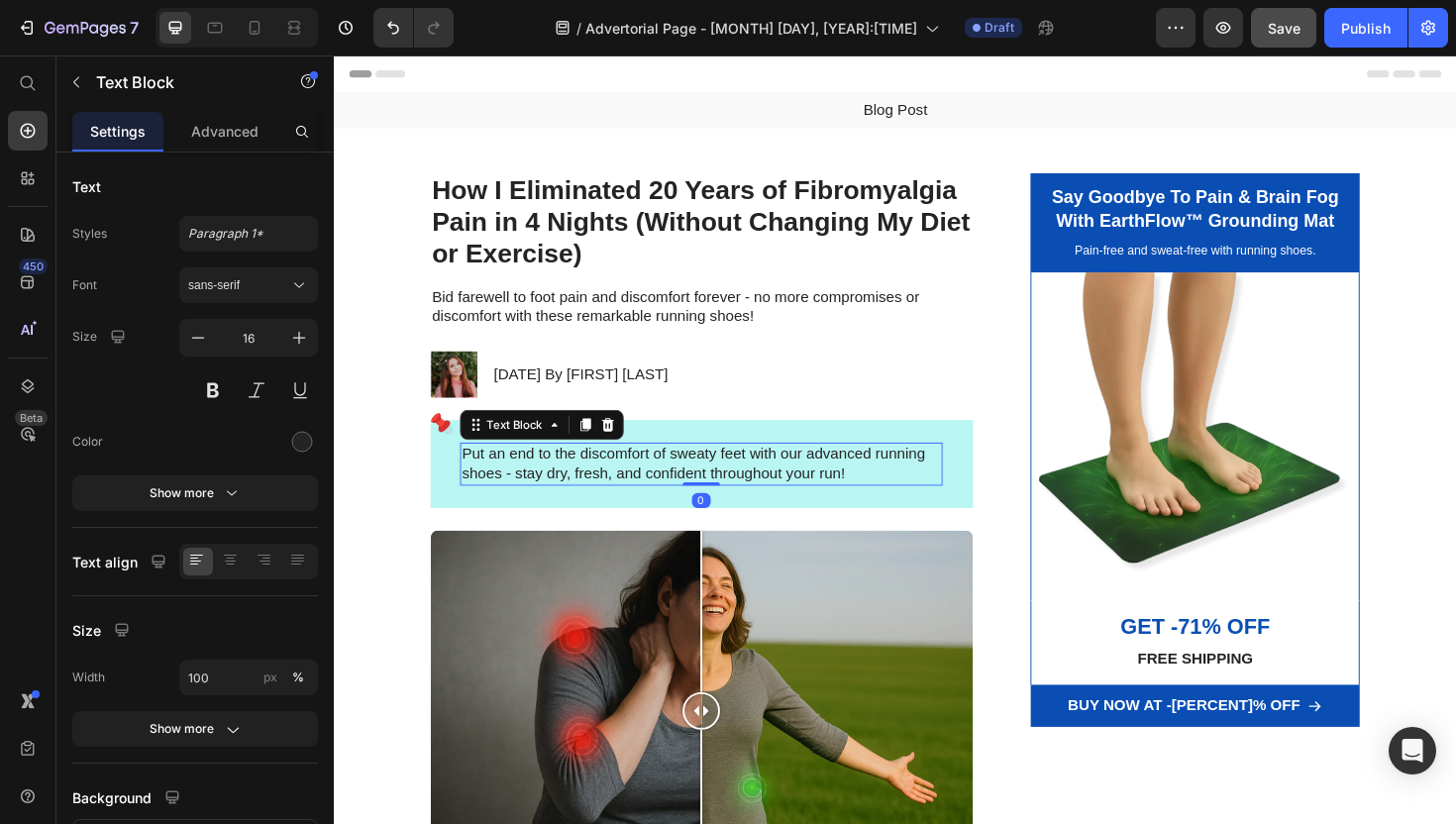 click on "Put an end to the discomfort of sweaty feet with our advanced running shoes - stay dry, fresh, and confident throughout your run!" at bounding box center [723, 488] 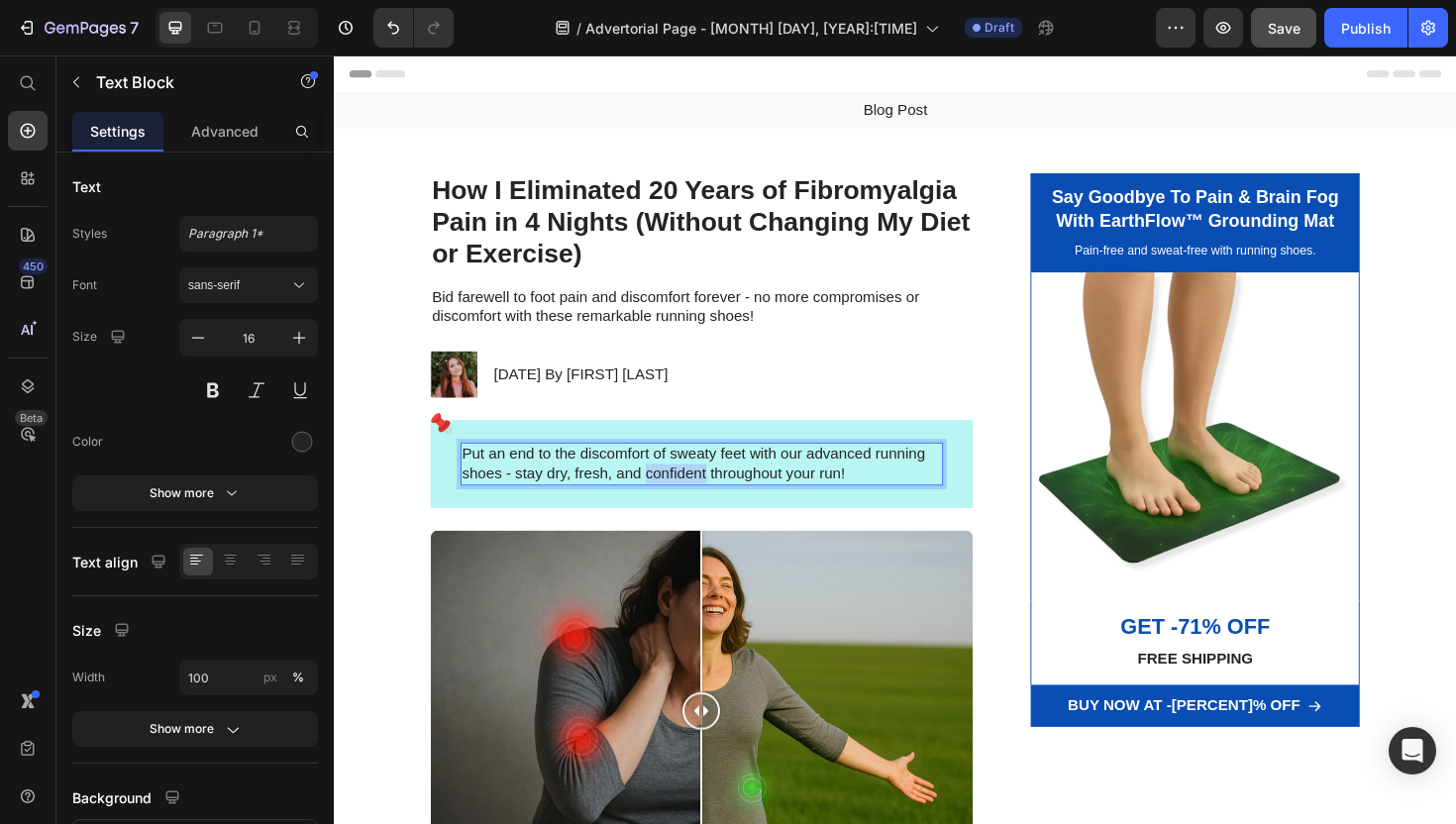 click on "Put an end to the discomfort of sweaty feet with our advanced running shoes - stay dry, fresh, and confident throughout your run!" at bounding box center (723, 488) 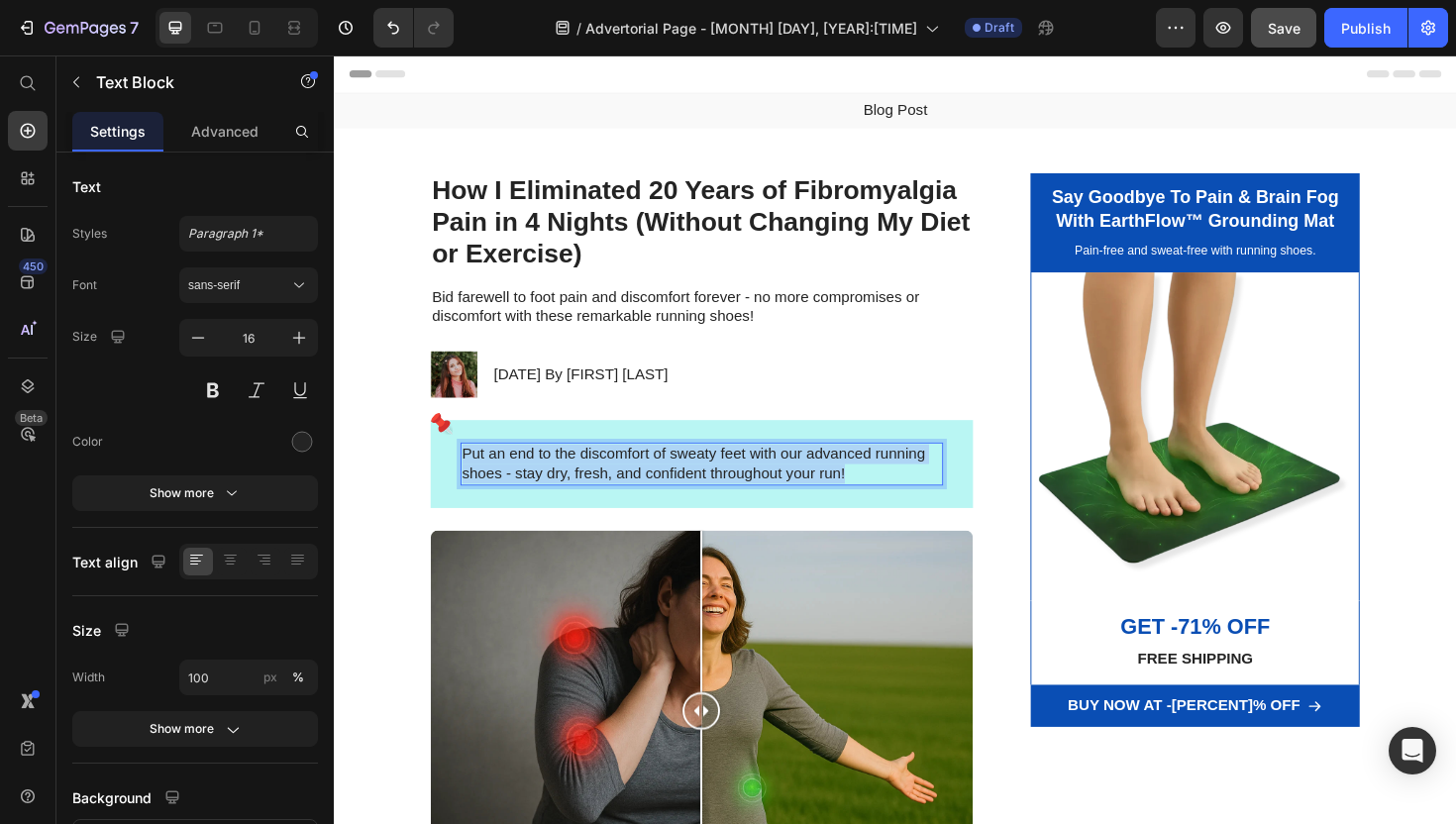 click on "Put an end to the discomfort of sweaty feet with our advanced running shoes - stay dry, fresh, and confident throughout your run!" at bounding box center (723, 488) 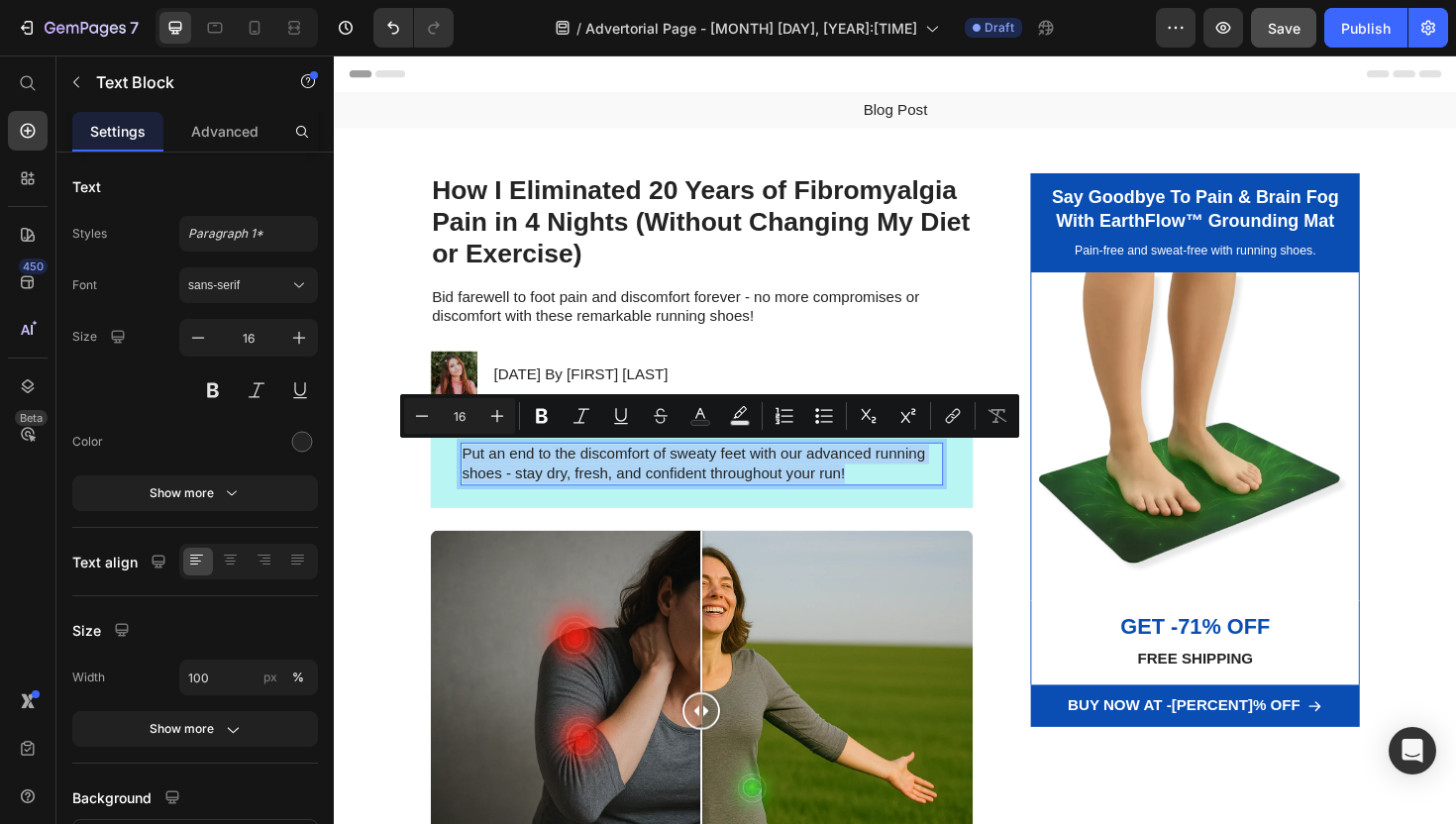 copy on "Put an end to the discomfort of sweaty feet with our advanced running shoes - stay dry, fresh, and confident throughout your run!" 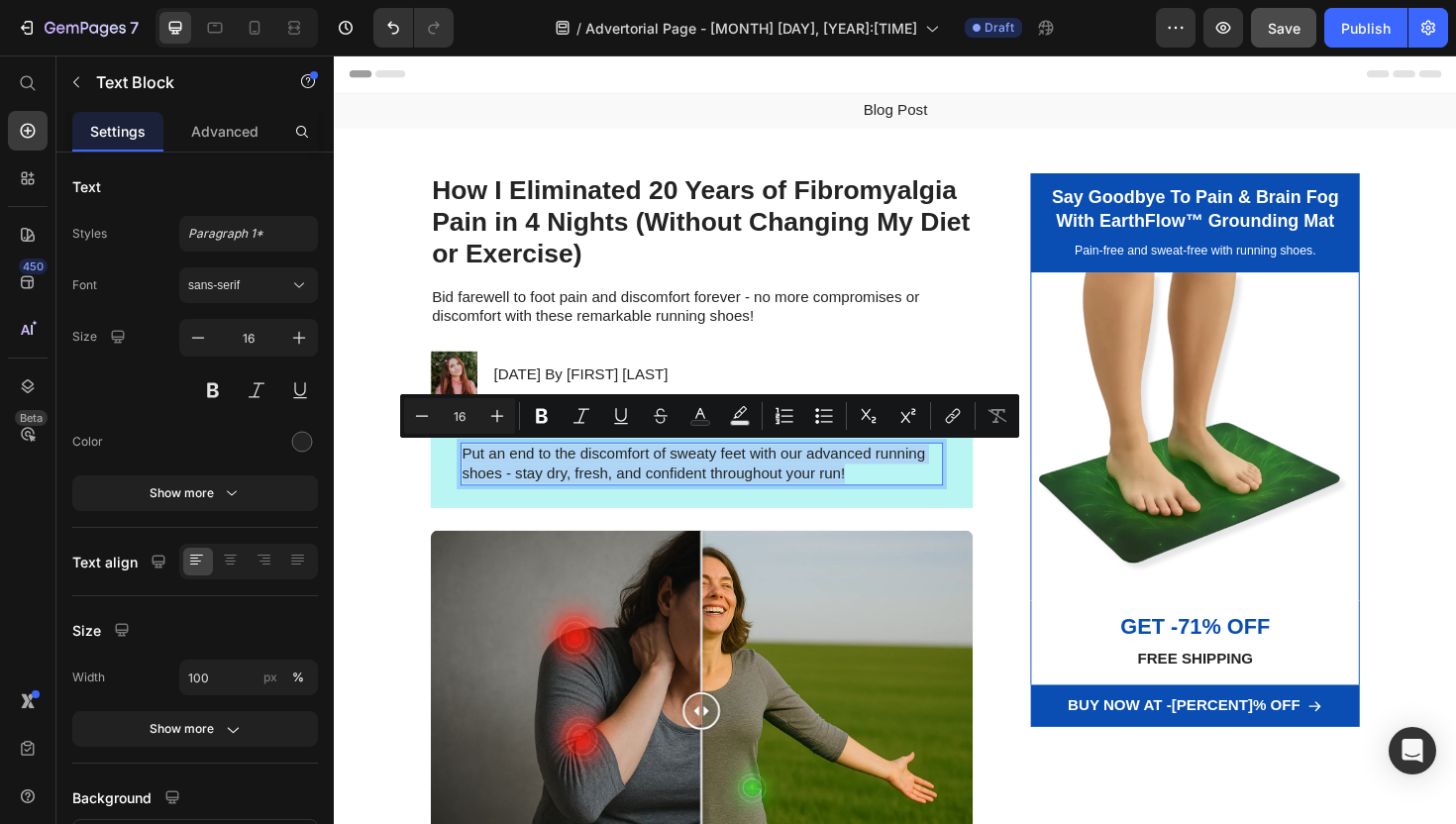click on "Put an end to the discomfort of sweaty feet with our advanced running shoes - stay dry, fresh, and confident throughout your run!" at bounding box center (723, 488) 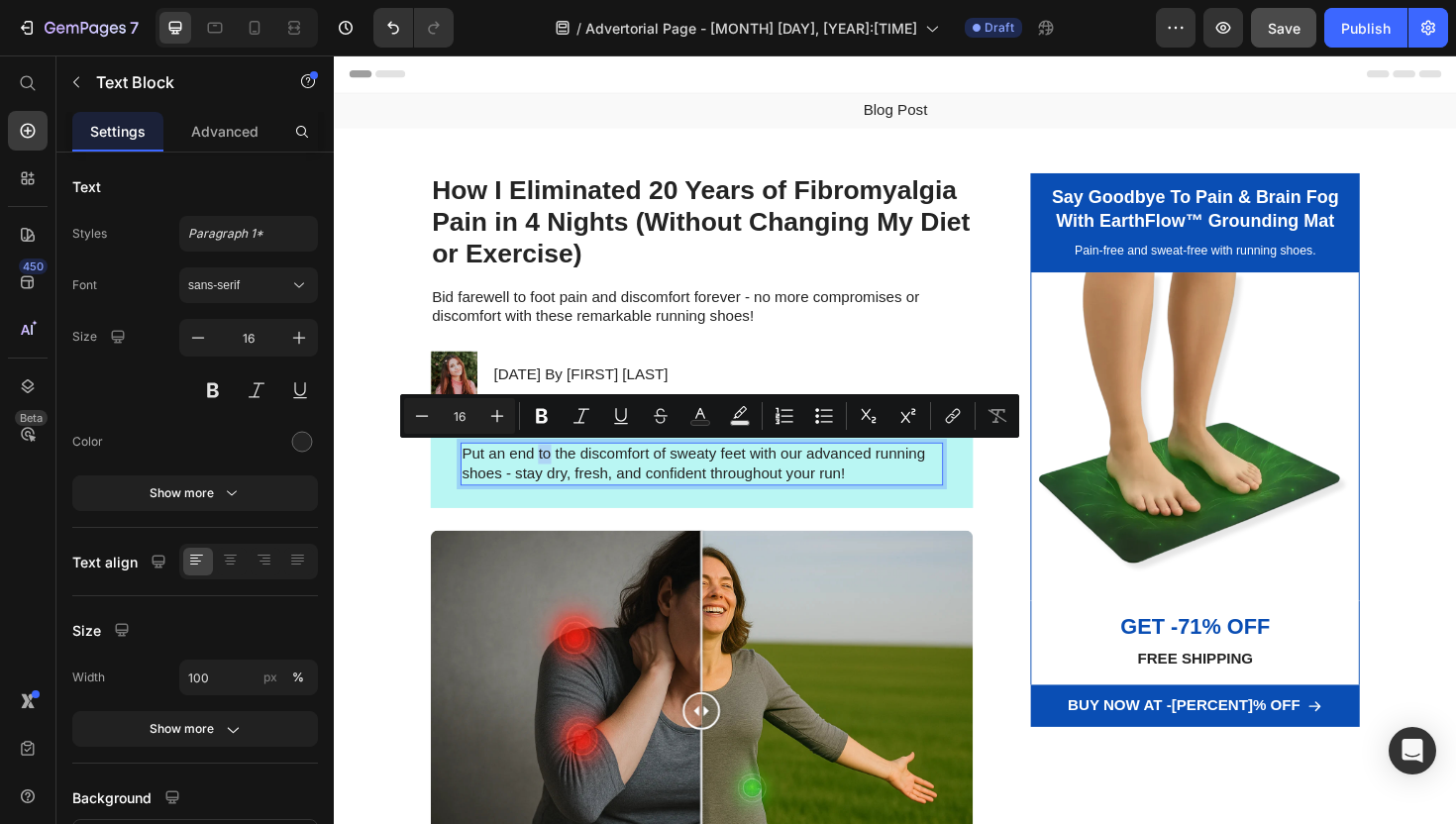 click on "Put an end to the discomfort of sweaty feet with our advanced running shoes - stay dry, fresh, and confident throughout your run!" at bounding box center [723, 488] 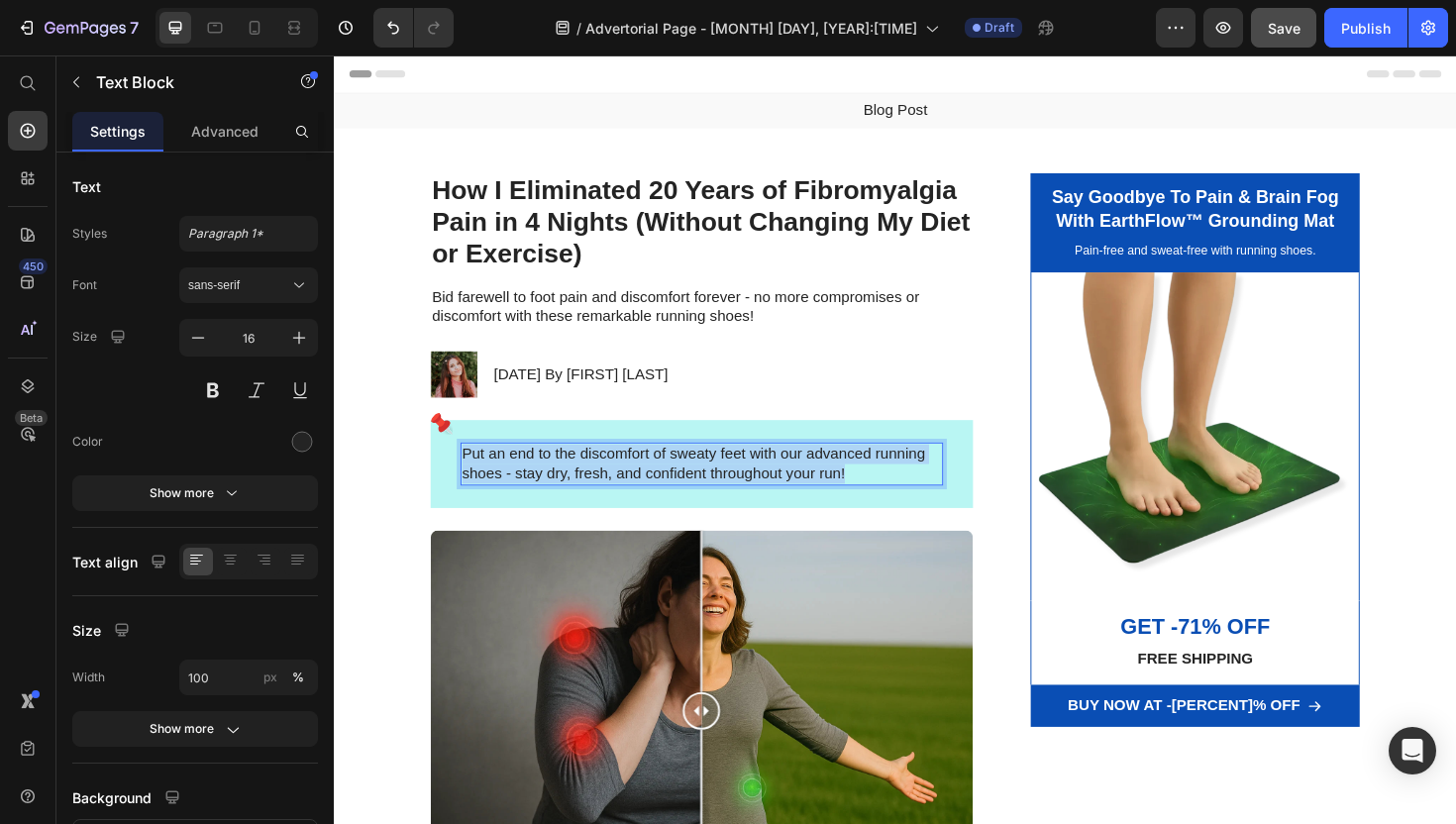 click on "Put an end to the discomfort of sweaty feet with our advanced running shoes - stay dry, fresh, and confident throughout your run!" at bounding box center (723, 488) 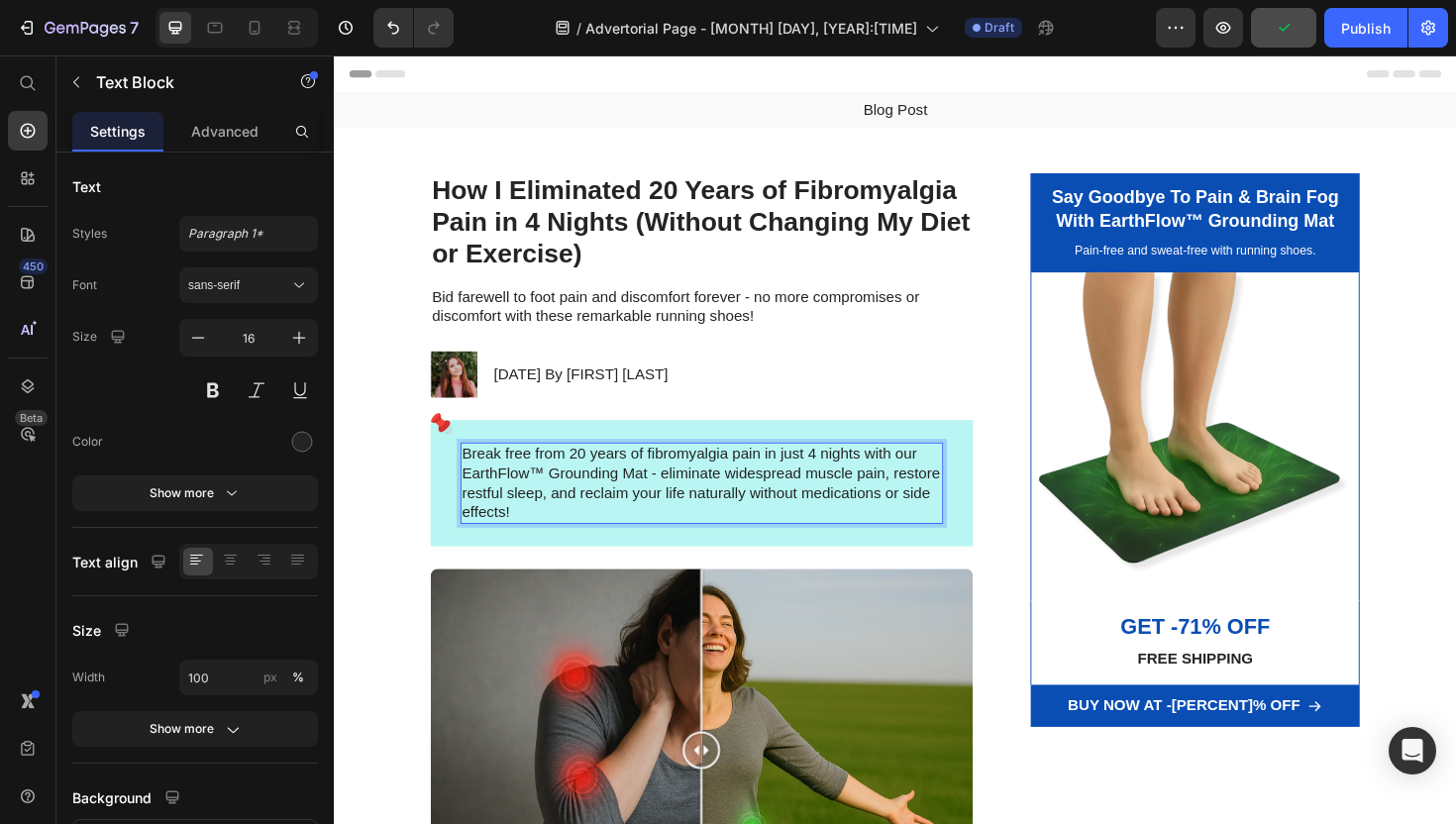 click on "Break free from 20 years of fibromyalgia pain in just 4 nights with our EarthFlow™ Grounding Mat - eliminate widespread muscle pain, restore restful sleep, and reclaim your life naturally without medications or side effects!" at bounding box center [723, 508] 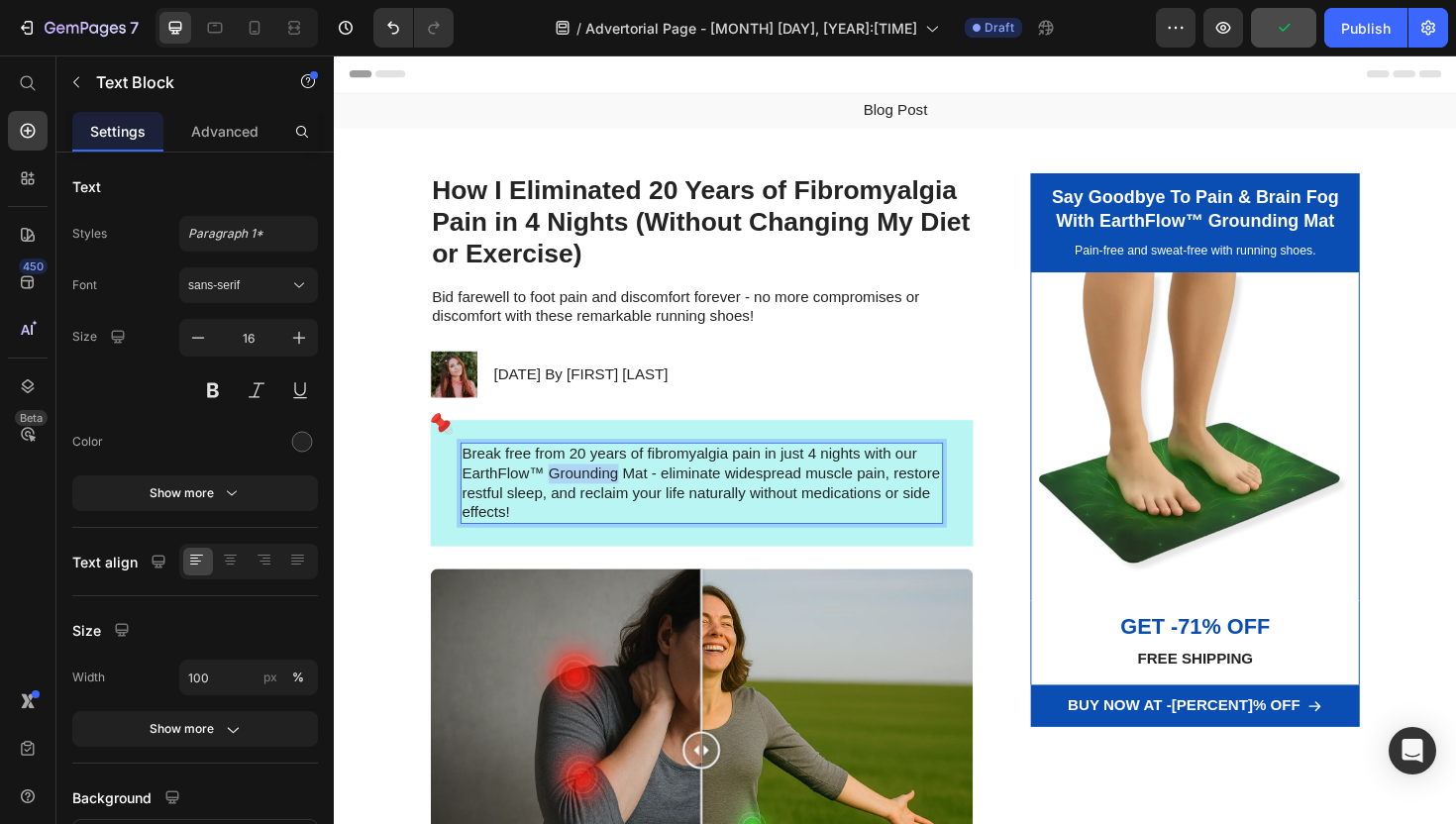 click on "Break free from 20 years of fibromyalgia pain in just 4 nights with our EarthFlow™ Grounding Mat - eliminate widespread muscle pain, restore restful sleep, and reclaim your life naturally without medications or side effects!" at bounding box center [723, 508] 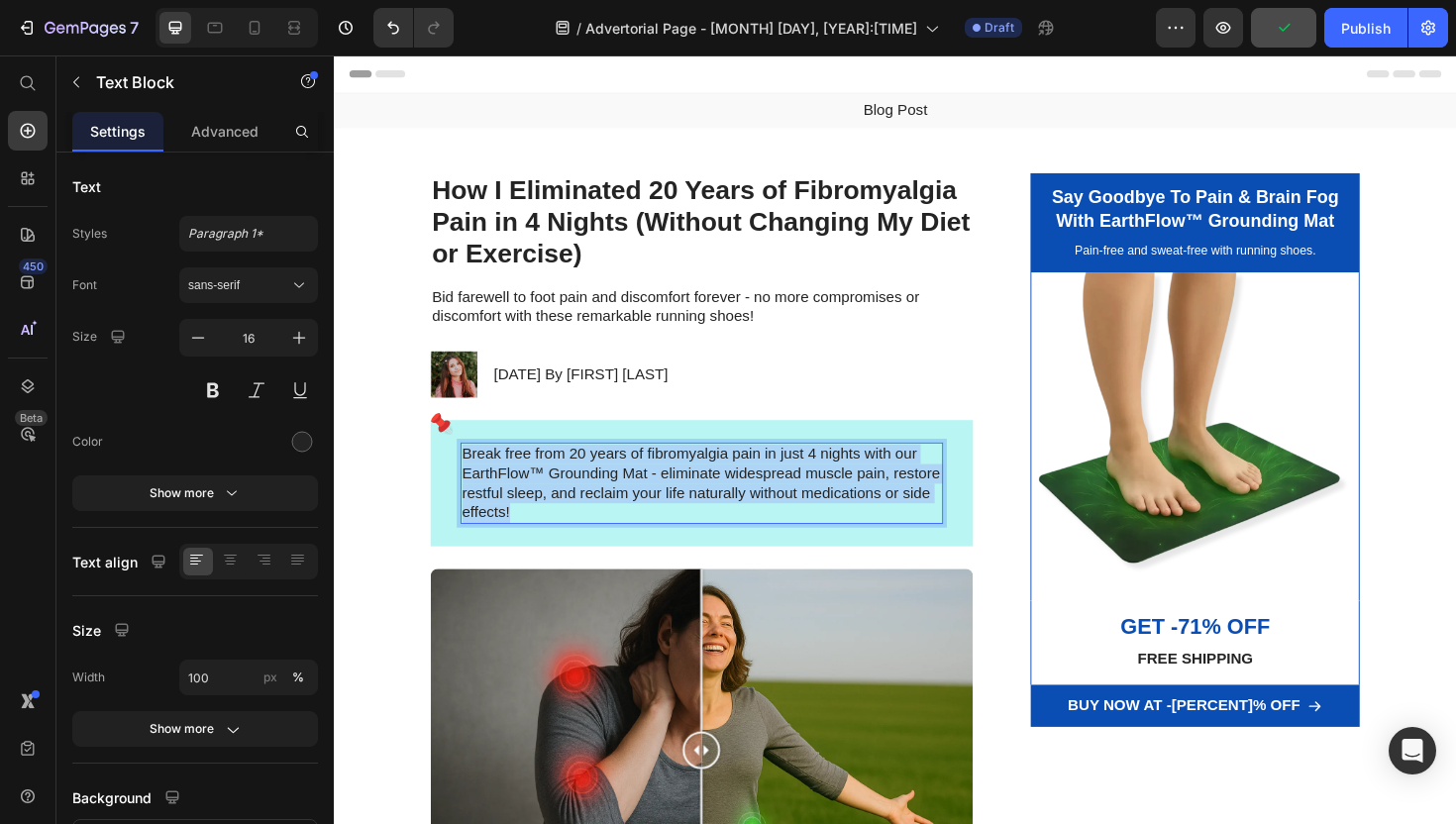 click on "Break free from 20 years of fibromyalgia pain in just 4 nights with our EarthFlow™ Grounding Mat - eliminate widespread muscle pain, restore restful sleep, and reclaim your life naturally without medications or side effects!" at bounding box center (723, 508) 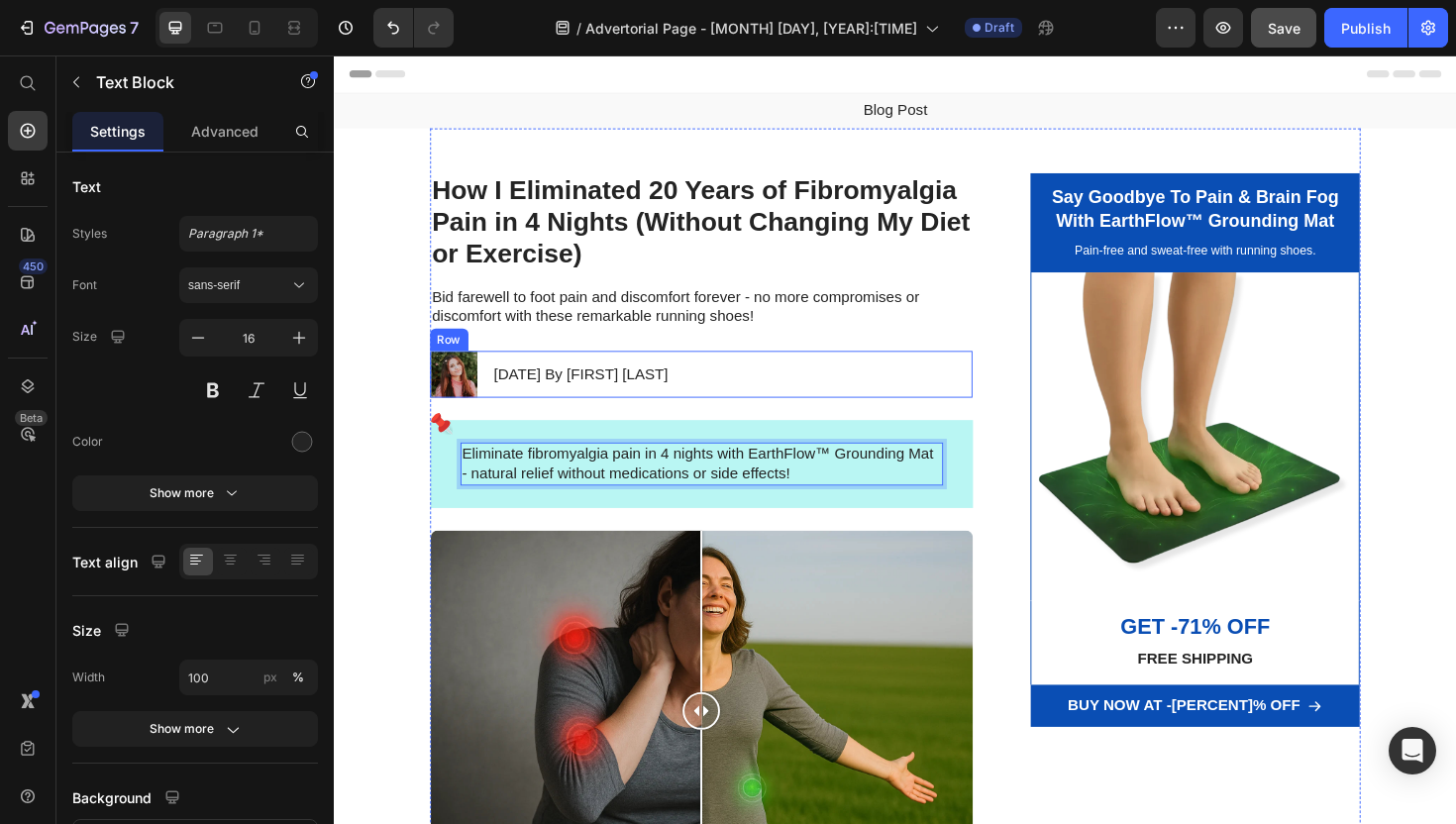 click on "Image [DATE] By [FIRST] [LAST] Text Block Row" at bounding box center (723, 393) 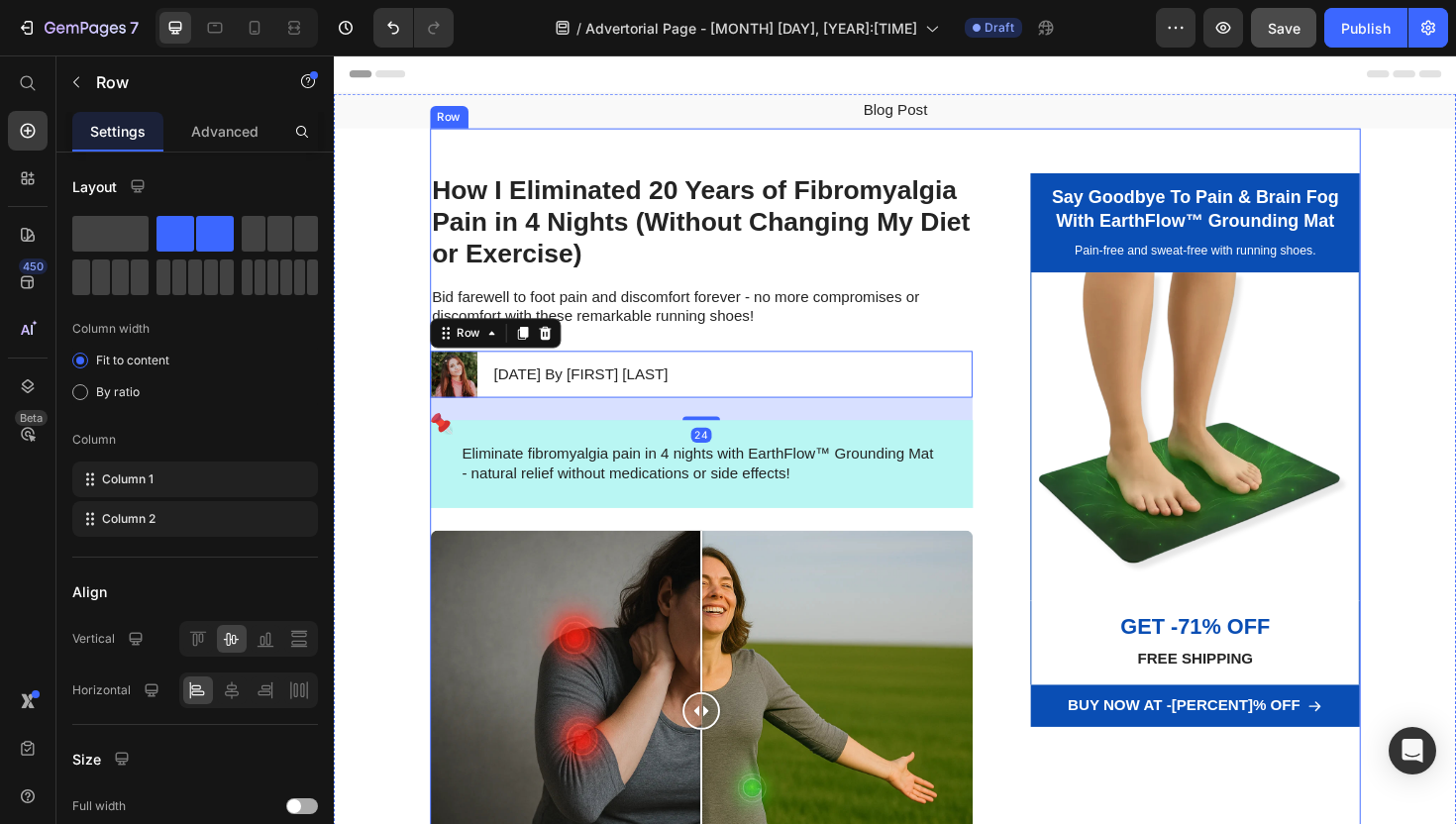 click on "How I Eliminated 20 Years of Fibromyalgia Pain in 4 Nights (Without Changing My Diet or Exercise) Heading Bid farewell to foot pain and discomfort forever - no more compromises or discomfort with these remarkable running shoes! Text Block Image [DATE] By [FIRST] [LAST] Text Block Row   24 Eliminate fibromyalgia pain in 4 nights with EarthFlow™ Grounding Mat - natural relief without medications or side effects! Text Block
Icon Row Image Comparison I Never Thought I'd Write These Words...   My name is [FIRST] [LAST], and for 20 years, I lived in a prison of pain that nobody could see. If you're reading this, you probably know exactly what I'm talking about. The constant aching. The burning sensations. The exhaustion that sleep never fixes. The way people look at you like you're exaggerating when you say you can't do something because of the pain. But here's what shocked me most: I'm not alone in this nightmare.     Did you know that" at bounding box center (723, 1236) 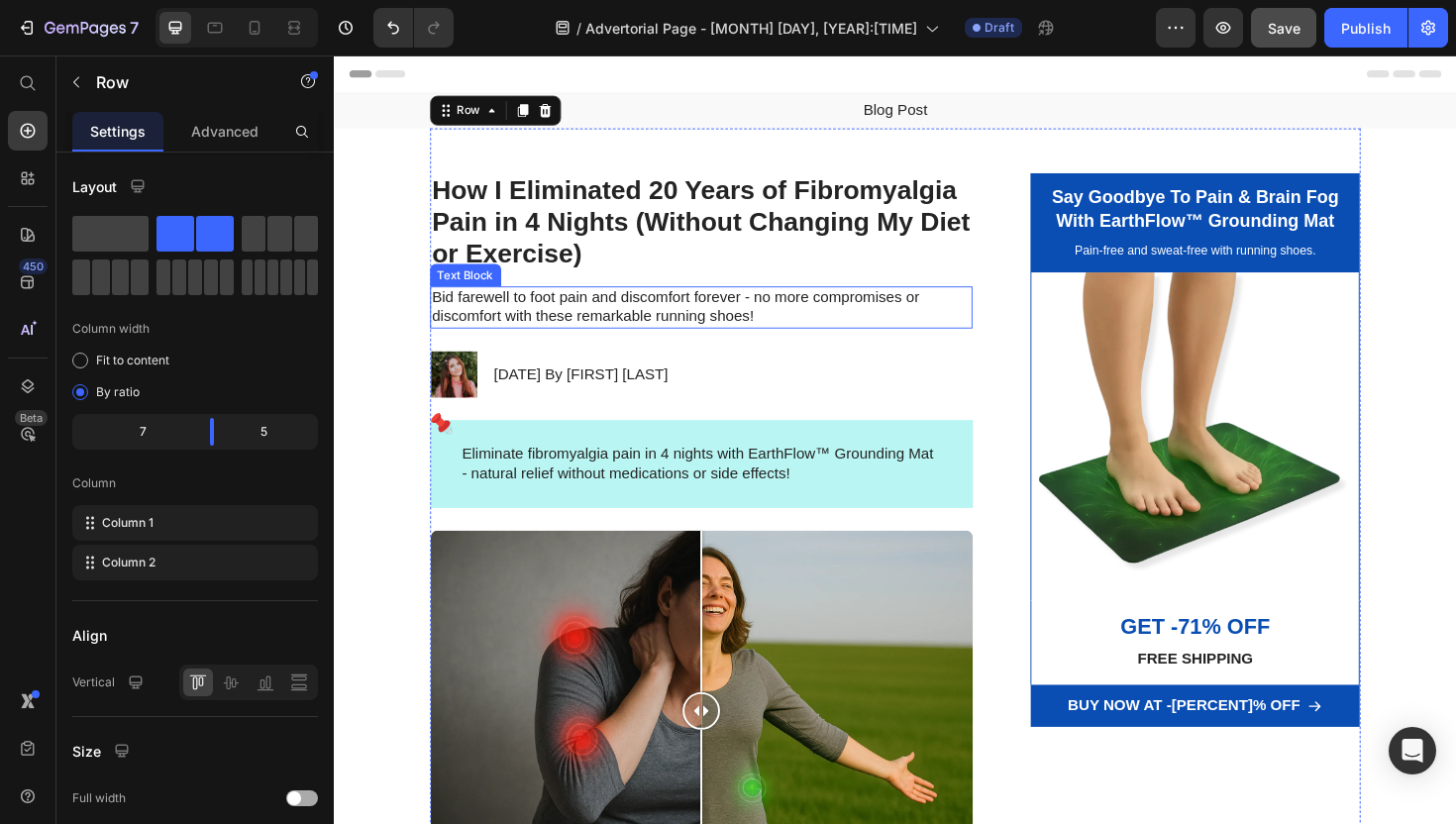 click on "Bid farewell to foot pain and discomfort forever - no more compromises or discomfort with these remarkable running shoes!" at bounding box center [723, 323] 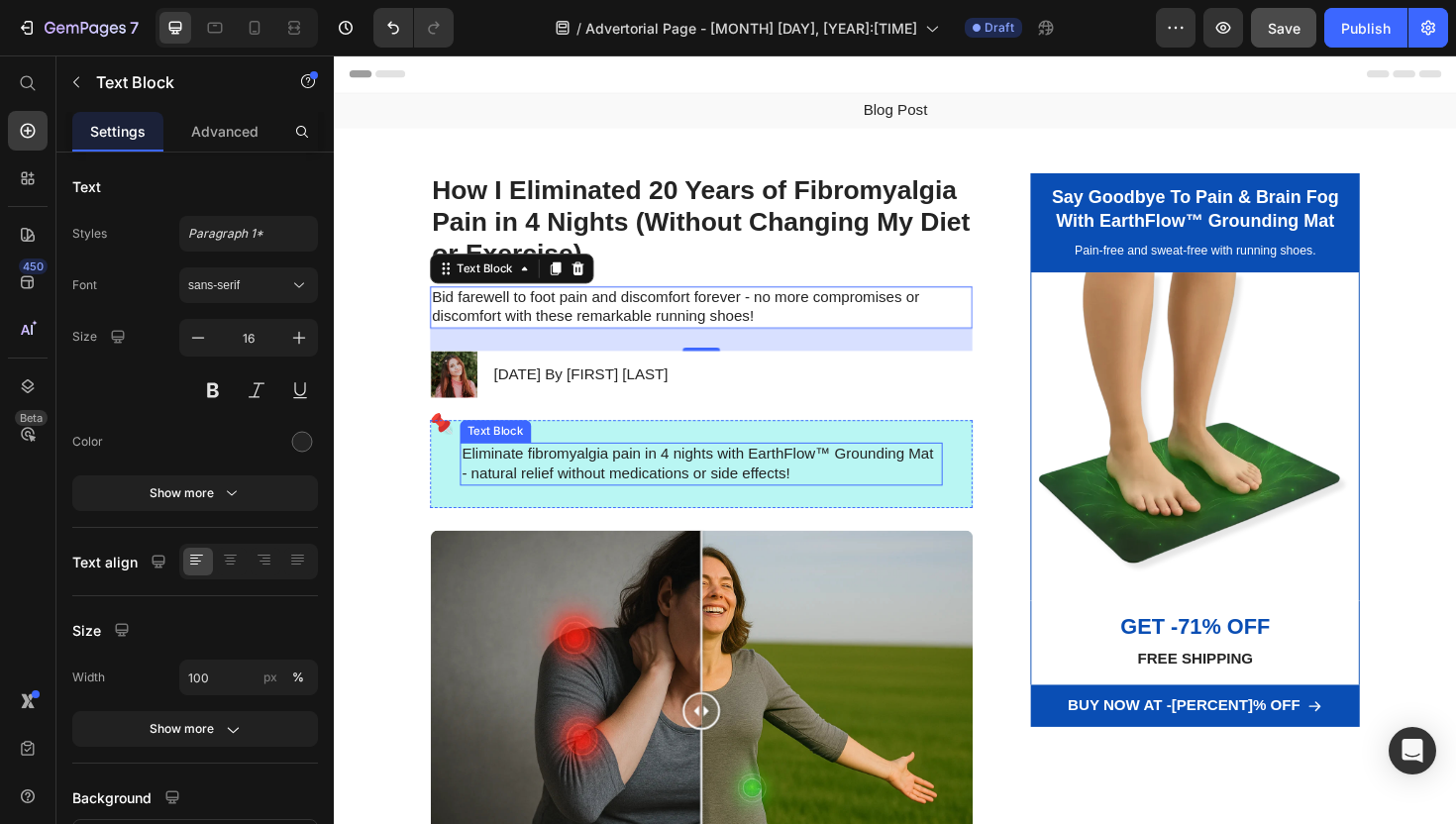 click on "Eliminate fibromyalgia pain in 4 nights with EarthFlow™ Grounding Mat - natural relief without medications or side effects!" at bounding box center (723, 488) 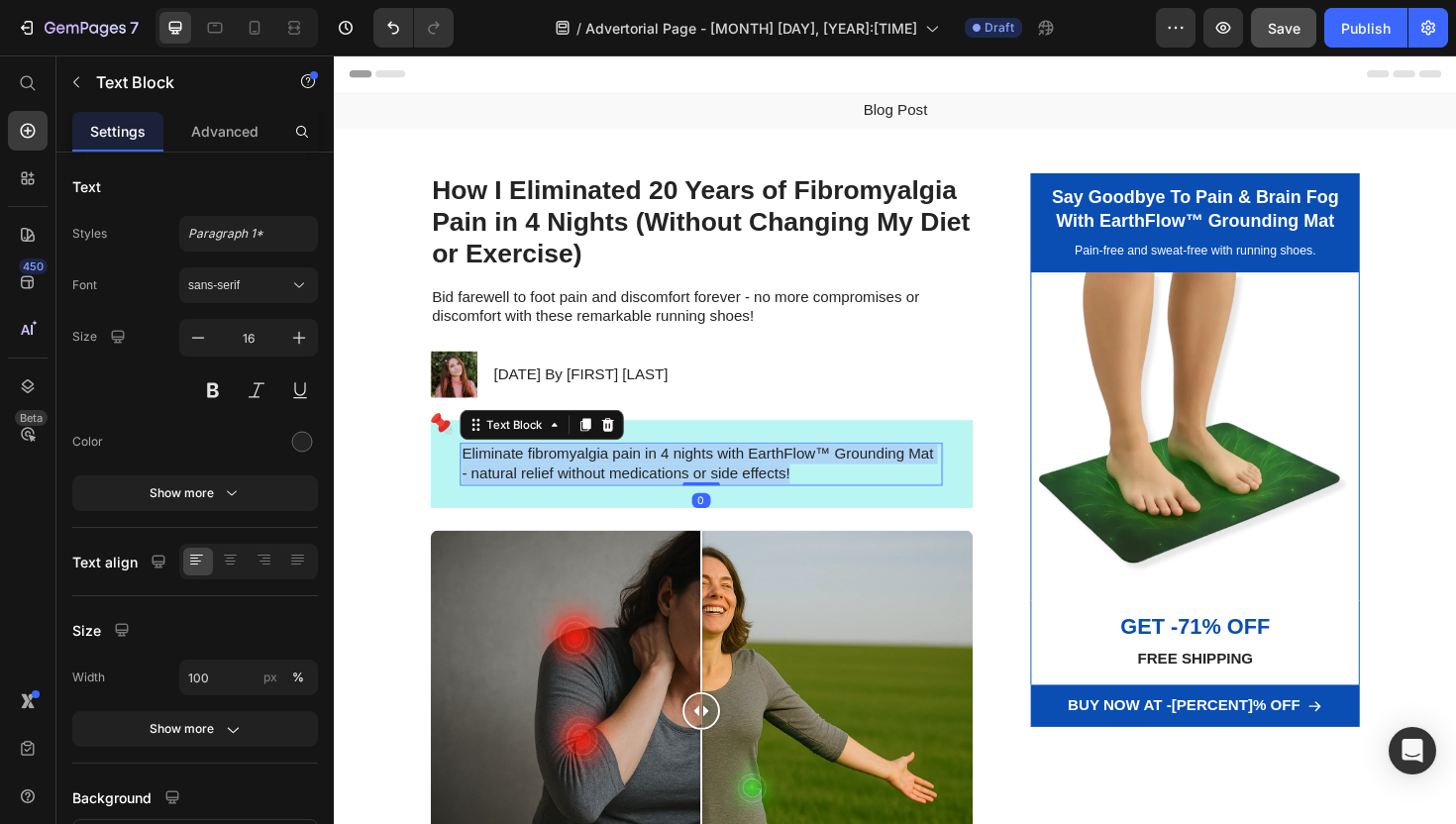 click on "Eliminate fibromyalgia pain in 4 nights with EarthFlow™ Grounding Mat - natural relief without medications or side effects!" at bounding box center (723, 488) 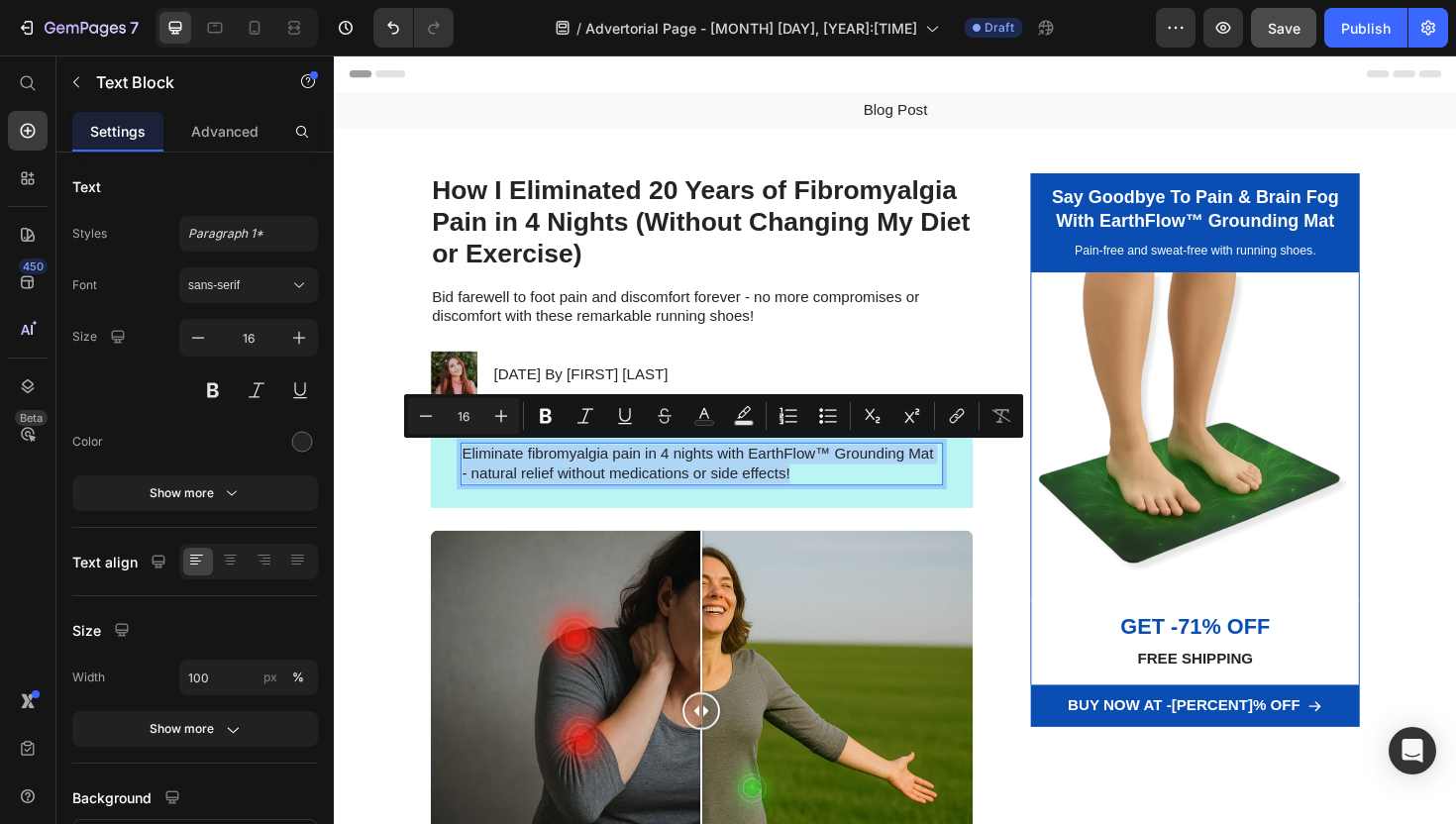 copy on "Eliminate fibromyalgia pain in 4 nights with EarthFlow™ Grounding Mat - natural relief without medications or side effects!" 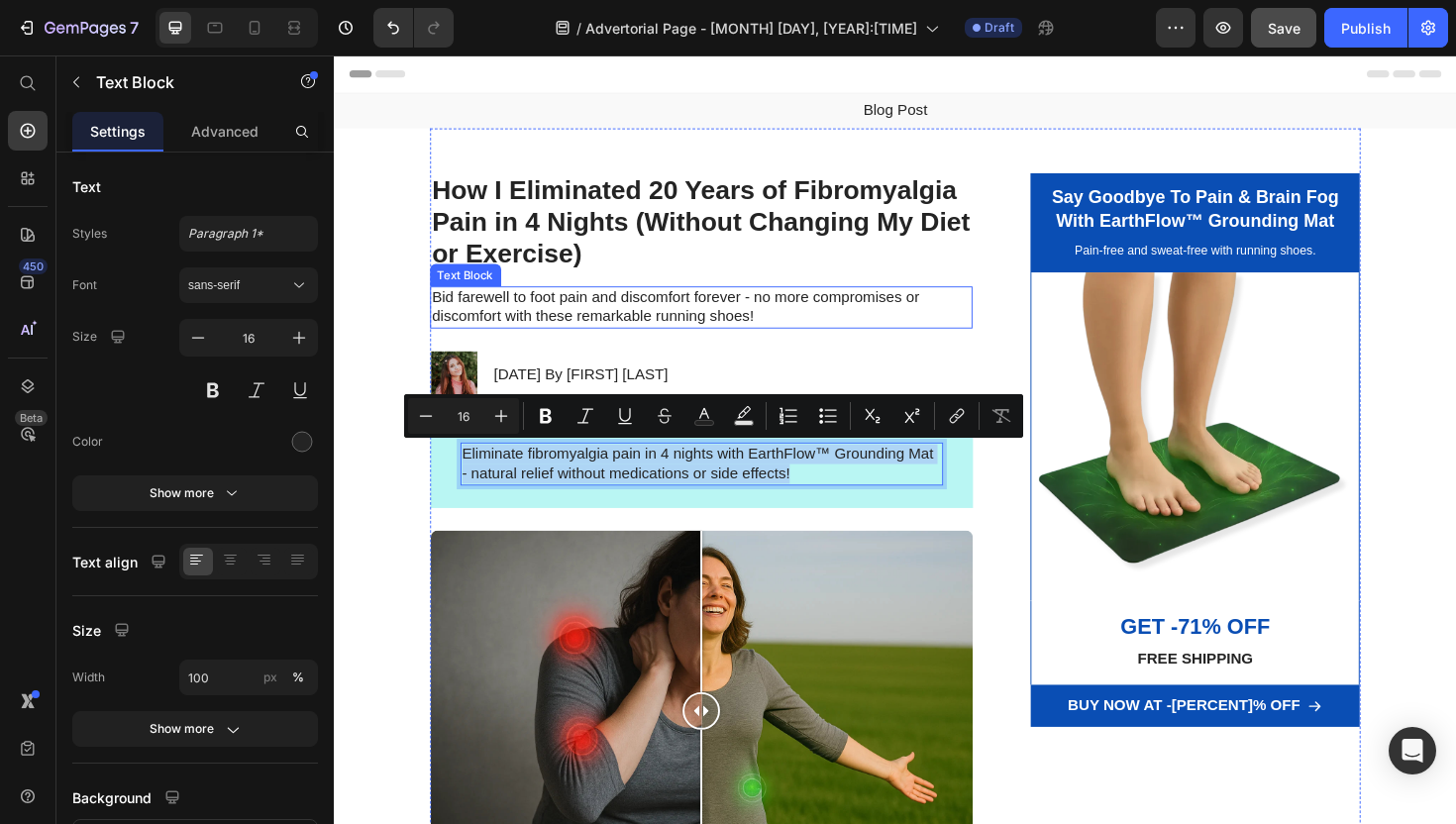 click on "Bid farewell to foot pain and discomfort forever - no more compromises or discomfort with these remarkable running shoes!" at bounding box center [723, 323] 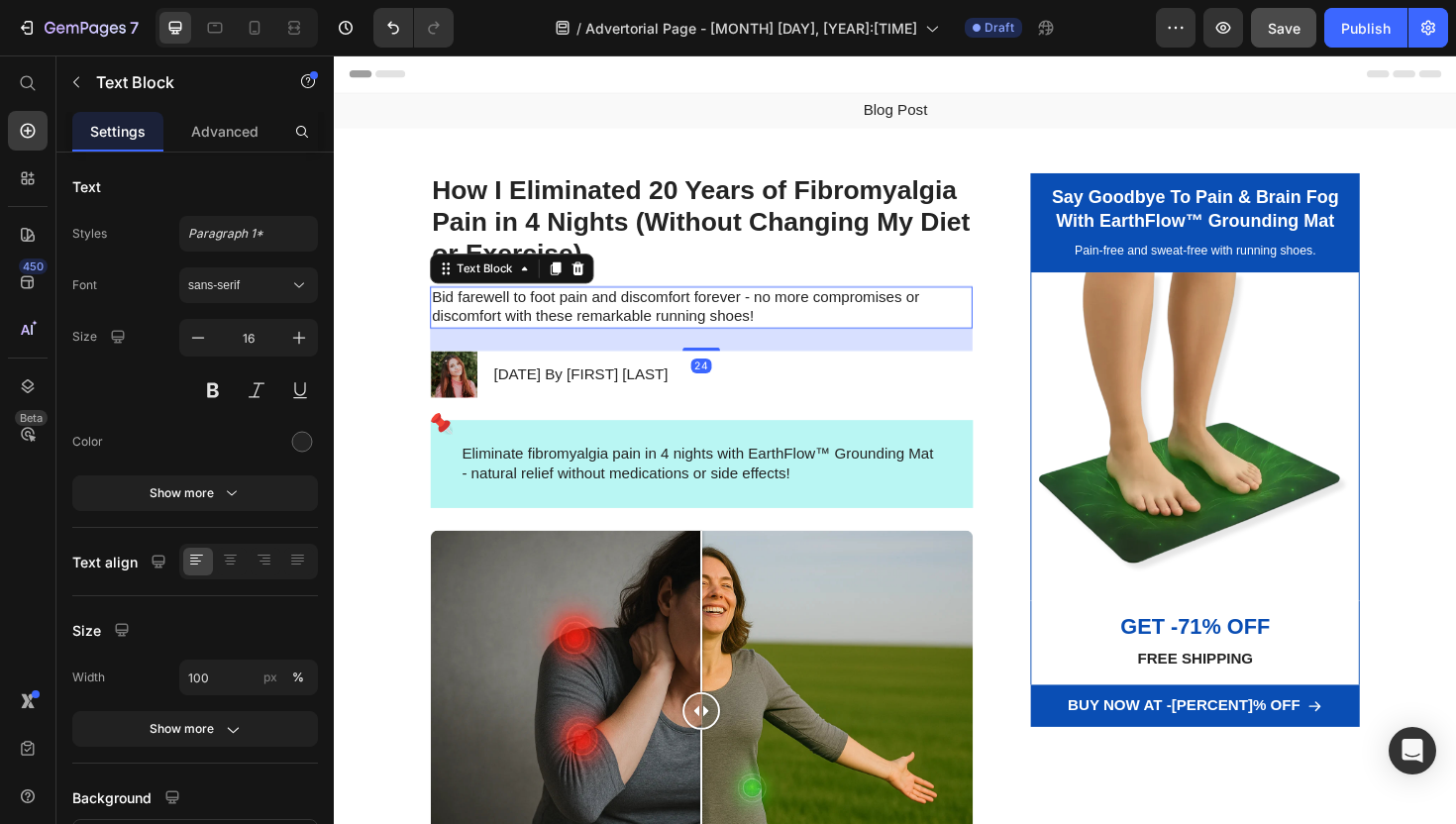 click on "Bid farewell to foot pain and discomfort forever - no more compromises or discomfort with these remarkable running shoes!" at bounding box center [723, 323] 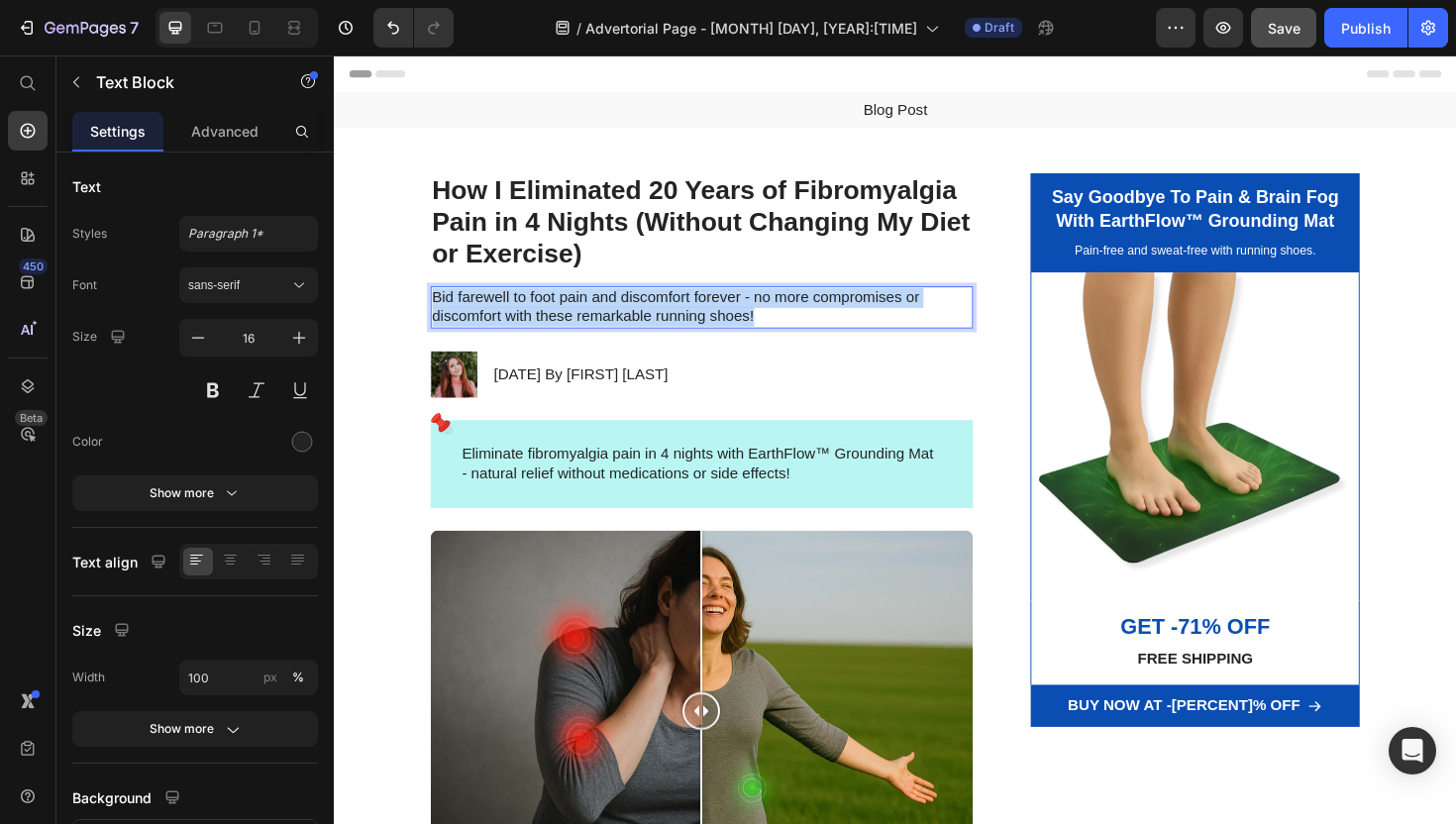 click on "Bid farewell to foot pain and discomfort forever - no more compromises or discomfort with these remarkable running shoes!" at bounding box center [723, 323] 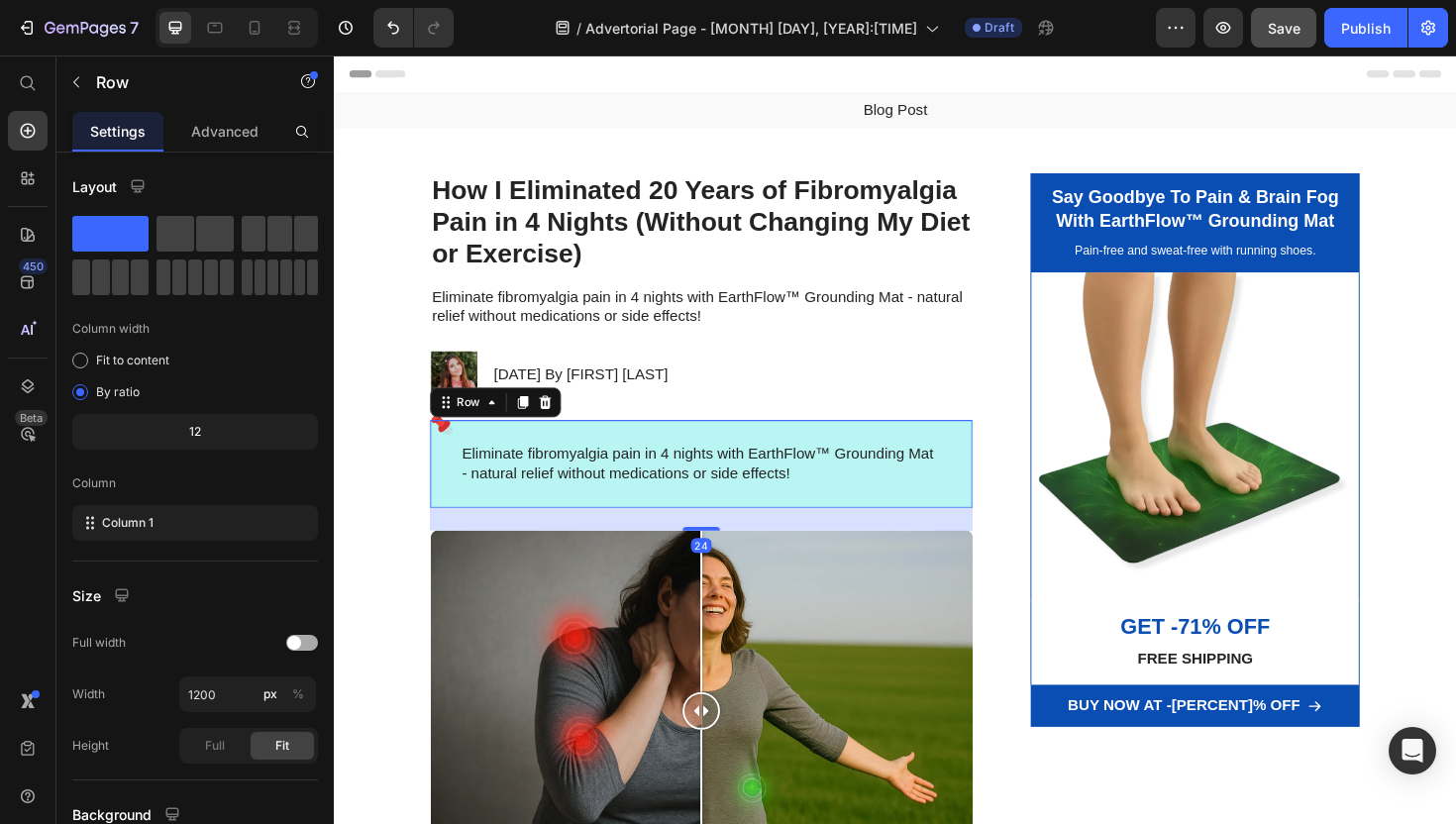 click on "Eliminate fibromyalgia pain in 4 nights with EarthFlow™ Grounding Mat - natural relief without medications or side effects! Text Block
Icon Row   24" at bounding box center [723, 488] 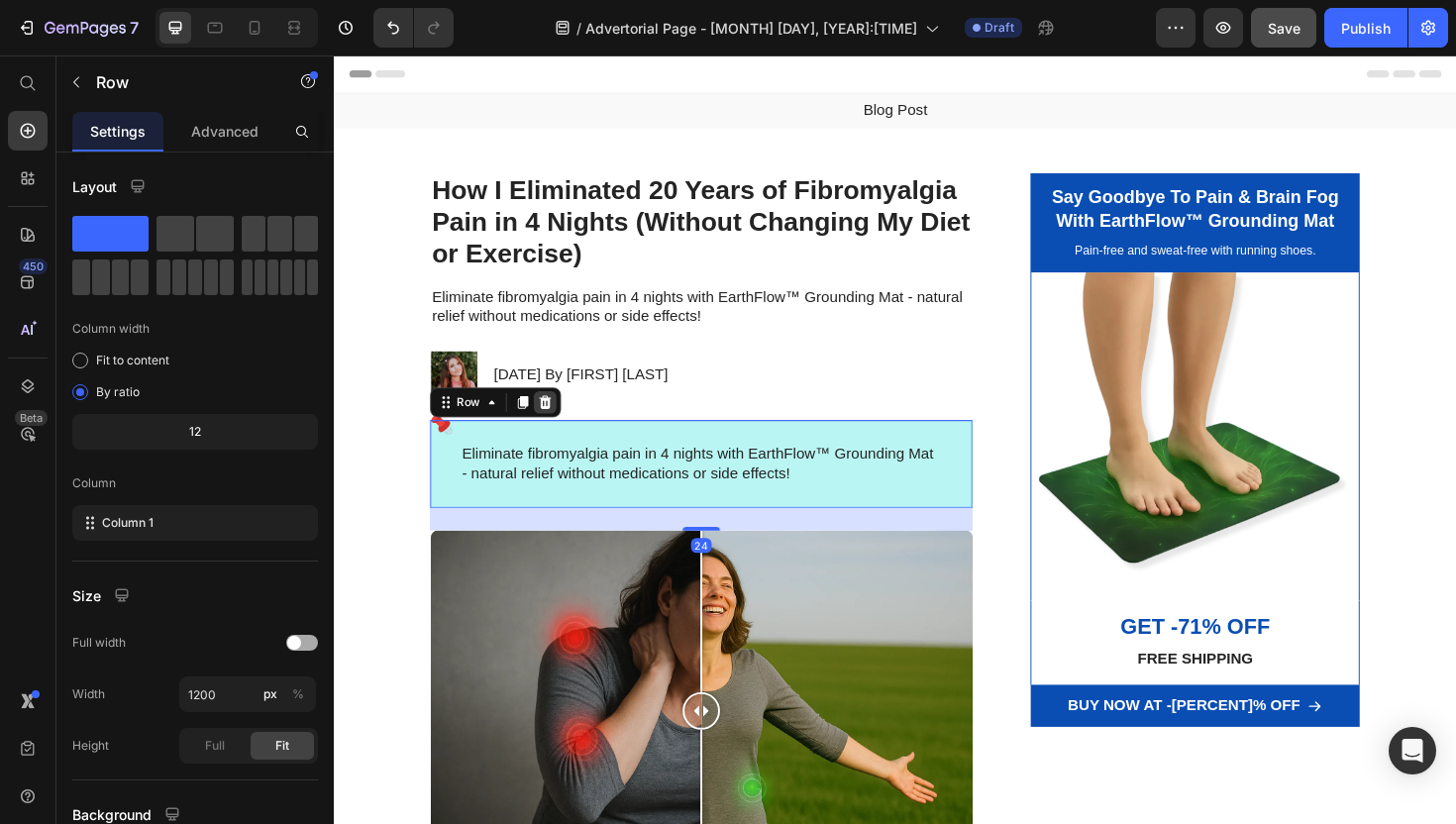 click 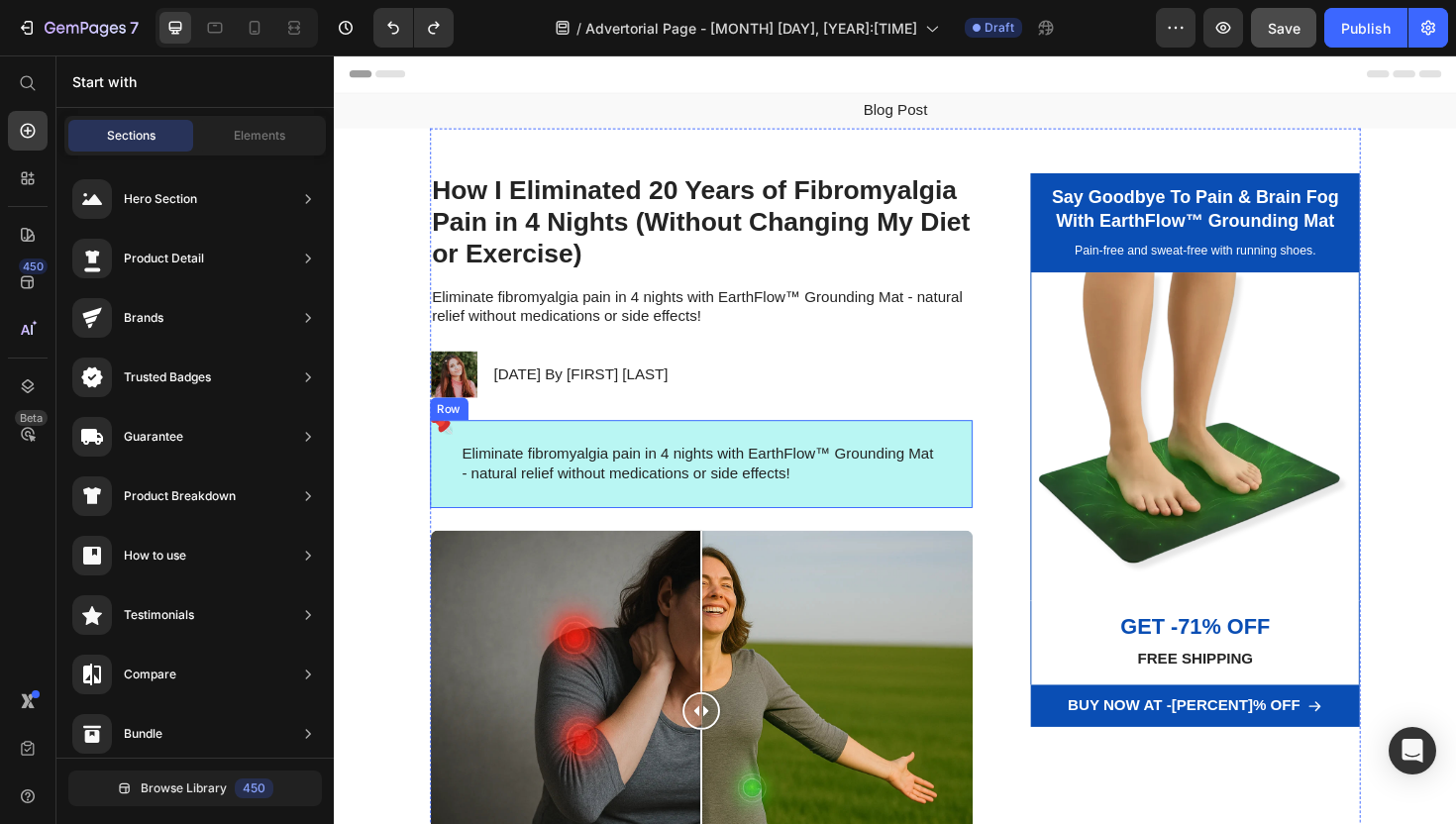 click on "Eliminate fibromyalgia pain in 4 nights with EarthFlow™ Grounding Mat - natural relief without medications or side effects! Text Block
Icon Row" at bounding box center [723, 488] 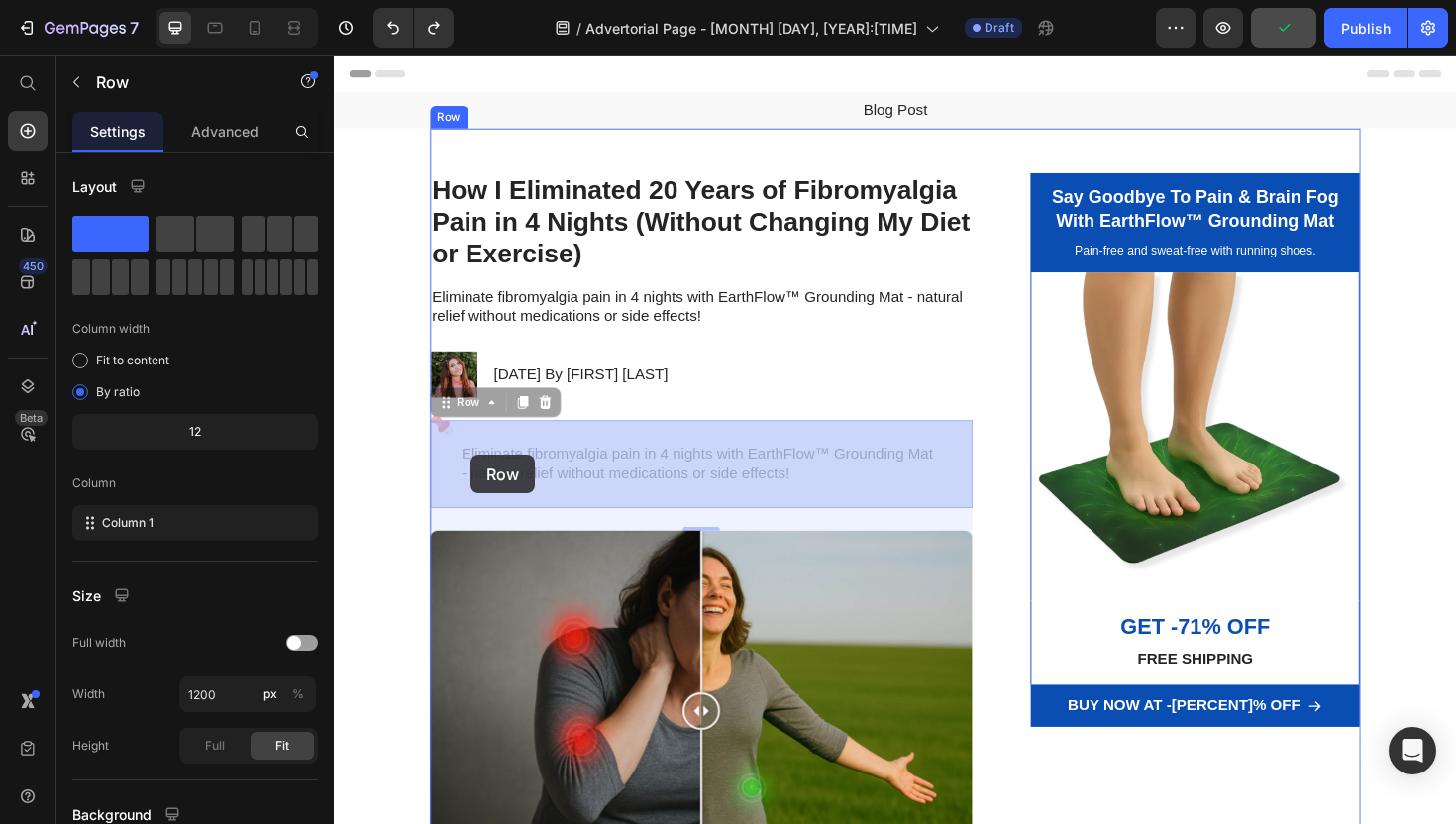 drag, startPoint x: 448, startPoint y: 426, endPoint x: 478, endPoint y: 478, distance: 60.033324 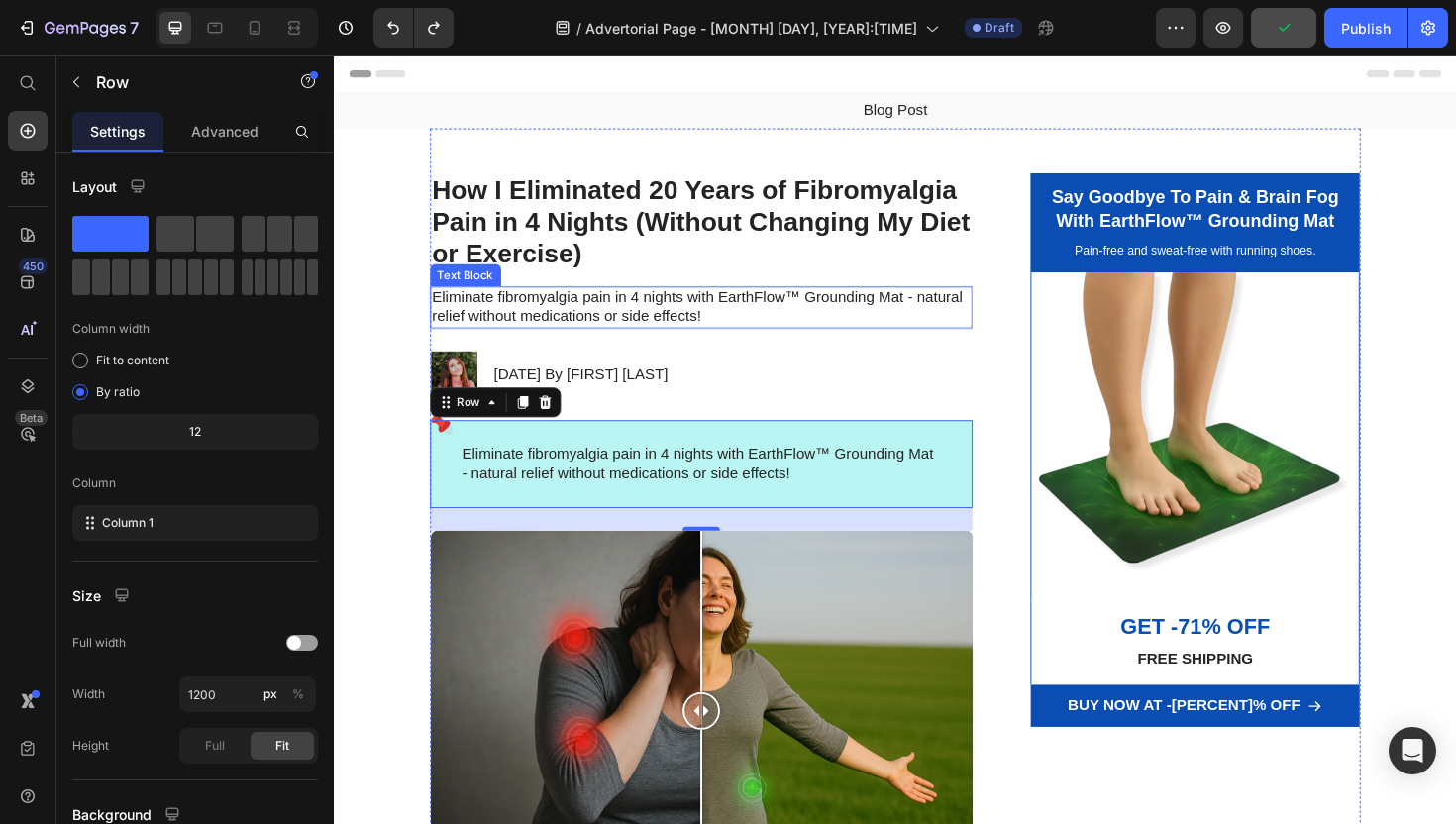 click on "Eliminate fibromyalgia pain in 4 nights with EarthFlow™ Grounding Mat - natural relief without medications or side effects!" at bounding box center (723, 323) 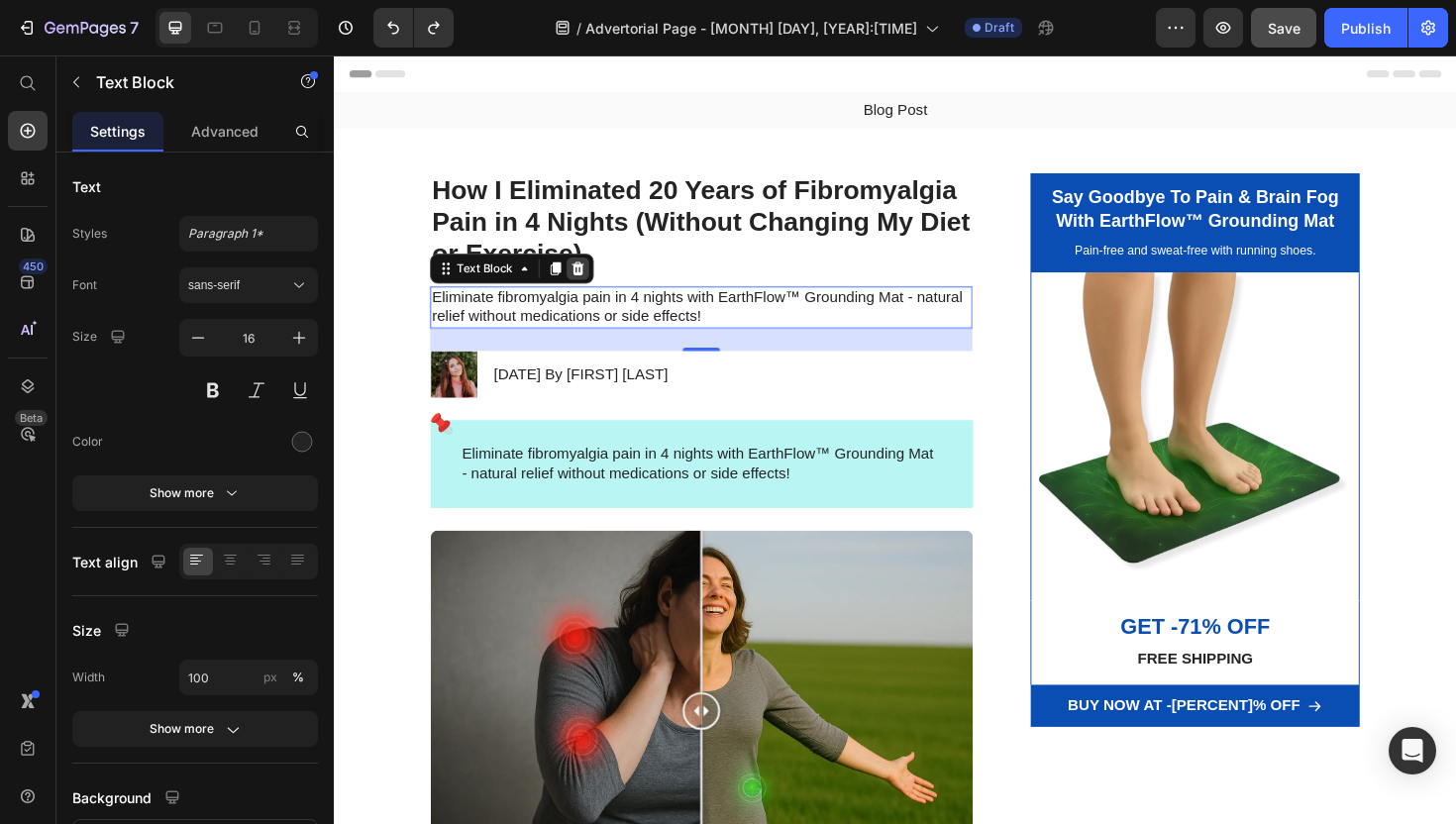 click 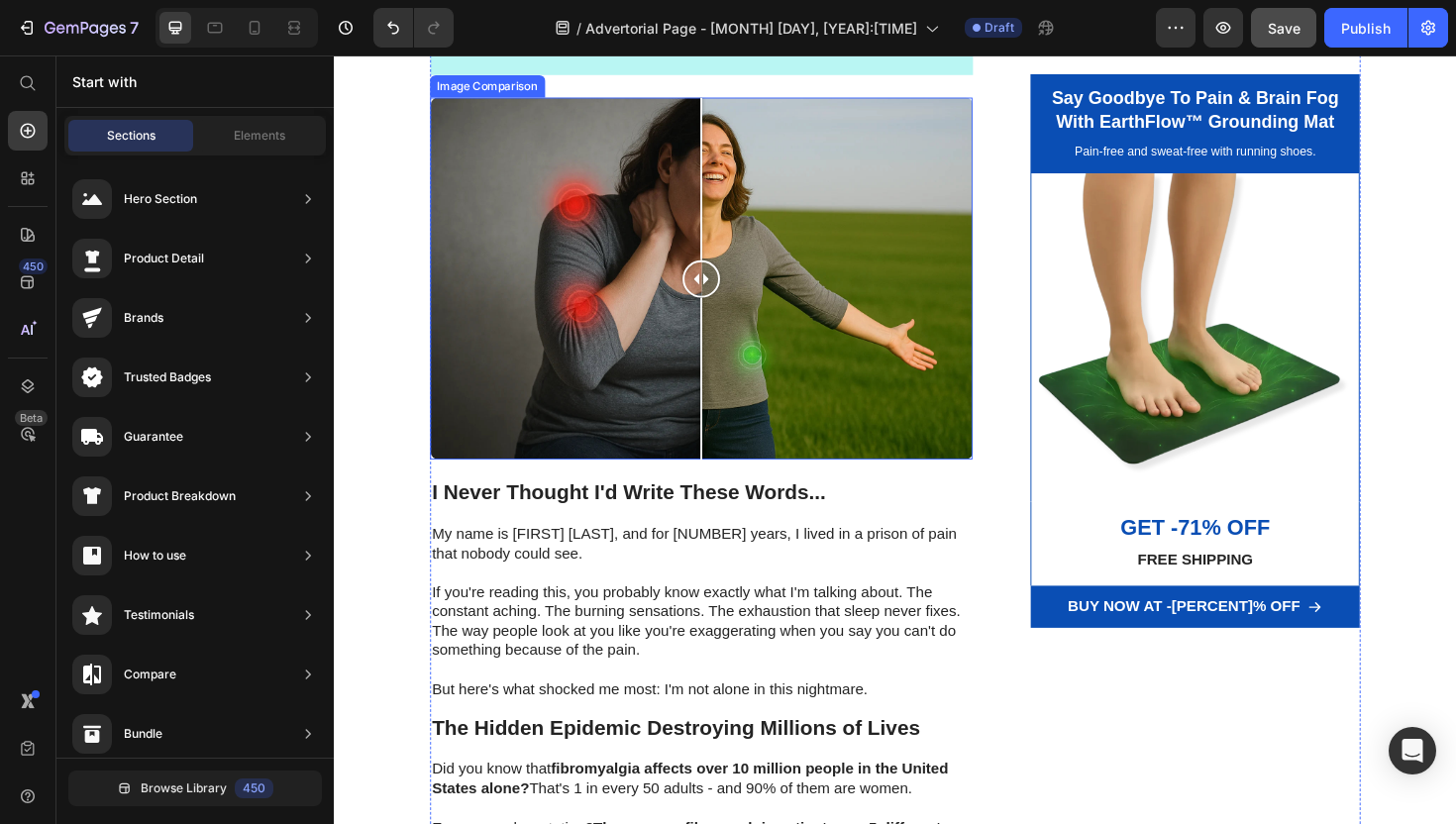 scroll, scrollTop: 393, scrollLeft: 0, axis: vertical 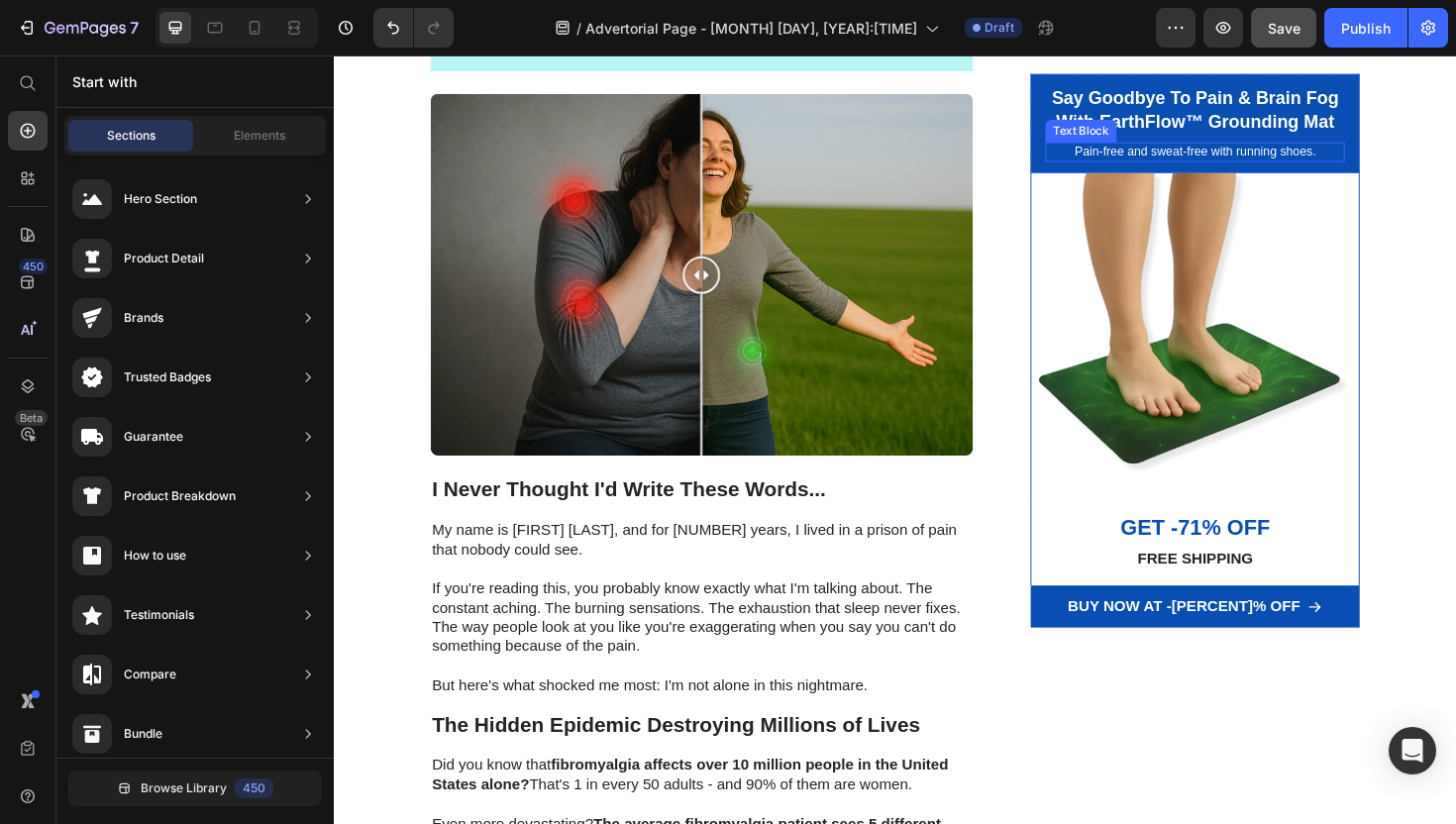 click on "Pain-free and sweat-free with running shoes." at bounding box center (1246, 157) 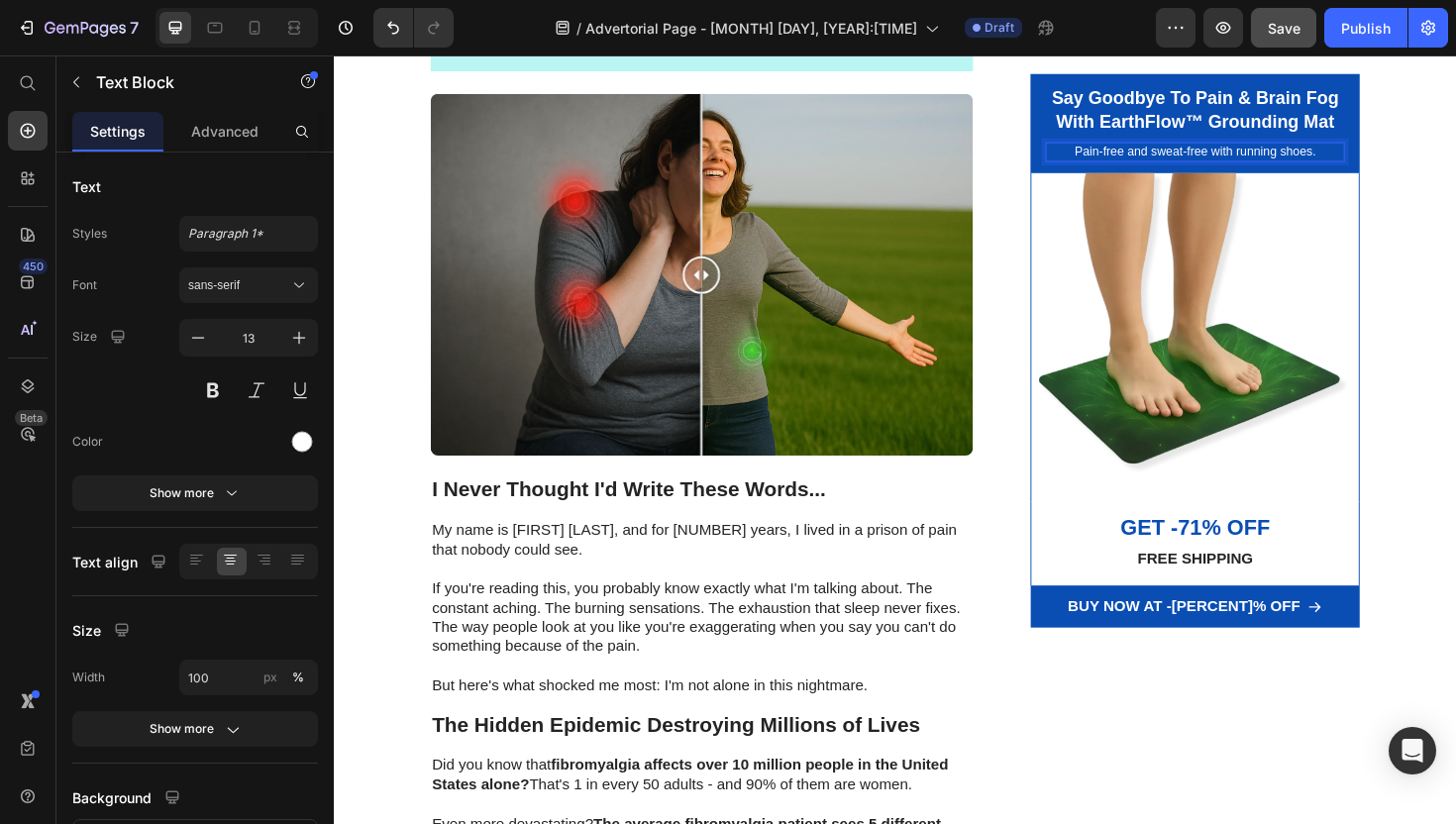 click on "Pain-free and sweat-free with running shoes." at bounding box center [1246, 157] 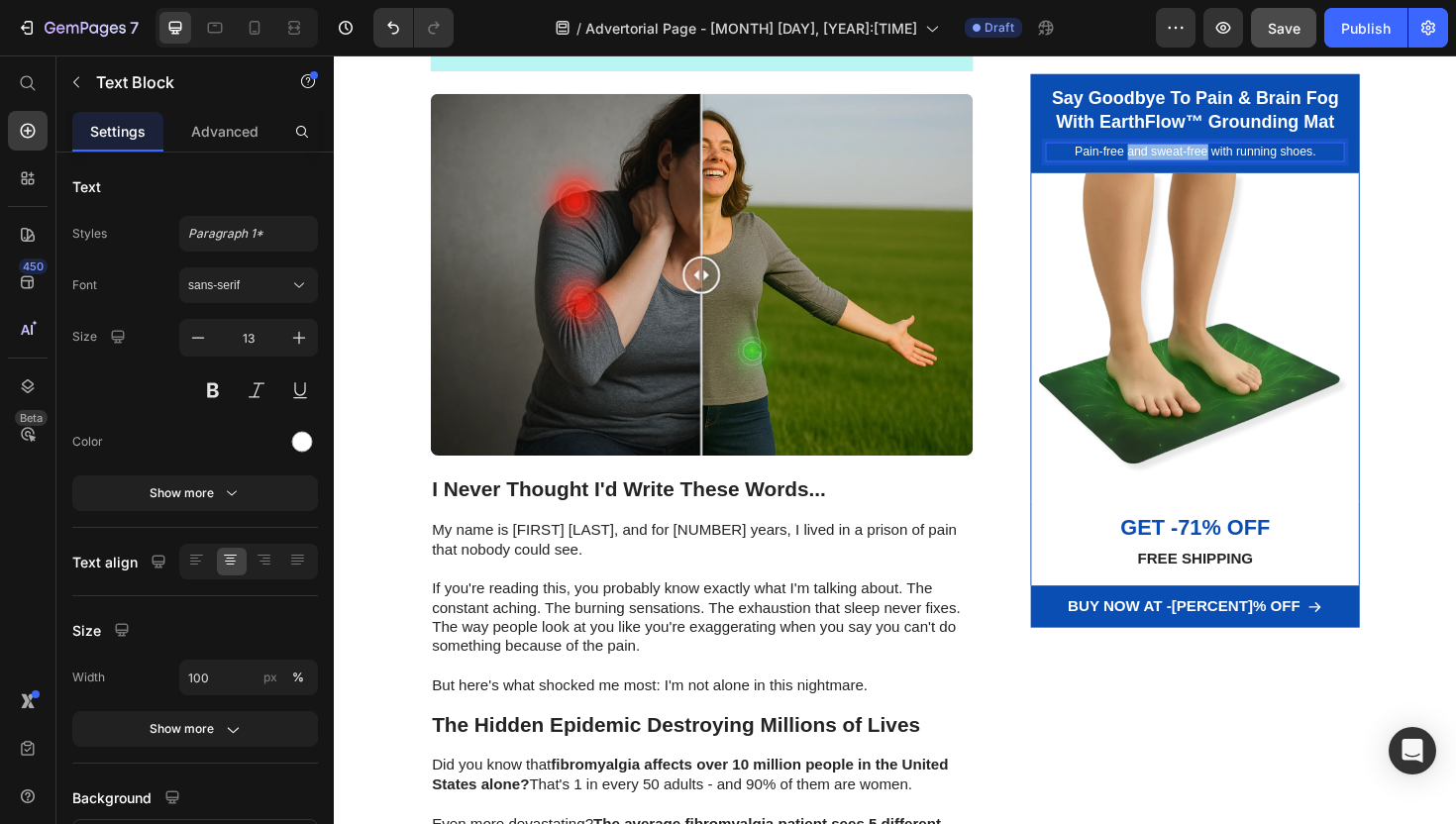 drag, startPoint x: 1175, startPoint y: 159, endPoint x: 1261, endPoint y: 163, distance: 86.093 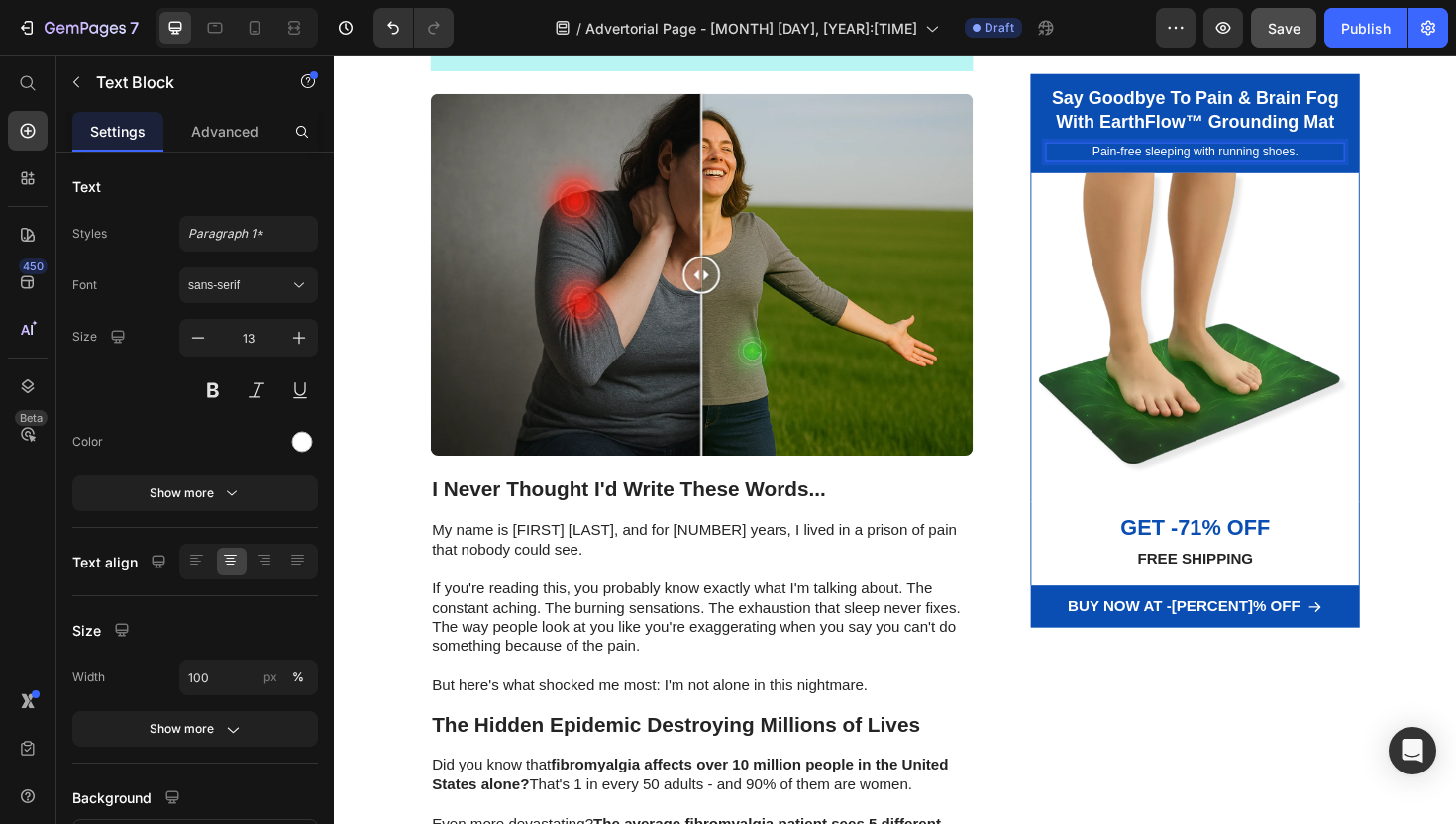 click on "Pain-free sleeping with running shoes." at bounding box center (1246, 157) 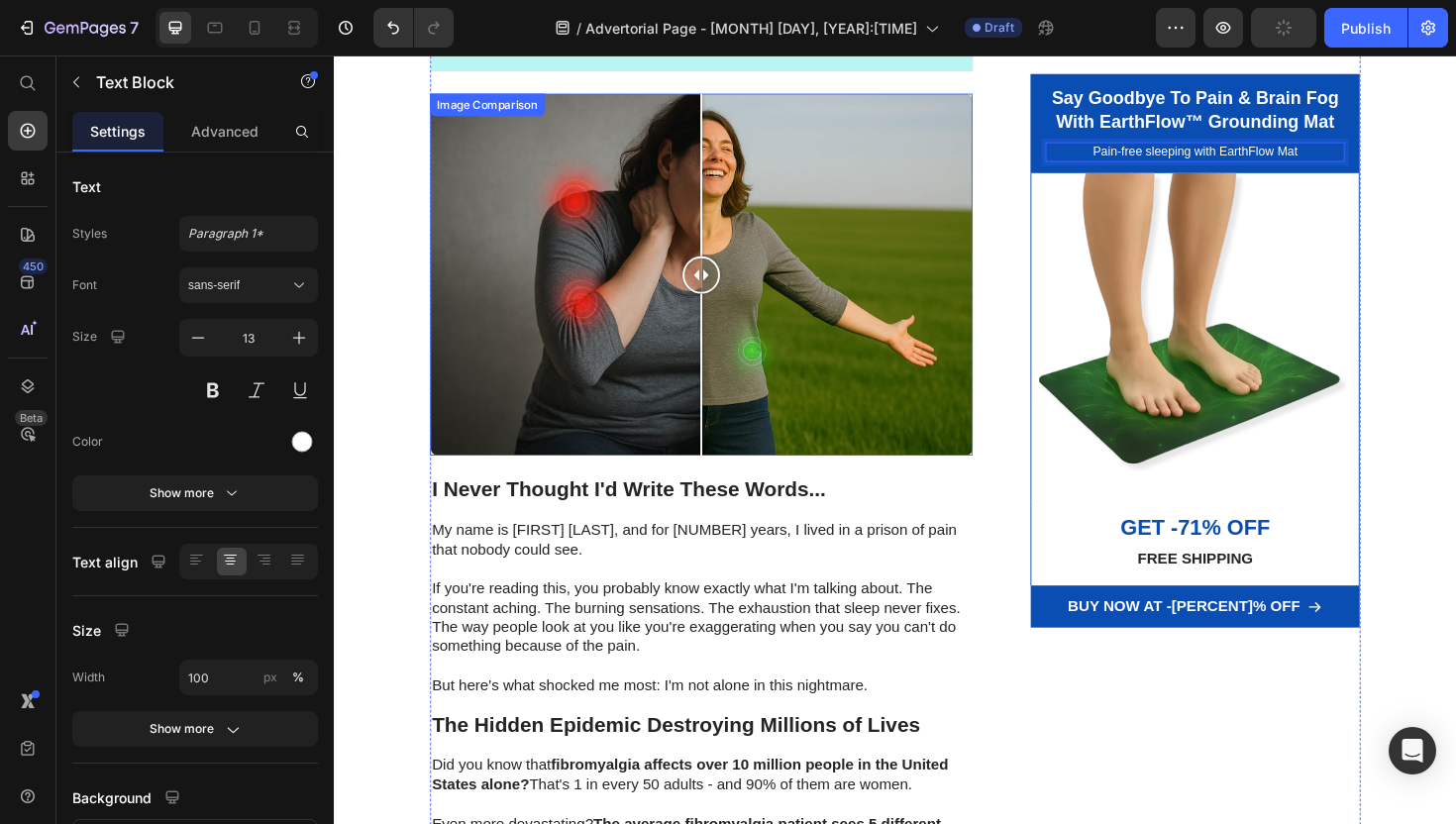 click at bounding box center (723, 287) 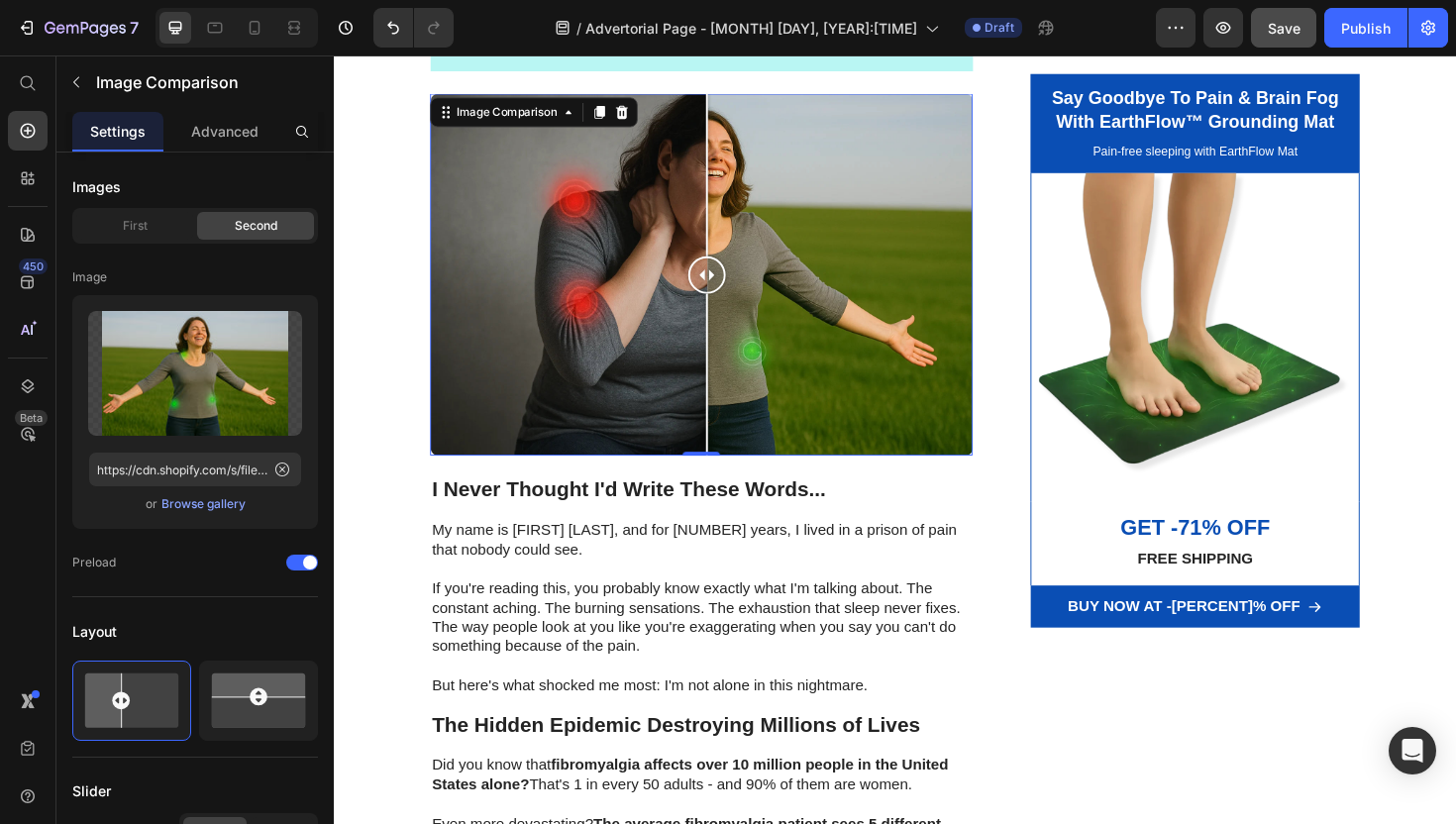 drag, startPoint x: 991, startPoint y: 293, endPoint x: 729, endPoint y: 316, distance: 263.0076 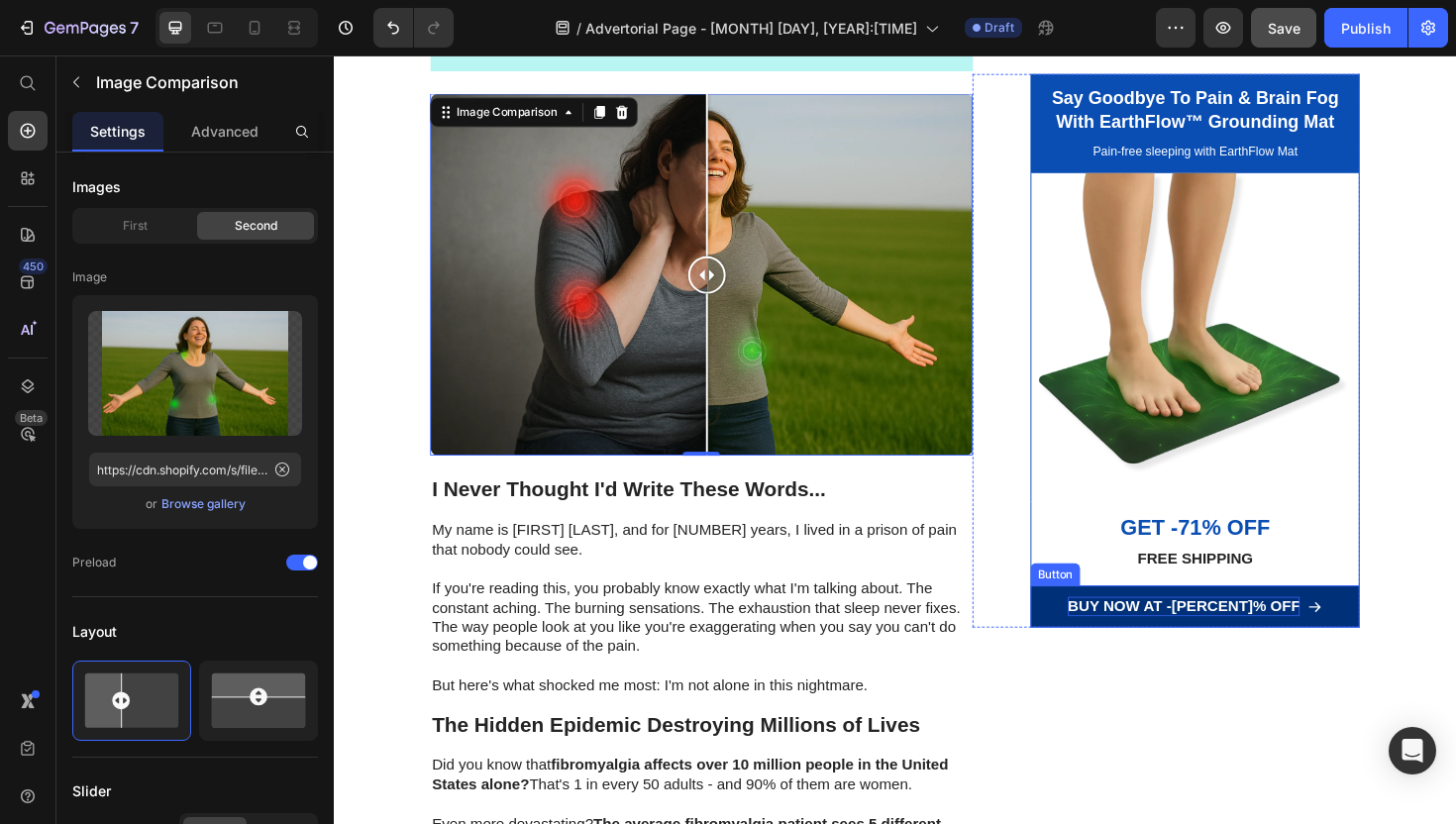 click on "BUY NOW AT -[PERCENT]% OFF" at bounding box center [1234, 640] 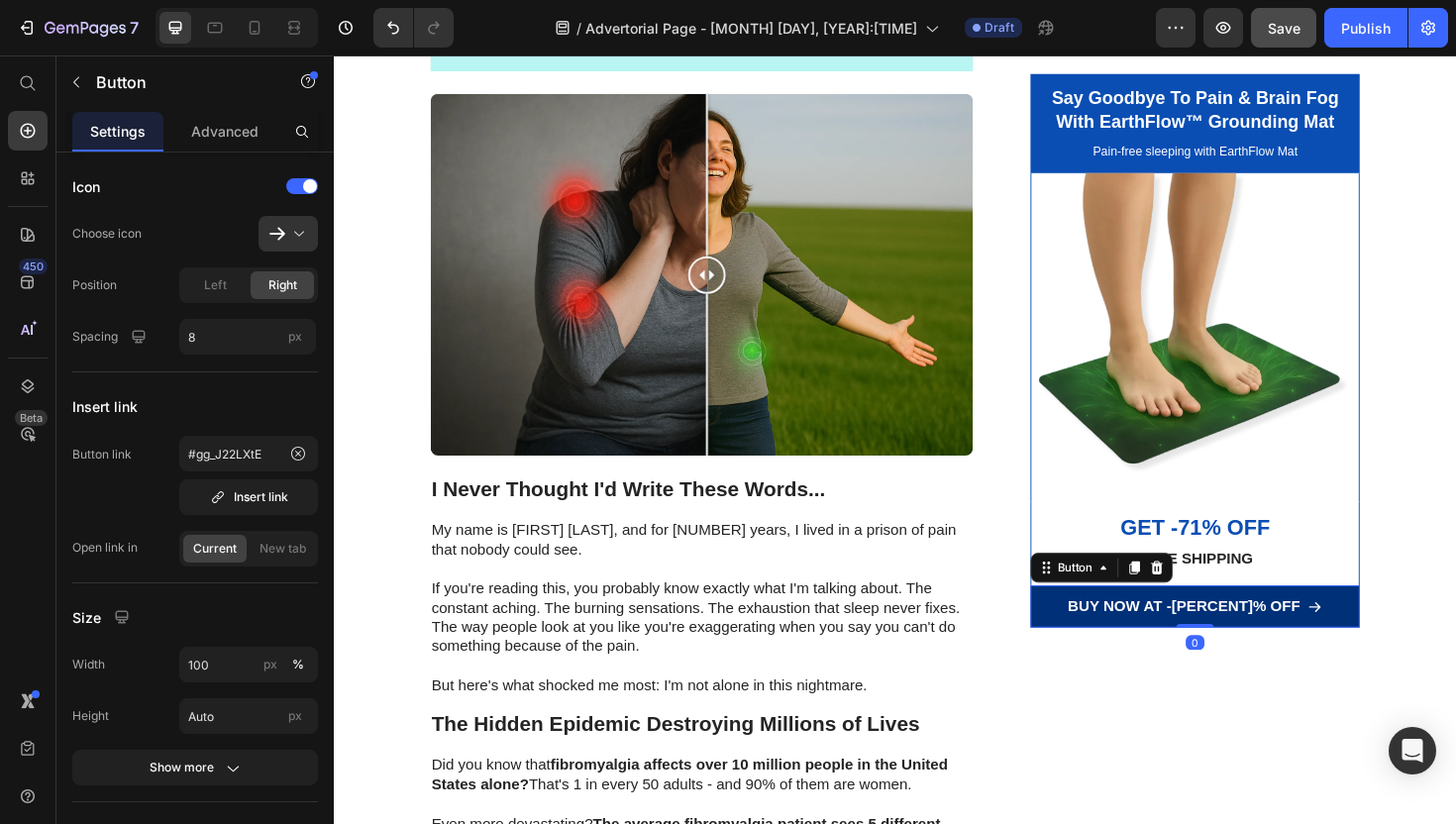 click on "BUY NOW AT -[PERCENT]% OFF" at bounding box center [1246, 640] 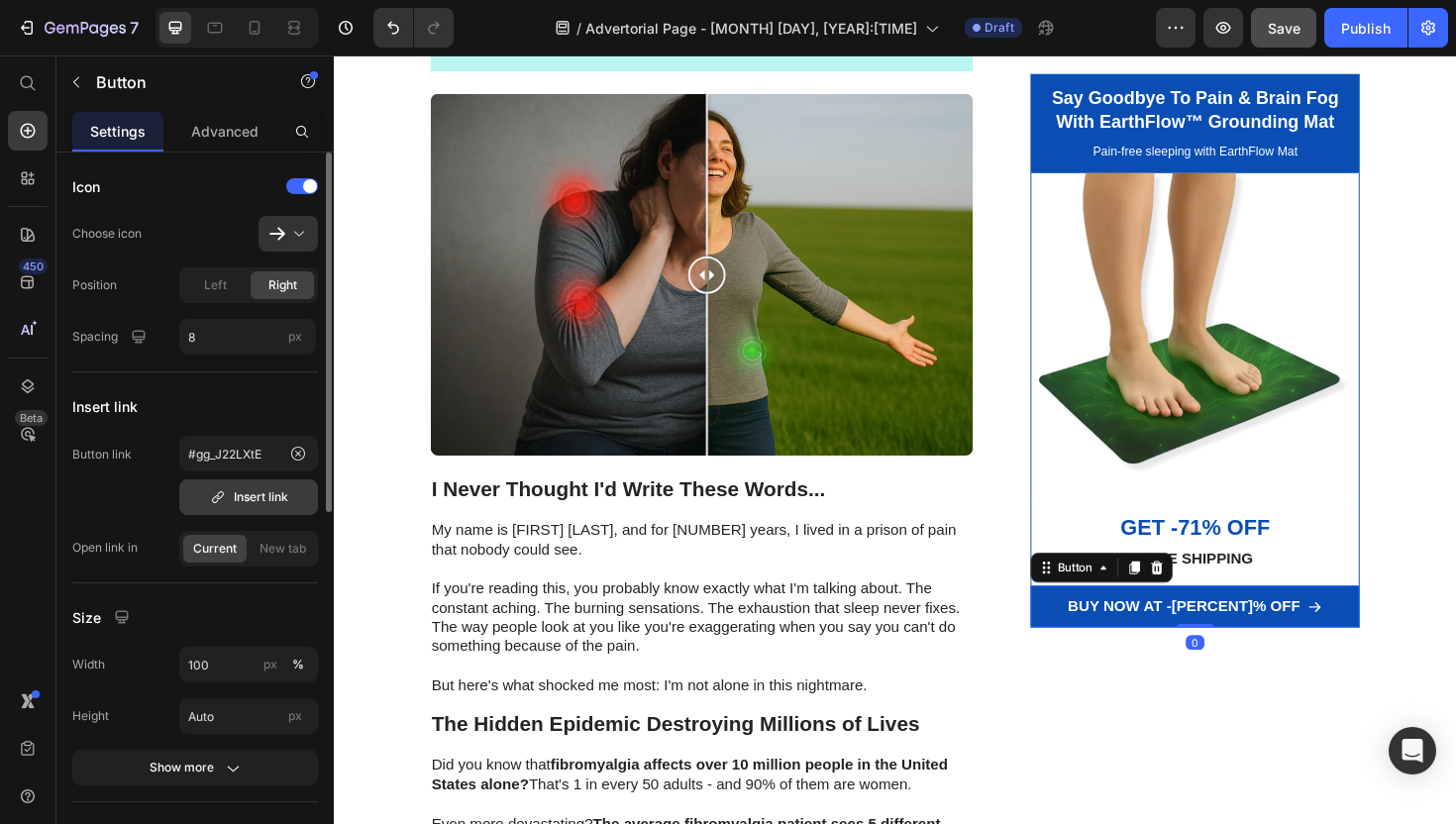 click on "Insert link" at bounding box center [249, 497] 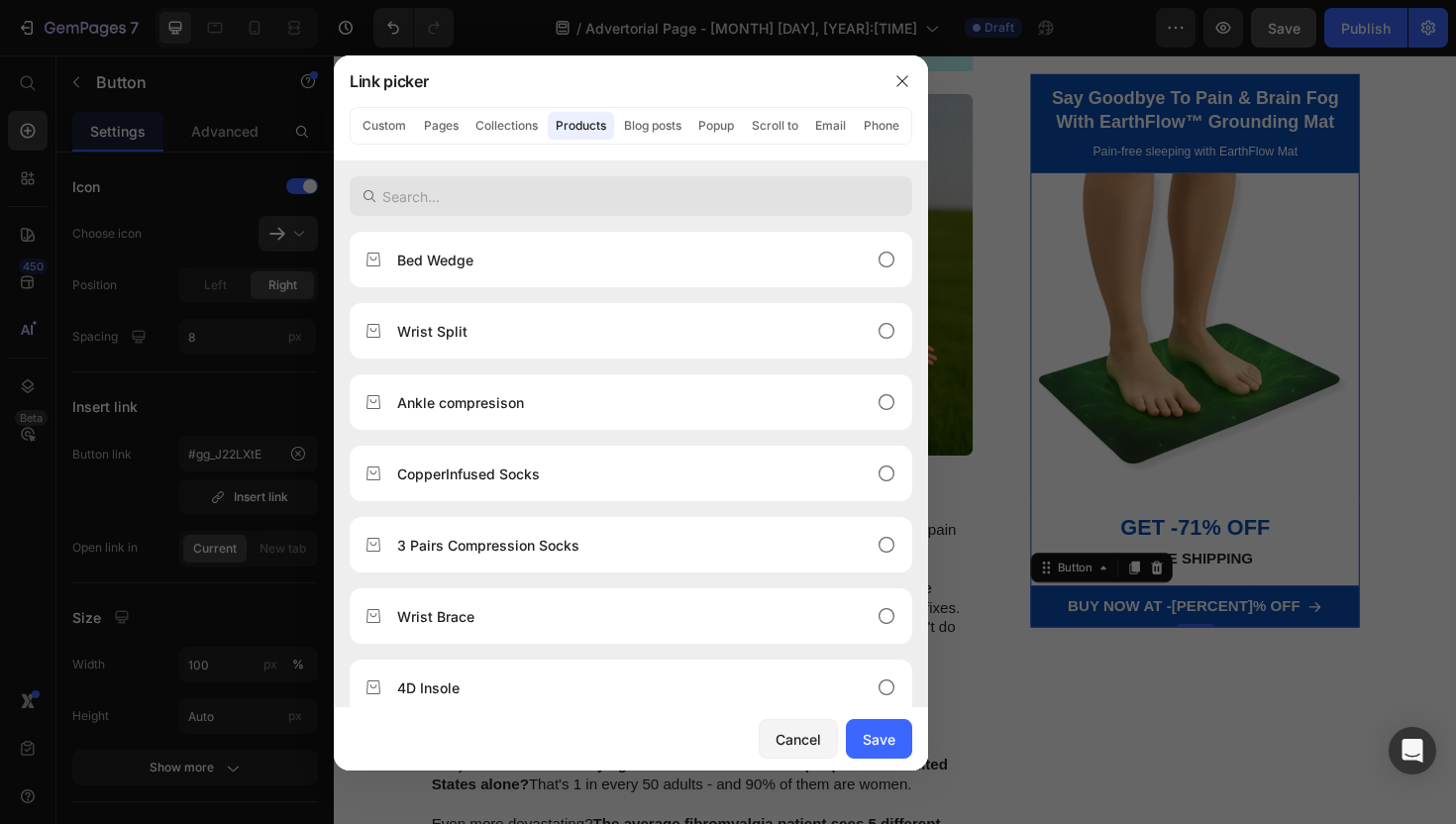 click at bounding box center [631, 196] 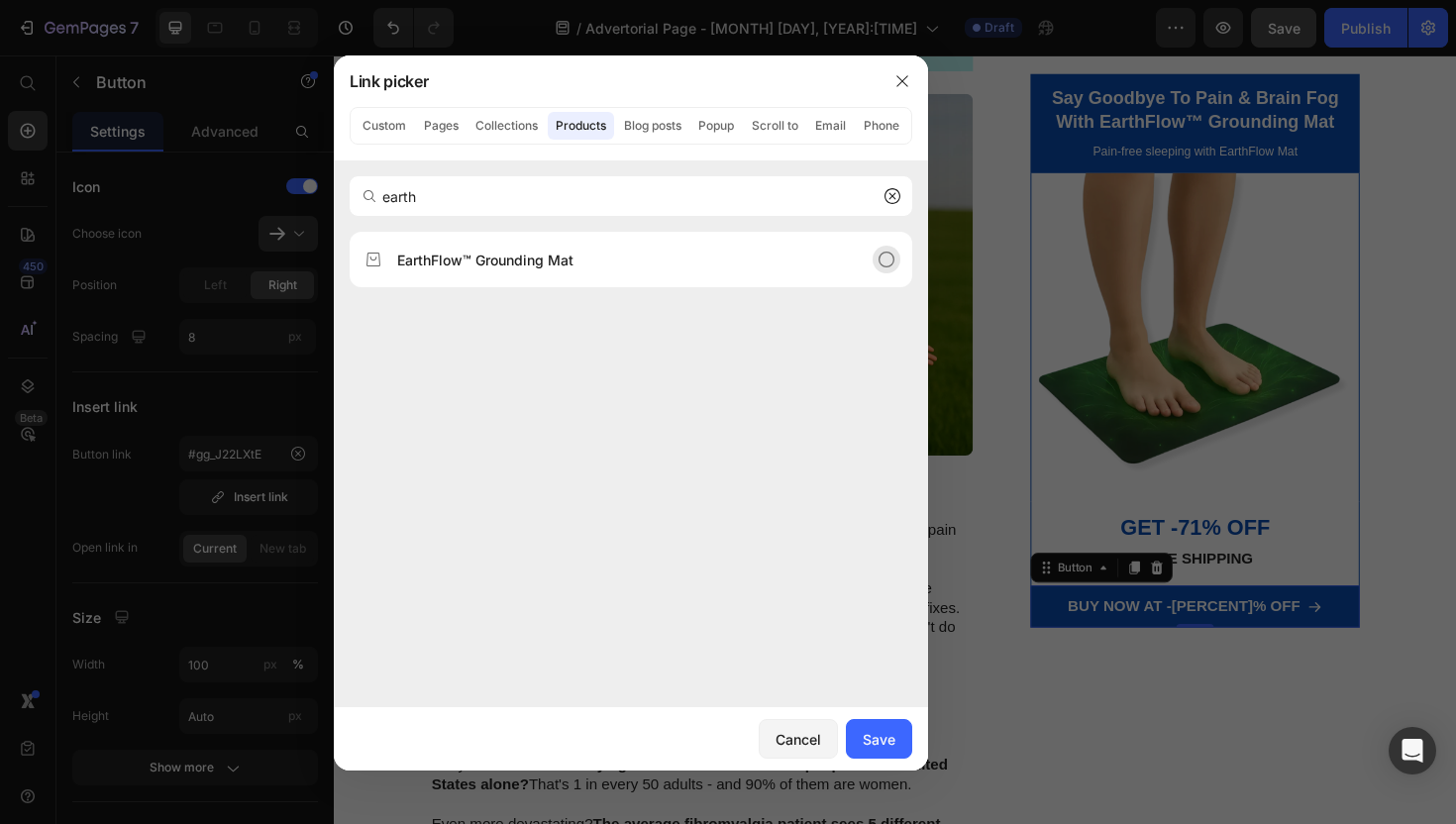 type on "earth" 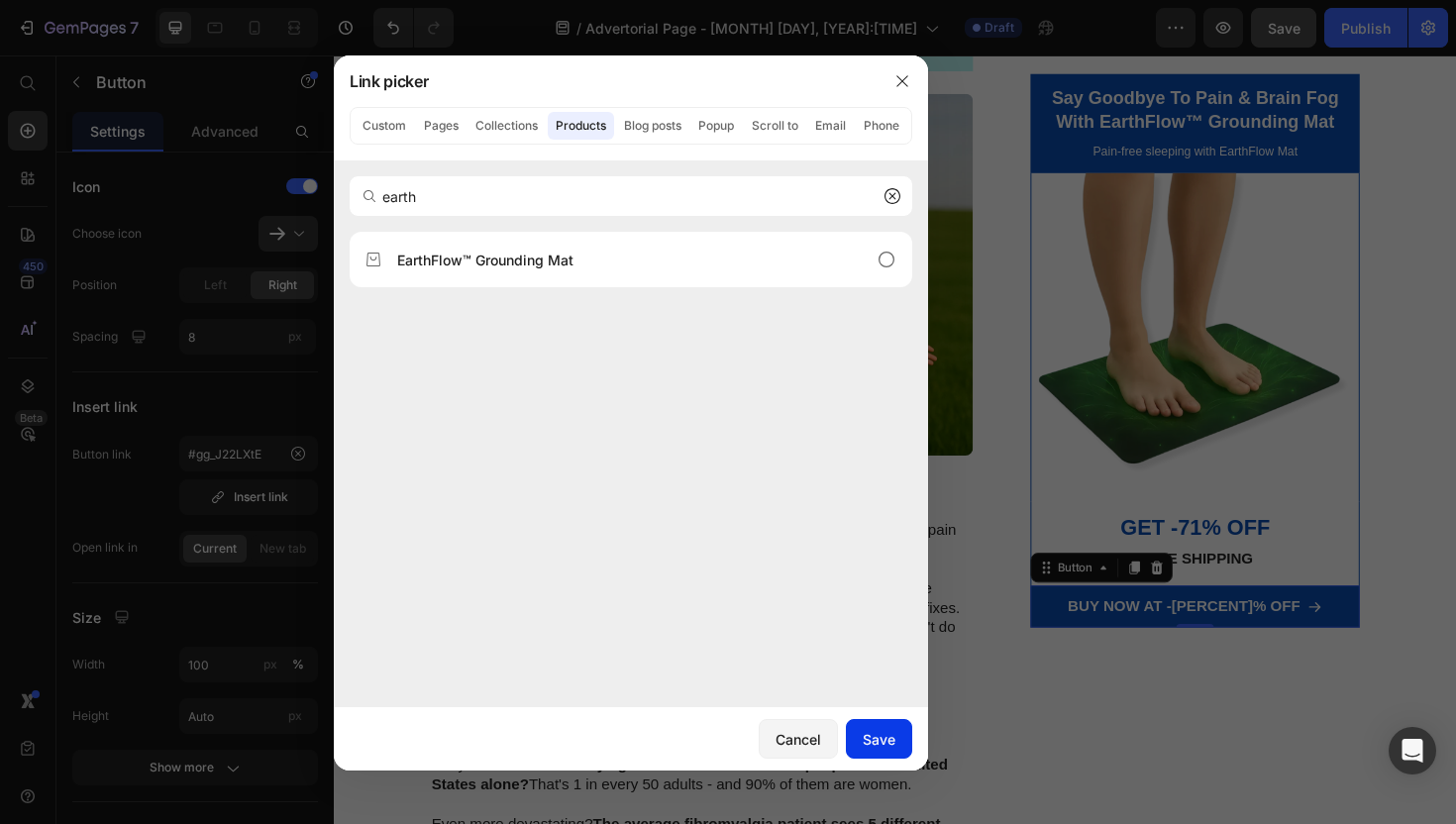 click on "Save" at bounding box center (879, 739) 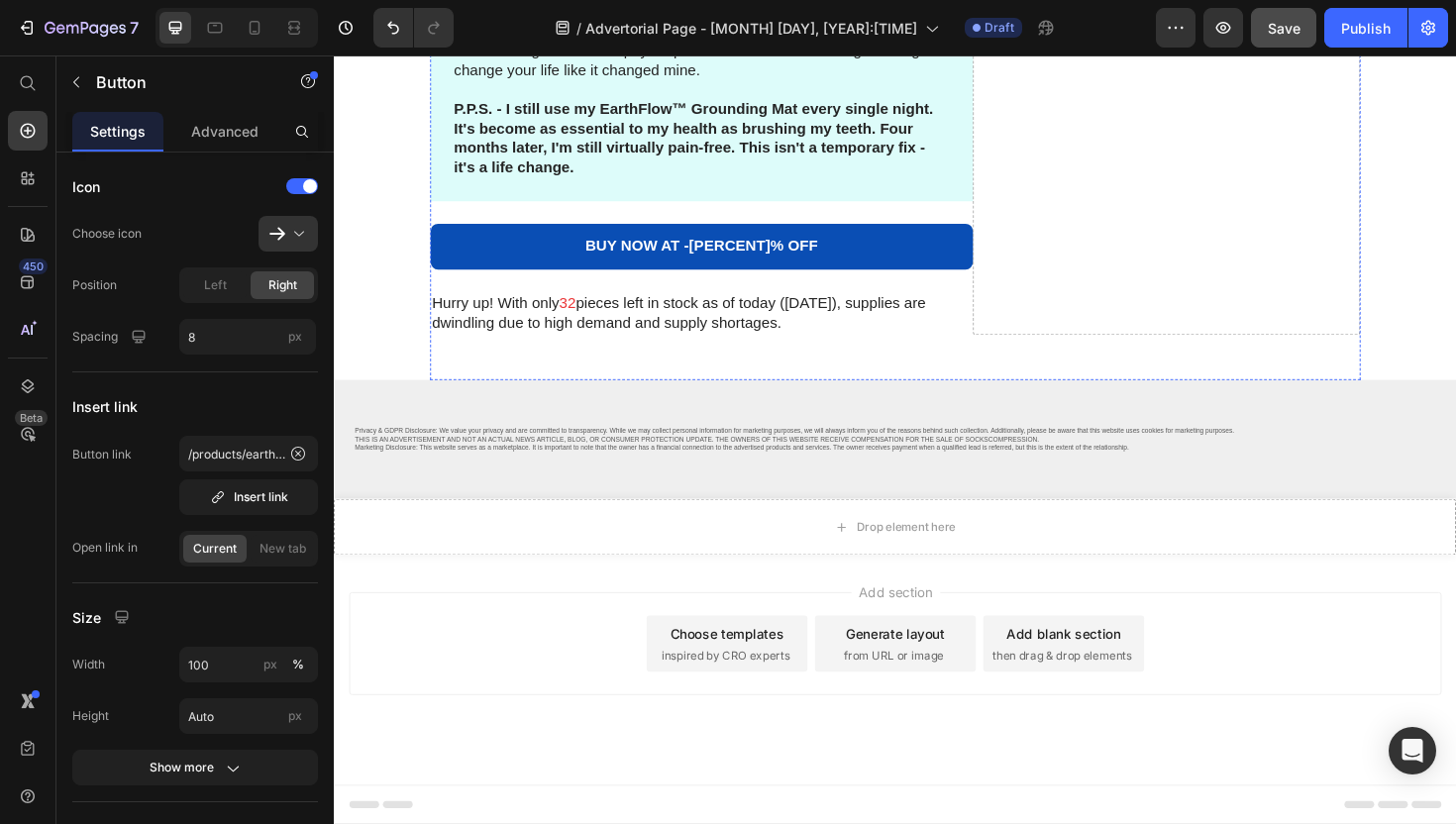scroll, scrollTop: 8816, scrollLeft: 0, axis: vertical 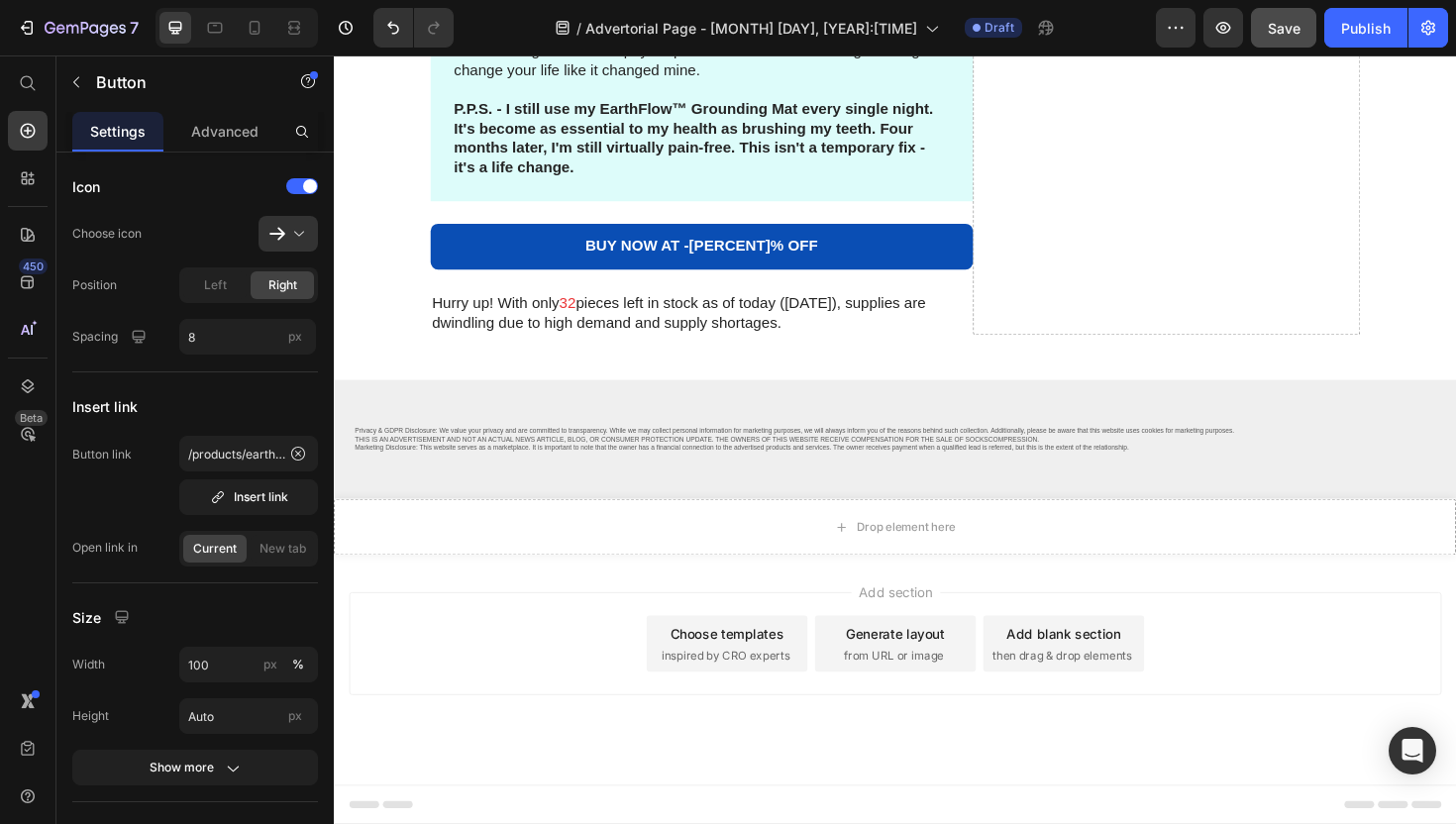 click on "BUY NOW AT -[PERCENT]% OFF" at bounding box center [854, -1942] 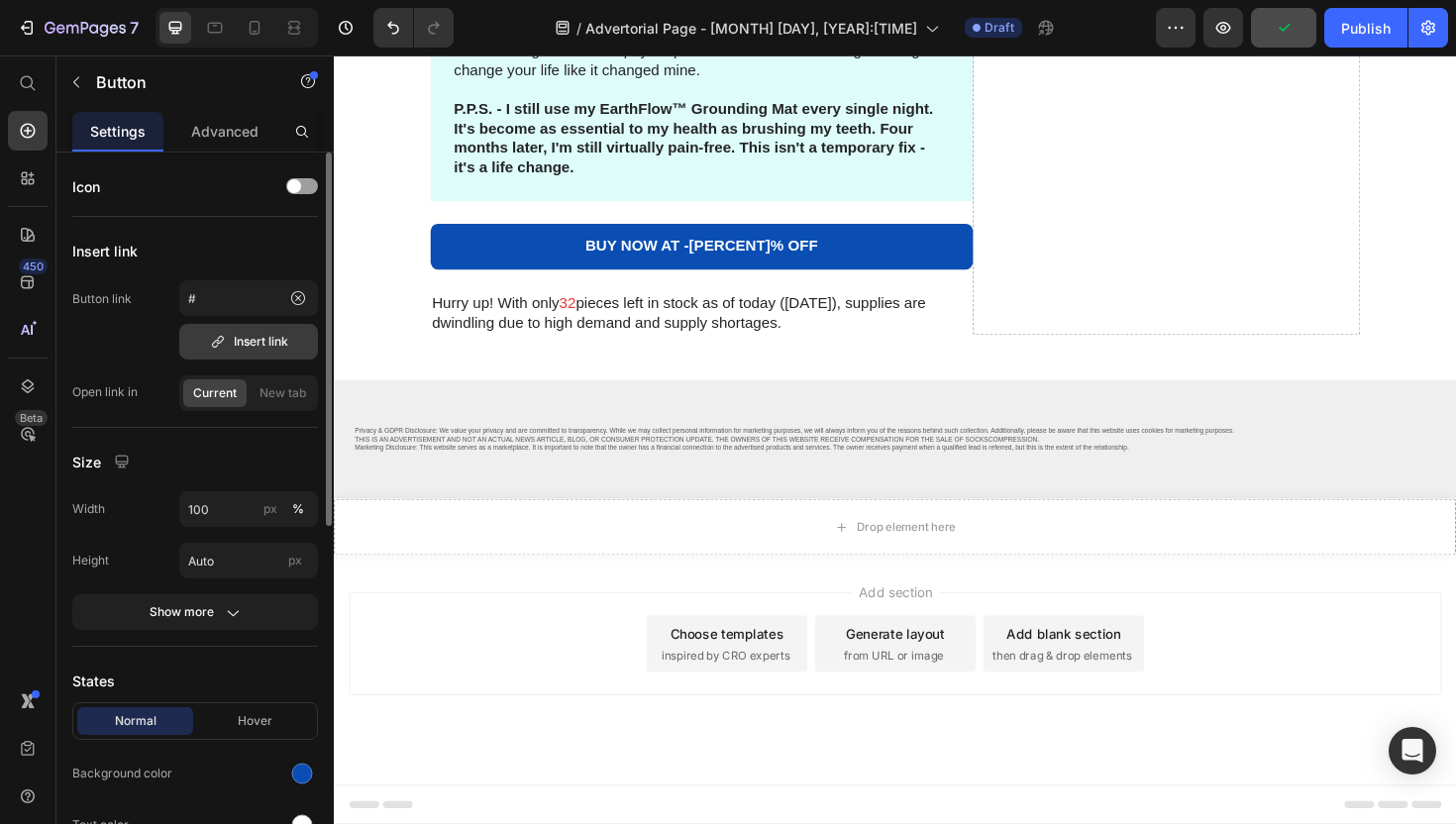 click on "Insert link" at bounding box center (249, 342) 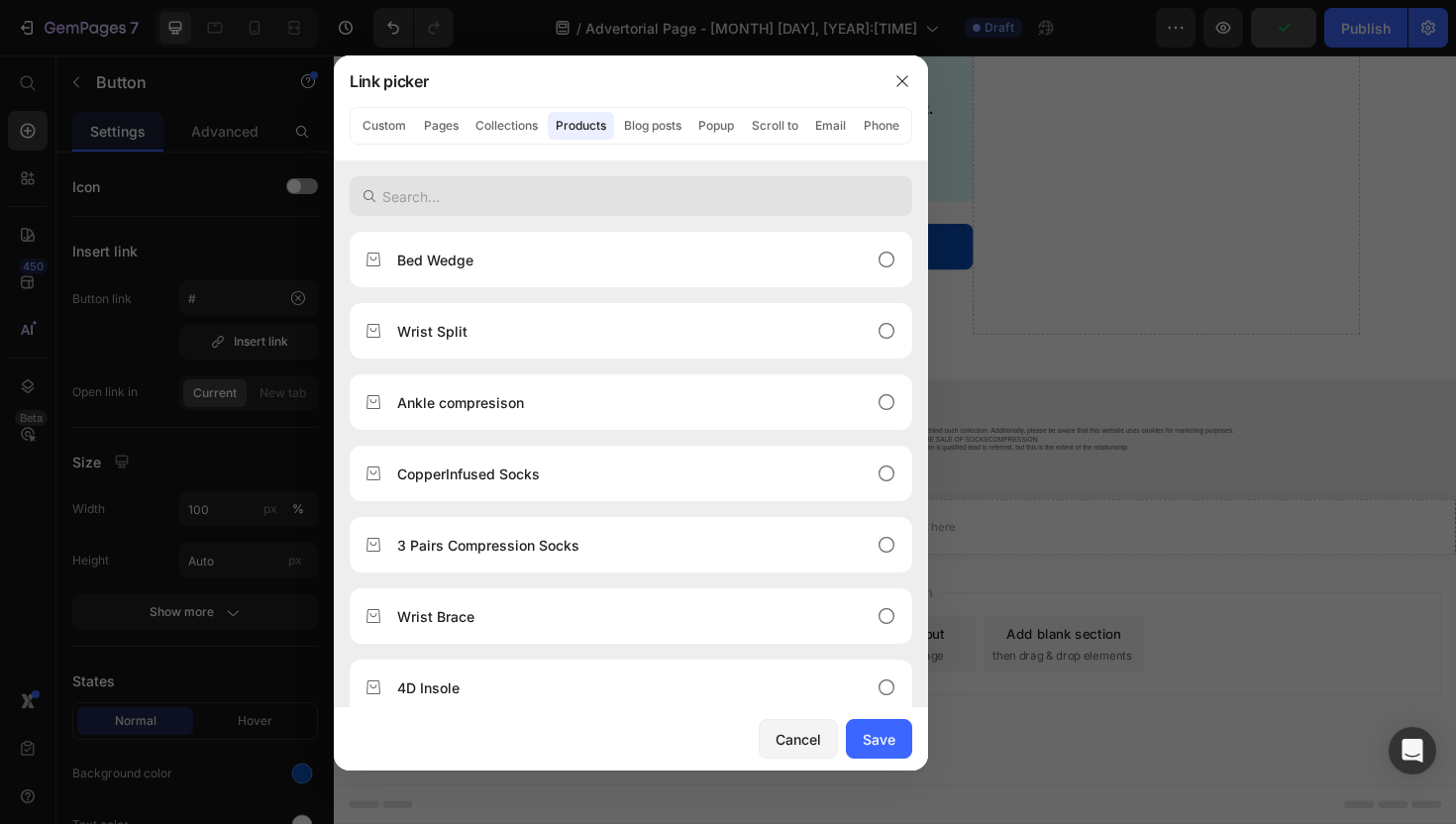 click at bounding box center [631, 196] 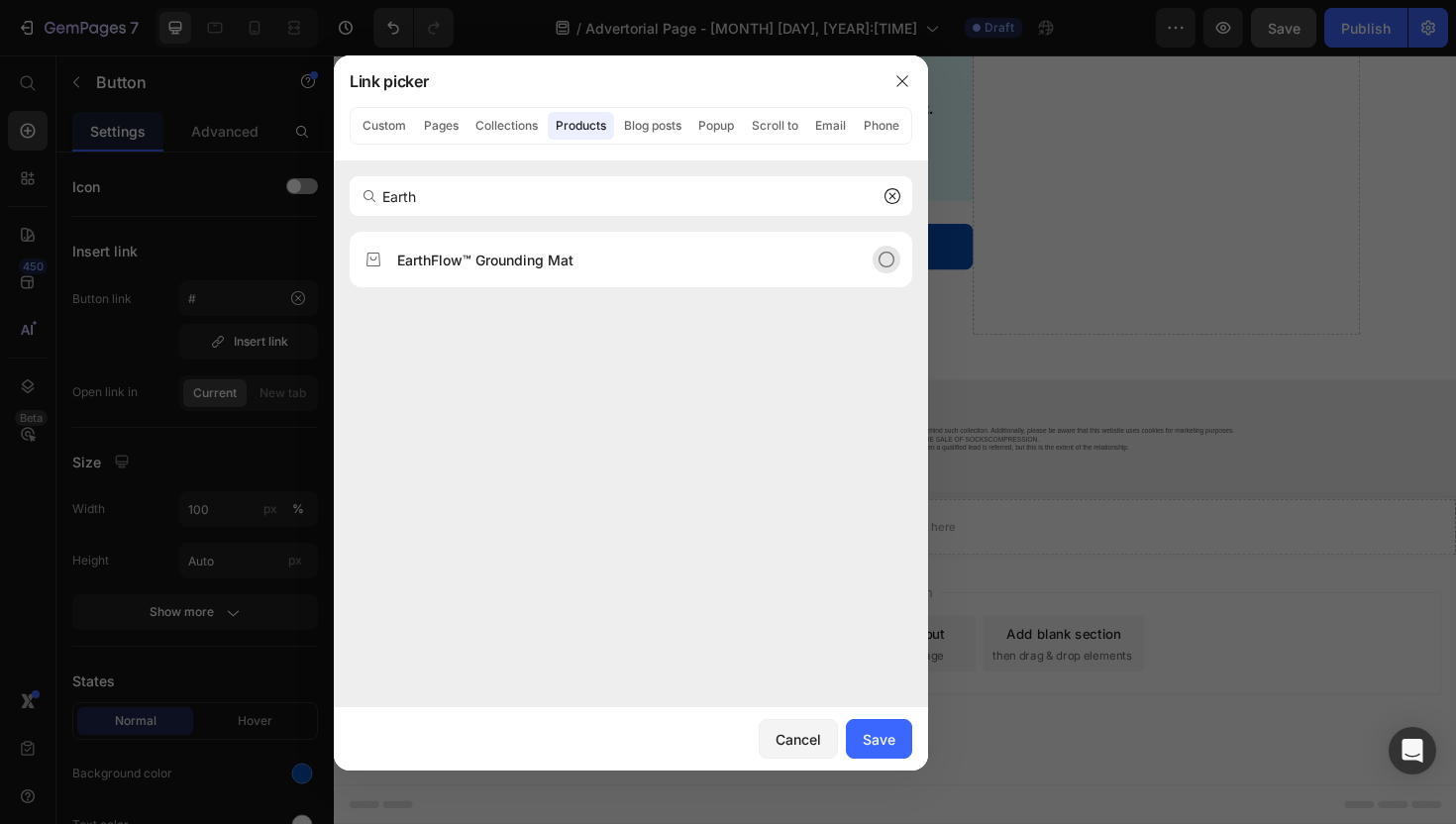 type on "Earth" 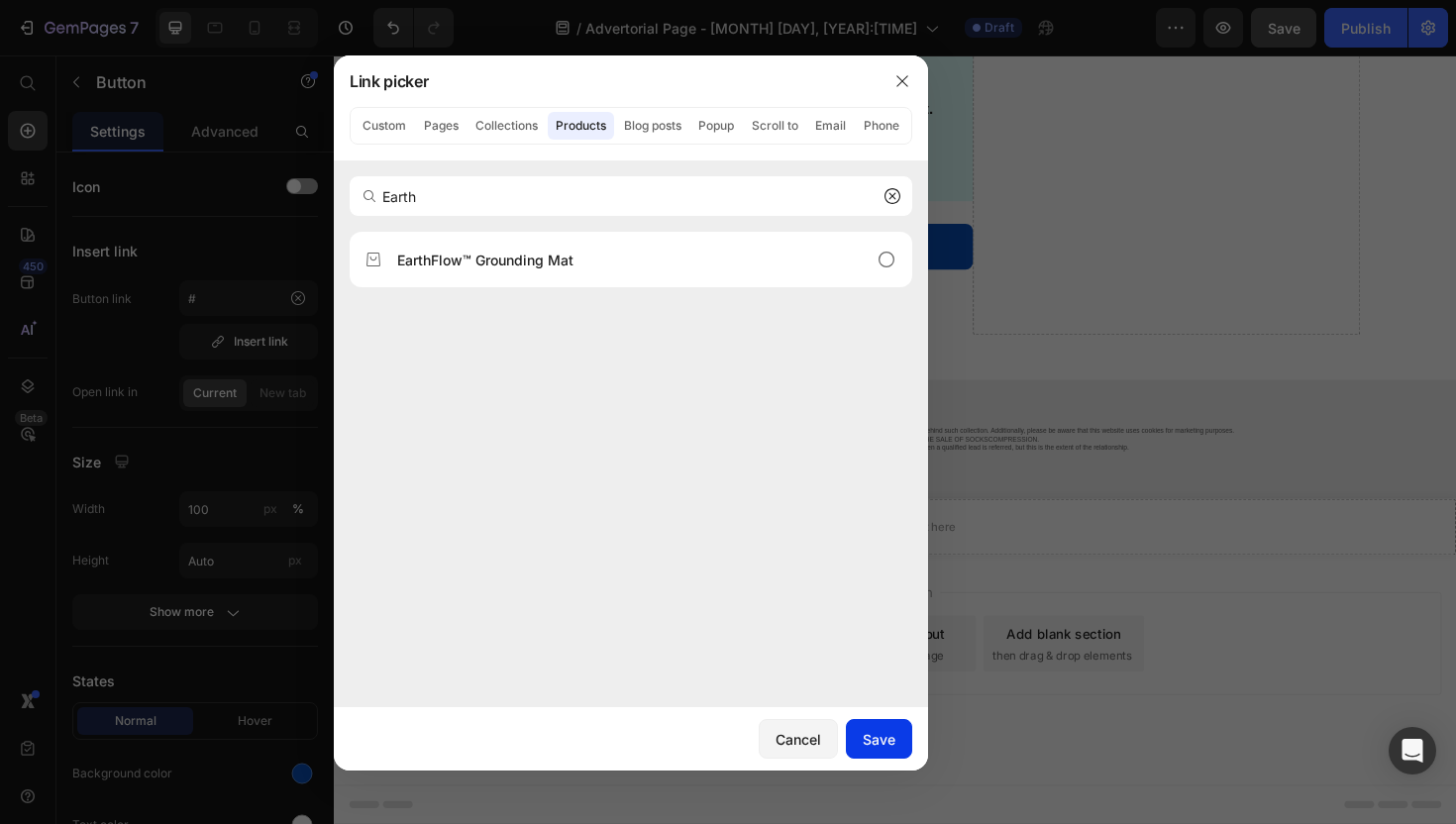 click on "Save" 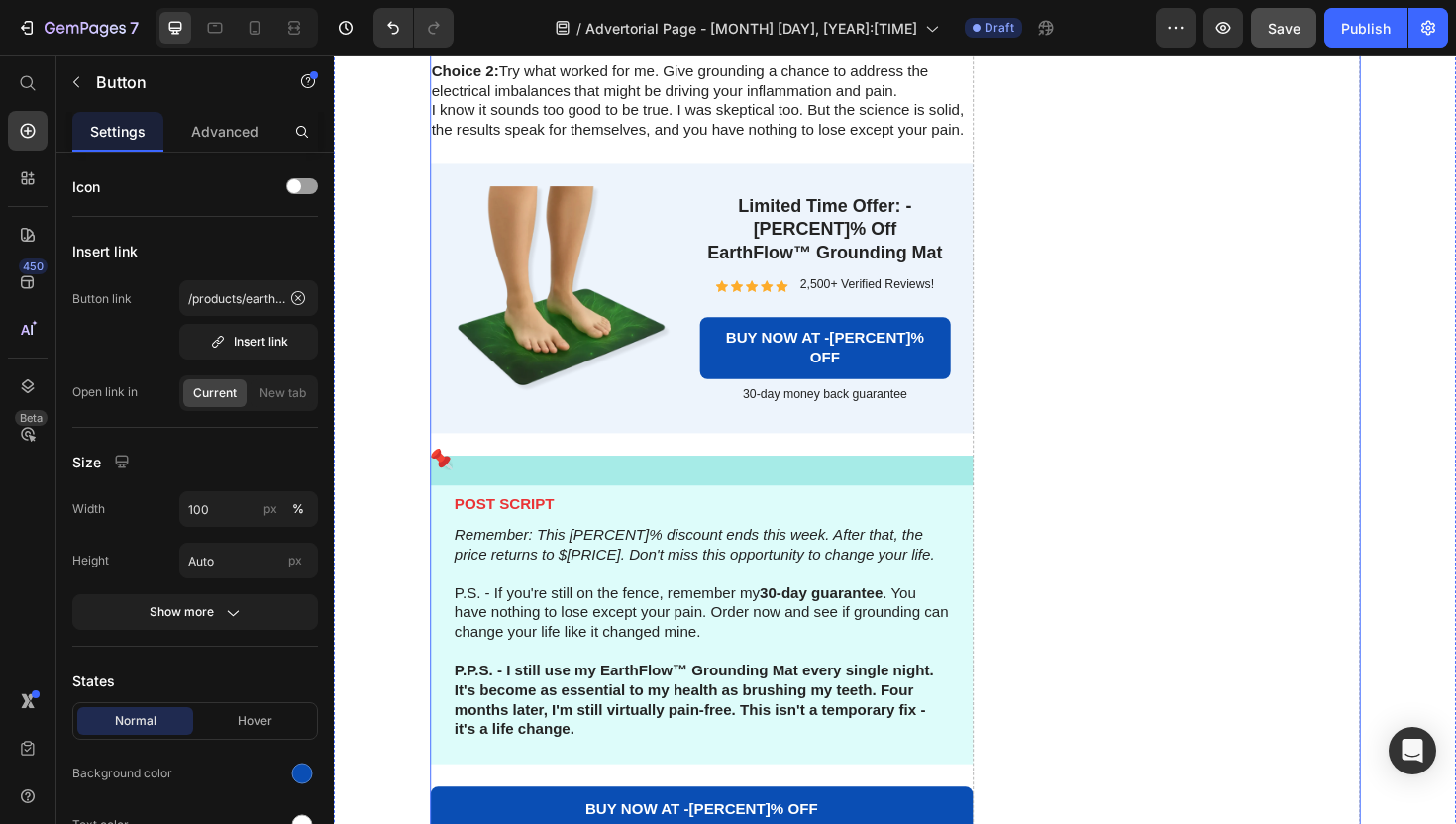 scroll, scrollTop: 10596, scrollLeft: 0, axis: vertical 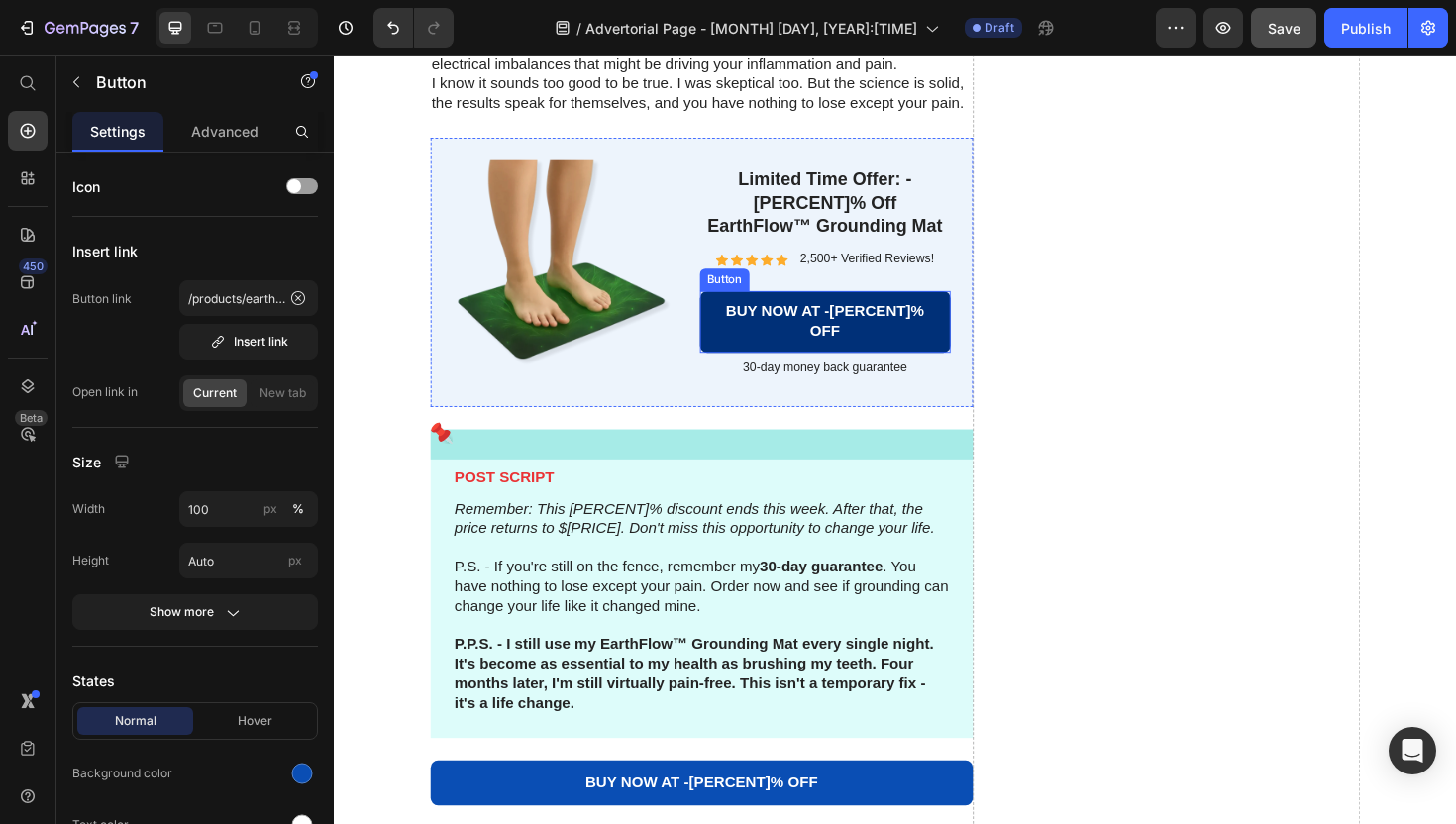 click on "BUY NOW AT -[PERCENT]% OFF" at bounding box center (854, 338) 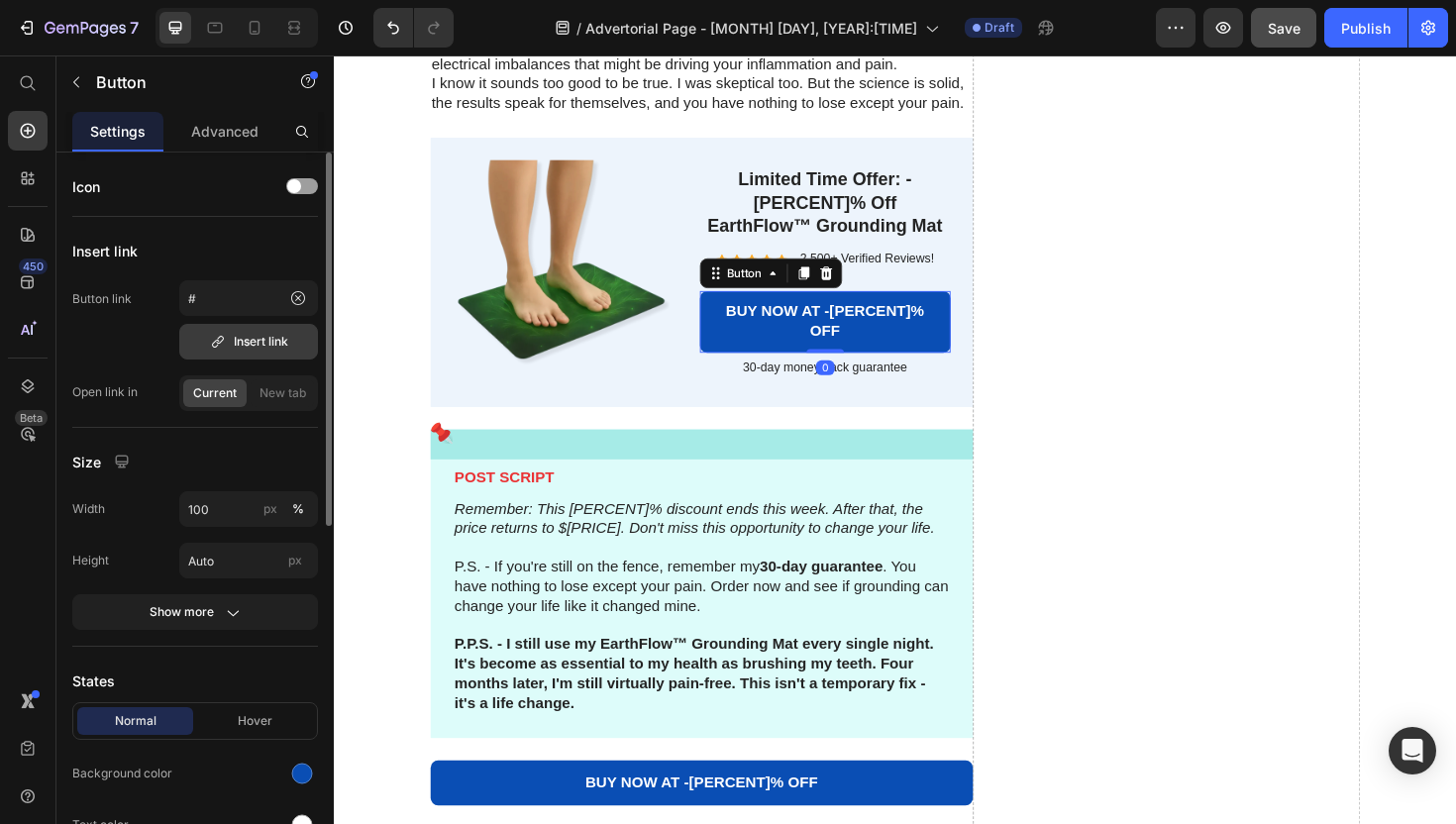 click on "Insert link" at bounding box center (249, 342) 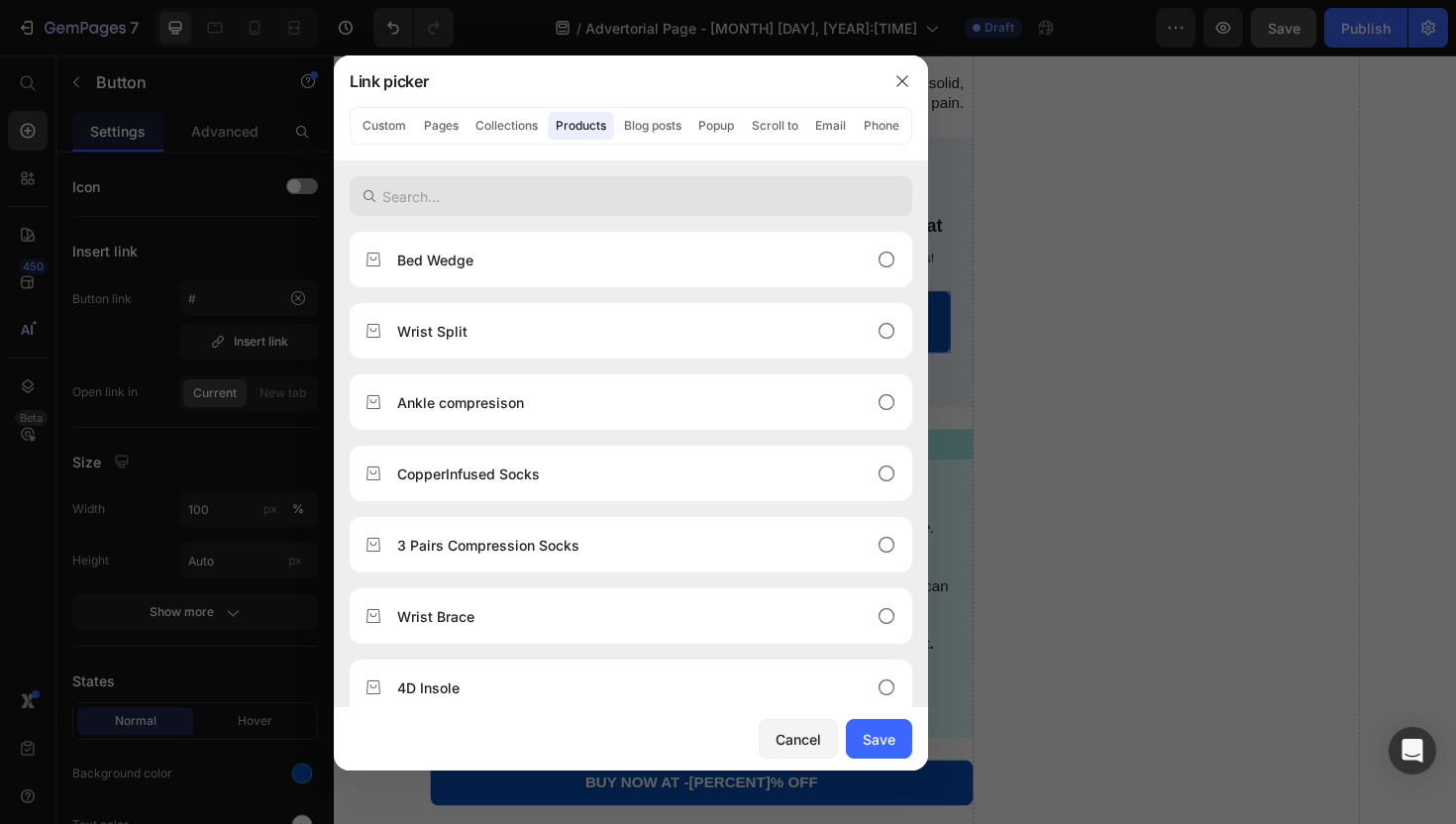click at bounding box center [631, 196] 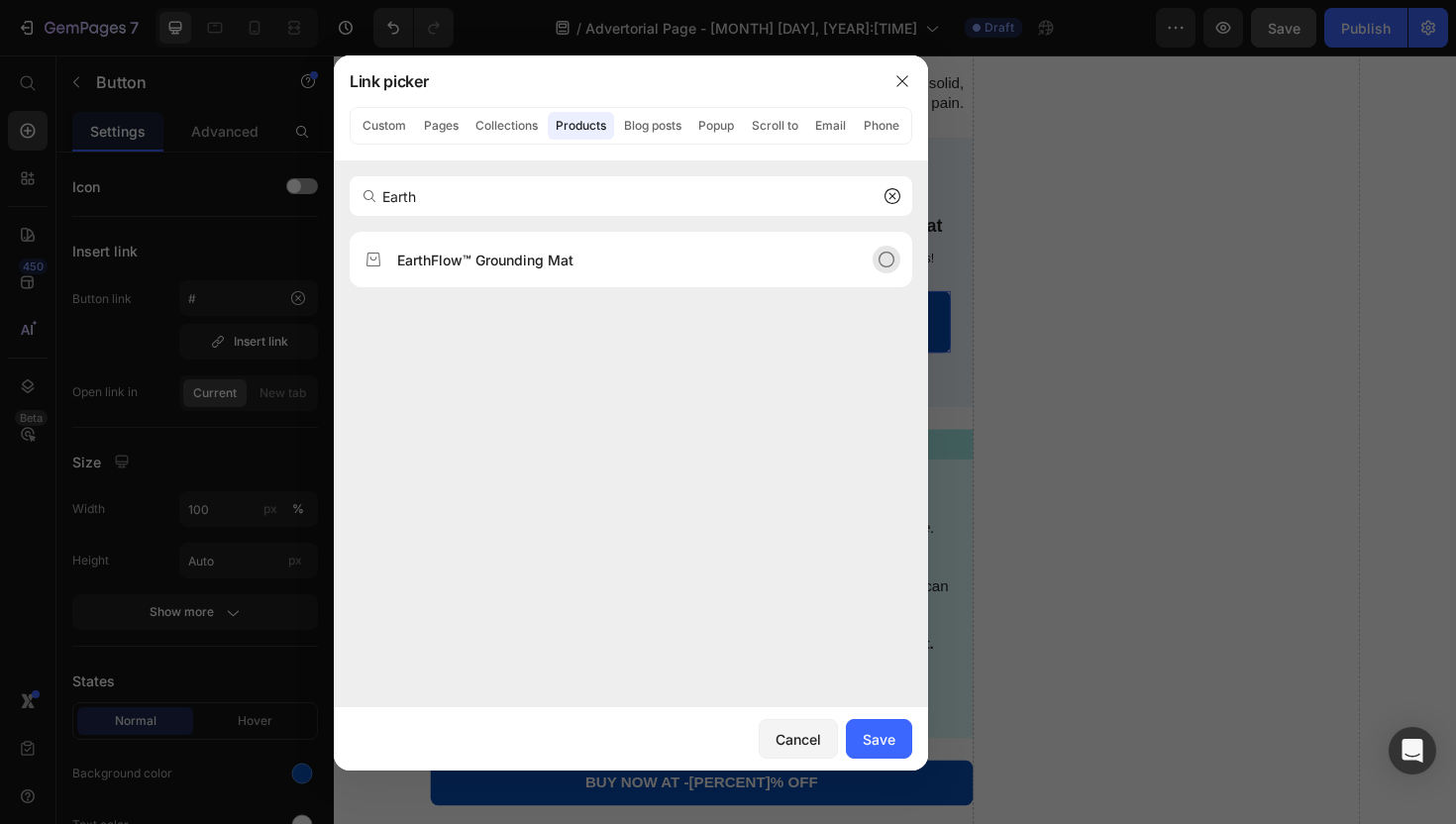 type on "Earth" 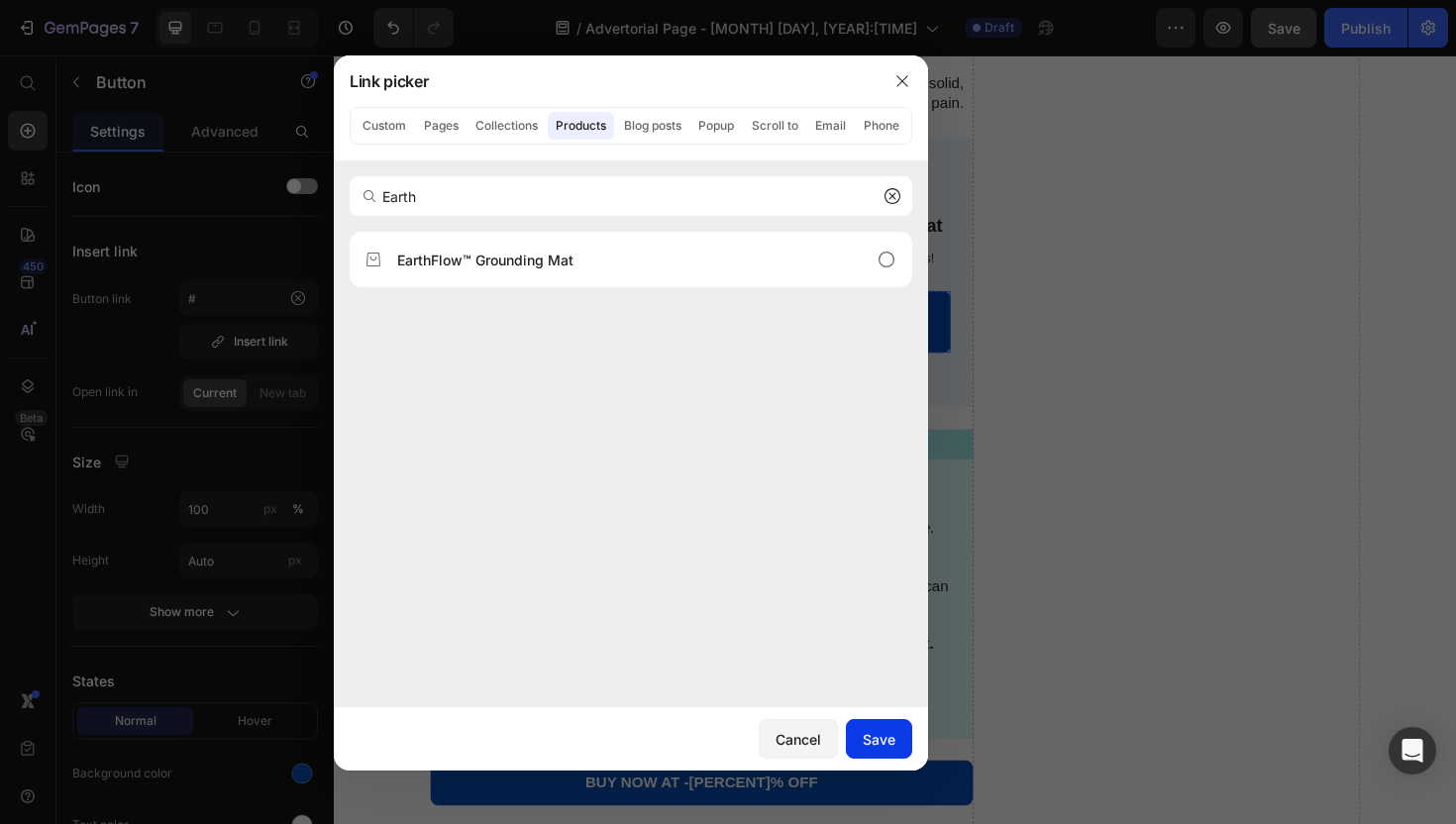 click on "Save" at bounding box center (879, 739) 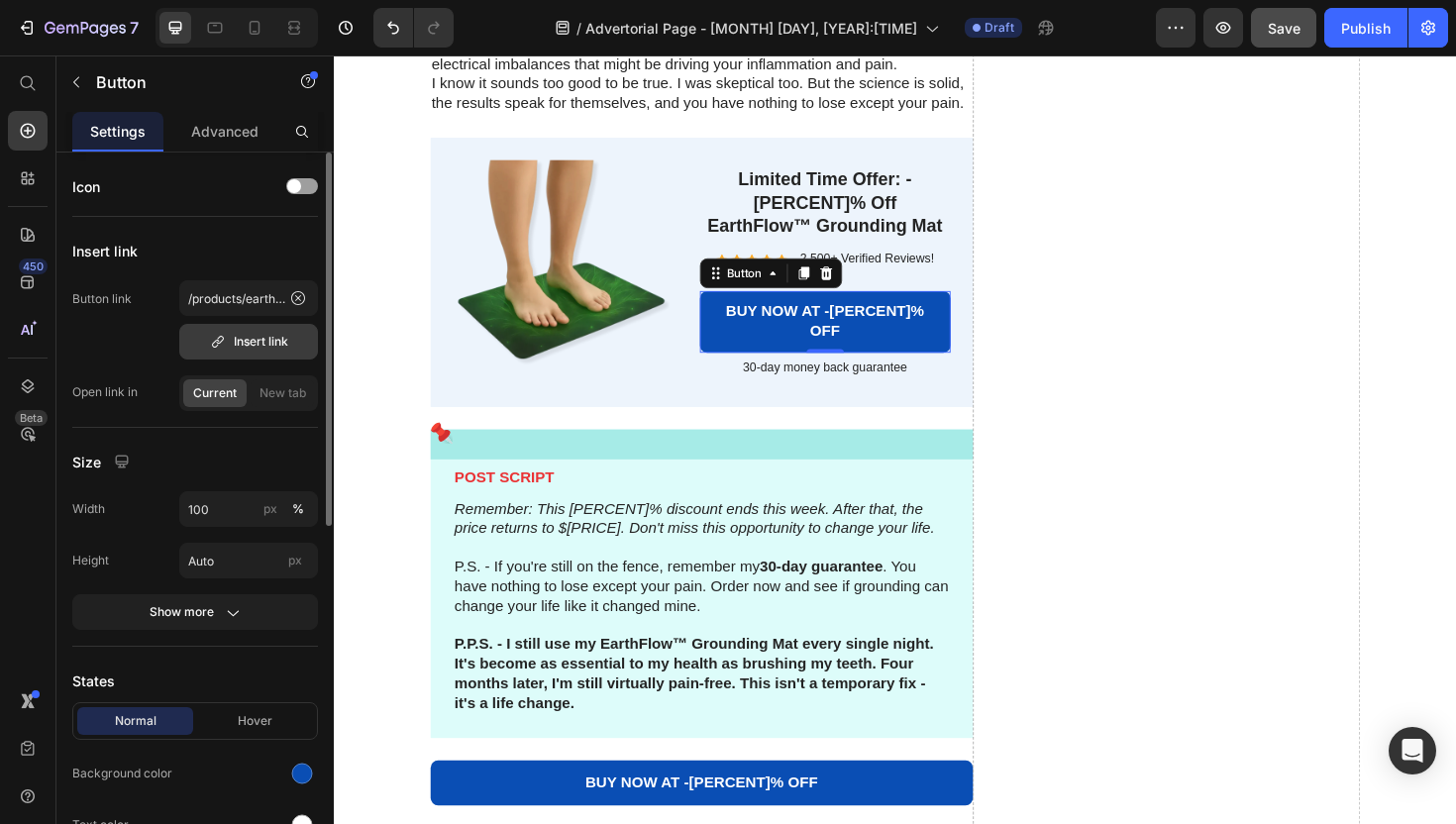 click on "Insert link" at bounding box center [249, 342] 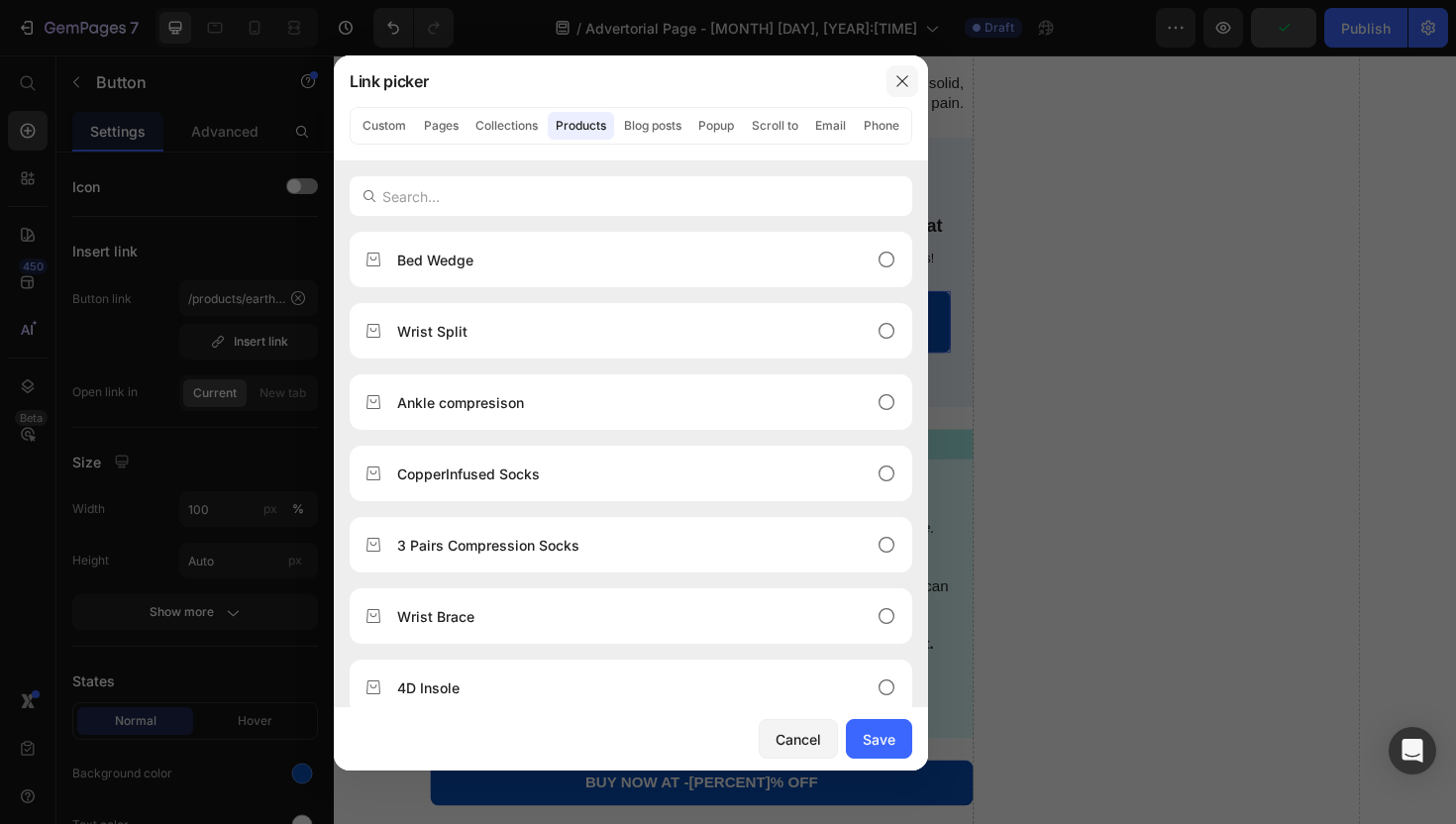 click 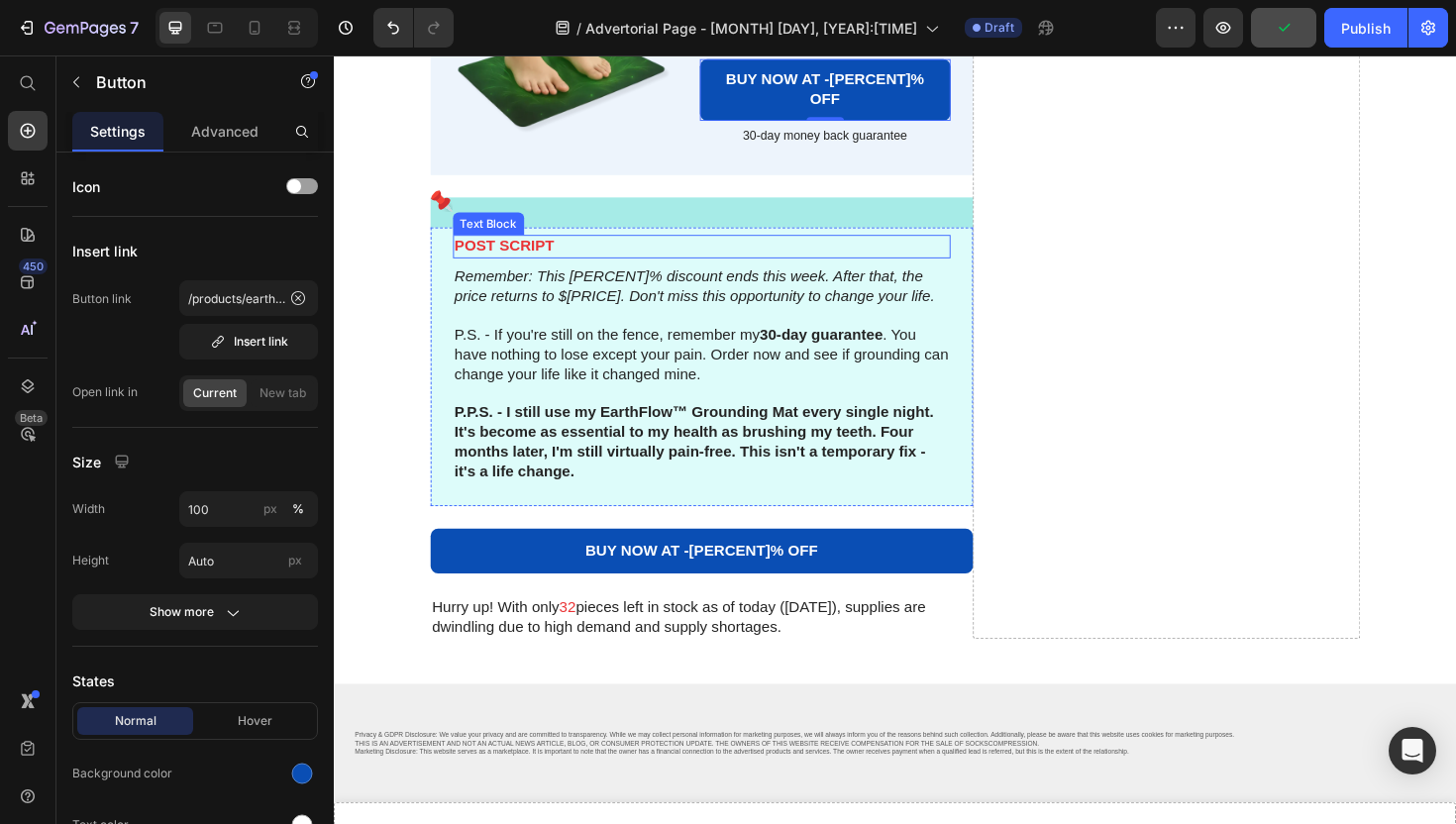 scroll, scrollTop: 10879, scrollLeft: 0, axis: vertical 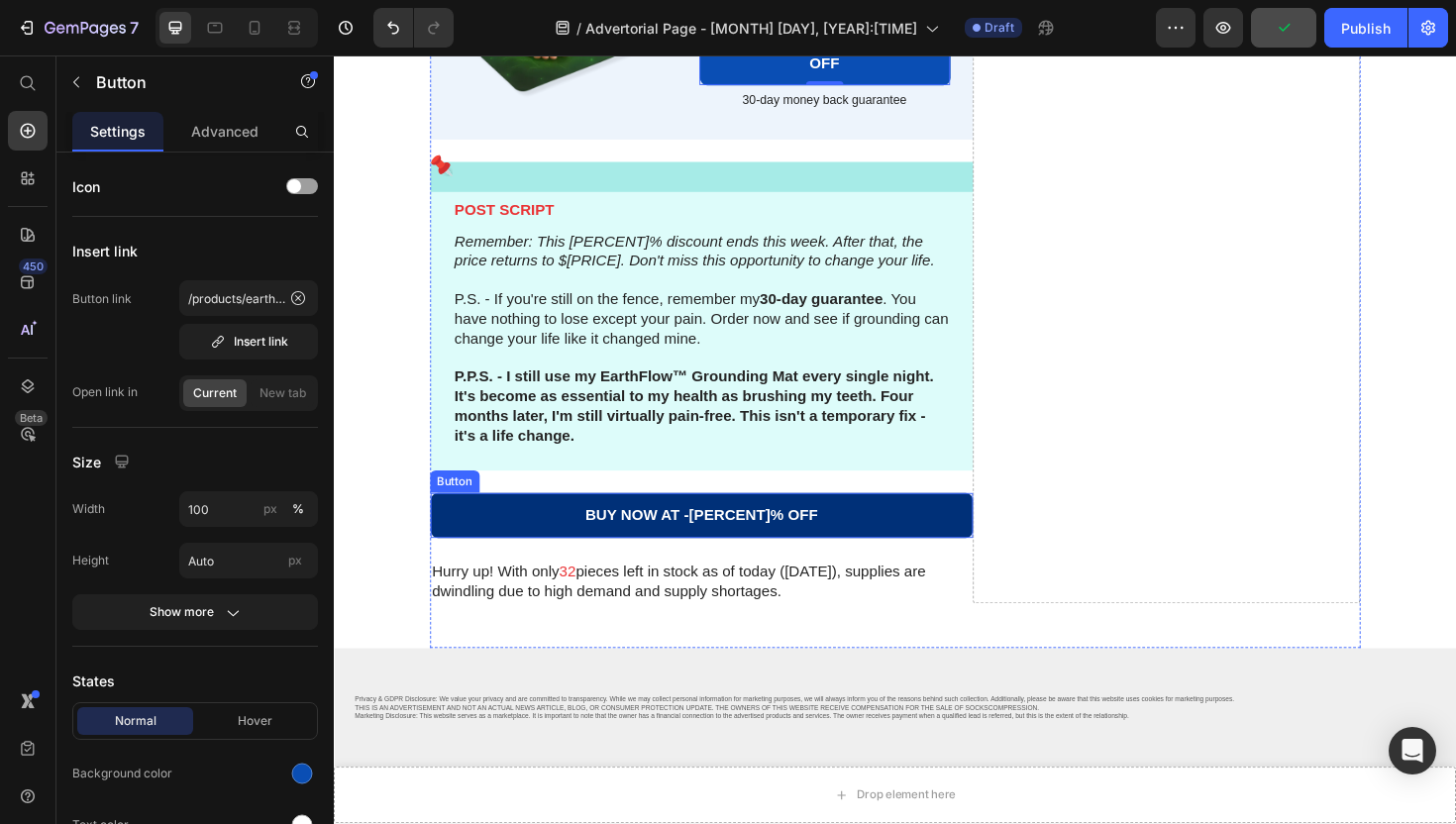 click on "BUY NOW AT -[PERCENT]% OFF" at bounding box center (723, 543) 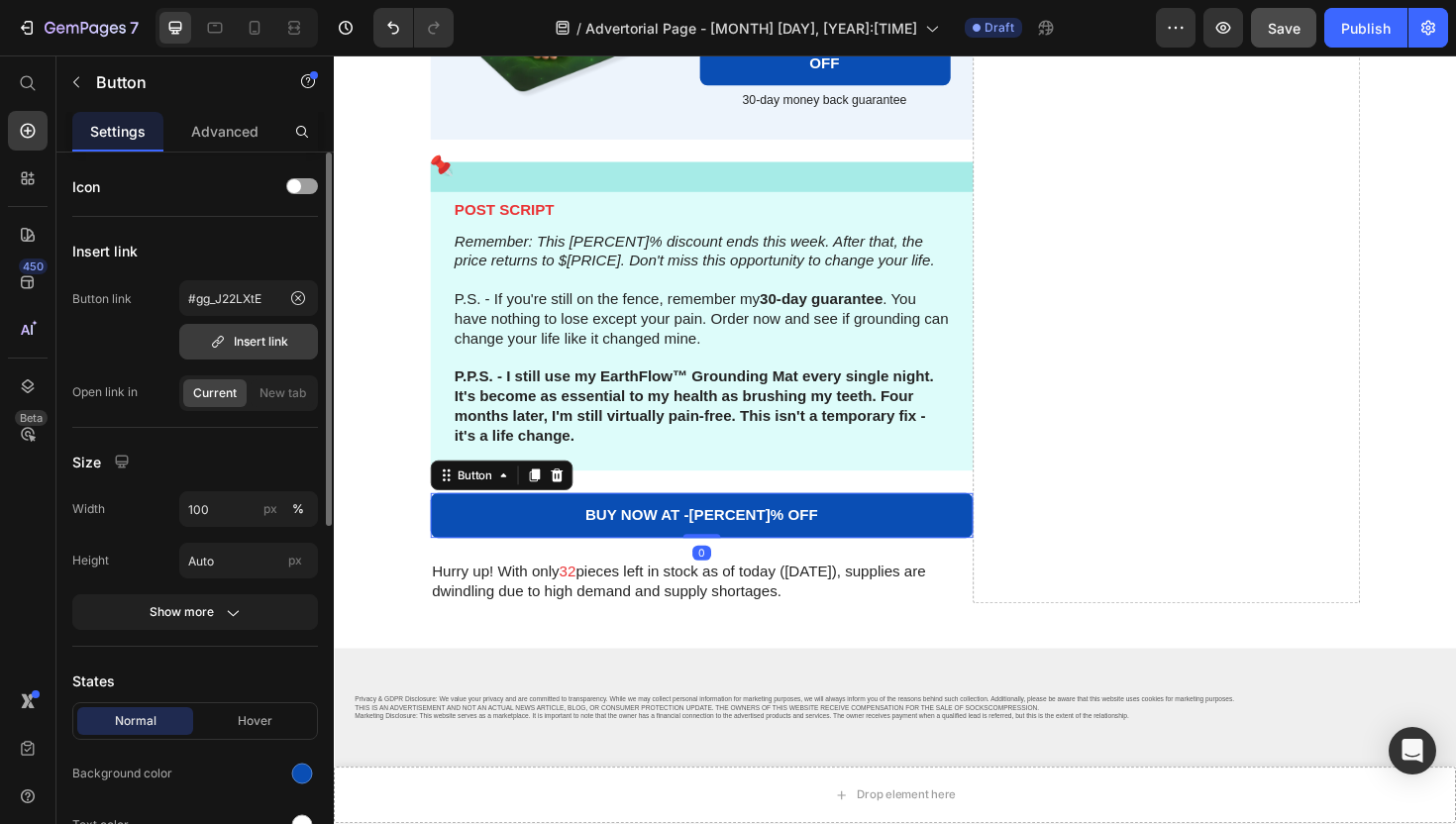 click on "Insert link" at bounding box center (249, 342) 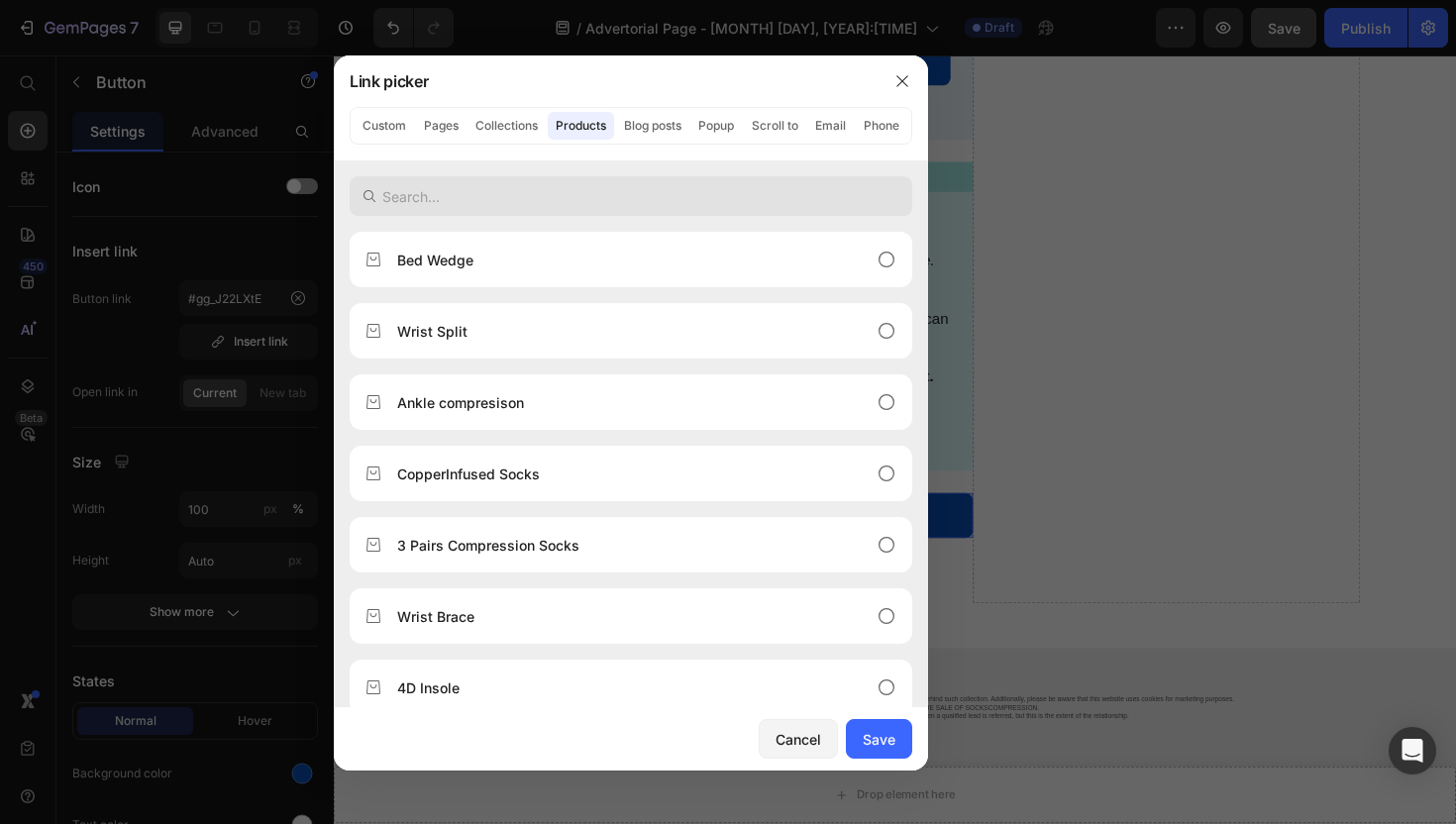click at bounding box center (631, 196) 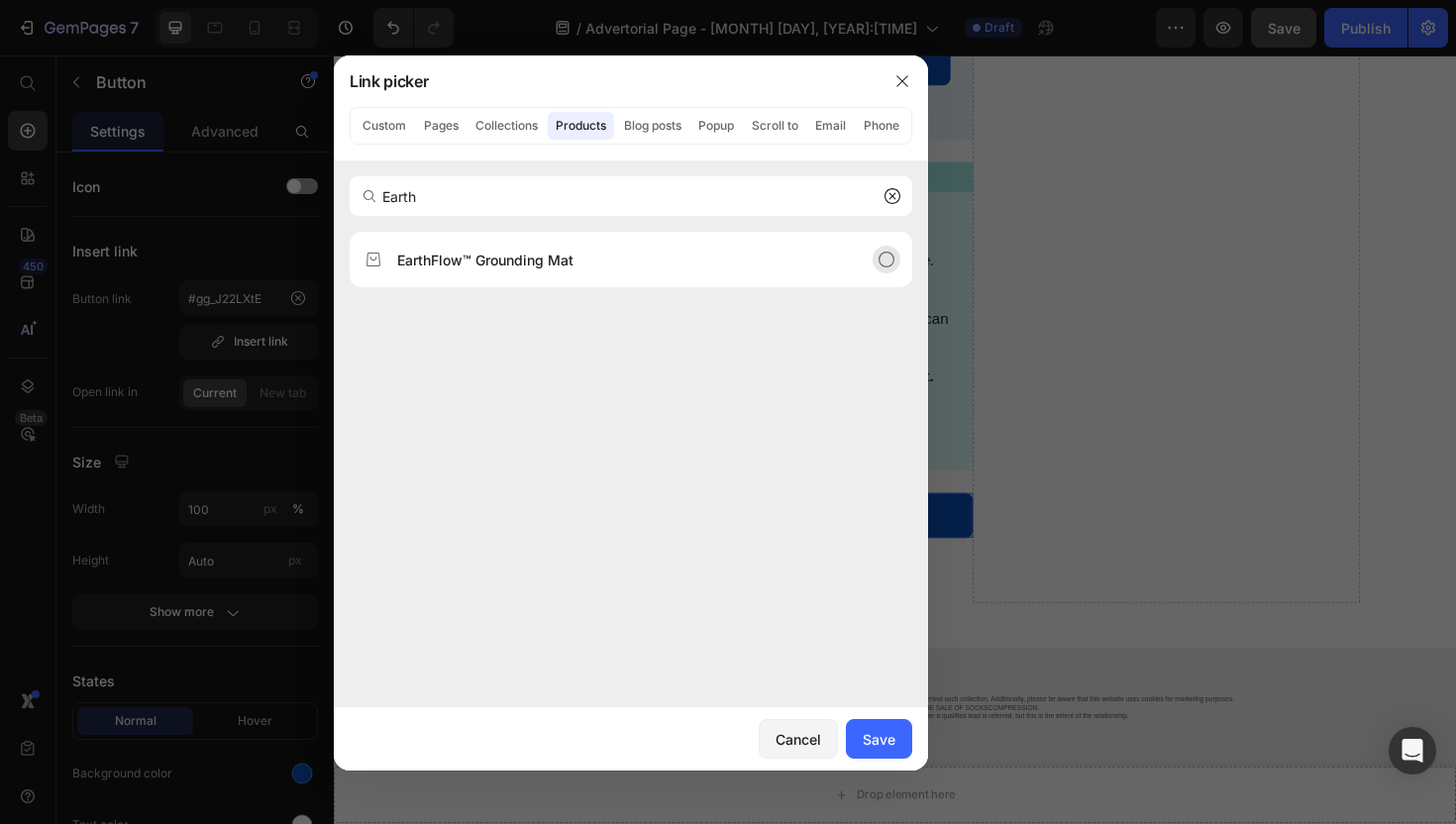 type on "Earth" 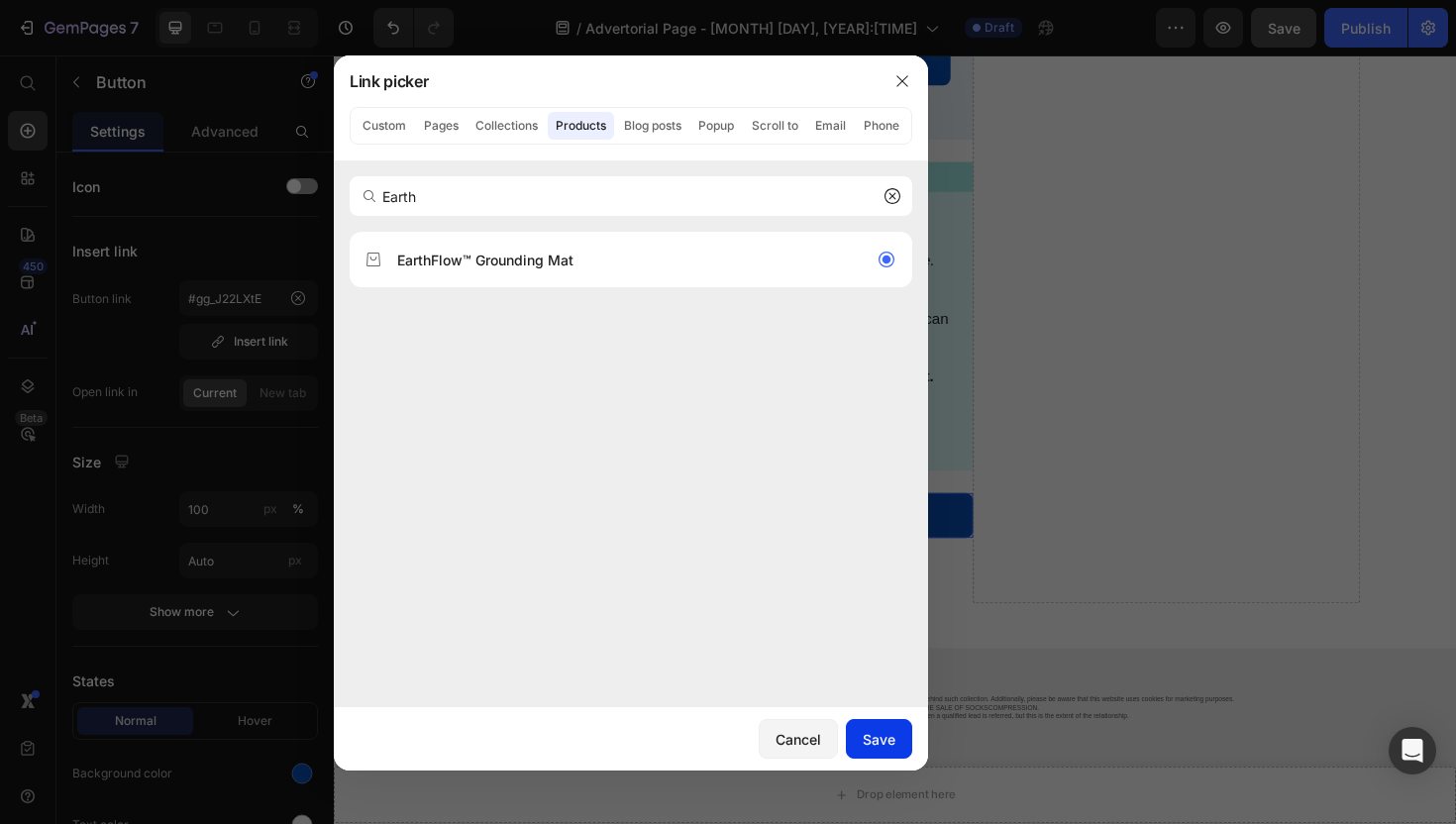 click on "Save" at bounding box center [879, 739] 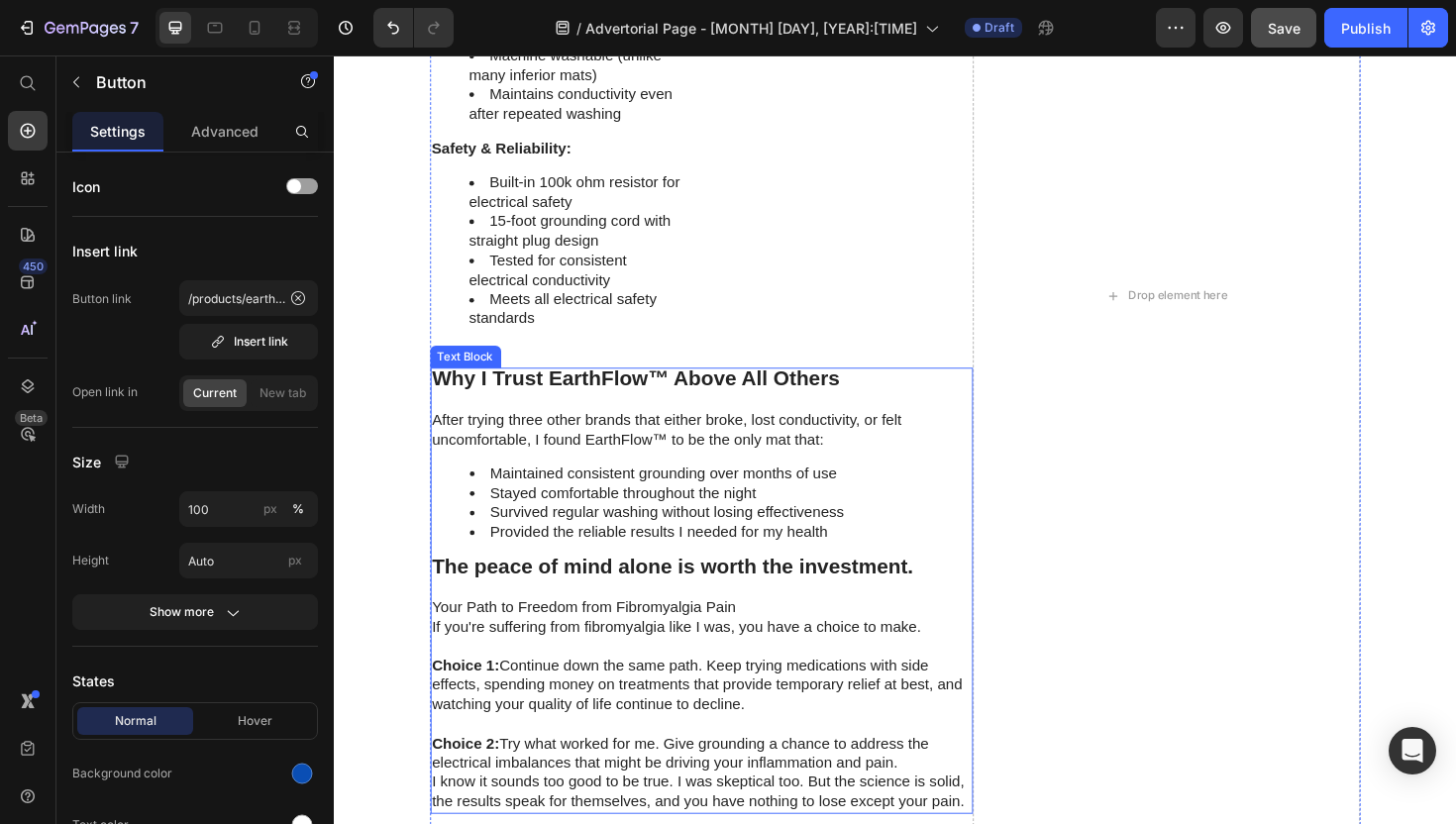 scroll, scrollTop: 9839, scrollLeft: 0, axis: vertical 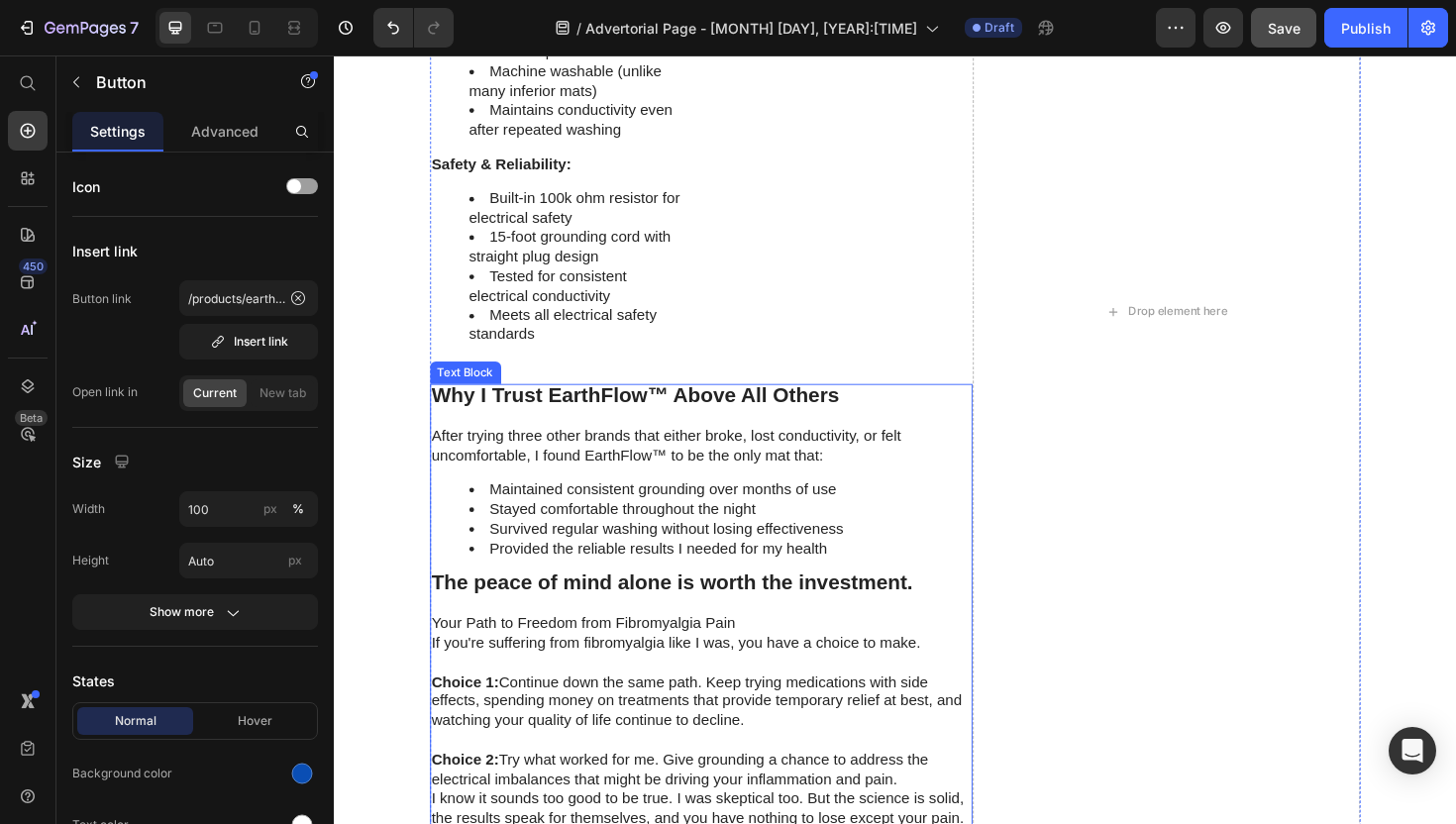 click on "After trying three other brands that either broke, lost conductivity, or felt uncomfortable, I found EarthFlow™ to be the only mat that:" at bounding box center (723, 469) 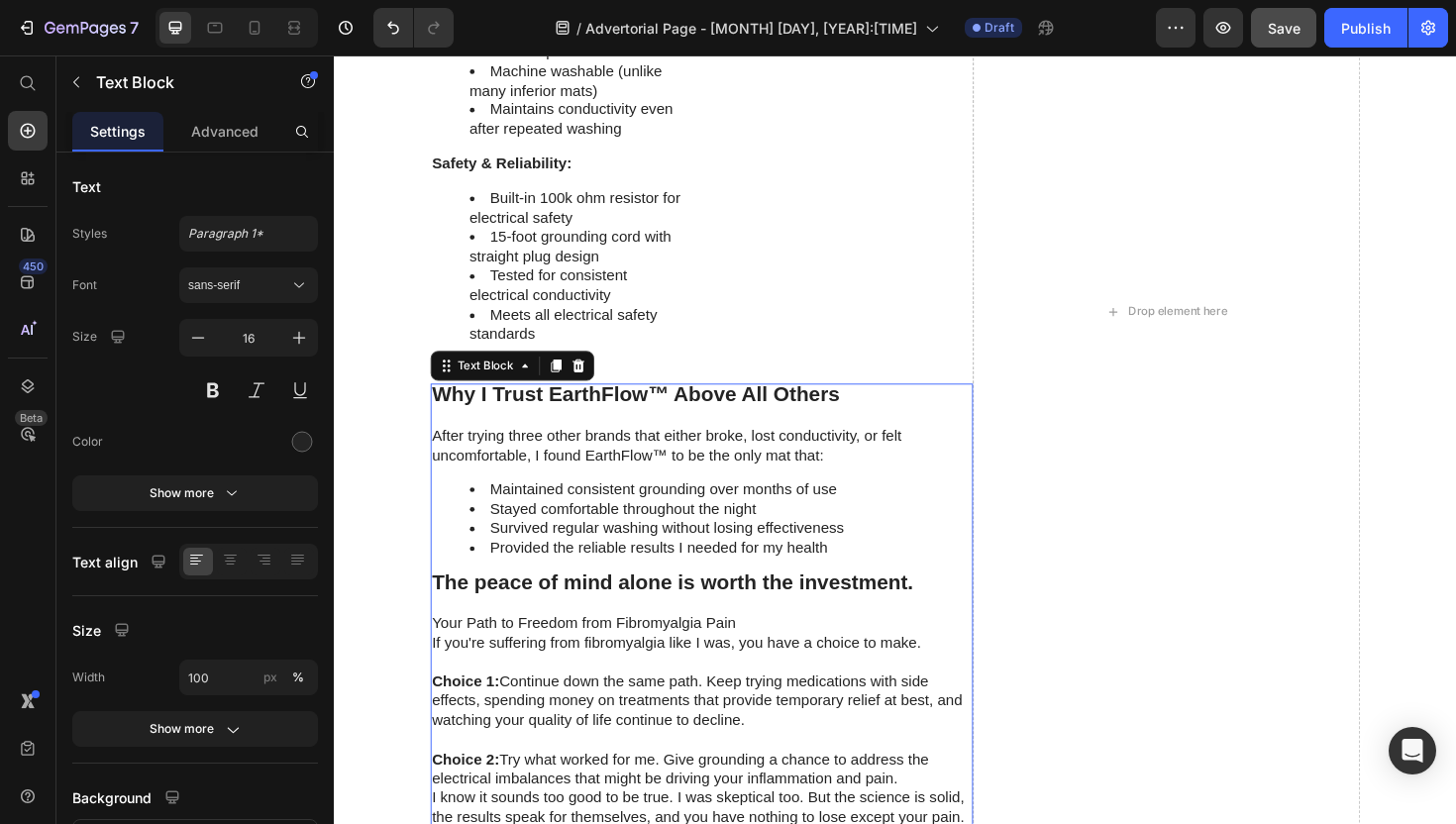 click on "After trying three other brands that either broke, lost conductivity, or felt uncomfortable, I found EarthFlow™ to be the only mat that:" at bounding box center [723, 469] 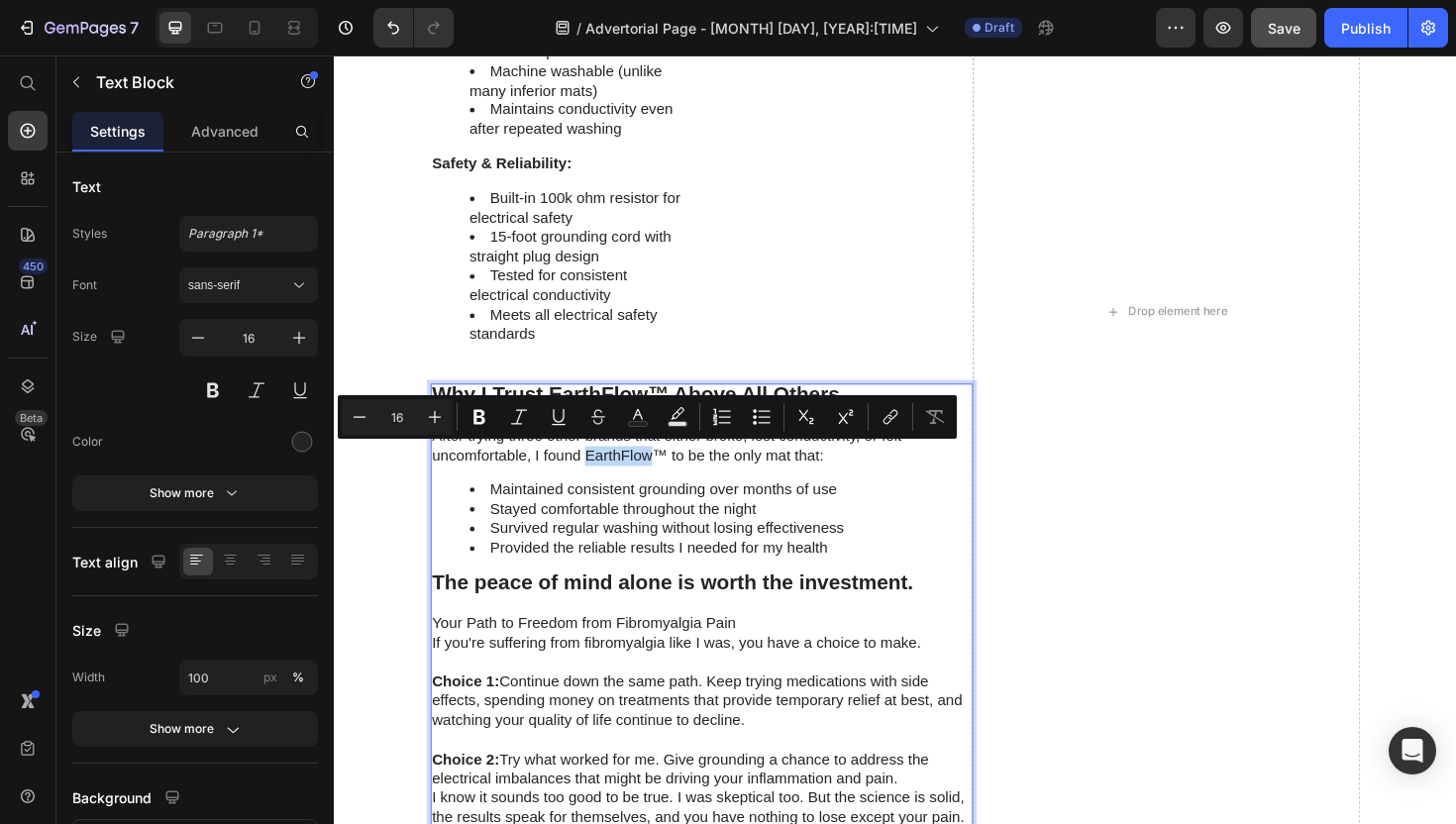 click on "After trying three other brands that either broke, lost conductivity, or felt uncomfortable, I found EarthFlow™ to be the only mat that:" at bounding box center (723, 469) 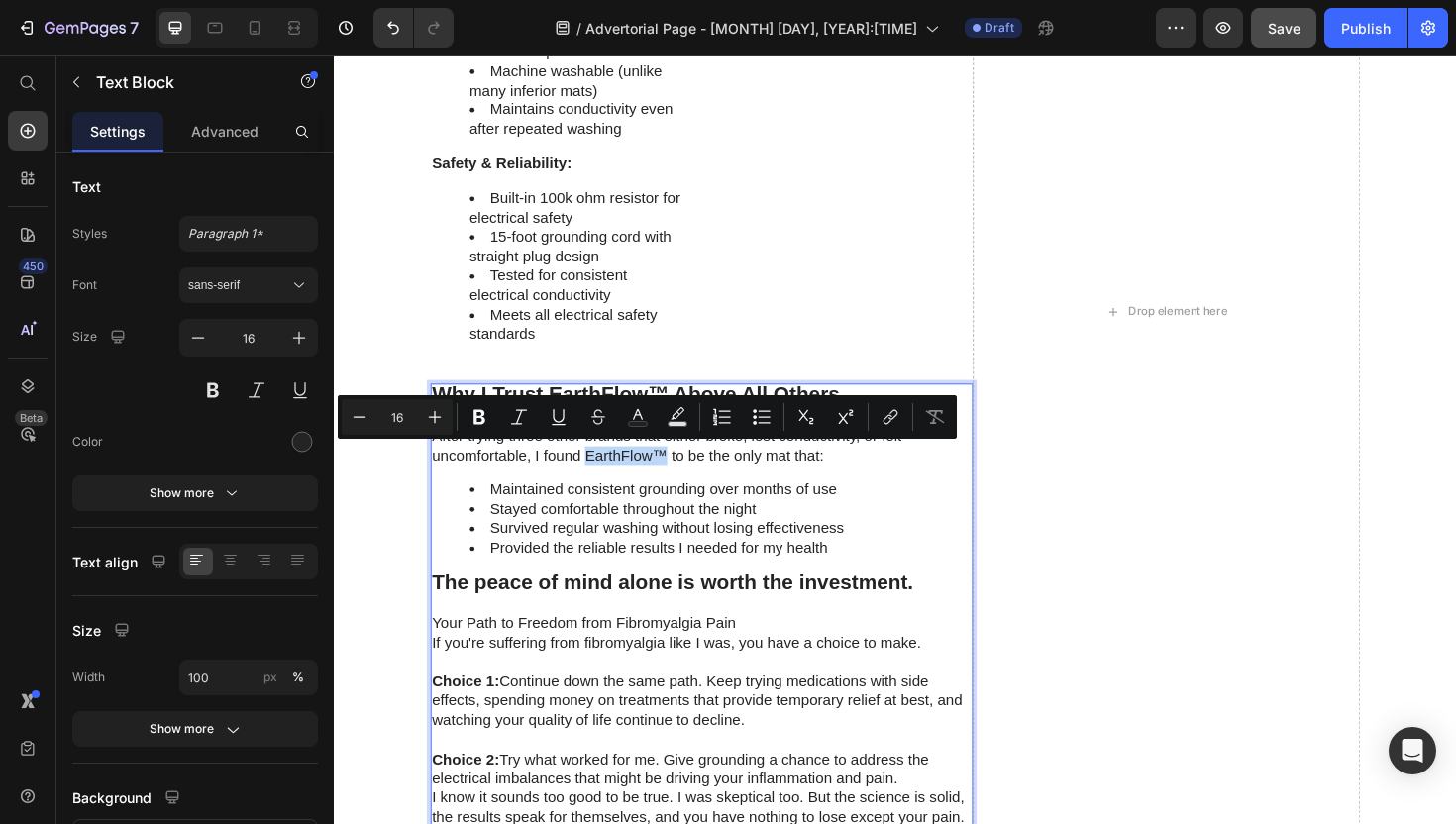 drag, startPoint x: 600, startPoint y: 484, endPoint x: 677, endPoint y: 484, distance: 77 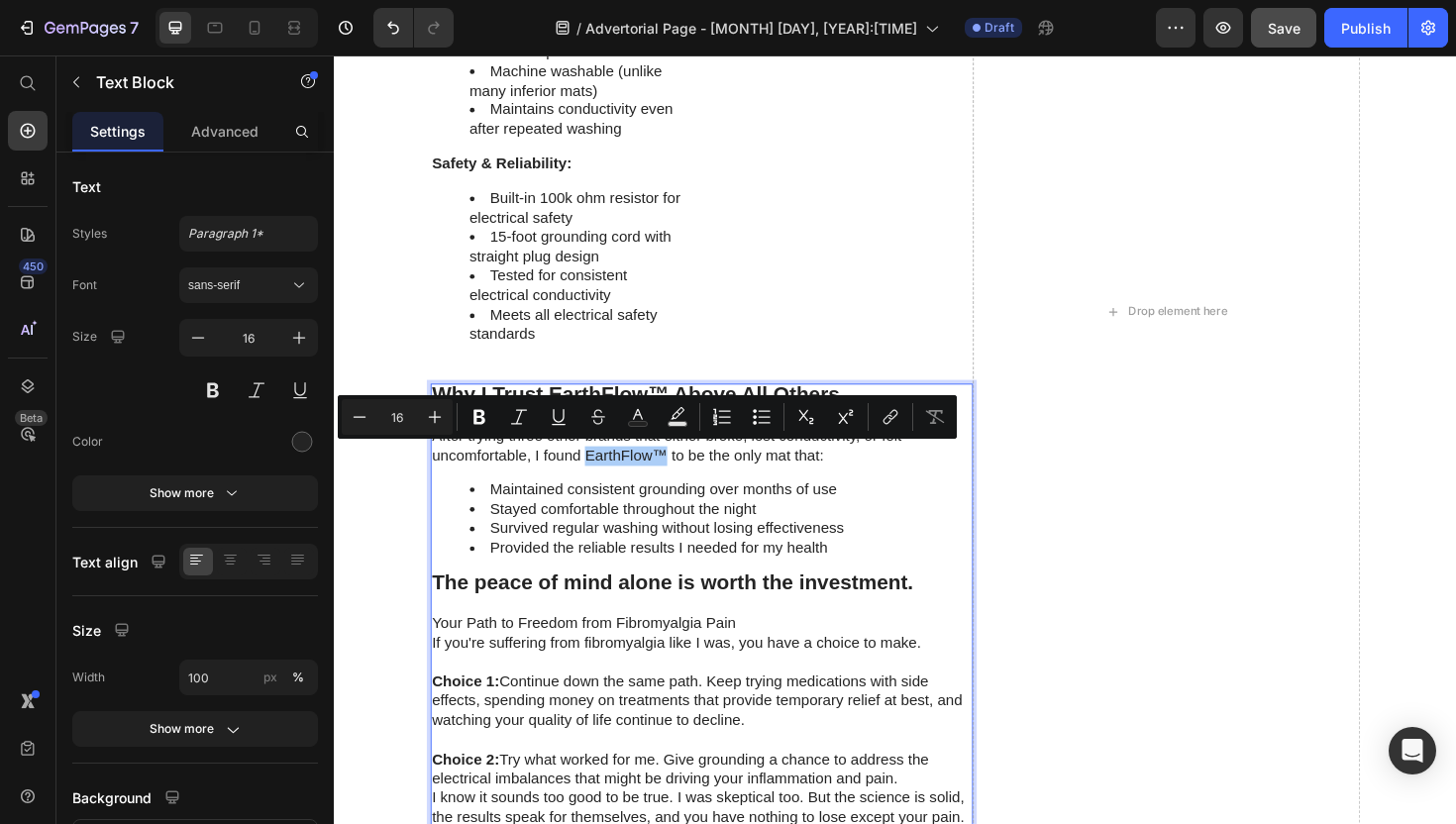 click on "Minus 16 Plus Bold Italic Underline       Strikethrough
Text Color
Text Background Color Numbered List Bulleted List Subscript Superscript       link Remove Format" at bounding box center [647, 417] 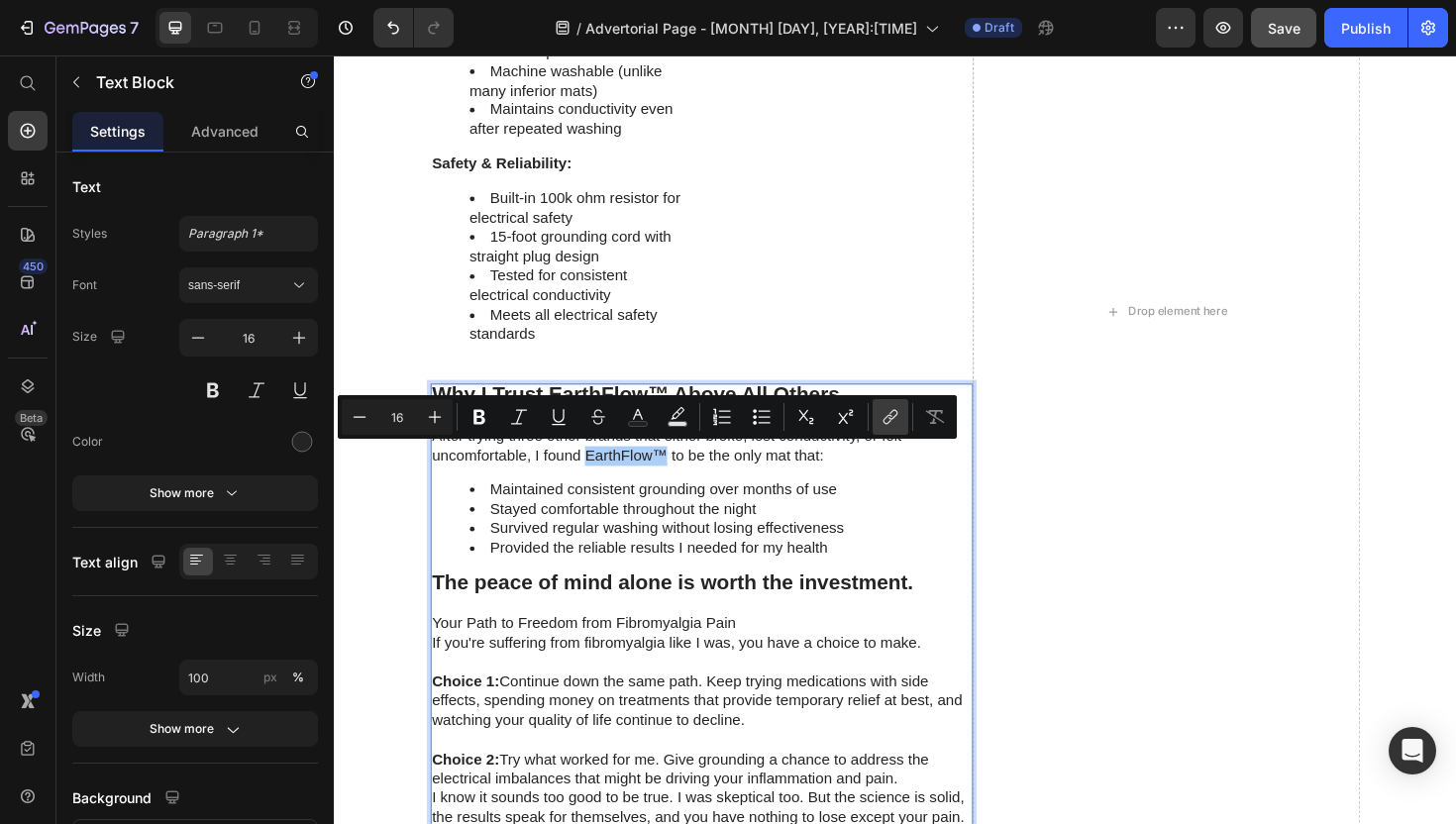 click on "link" at bounding box center [890, 417] 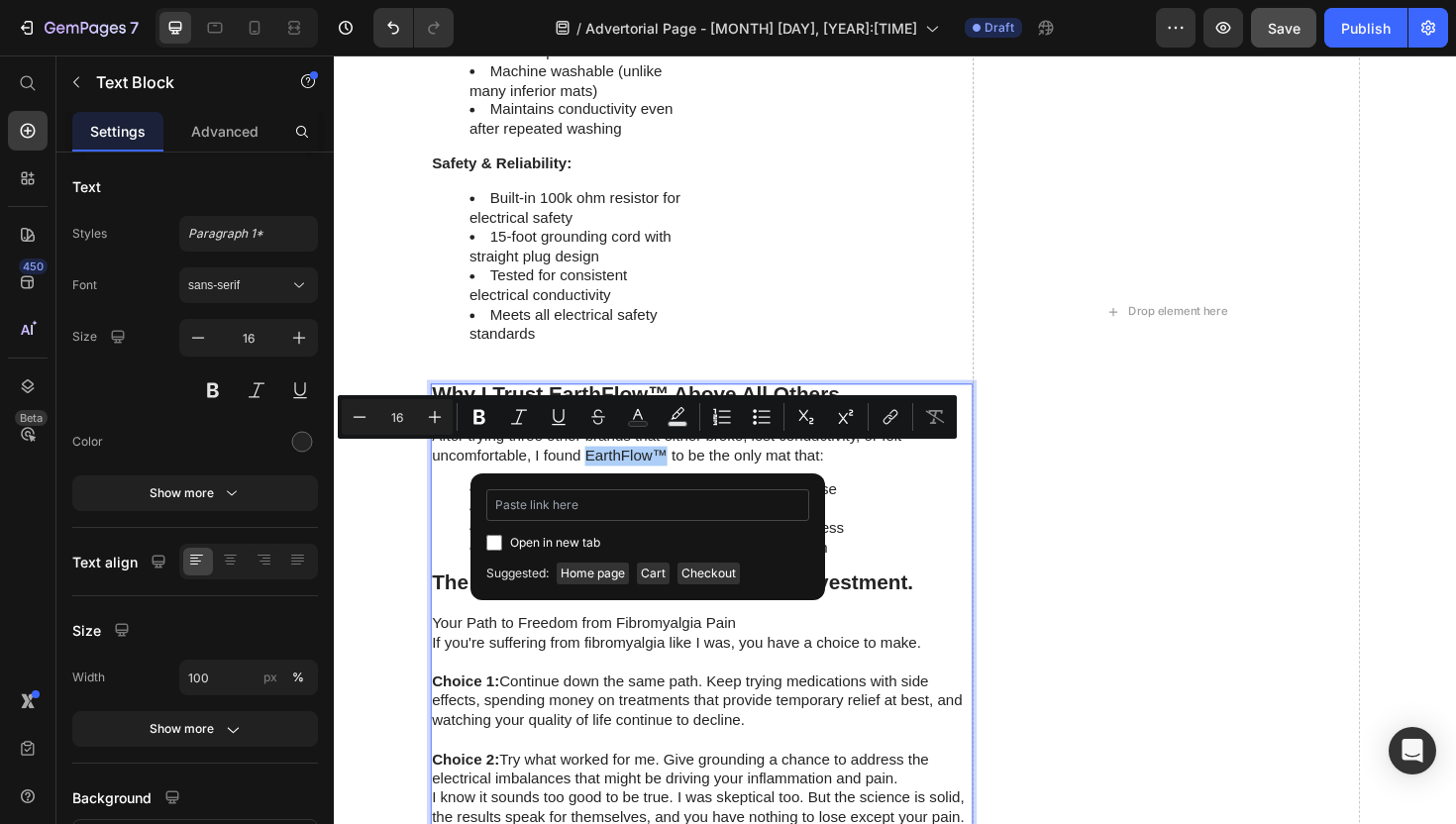 click at bounding box center (648, 505) 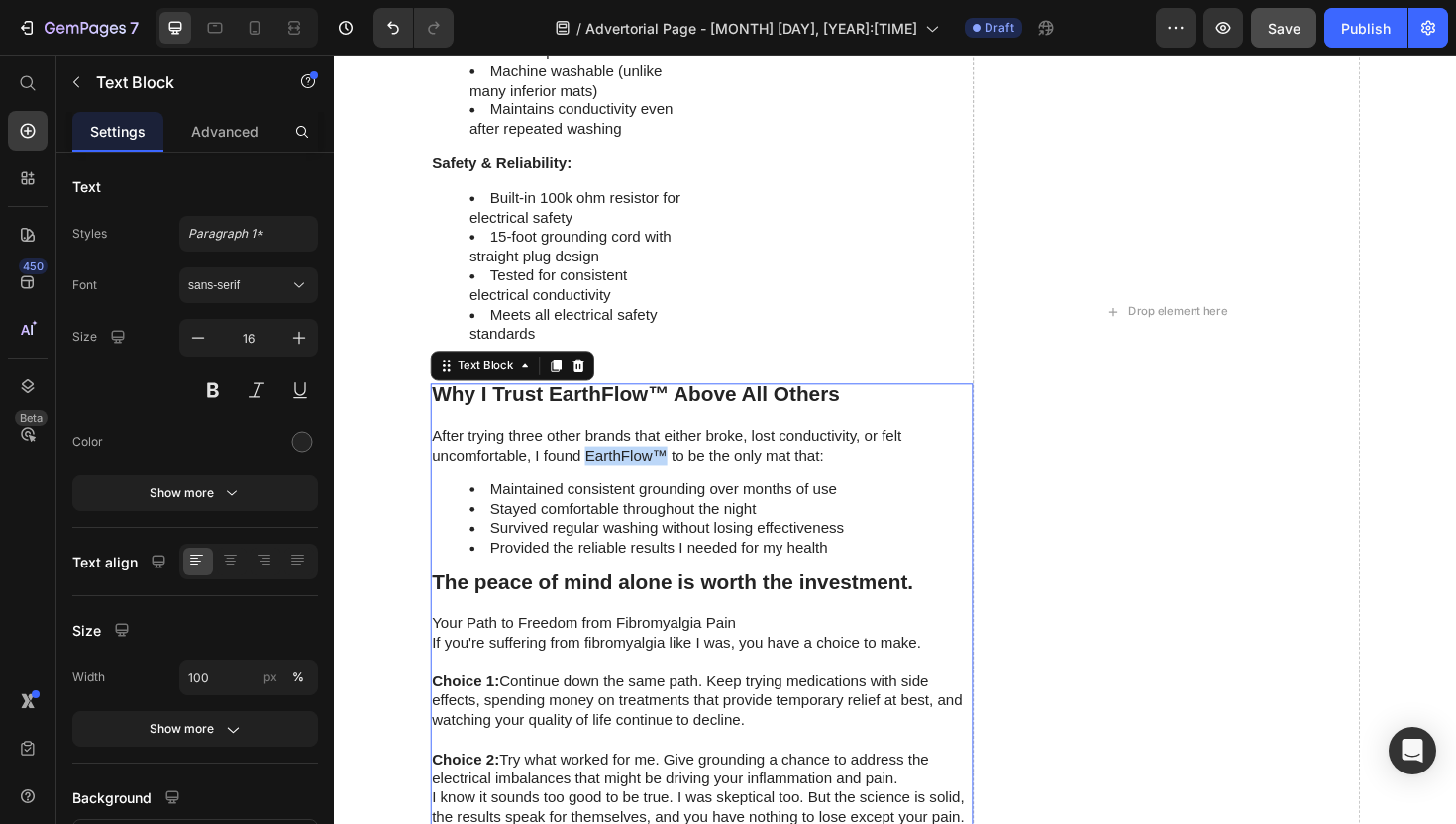 click on "After trying three other brands that either broke, lost conductivity, or felt uncomfortable, I found EarthFlow™ to be the only mat that:" at bounding box center [723, 469] 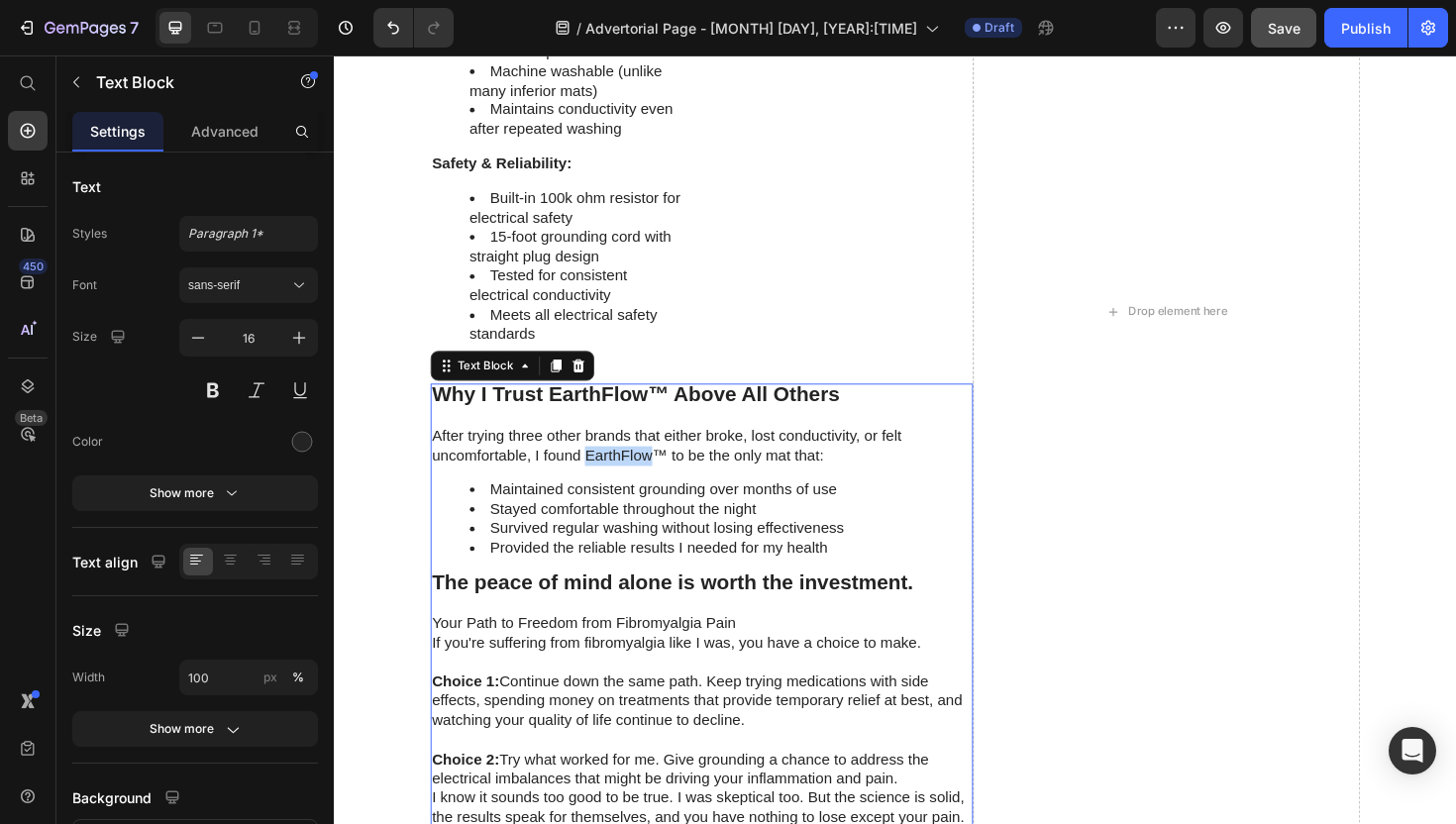 click on "After trying three other brands that either broke, lost conductivity, or felt uncomfortable, I found EarthFlow™ to be the only mat that:" at bounding box center (723, 469) 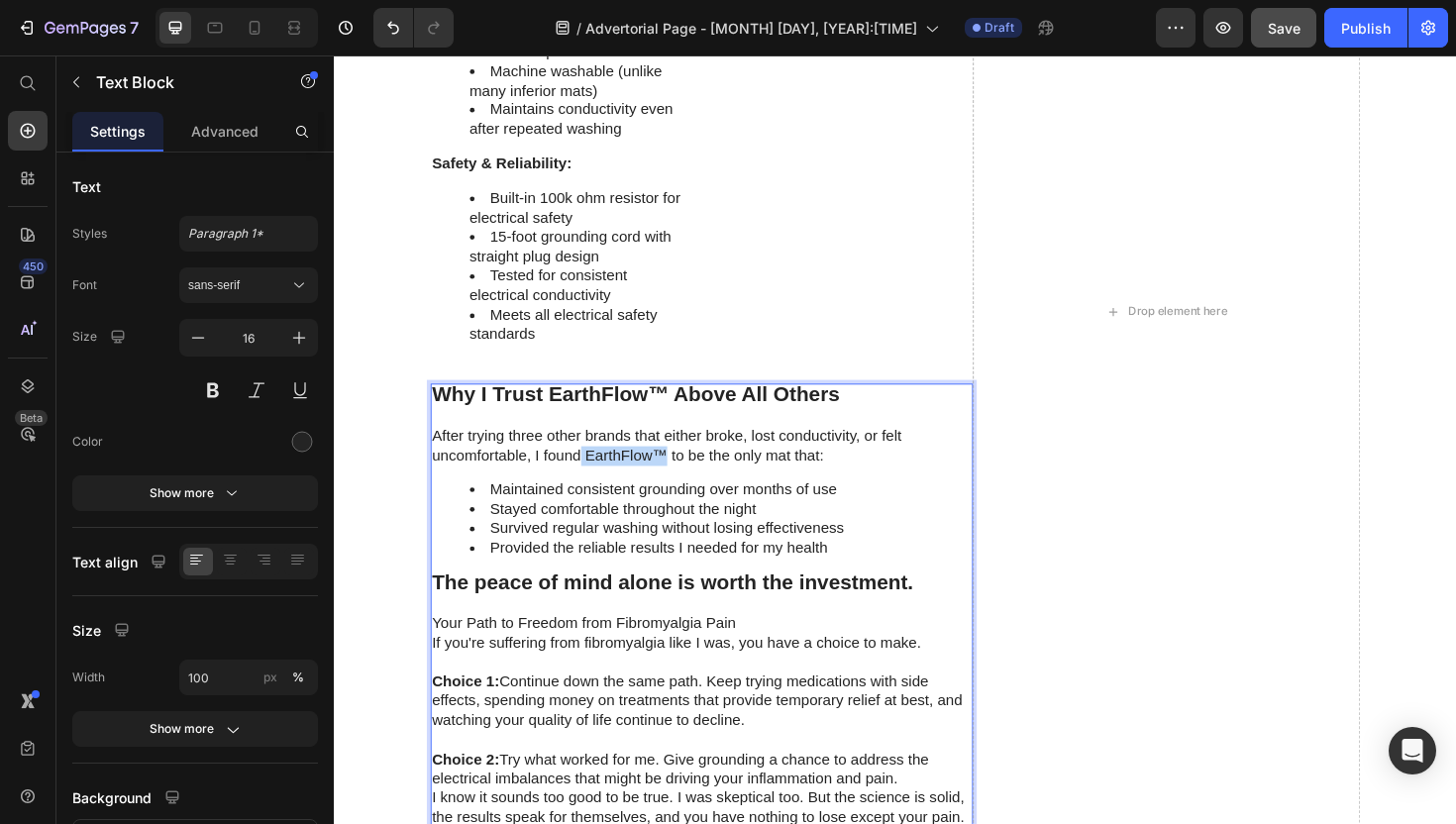 drag, startPoint x: 683, startPoint y: 480, endPoint x: 595, endPoint y: 484, distance: 88.09086 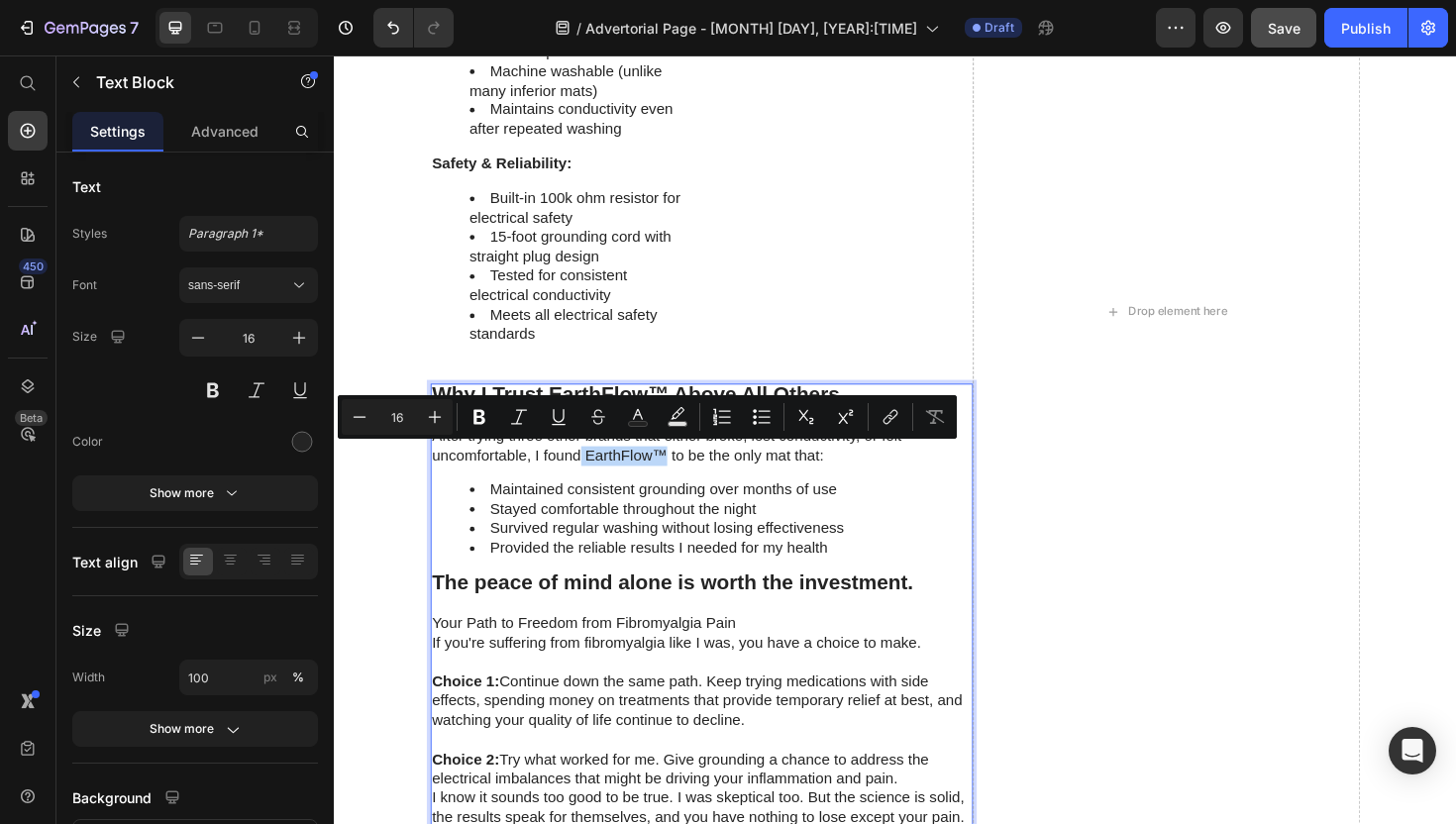 click on "After trying three other brands that either broke, lost conductivity, or felt uncomfortable, I found EarthFlow™ to be the only mat that:" at bounding box center (723, 469) 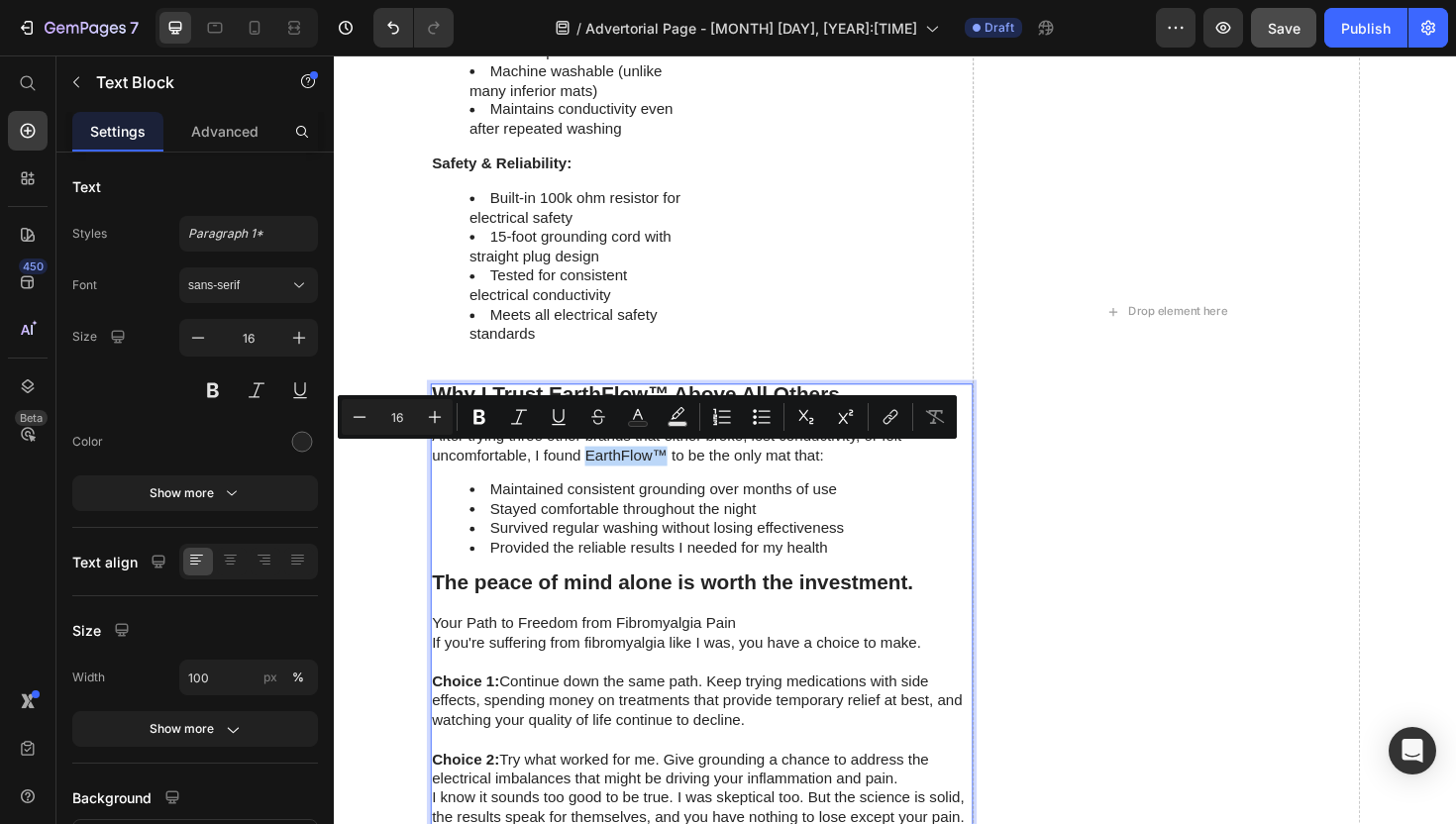 drag, startPoint x: 597, startPoint y: 484, endPoint x: 682, endPoint y: 484, distance: 85 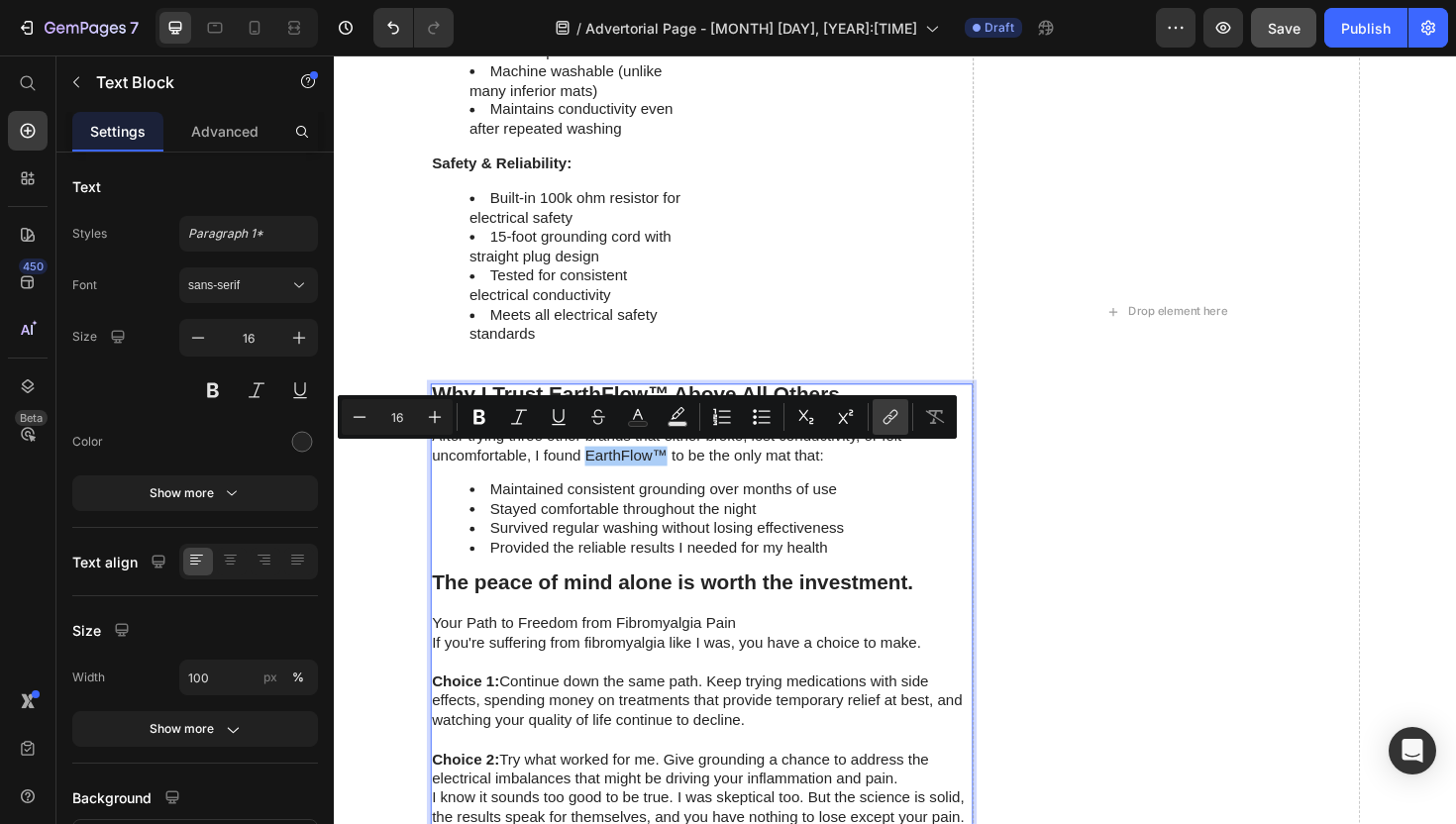 click on "link" at bounding box center [890, 417] 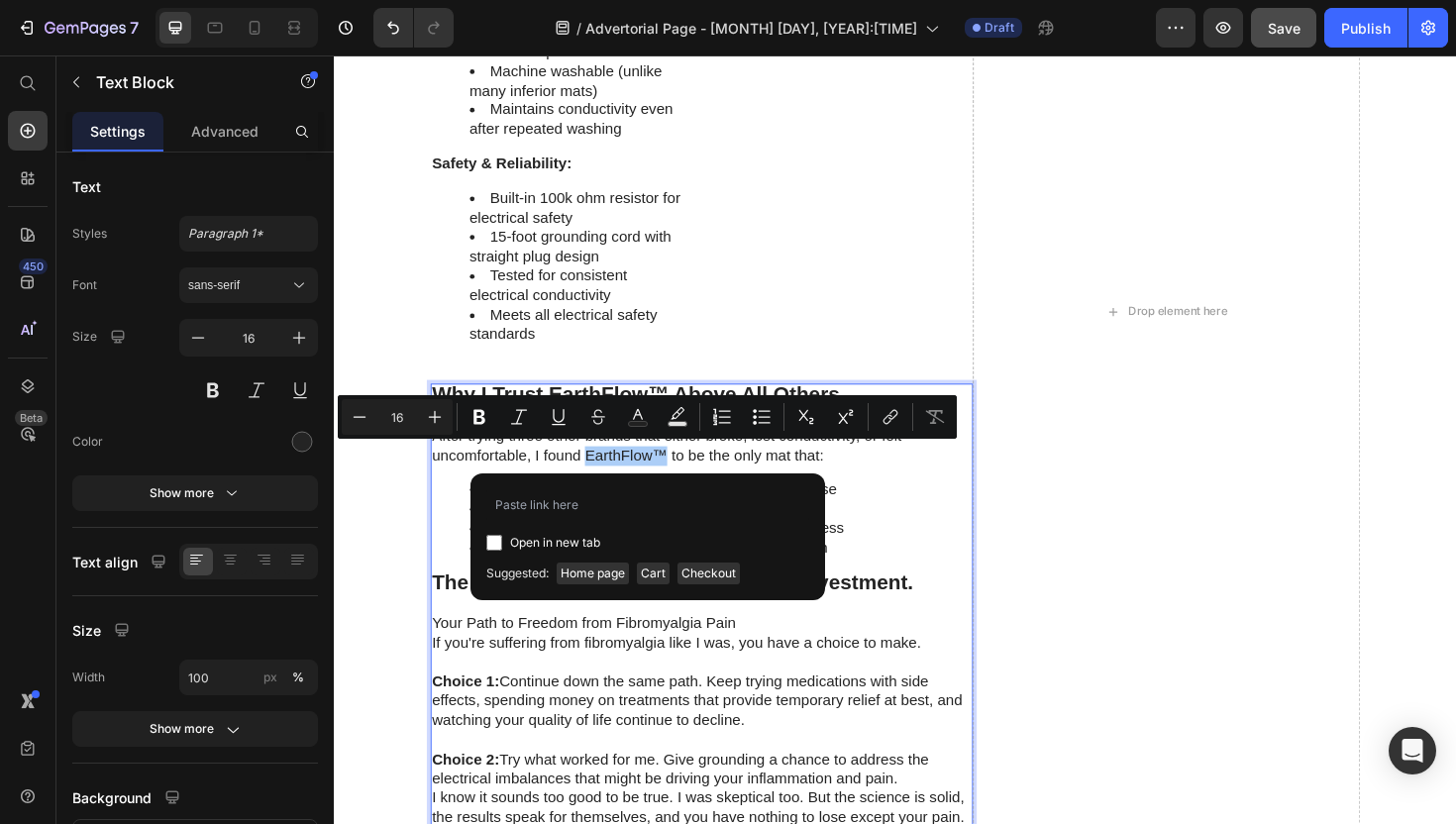 type on "https://reliefly.co/products/earthflow%E2%84%A2-grounding-mat" 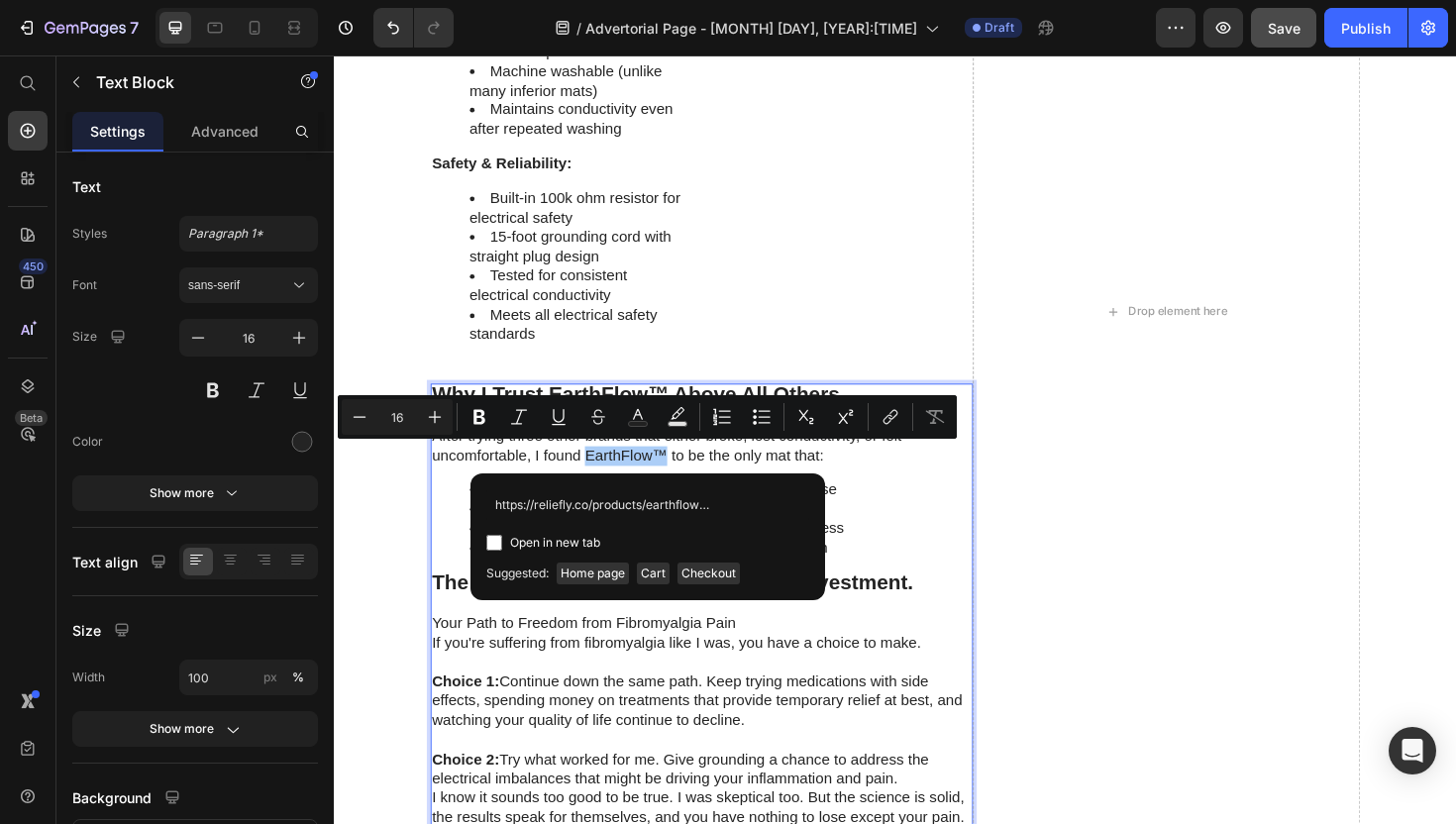 scroll, scrollTop: 0, scrollLeft: 154, axis: horizontal 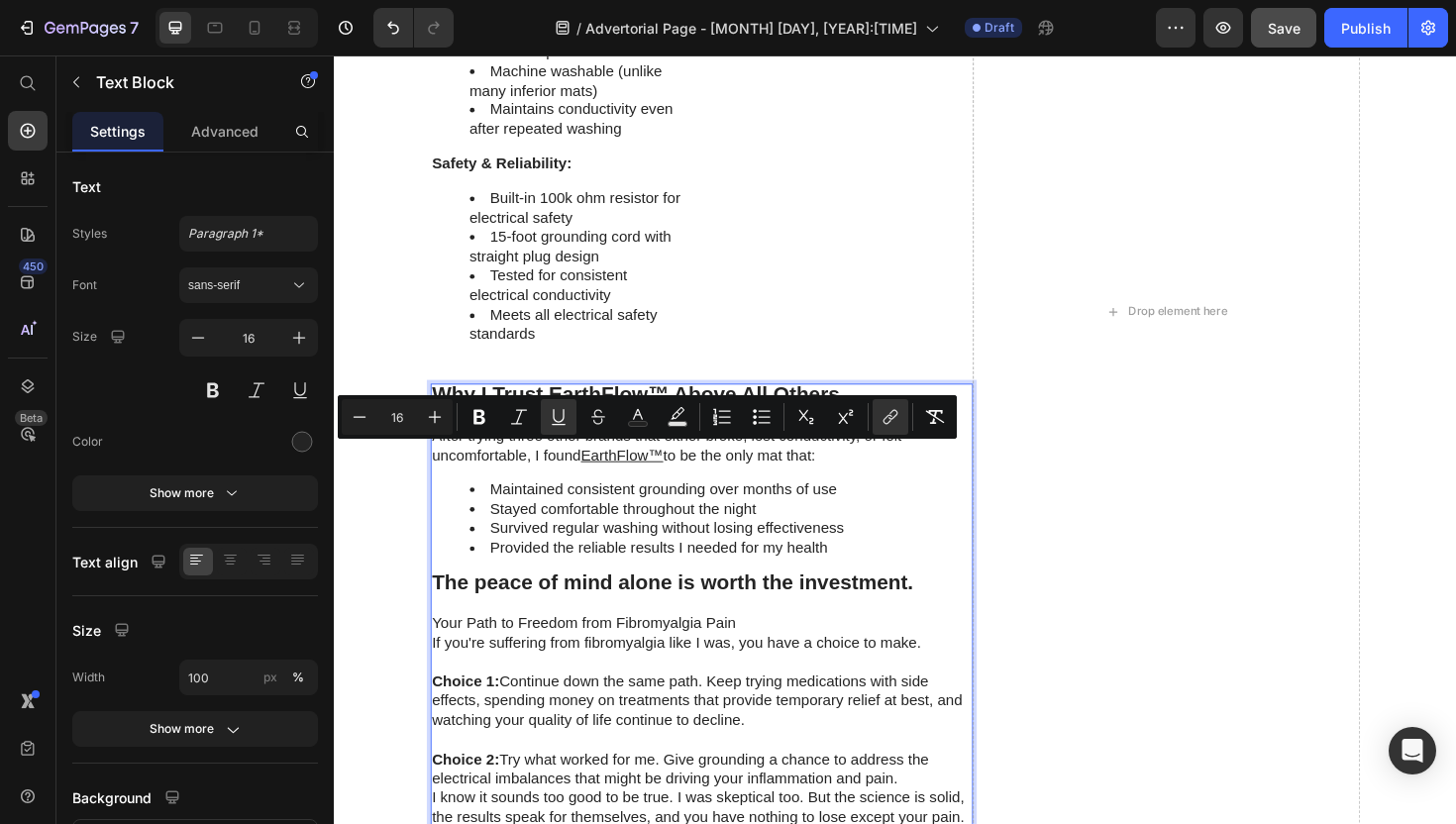 click on "Provided the reliable results I needed for my health" at bounding box center [743, 577] 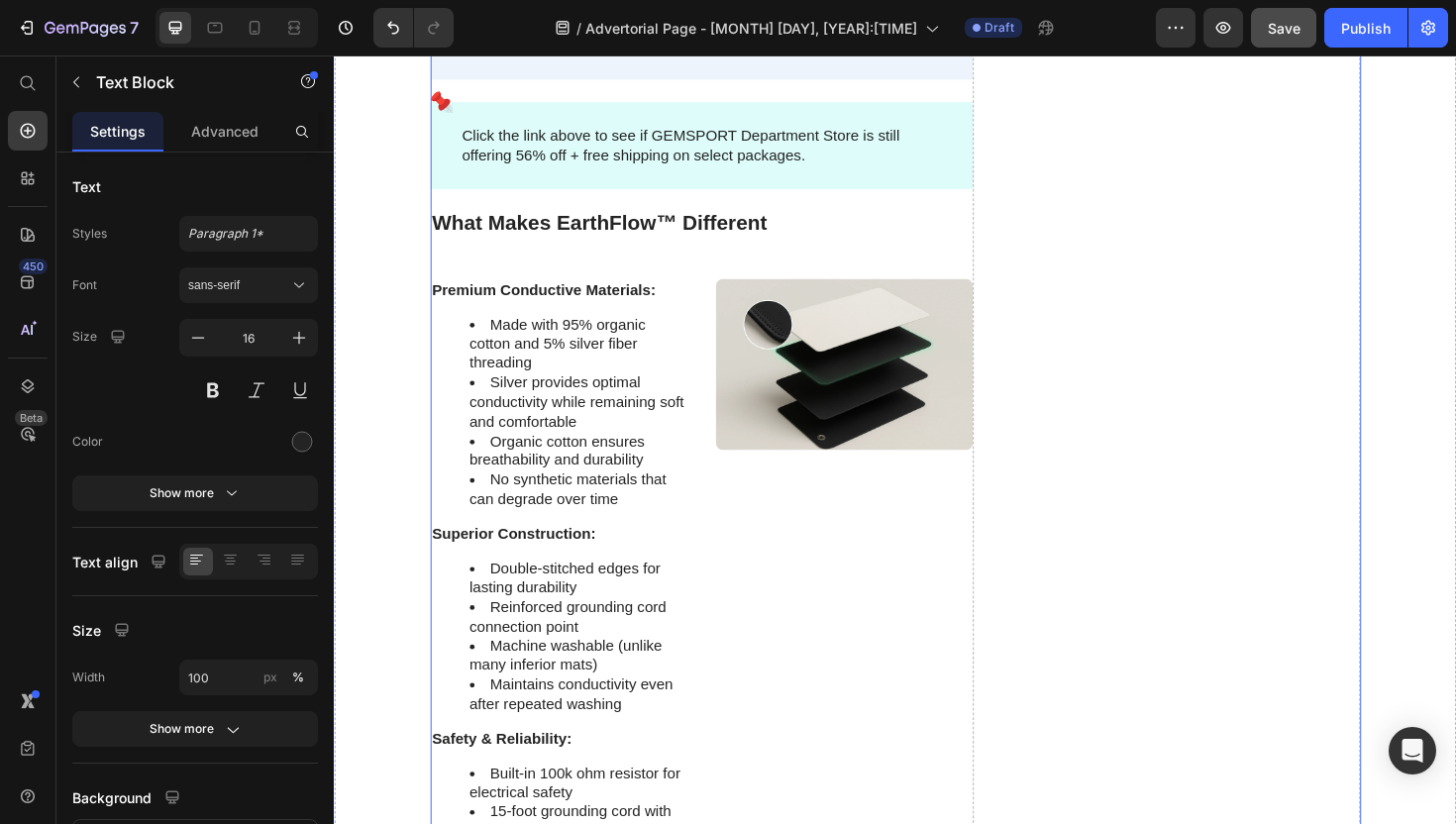 scroll, scrollTop: 6380, scrollLeft: 0, axis: vertical 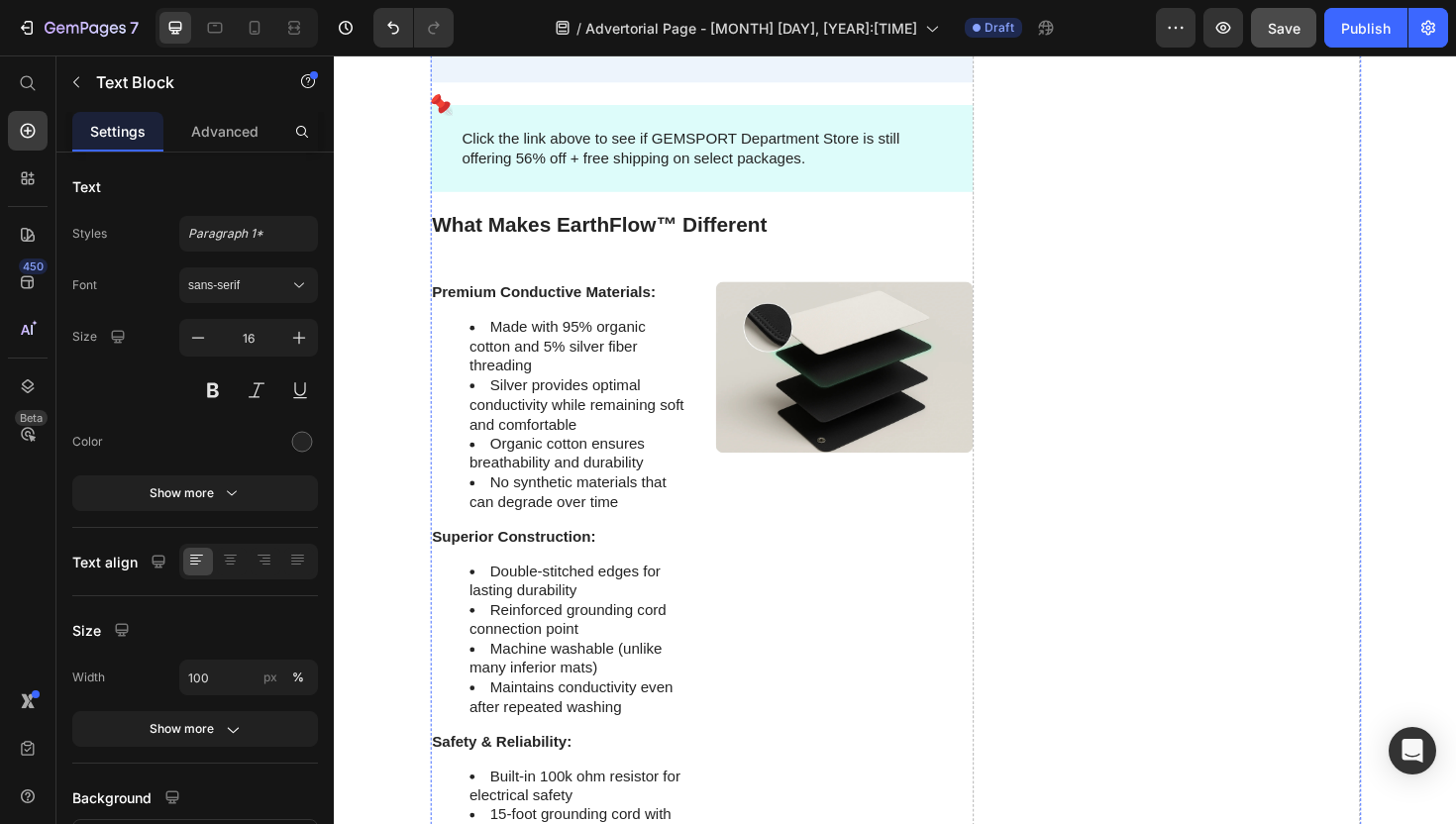 click on "EarthFlow™ Grounding Mat" at bounding box center (717, -259) 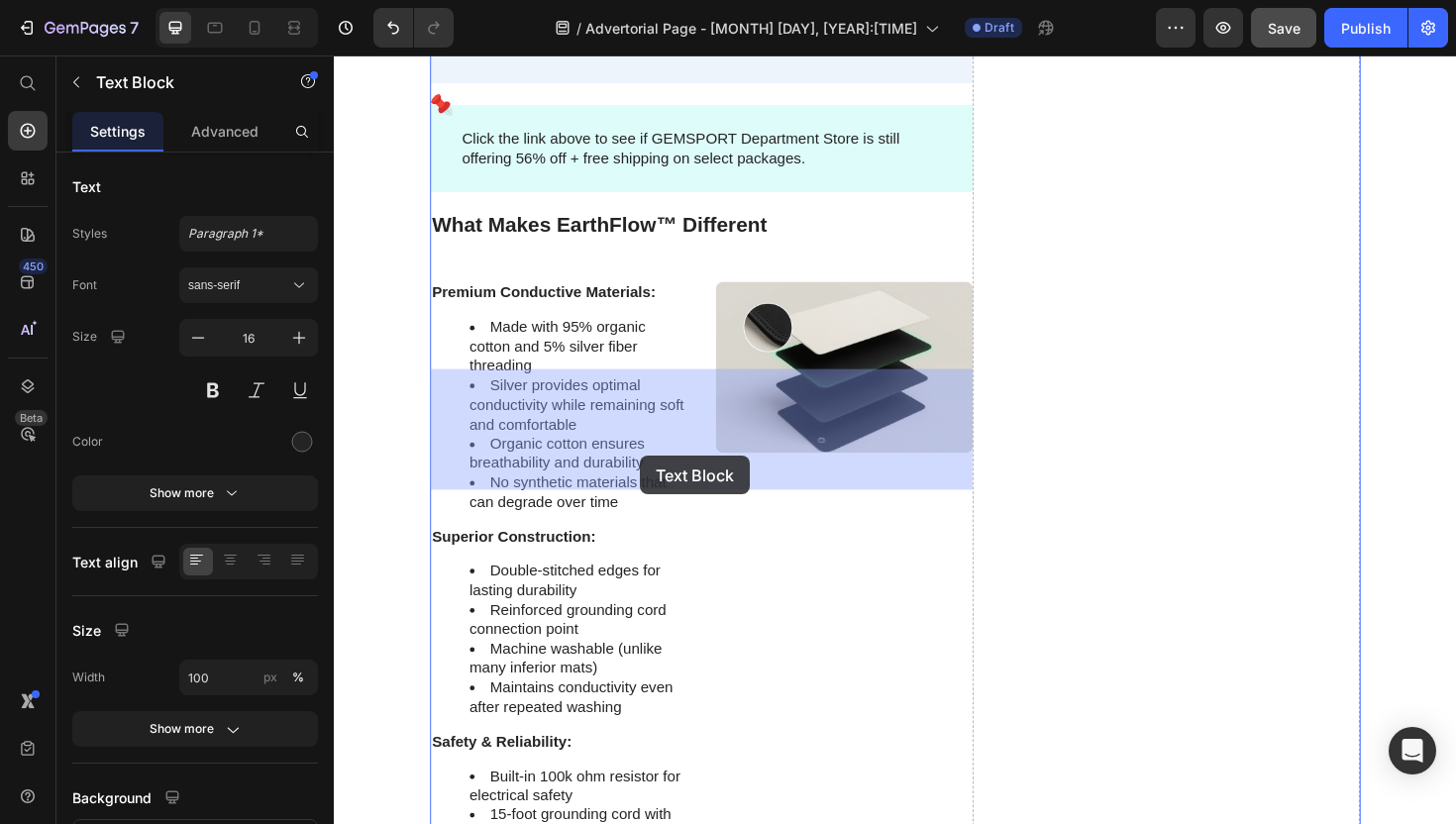 drag, startPoint x: 616, startPoint y: 480, endPoint x: 658, endPoint y: 479, distance: 42.0119 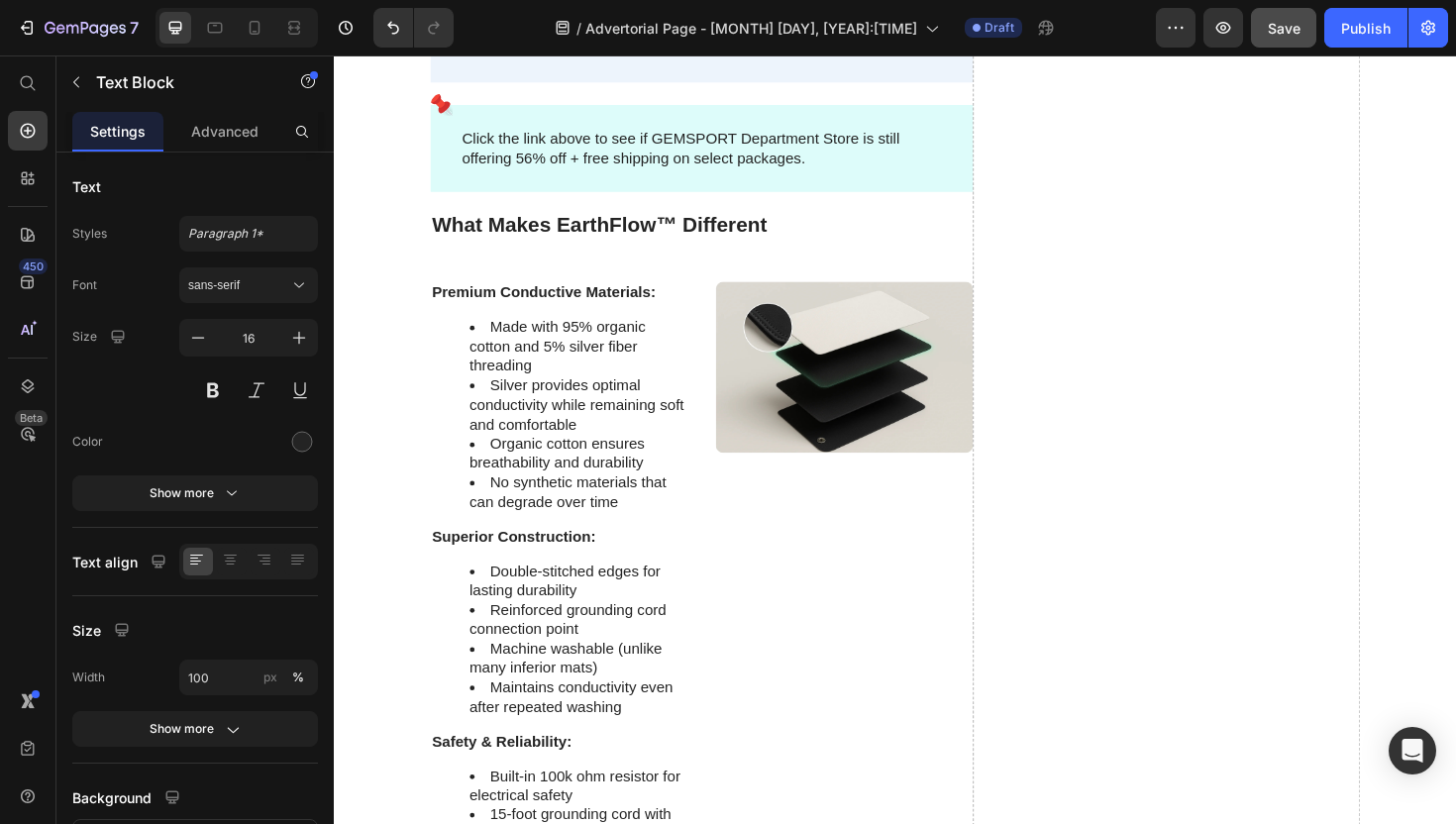 click on "EarthFlow™ Grounding Mat" at bounding box center (717, -259) 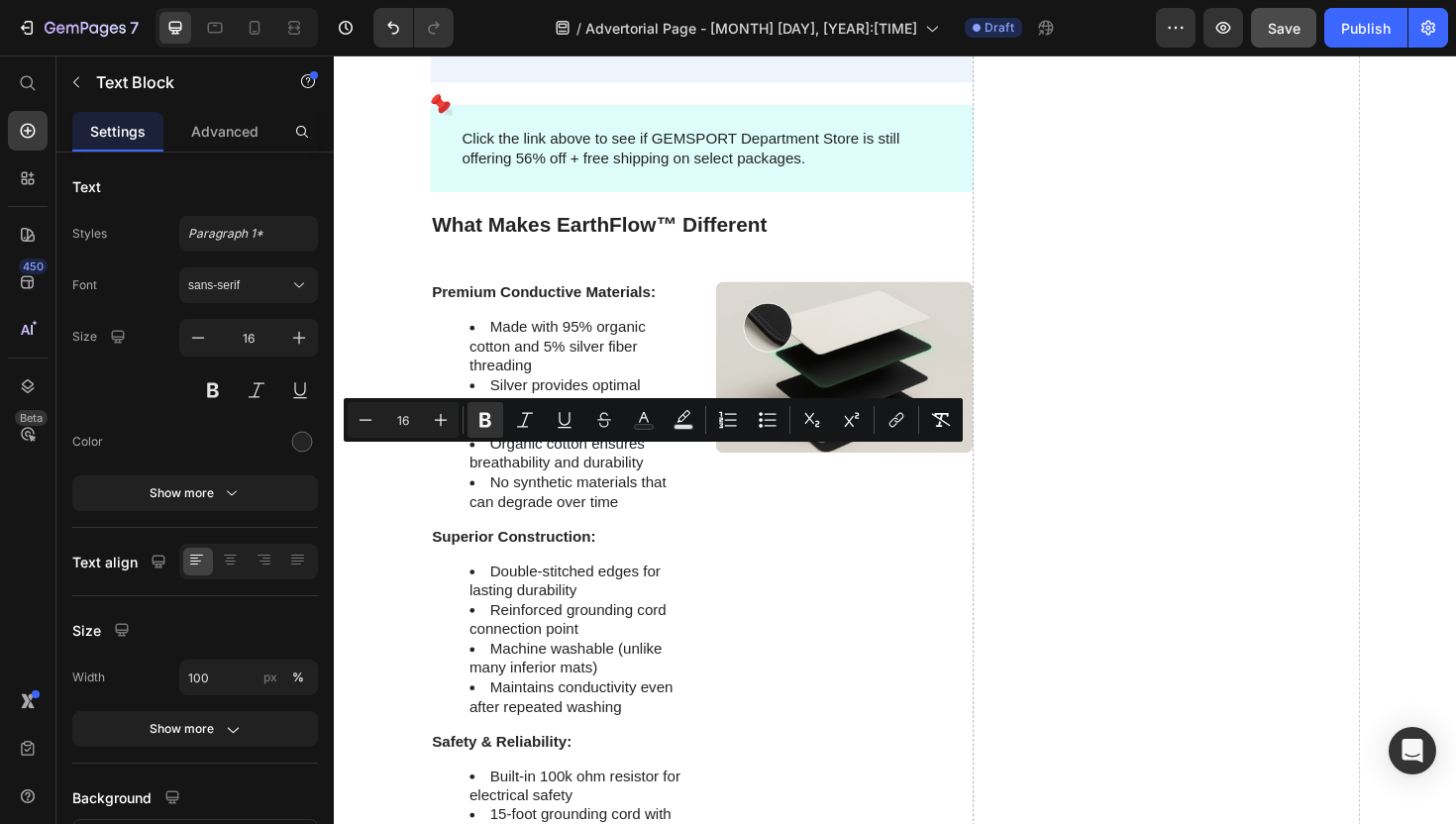 click on "EarthFlow™ Grounding Mat" at bounding box center (717, -259) 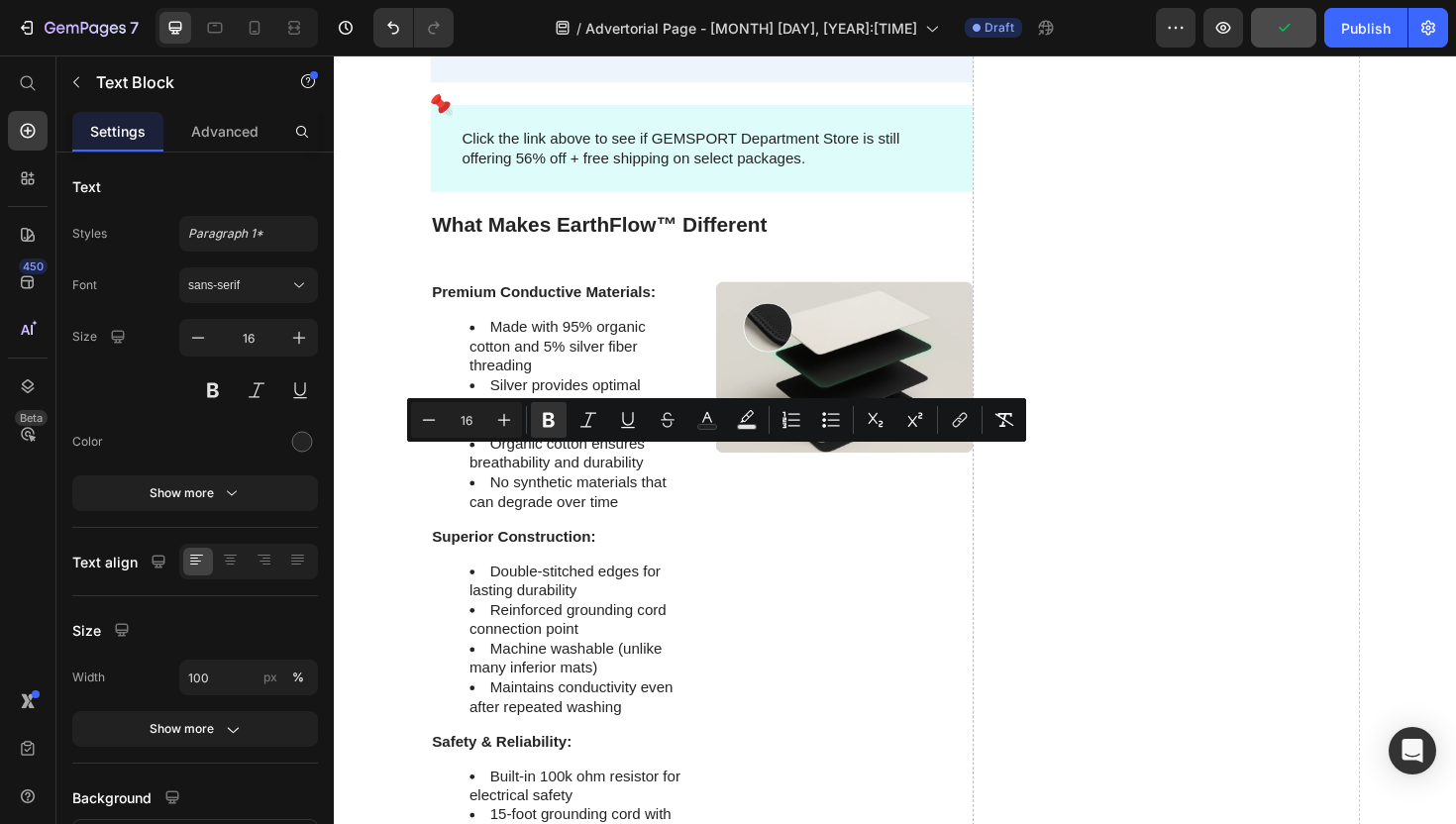 drag, startPoint x: 617, startPoint y: 485, endPoint x: 827, endPoint y: 484, distance: 210.00238 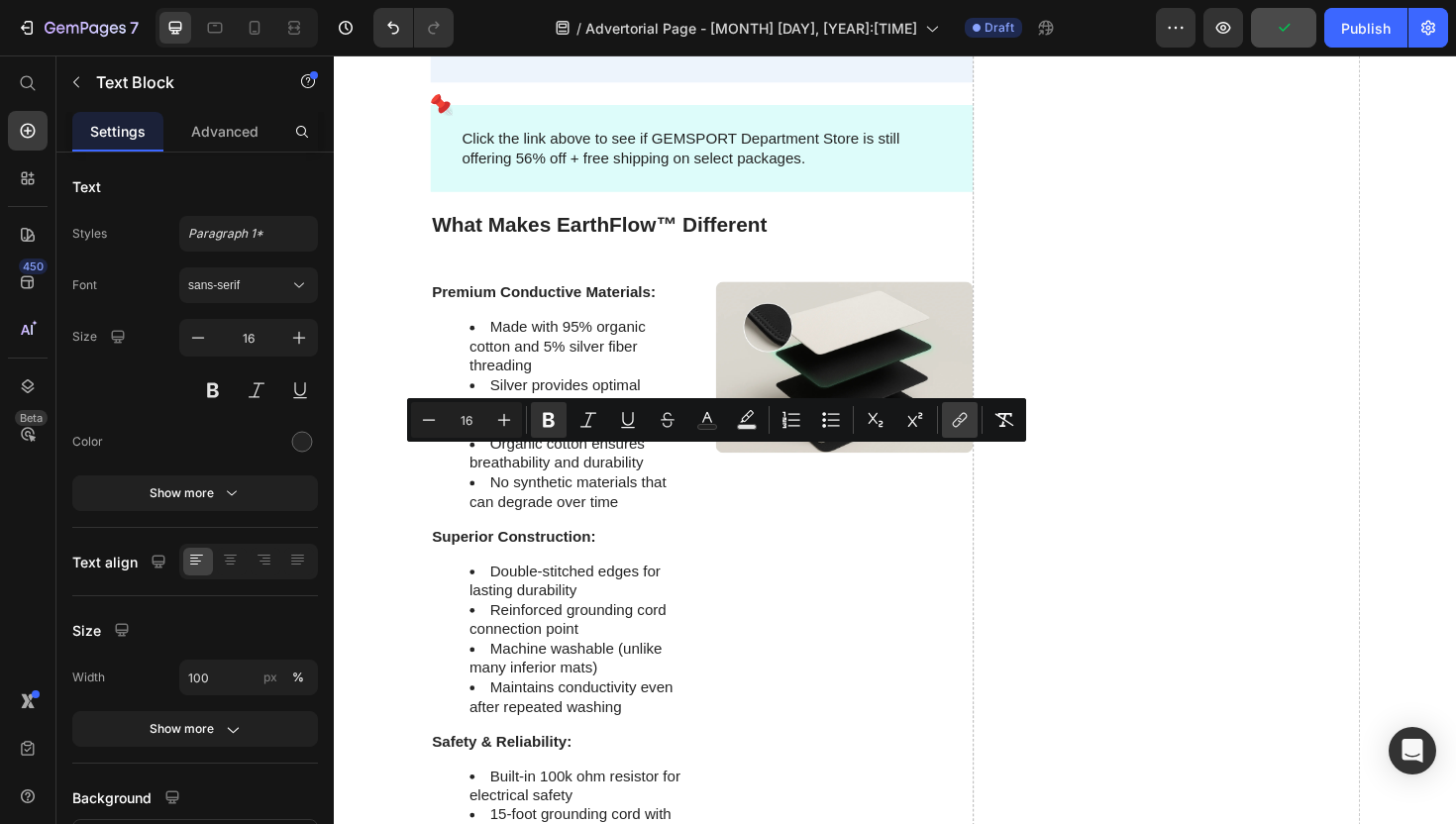 click 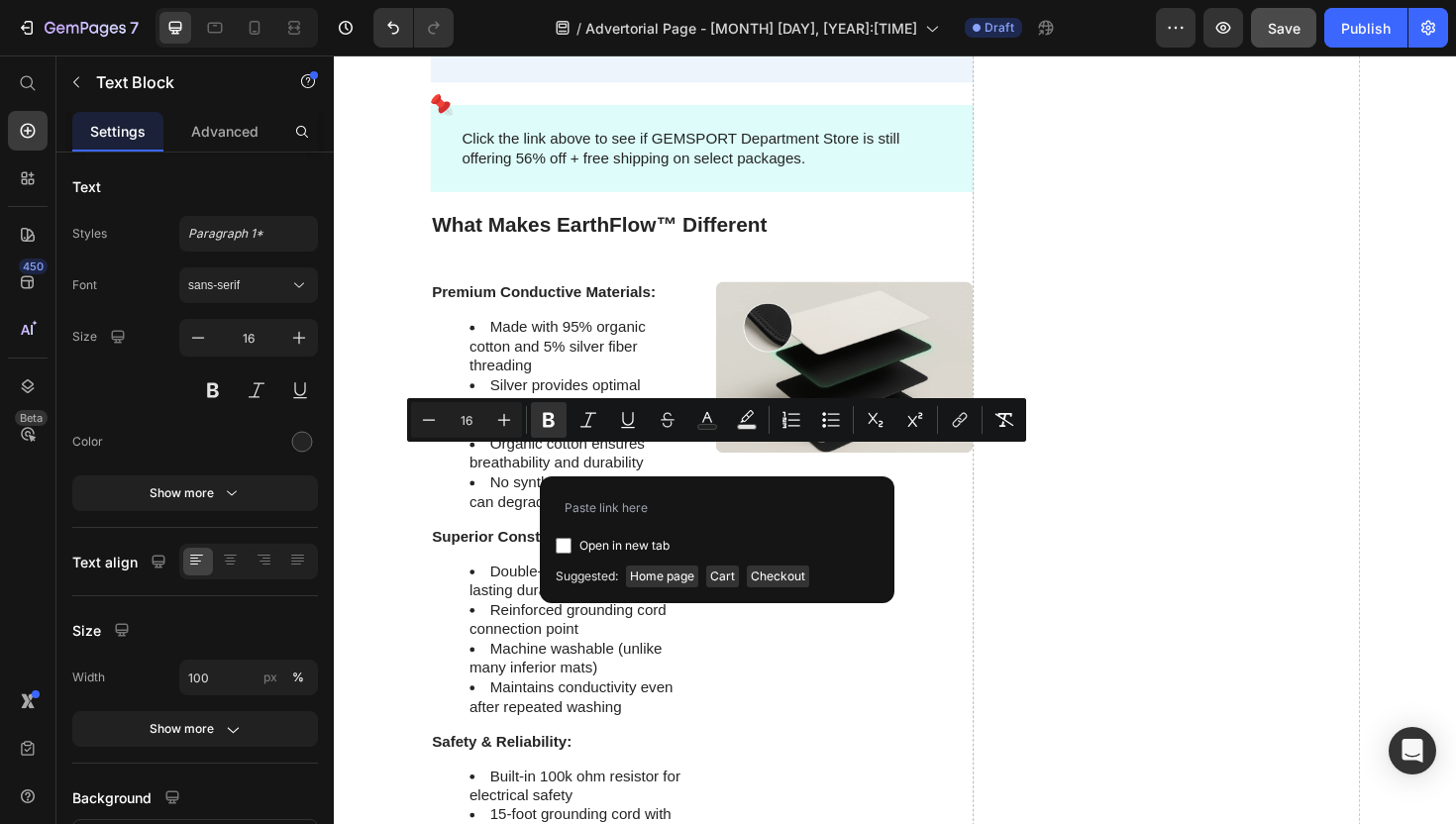 type on "https://reliefly.co/products/earthflow%E2%84%A2-grounding-mat" 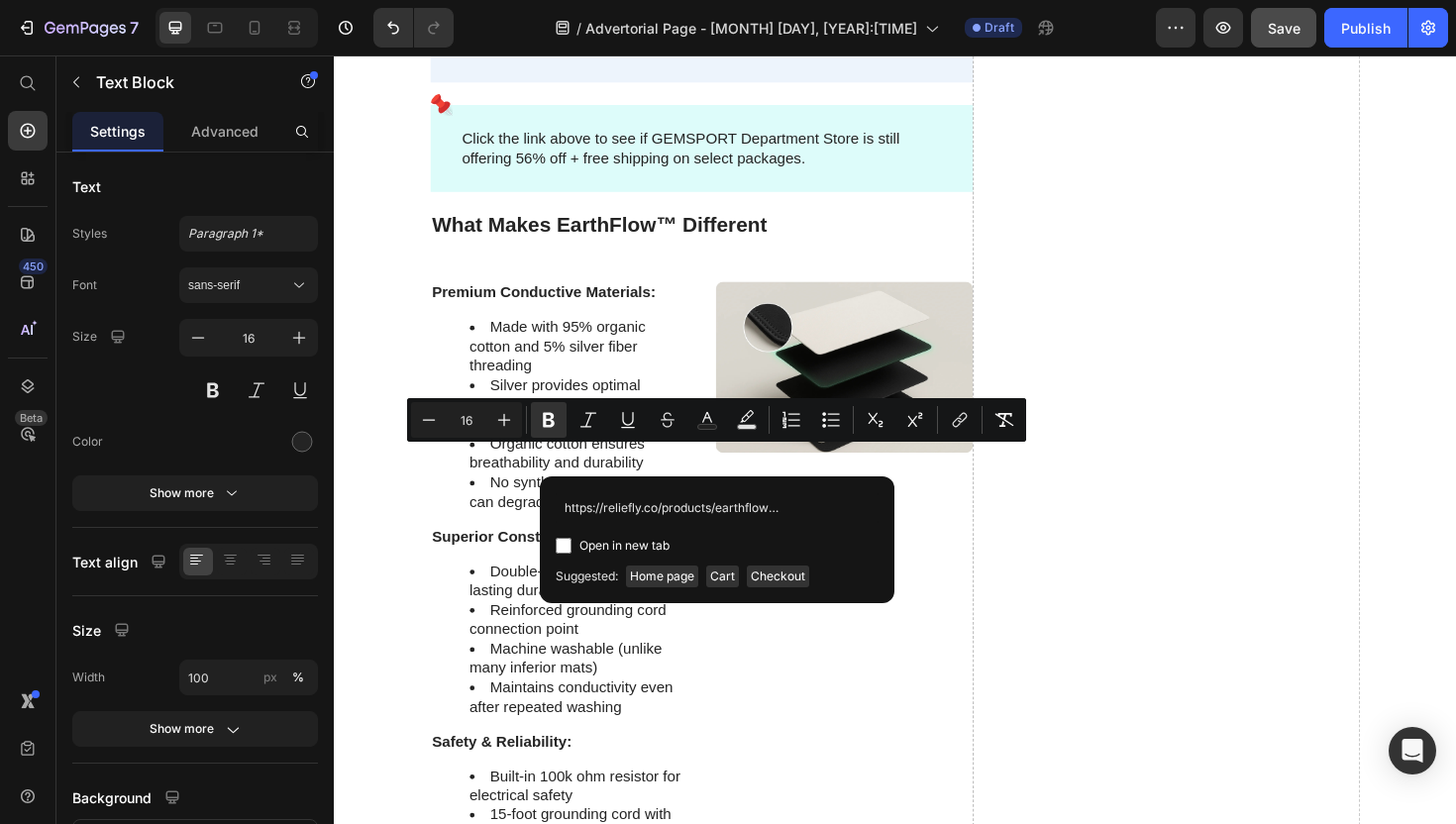 scroll, scrollTop: 0, scrollLeft: 154, axis: horizontal 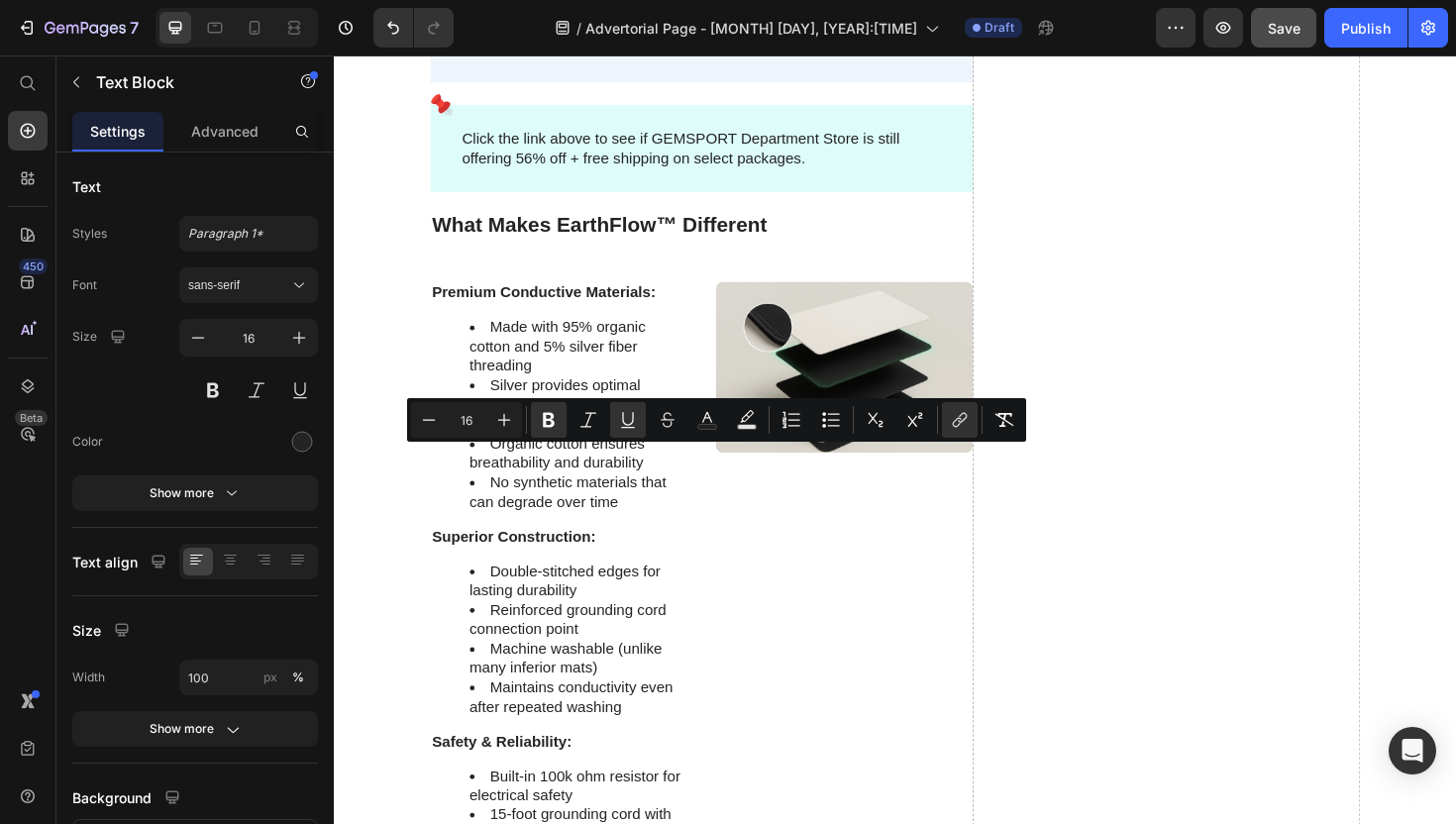 click on "Image I placed the grounding mat under my fitted sheet at foot level.    Connected it to the grounding port in my bedroom outlet. Went to bed skeptical but desperate.   What I noticed:  Nothing dramatic, but I did fall asleep faster than usual. Normally, pain keeps me tossing and turning for hours. Text Block Night 2: The First Glimmer Heading Image What I noticed:  I woke up only twice (instead of my usual 6-8 times). The constant burning sensation in my shoulders was... different. Not gone, but noticeably less intense. My thought:  "This might be placebo effect, but I'll take it." Text Block Night 3: The Breakthrough Heading Image What I noticed:  I slept for 6 straight hours - something that hadn't happened in years. The morning stiffness that usually kept me in bed for an hour was dramatically reduced. I actually got up and made breakfast without wincing.   My thought:  "This can't be coincidence." Text Block Night 4: The Revelation Heading Image What I noticed:   My thought: Text Block Heading Image" at bounding box center (723, -1092) 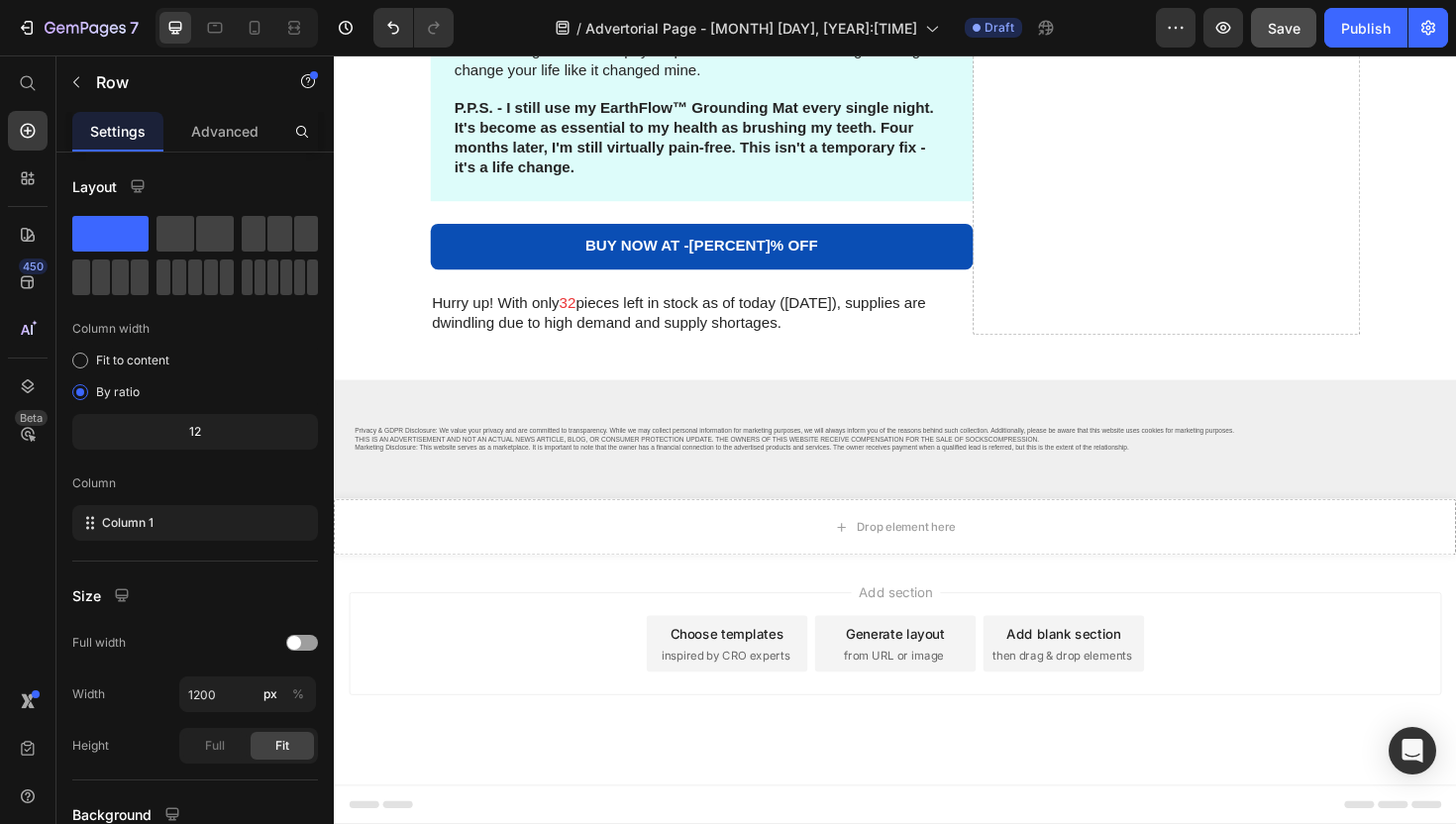scroll, scrollTop: 8892, scrollLeft: 0, axis: vertical 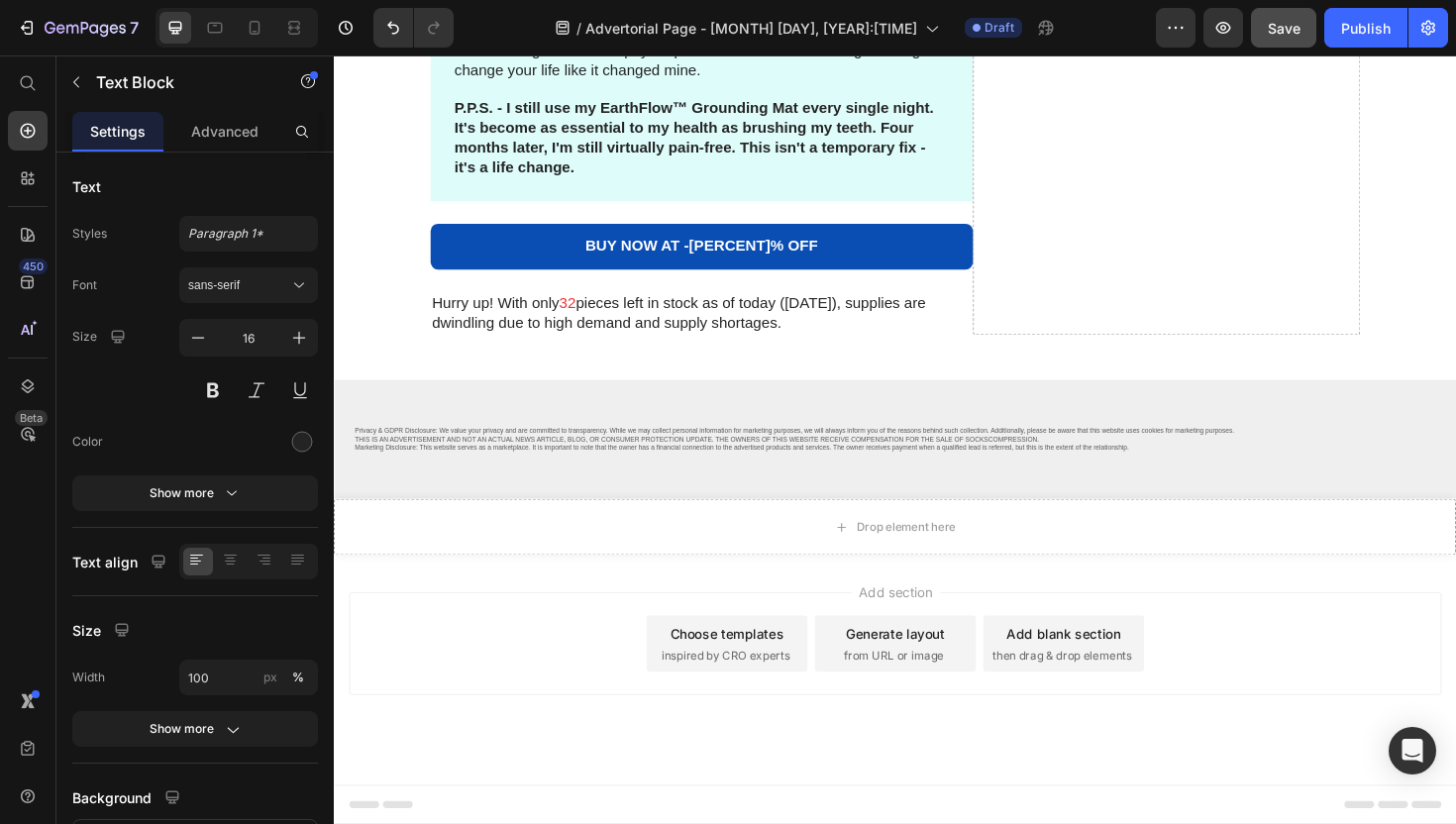 click on "Click the link above to see if GEMSPORT Department Store is still offering 56% off + free shipping on select packages." at bounding box center (723, -1782) 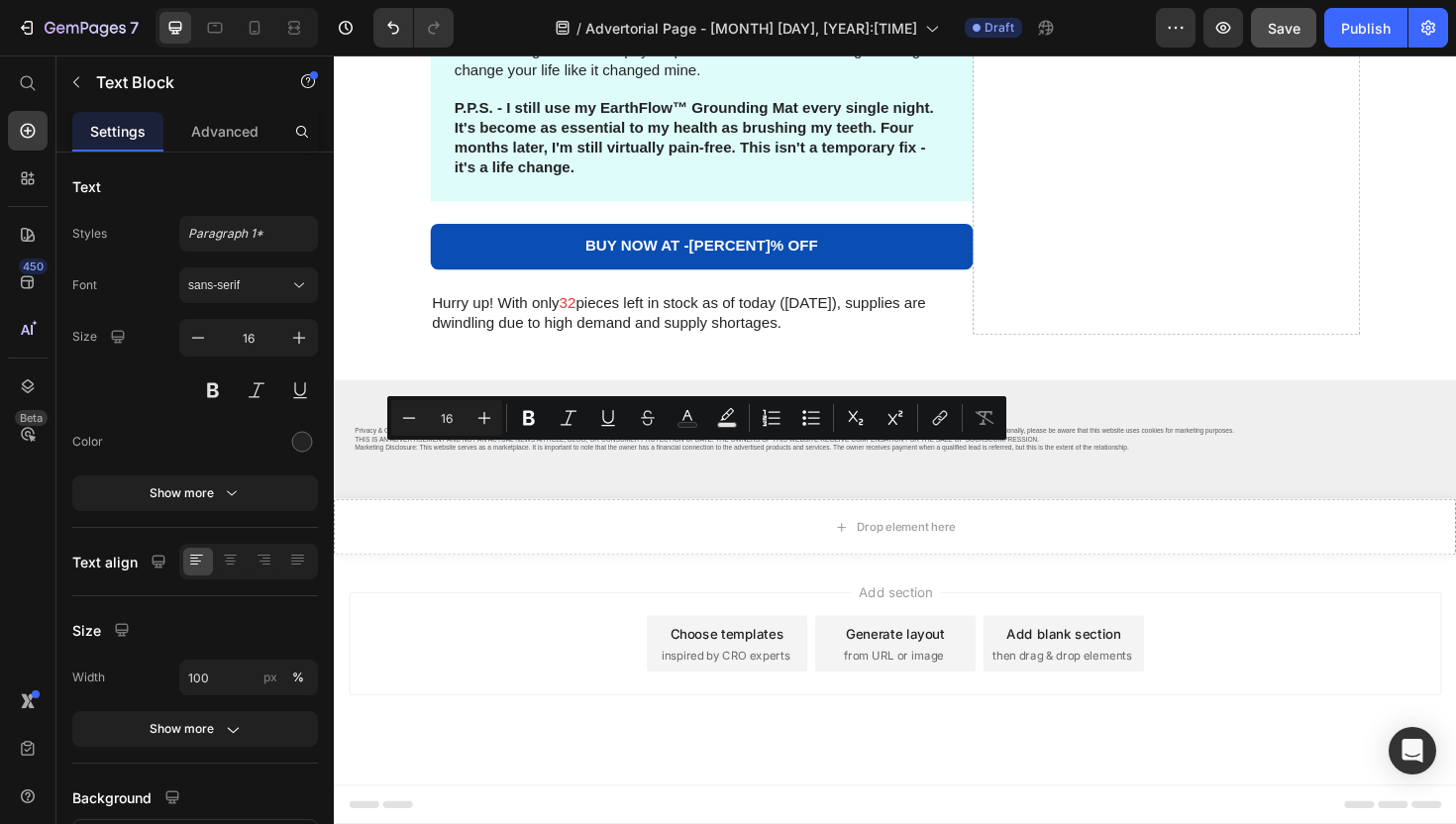 copy on "Click the link above to see if GEMSPORT Department Store is still offering 56% off + free shipping on select packages." 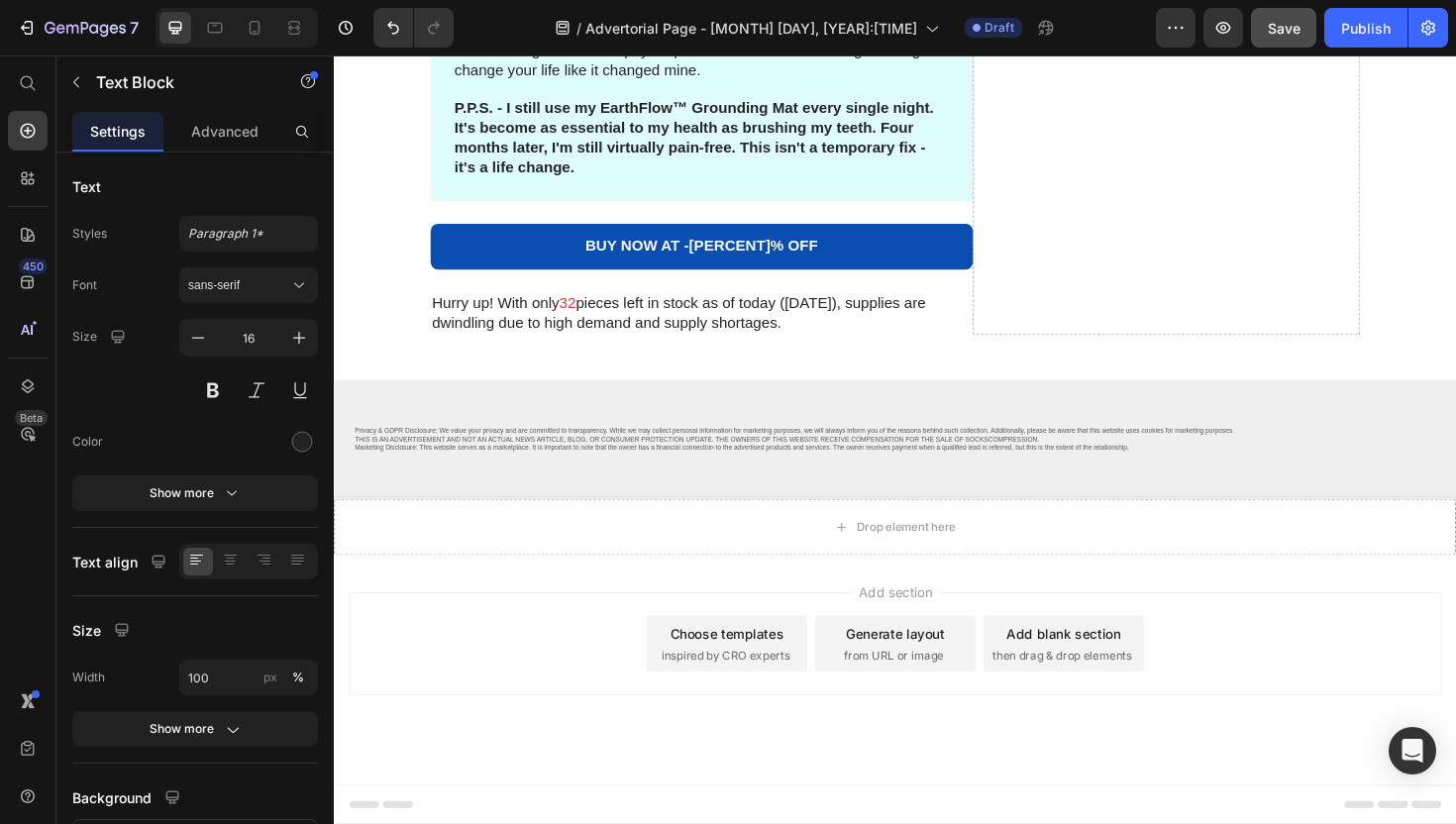 click on "Click the link above to see if Reliefly is still offering [PERCENT]% off + free shipping on the EarthFlow™ Grounding Mat." at bounding box center (723, -1782) 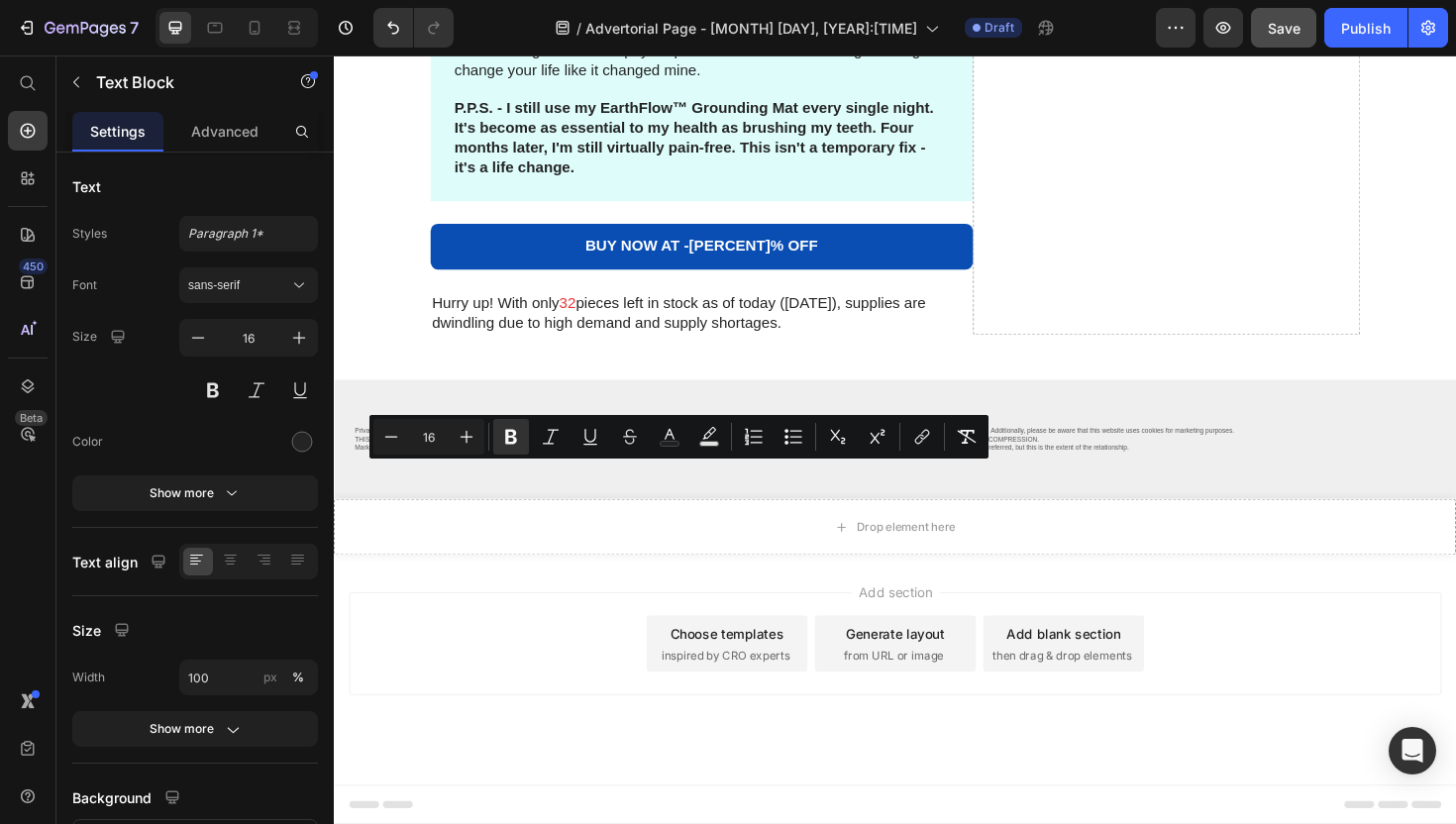 click on "Click the link above to see if Reliefly is still offering 71% off + free shipping on the  EarthFlow™ Grounding Mat." at bounding box center [723, -1782] 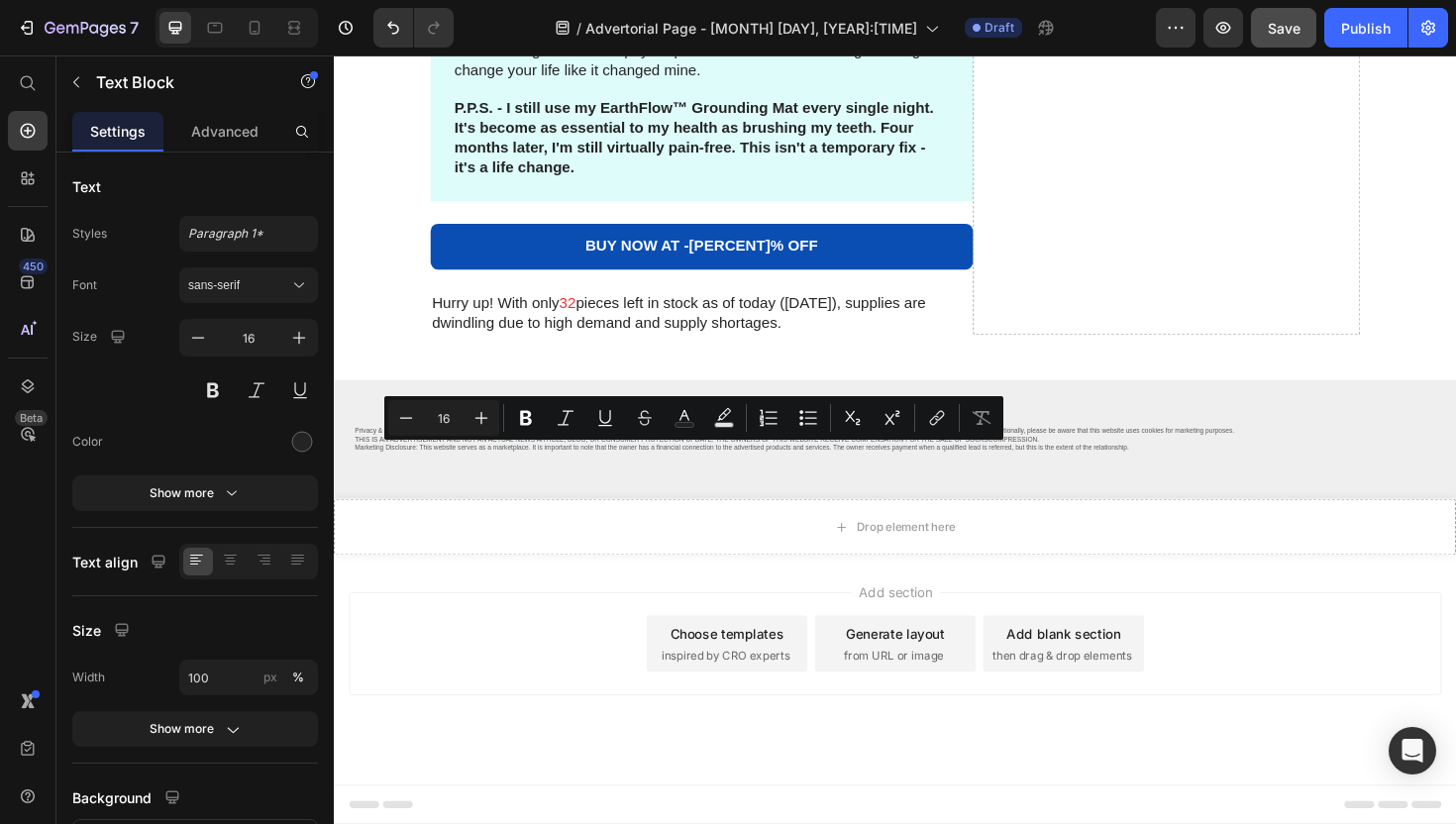 drag, startPoint x: 827, startPoint y: 481, endPoint x: 527, endPoint y: 503, distance: 300.80559 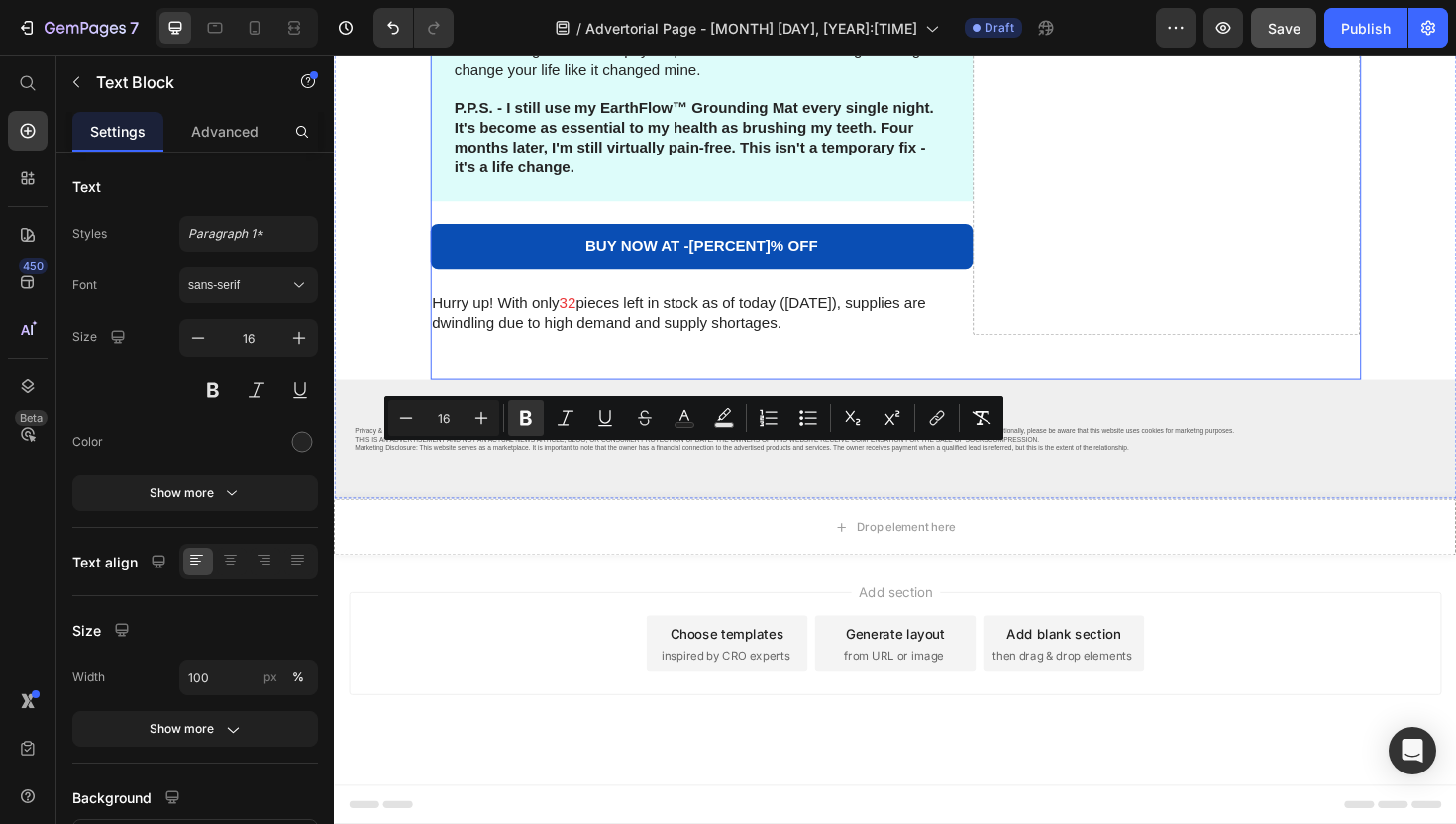 click on "The Grounding Mat That Changed My Life Heading After experiencing these incredible results, I researched every grounding mat on the market. Most were cheaply made, unreliable, or didn't provide consistent grounding. That's when I discovered EarthFlow™ Grounding Mat - and I can honestly say it's in a league of its own. Text Block Image Limited Time Offer: -[PERCENT]% Off EarthFlow™ Grounding Mat Heading Icon Icon Icon Icon Icon Icon List [NUMBER]+ Verified Reviews! Text Block Row BUY NOW AT -[PERCENT]% OFF Button [NUMBER]-day money back guarantee Text Block Row Click the link above to see if Reliefly is still offering [PERCENT]% off + free shipping on the EarthFlow™ Grounding Mat. Text Block [NUMBER] Icon Row What Makes EarthFlow™ Different Text Block Premium Conductive Materials: Made with [PERCENT]% organic cotton and [PERCENT]% silver fiber threading Silver provides optimal conductivity while remaining soft and comfortable Superior Construction: Safety & Reliability:" at bounding box center (723, -997) 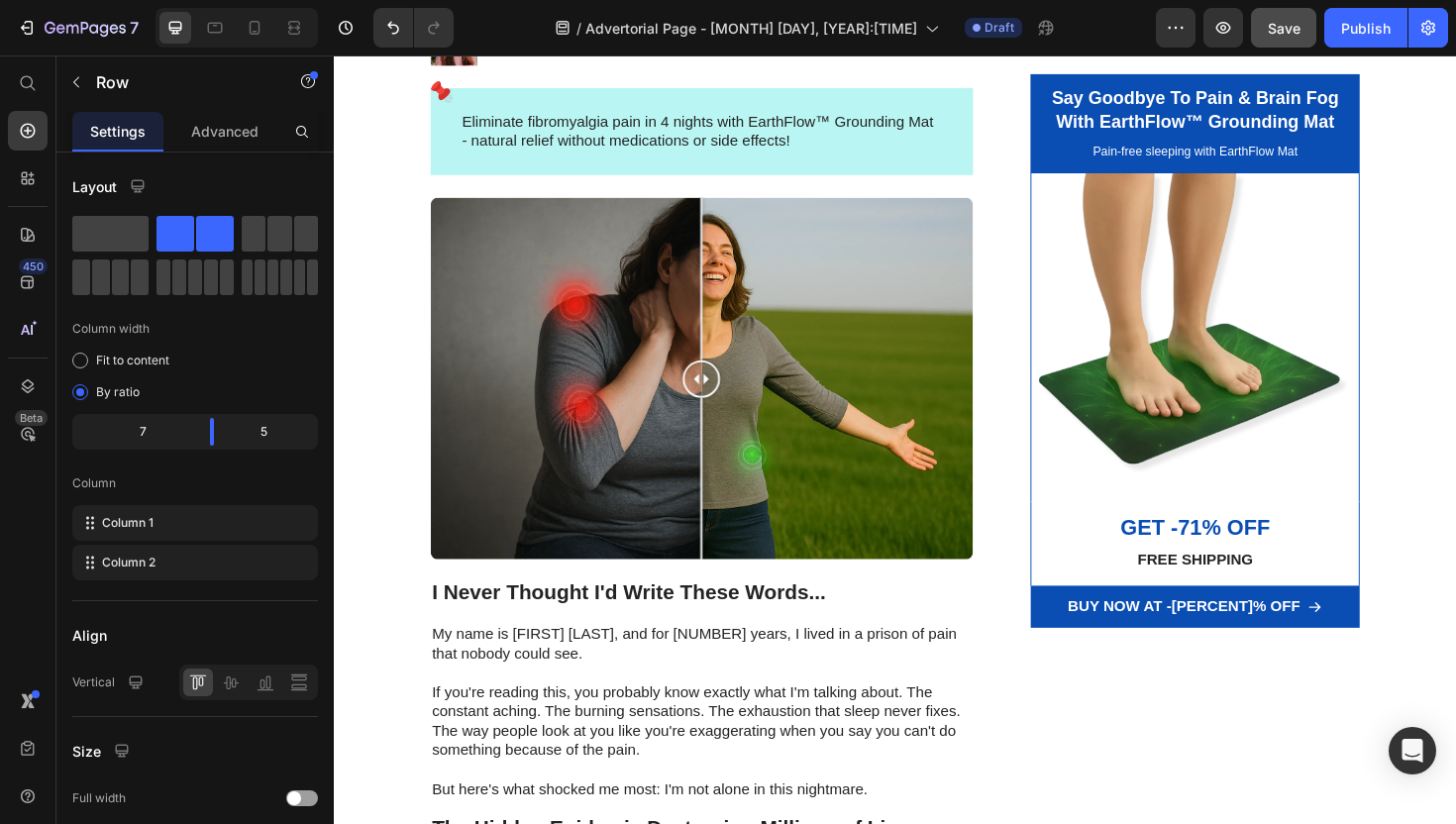scroll, scrollTop: 0, scrollLeft: 0, axis: both 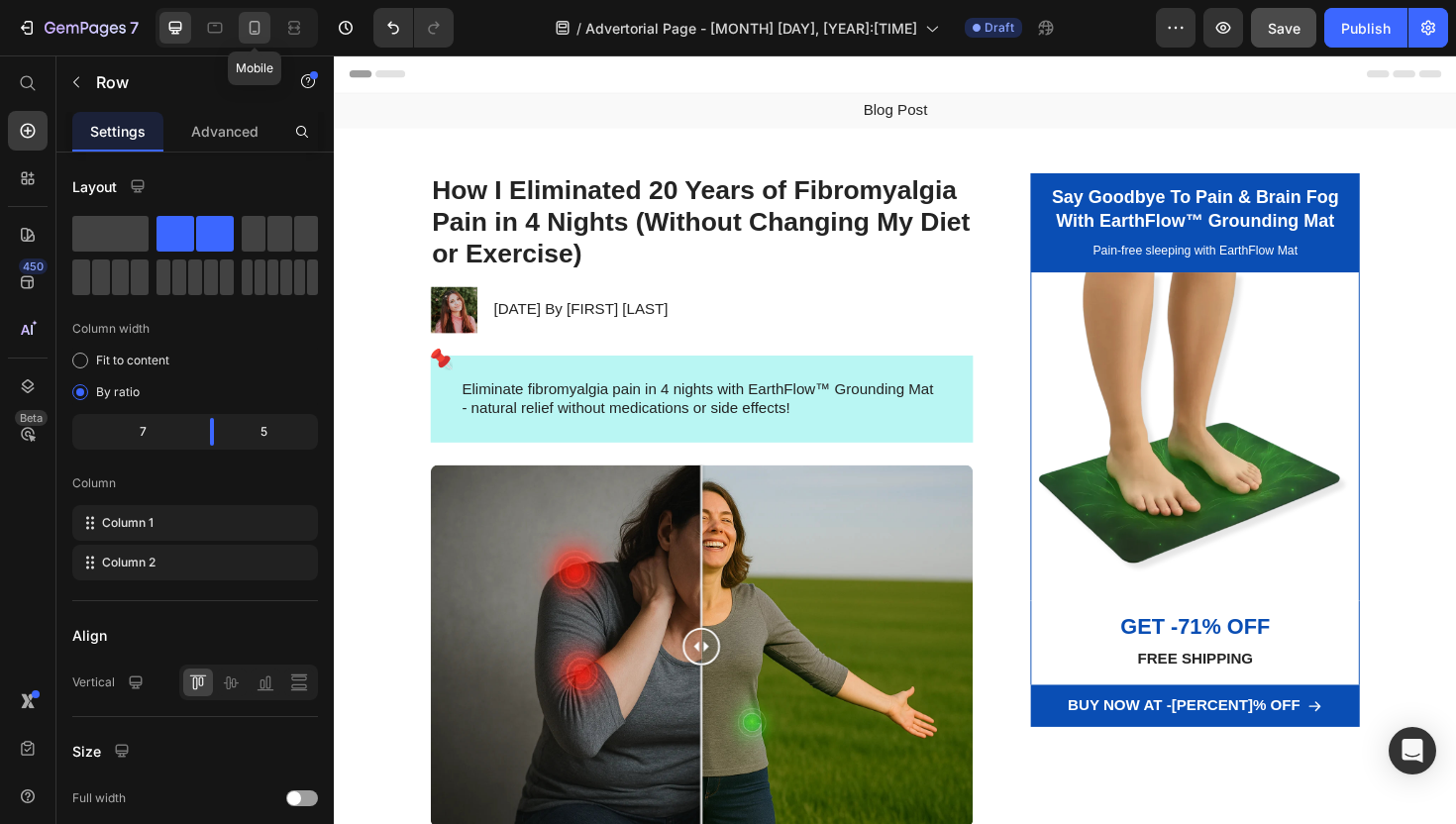 click 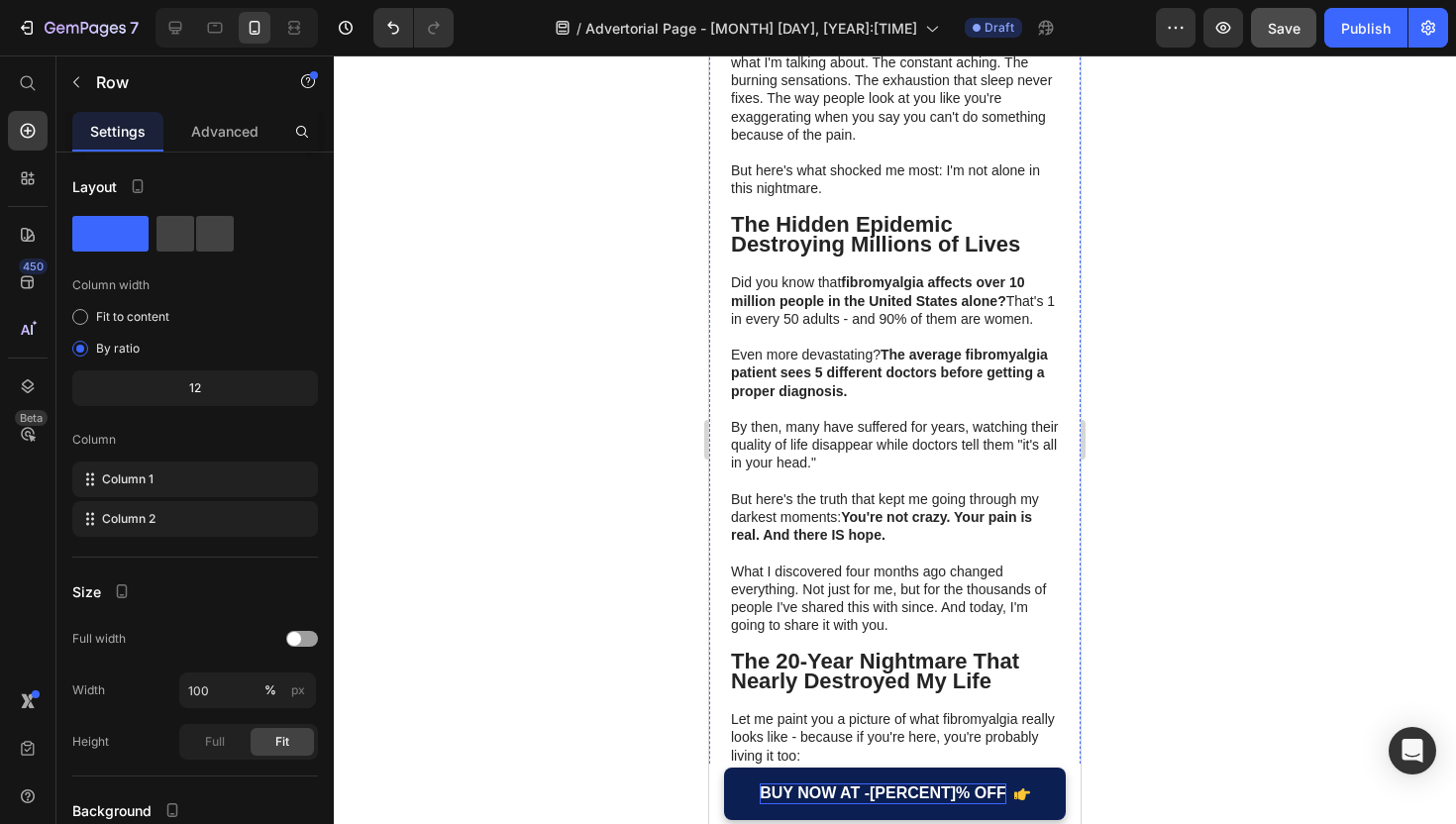 scroll, scrollTop: 942, scrollLeft: 0, axis: vertical 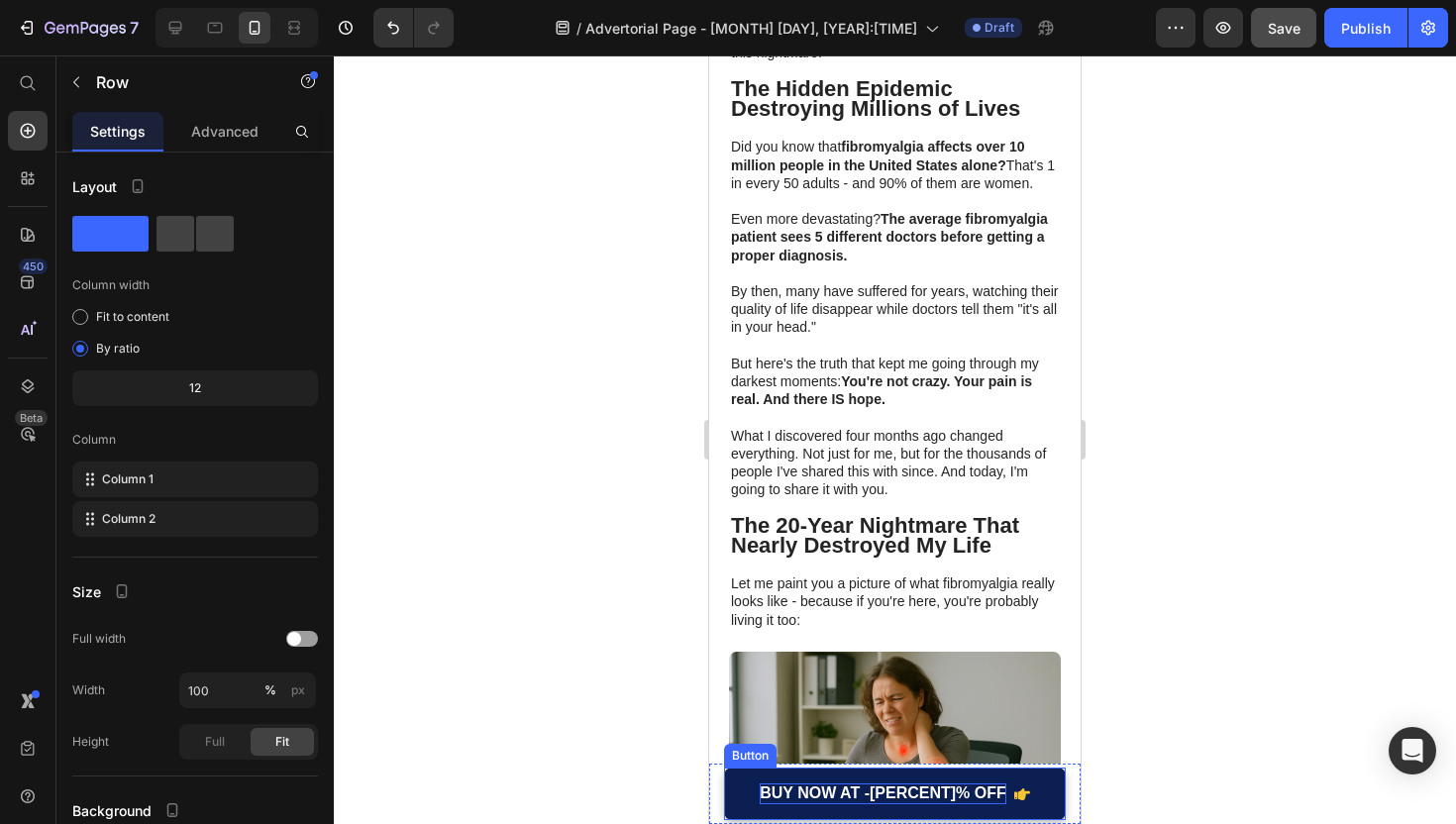 click on "BUY NOW AT -[PERCENT]% OFF" at bounding box center (894, 793) 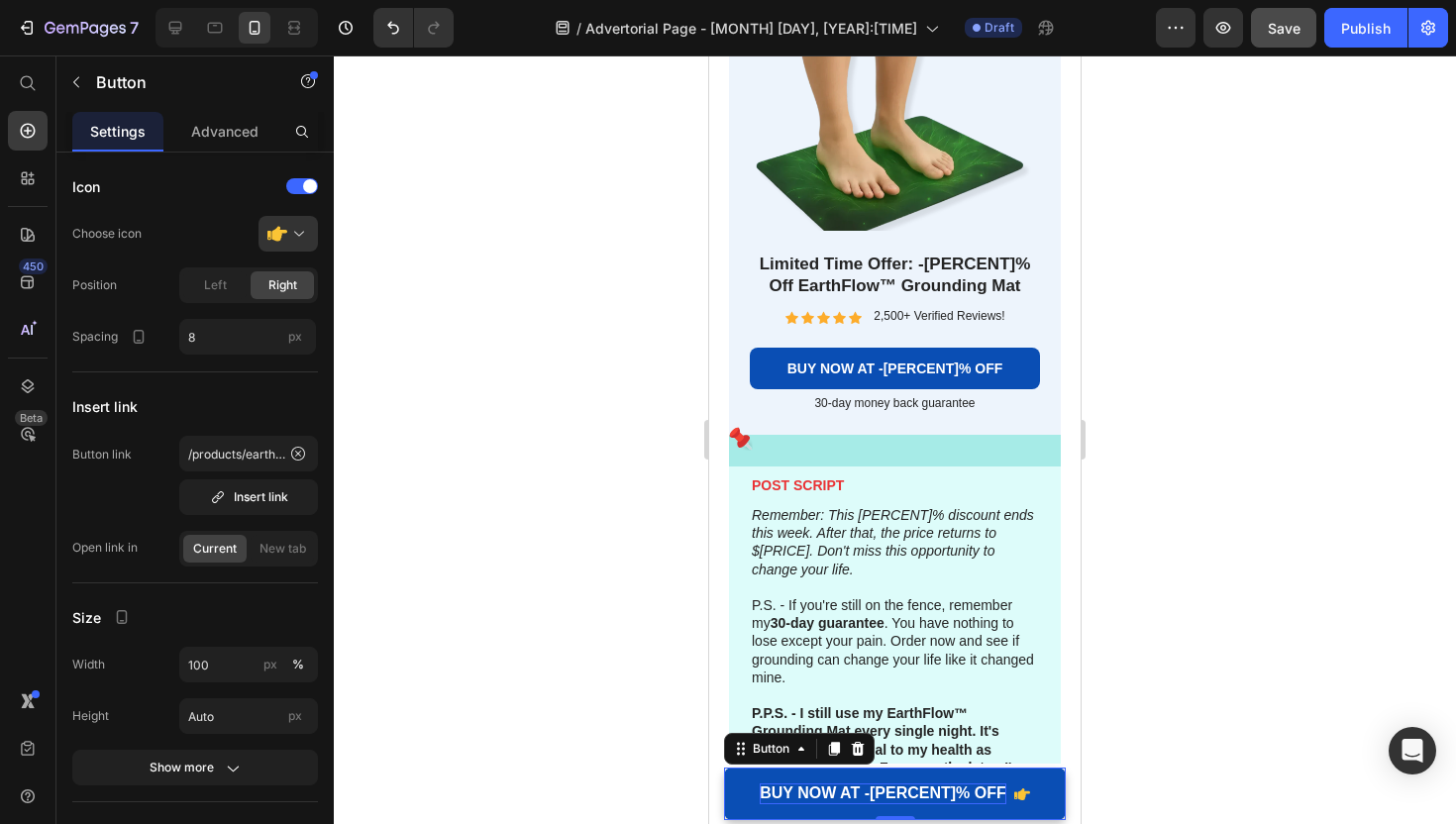 scroll, scrollTop: 10477, scrollLeft: 0, axis: vertical 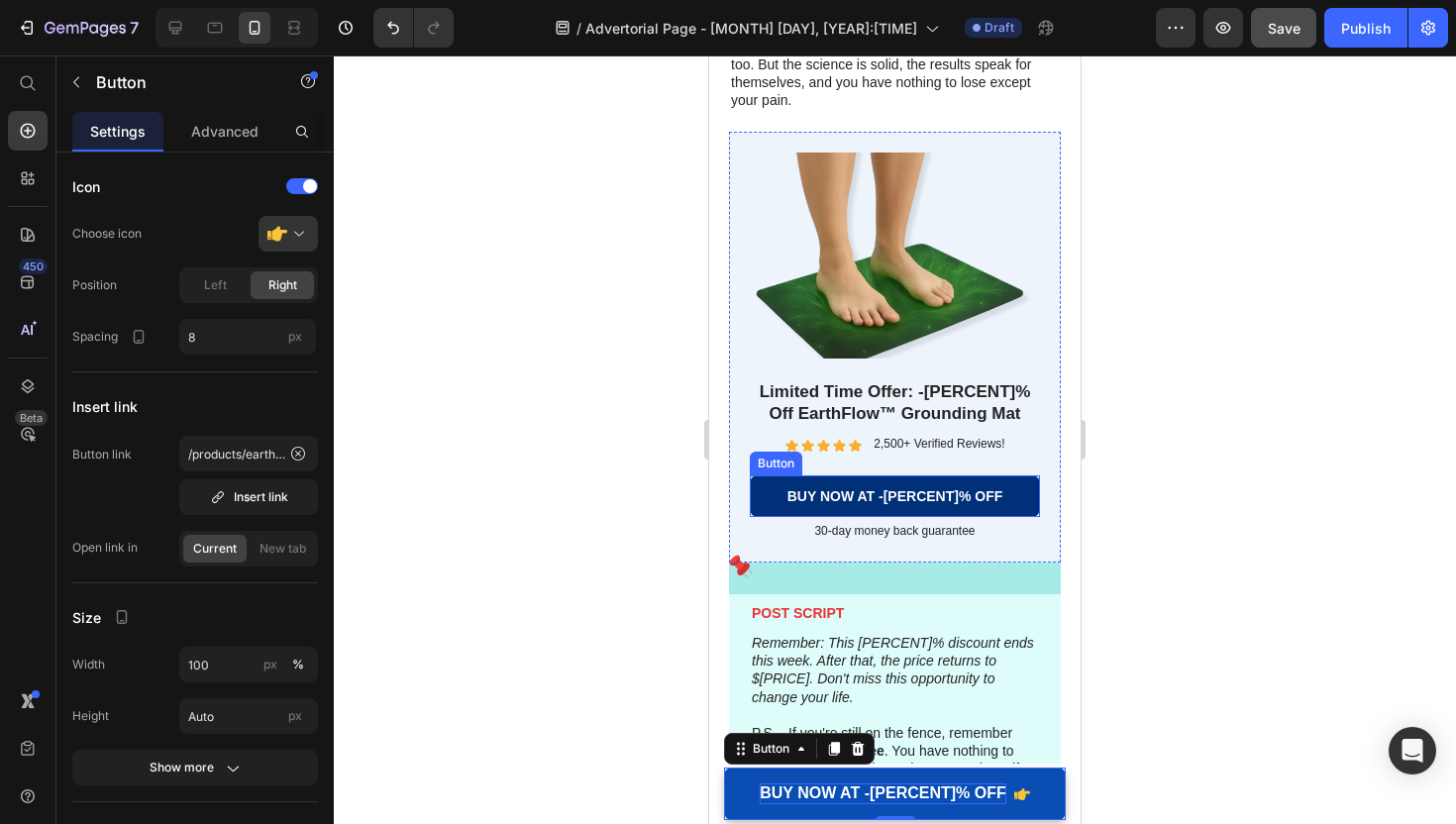 click on "BUY NOW AT -[PERCENT]% OFF" at bounding box center [894, 496] 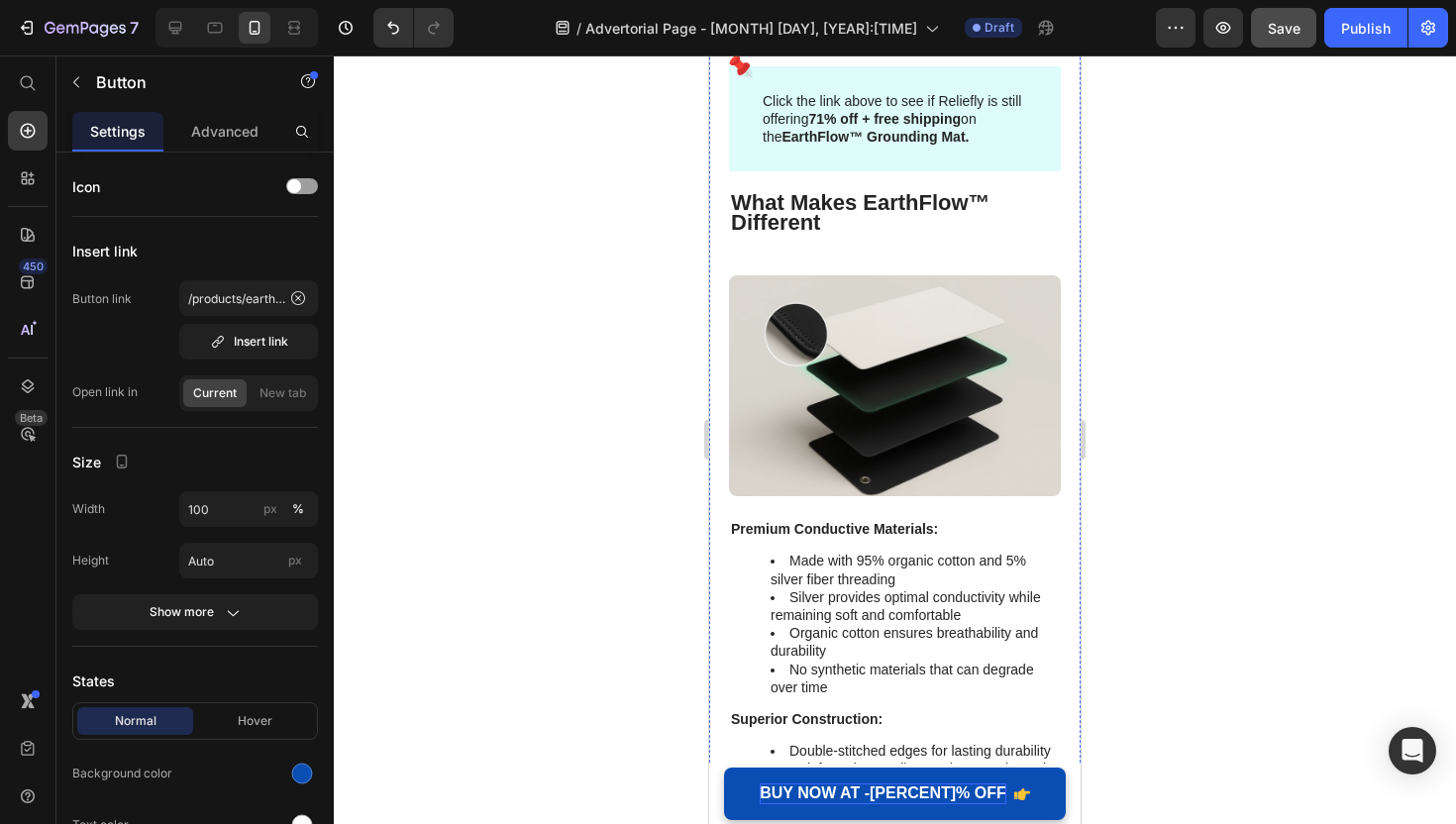 scroll, scrollTop: 7293, scrollLeft: 0, axis: vertical 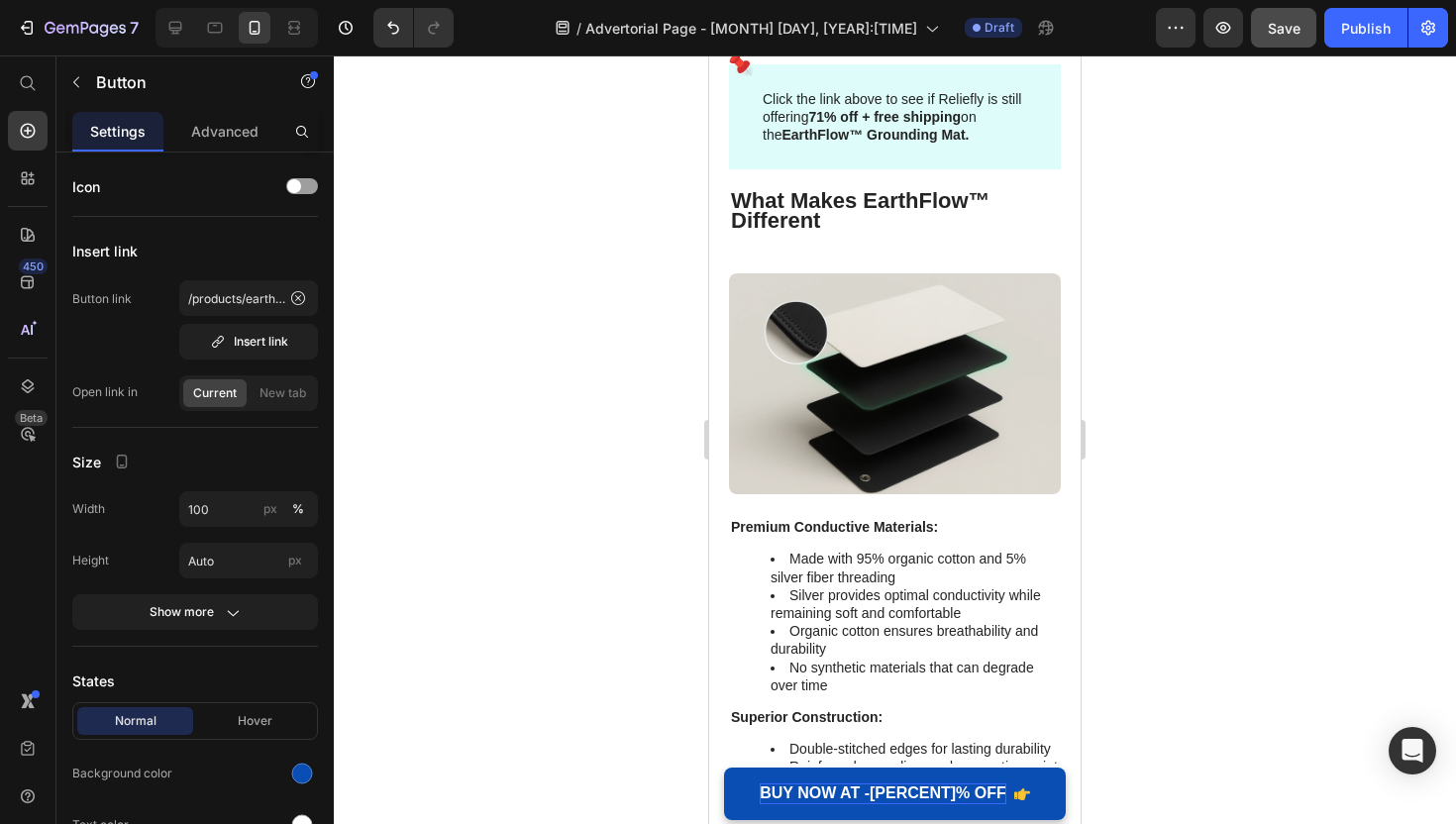 click on "BUY NOW AT -[PERCENT]% OFF" at bounding box center [894, -23] 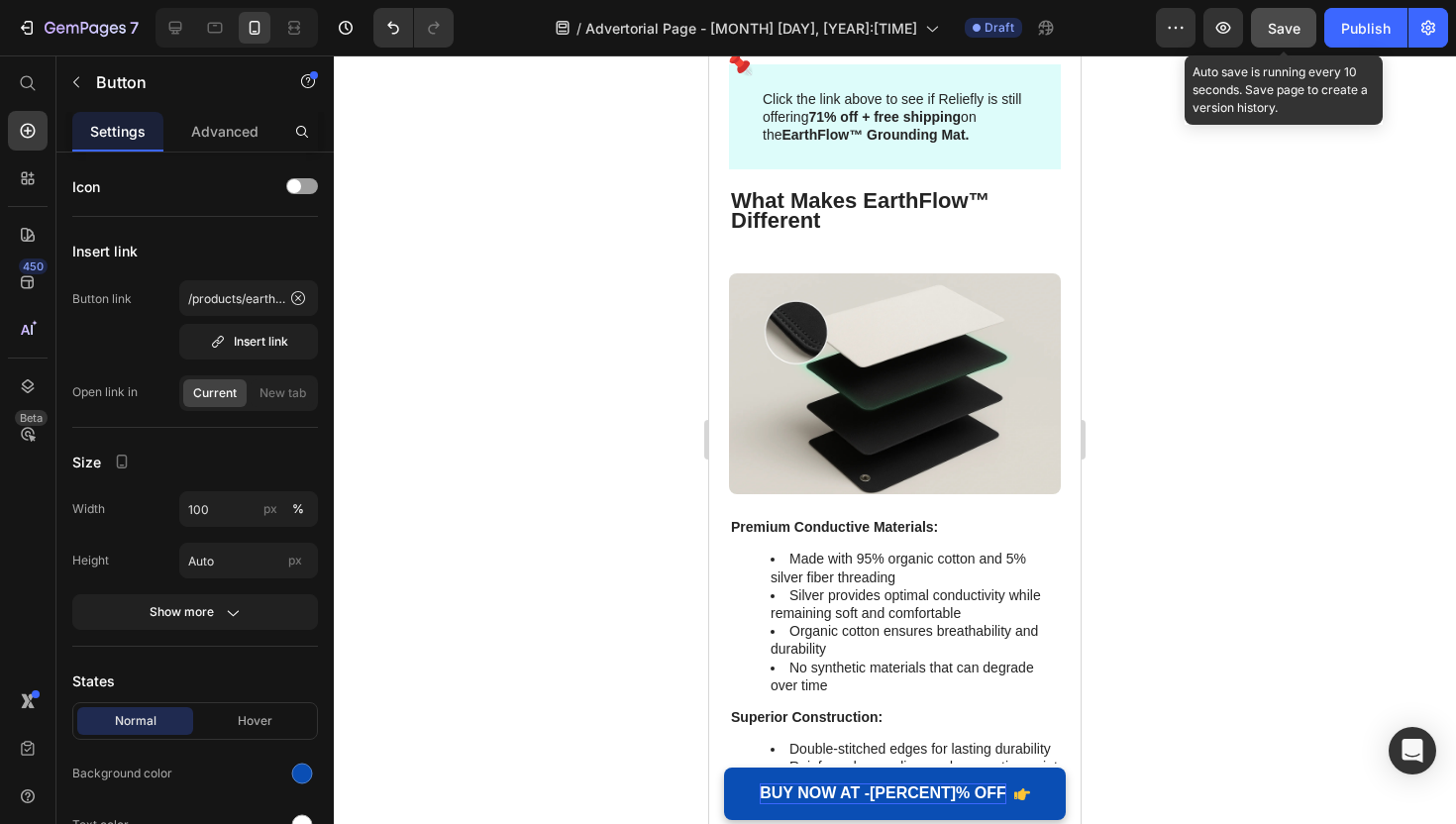 click on "Save" at bounding box center (1284, 28) 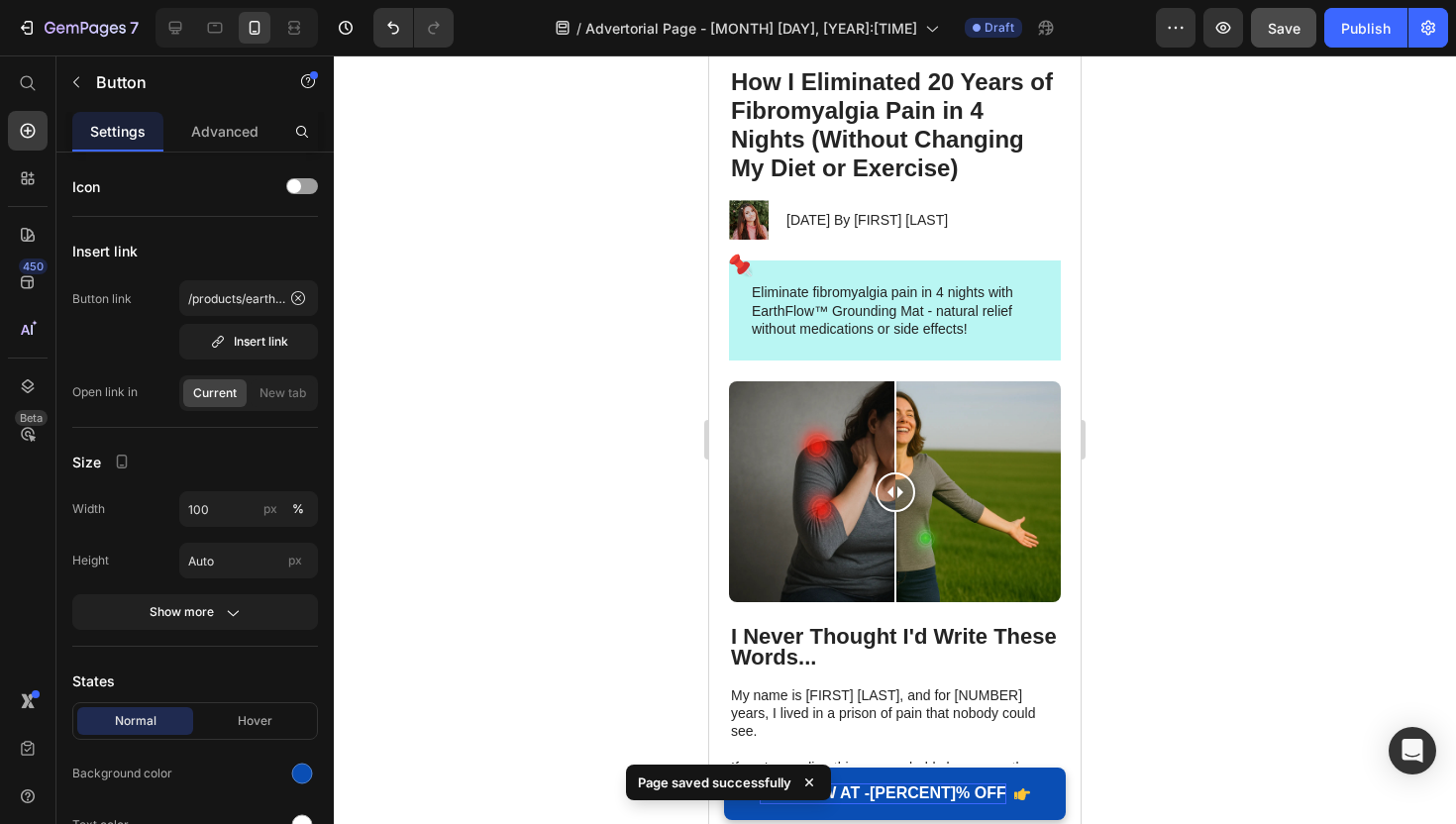 scroll, scrollTop: 0, scrollLeft: 0, axis: both 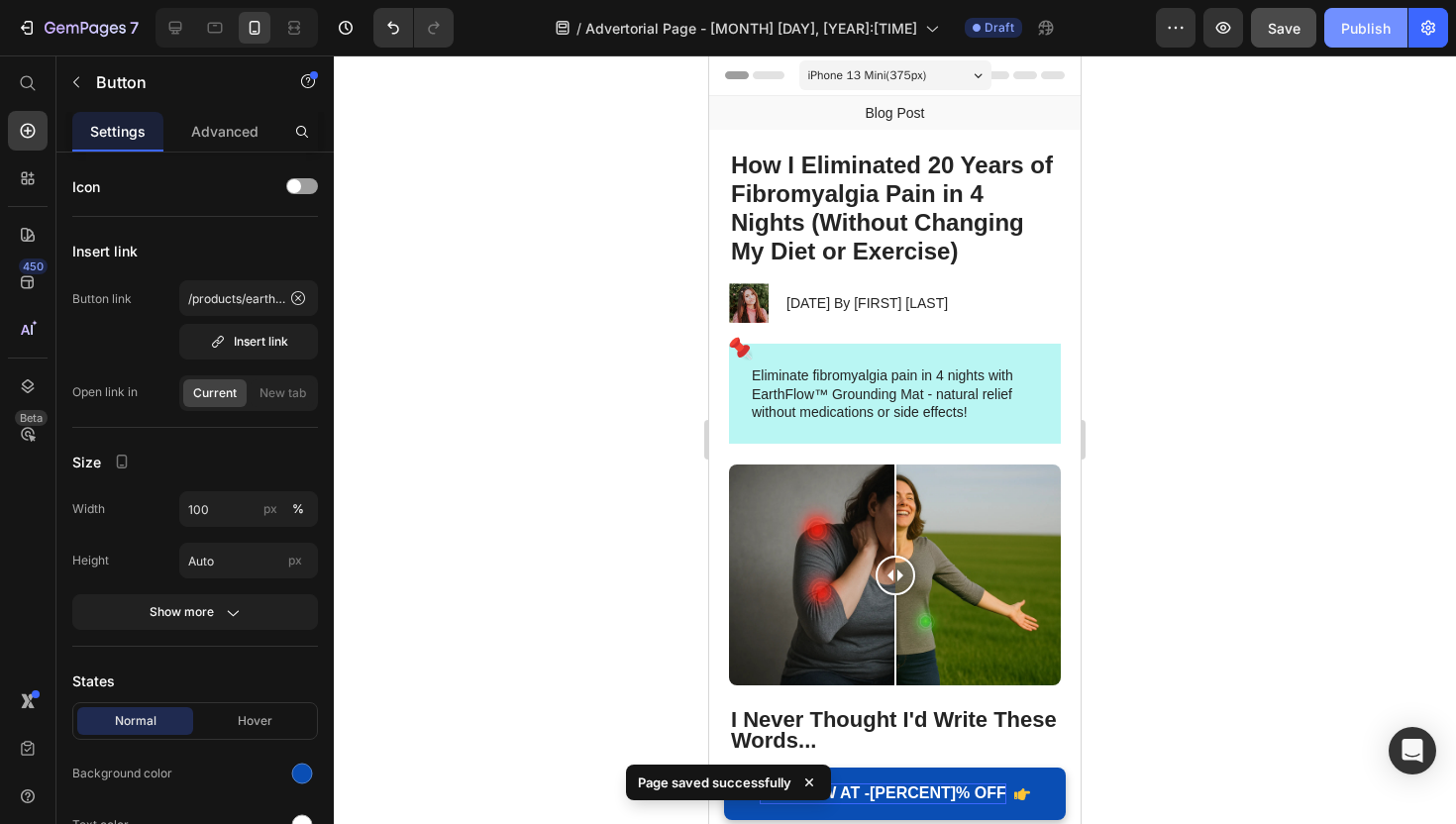 click on "Publish" at bounding box center [1366, 28] 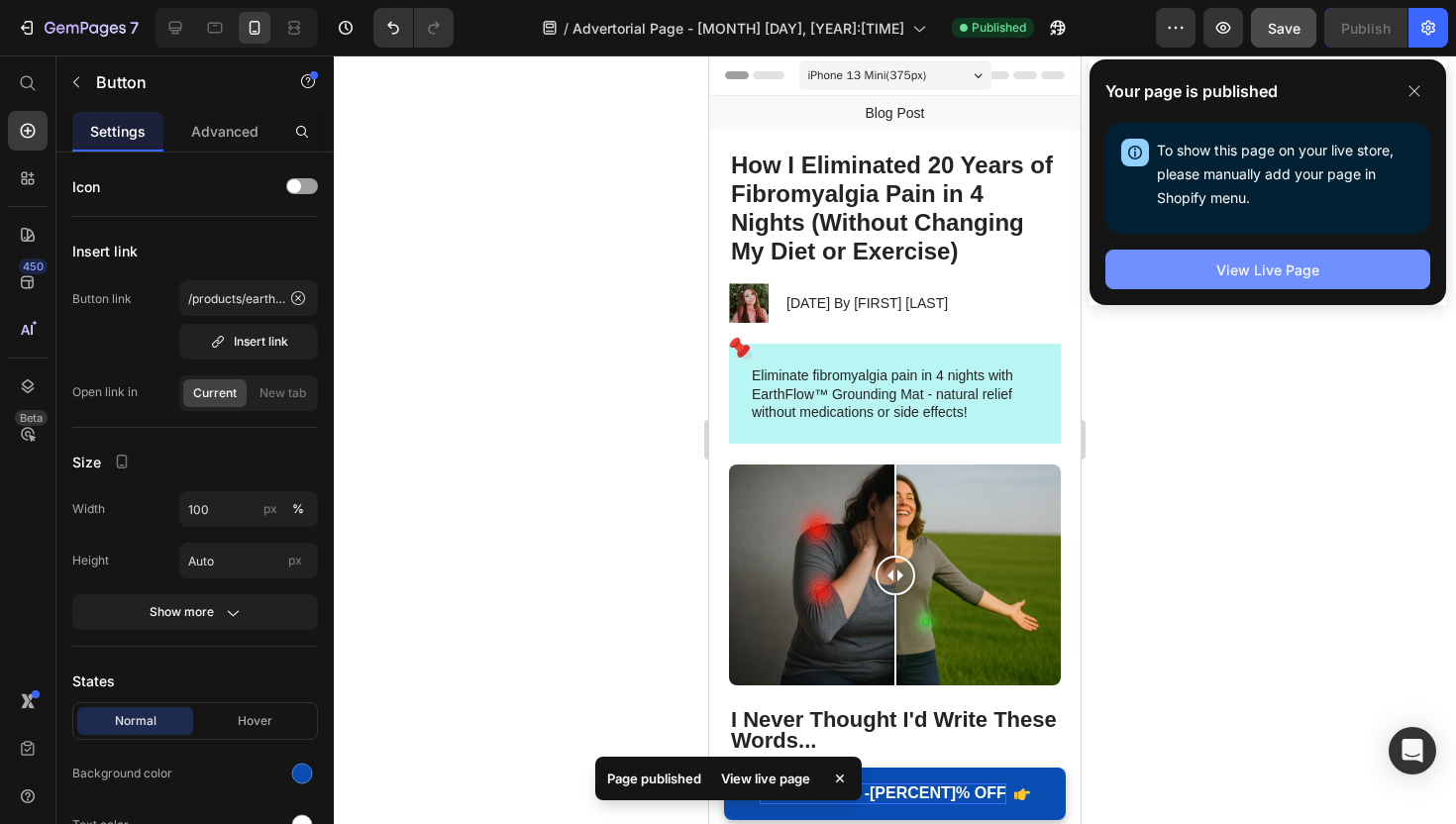 click on "View Live Page" at bounding box center [1268, 269] 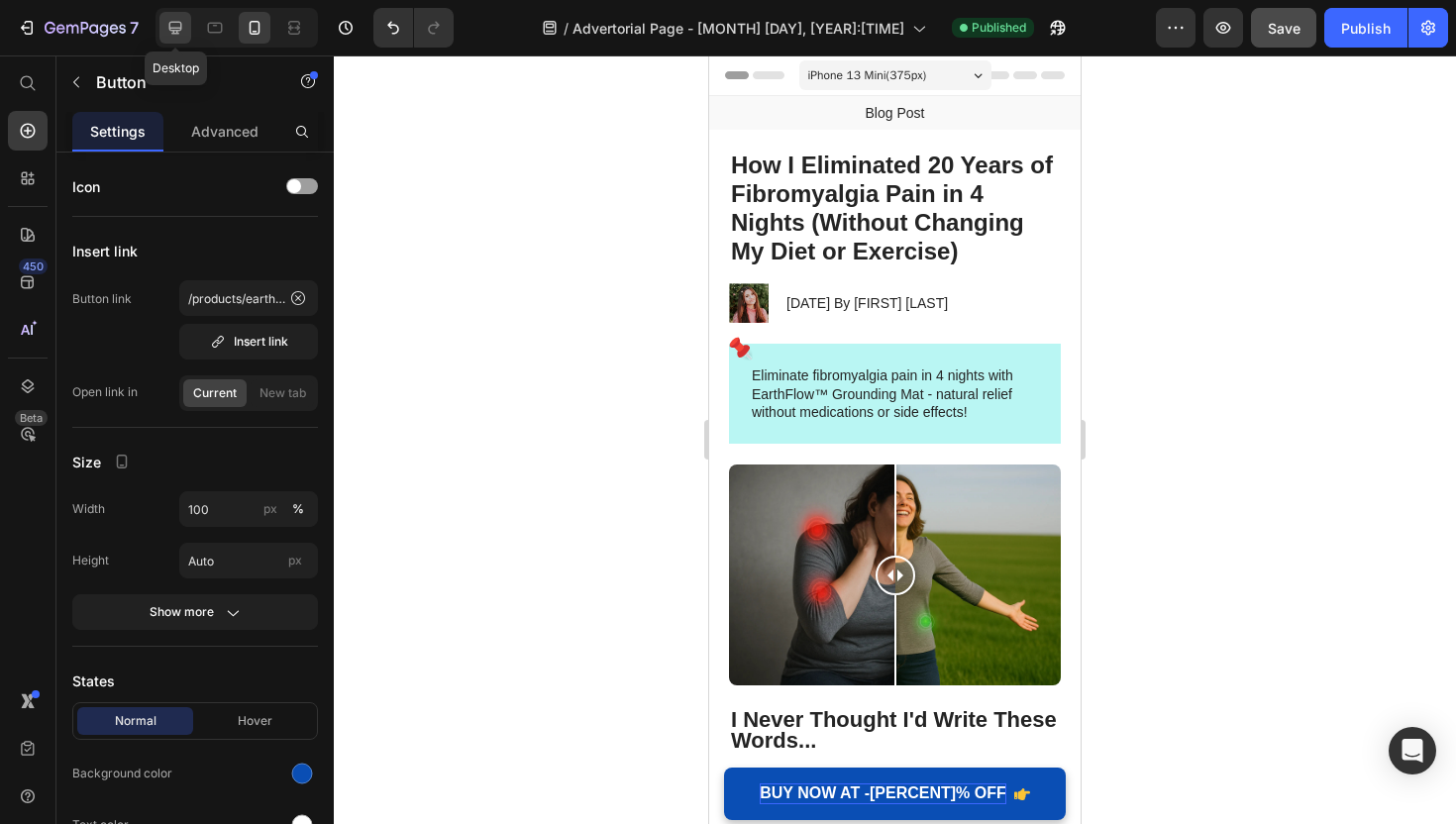 click 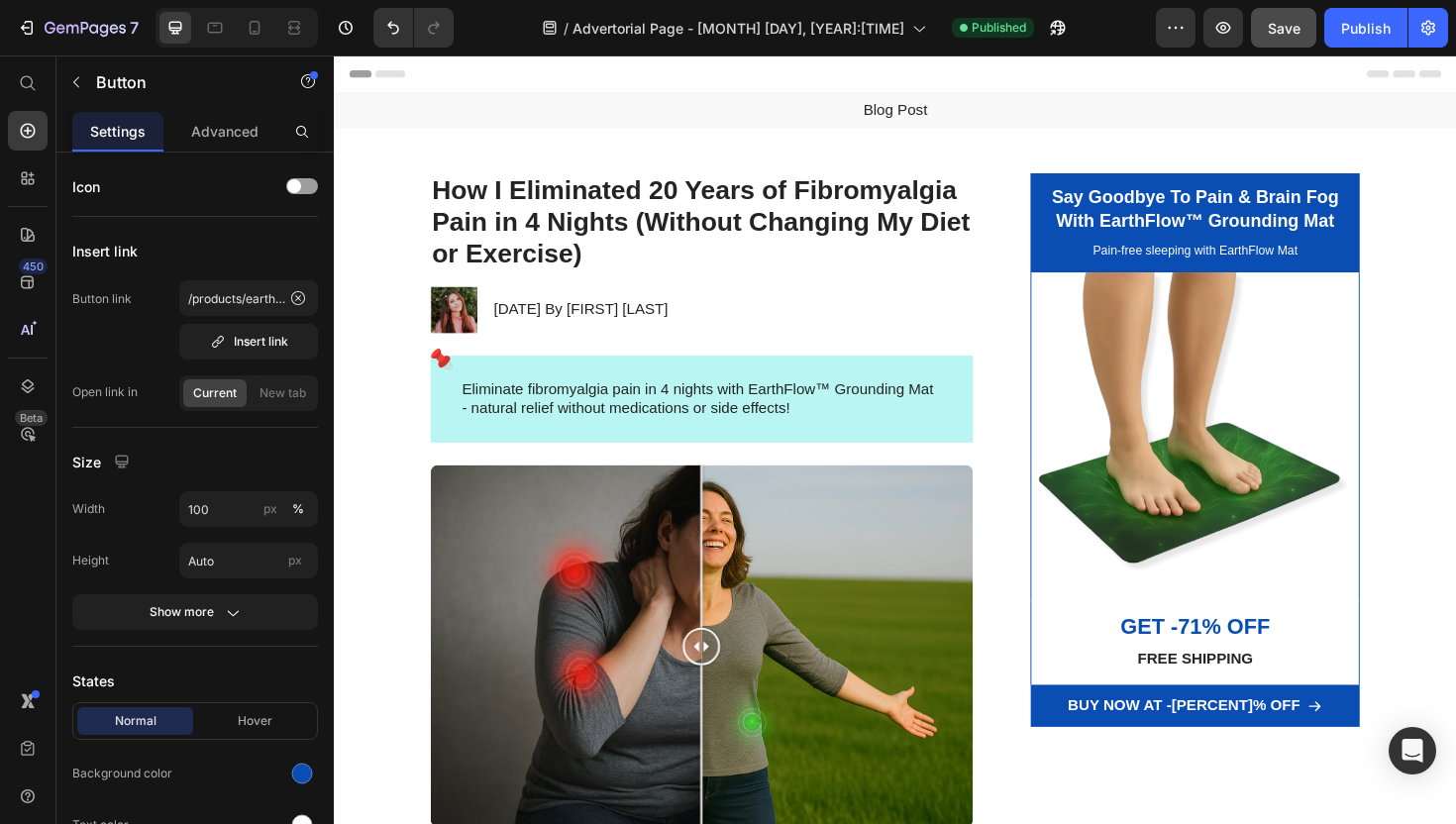 click on "Header" at bounding box center [379, 75] 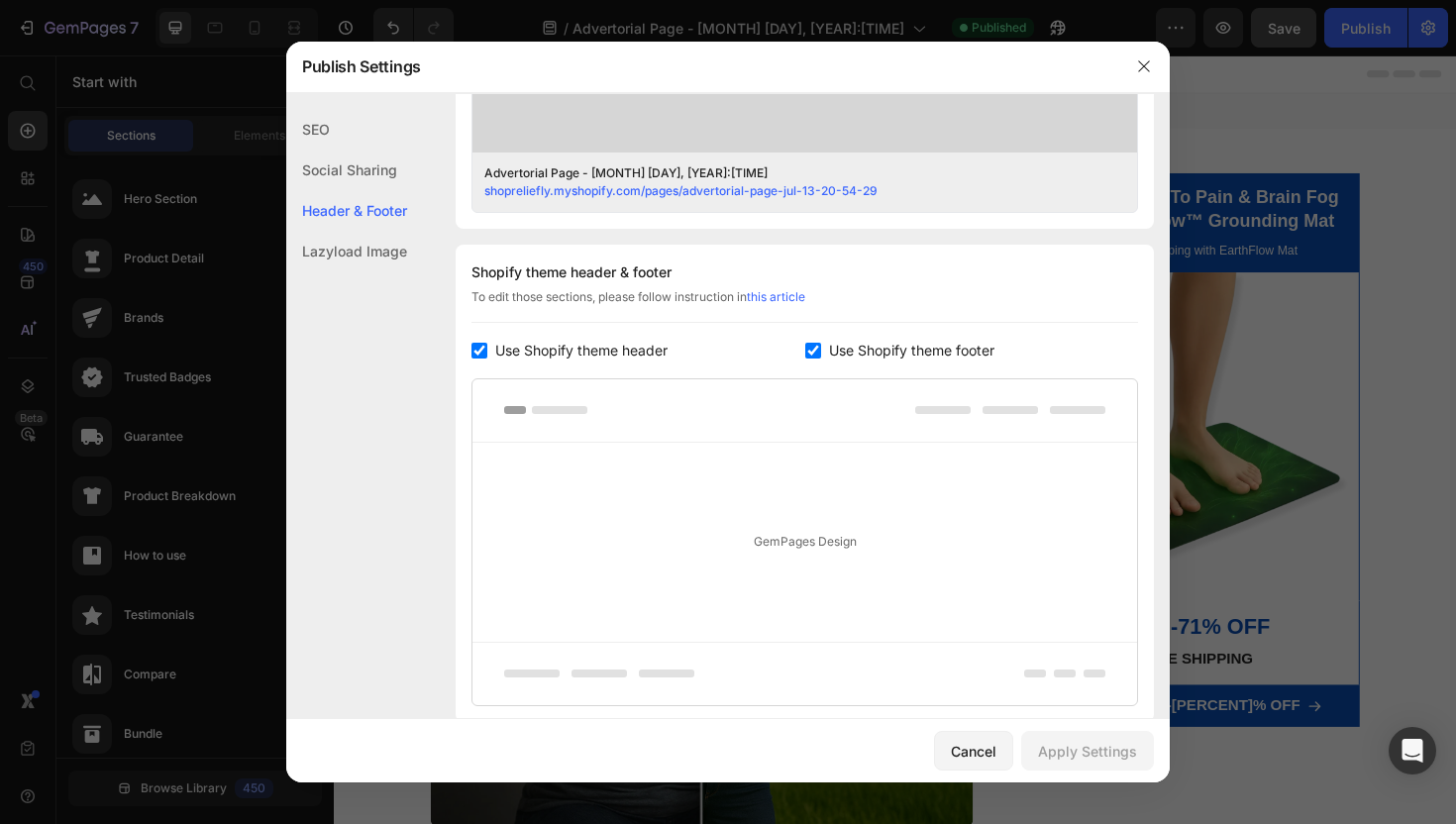 scroll, scrollTop: 928, scrollLeft: 0, axis: vertical 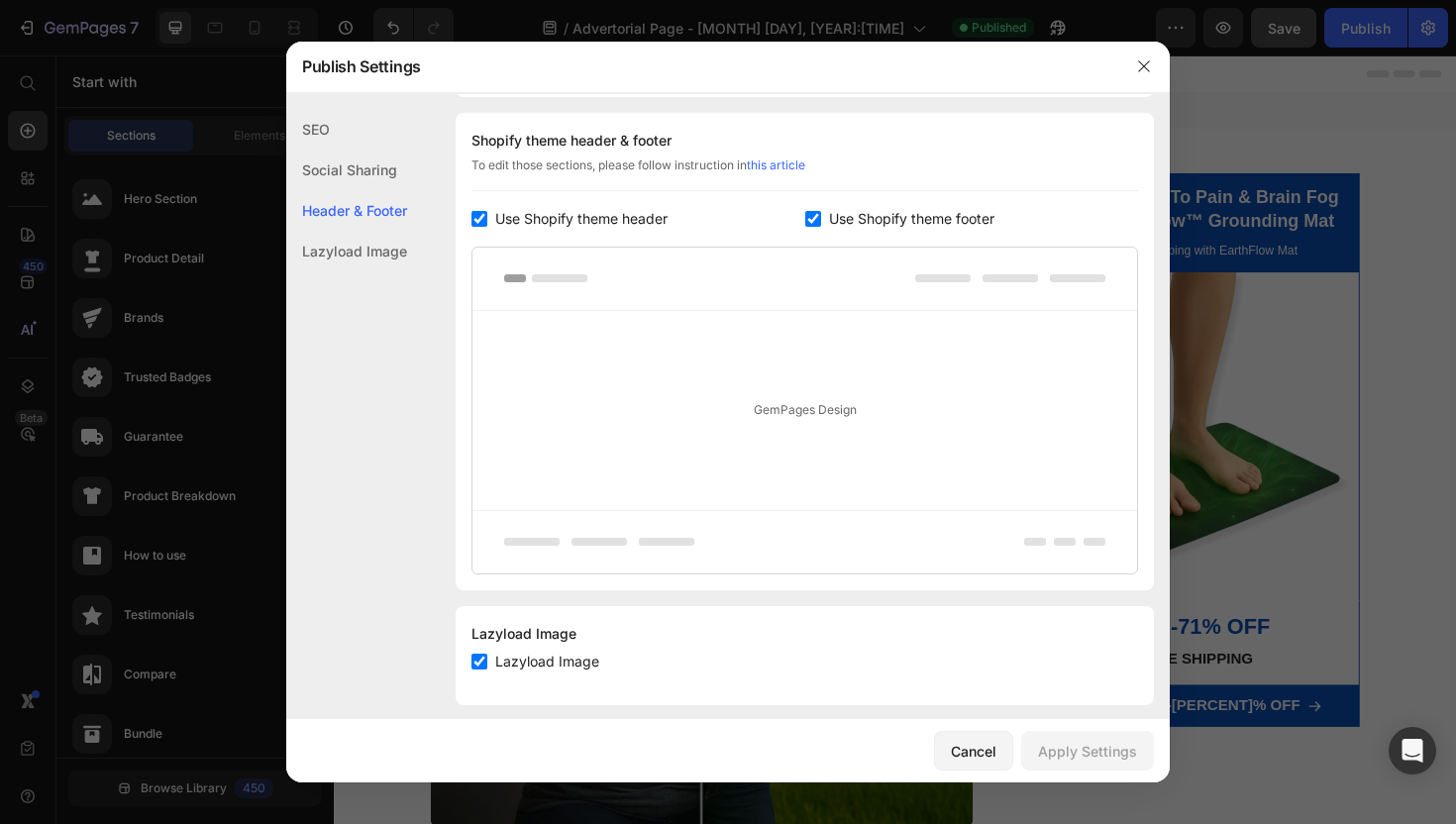 click on "Use Shopify theme header" at bounding box center [581, 219] 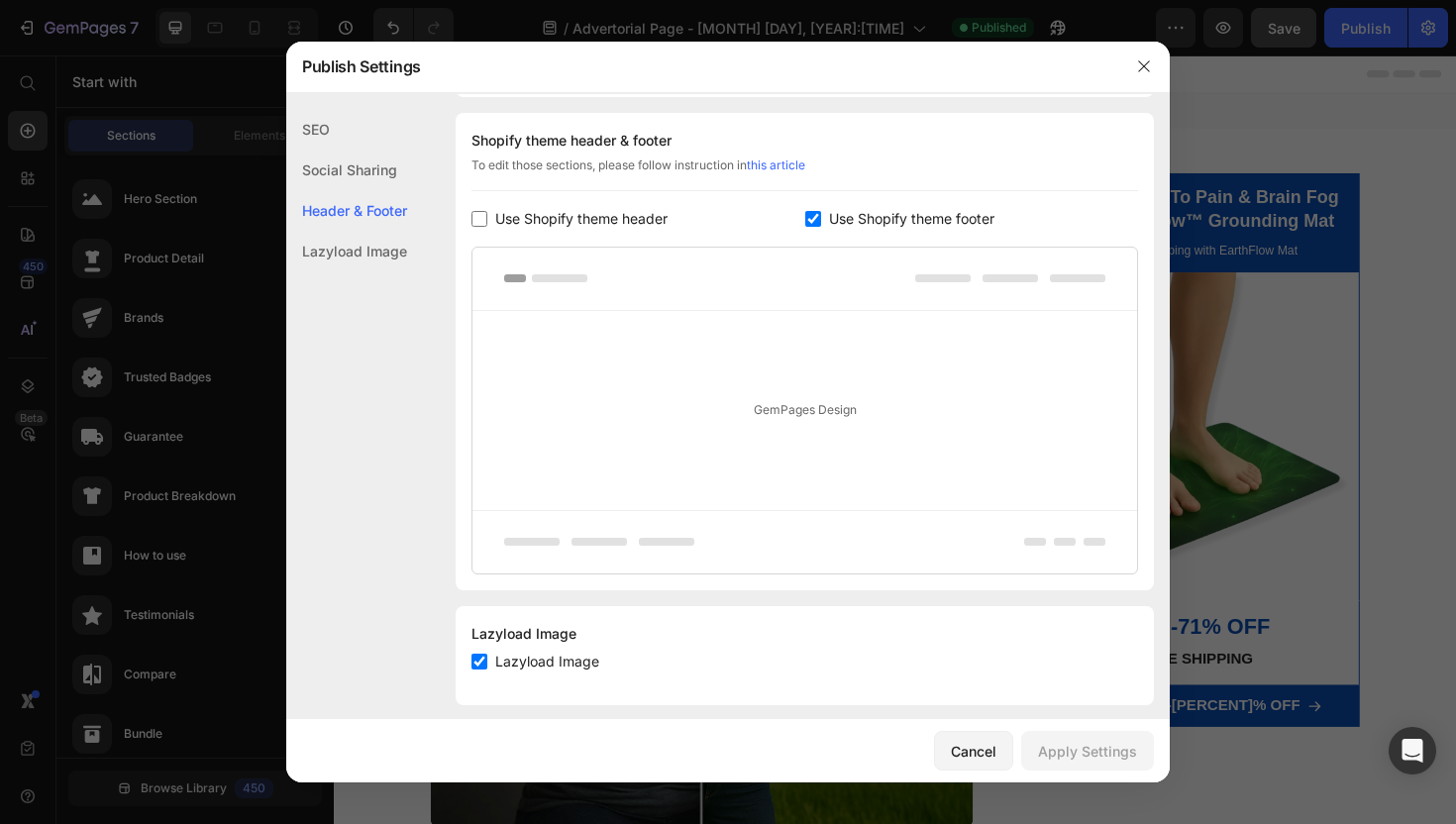checkbox on "false" 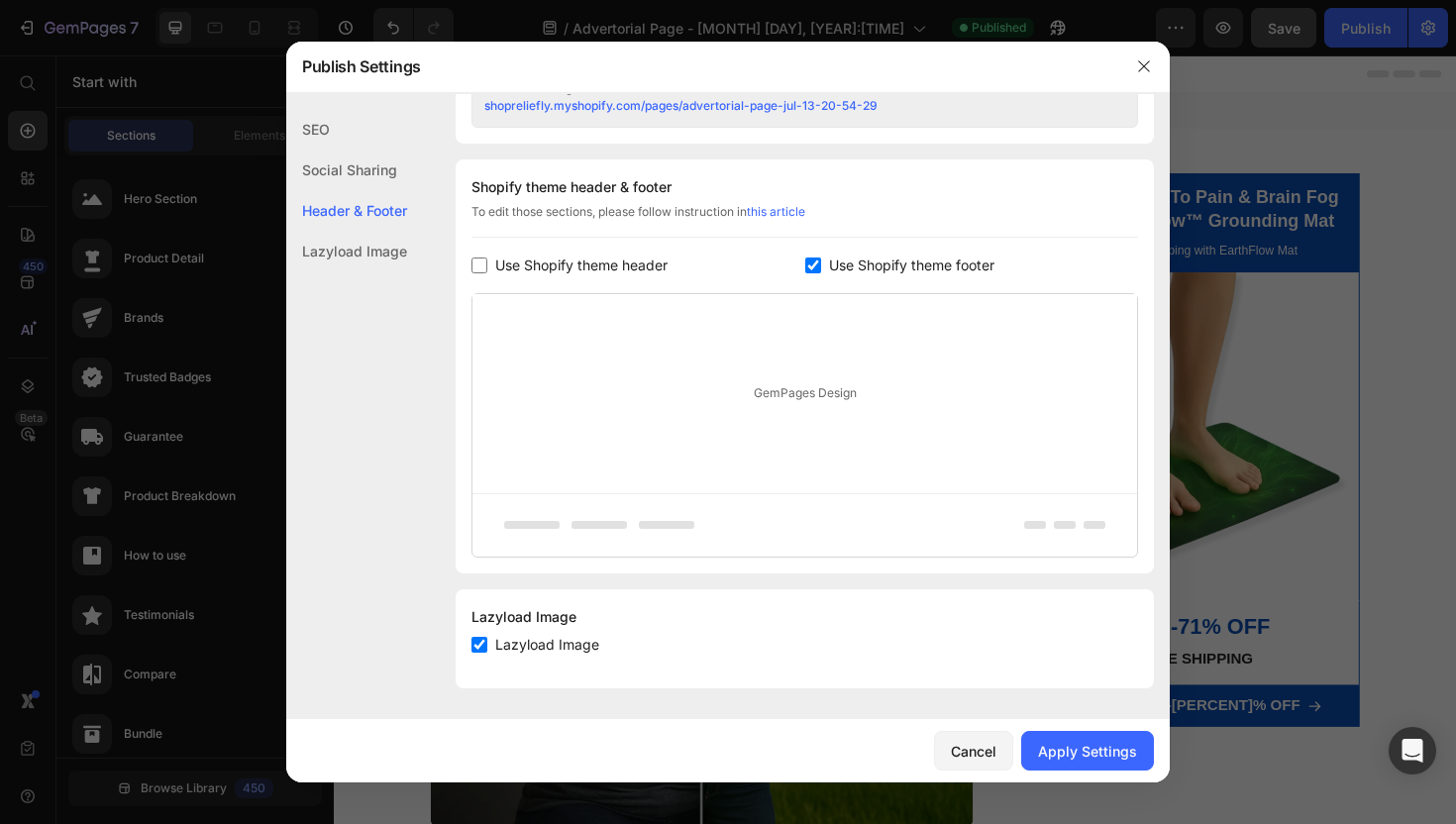 click on "Use Shopify theme footer" at bounding box center [911, 265] 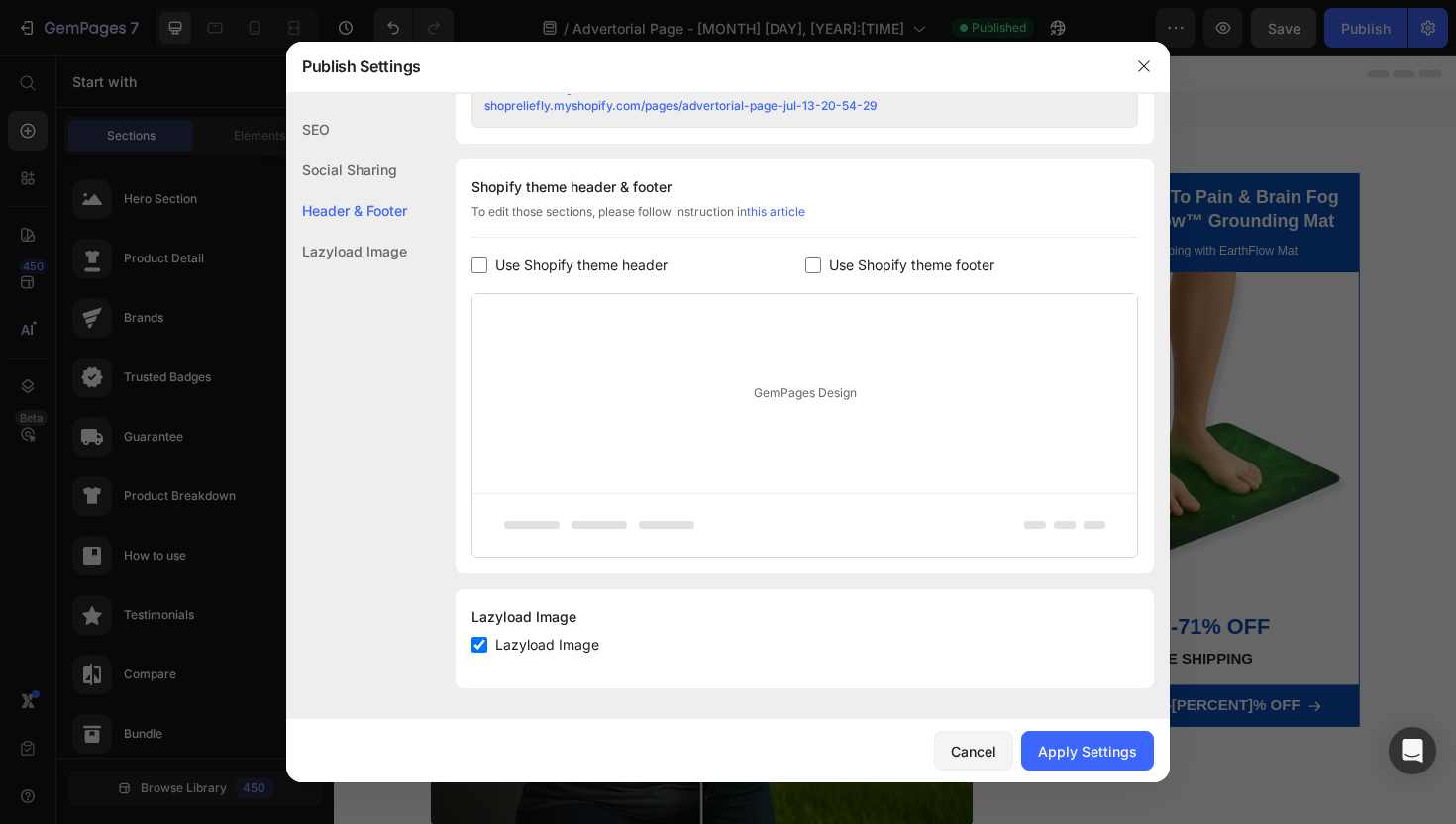checkbox on "false" 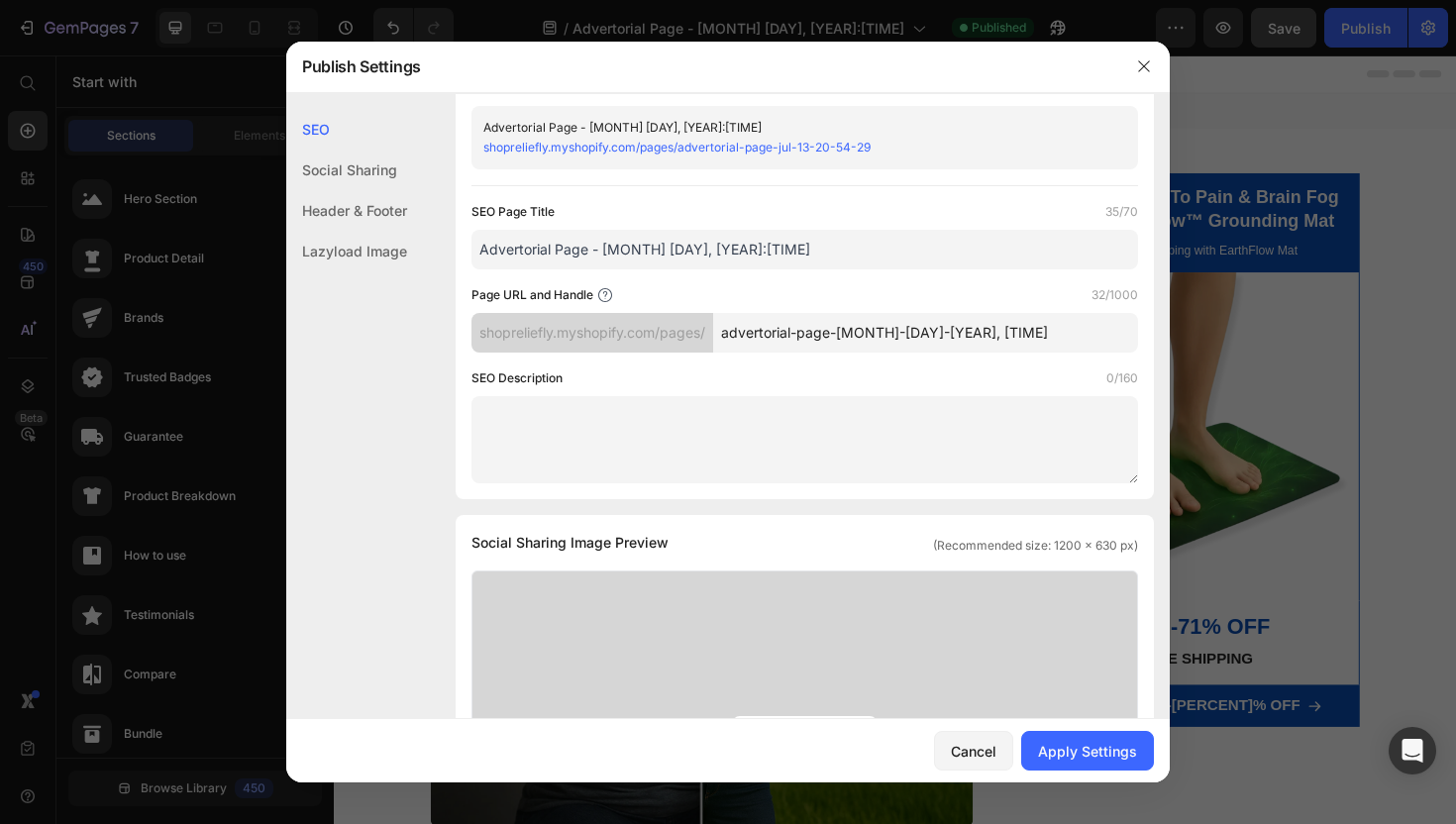 scroll, scrollTop: 0, scrollLeft: 0, axis: both 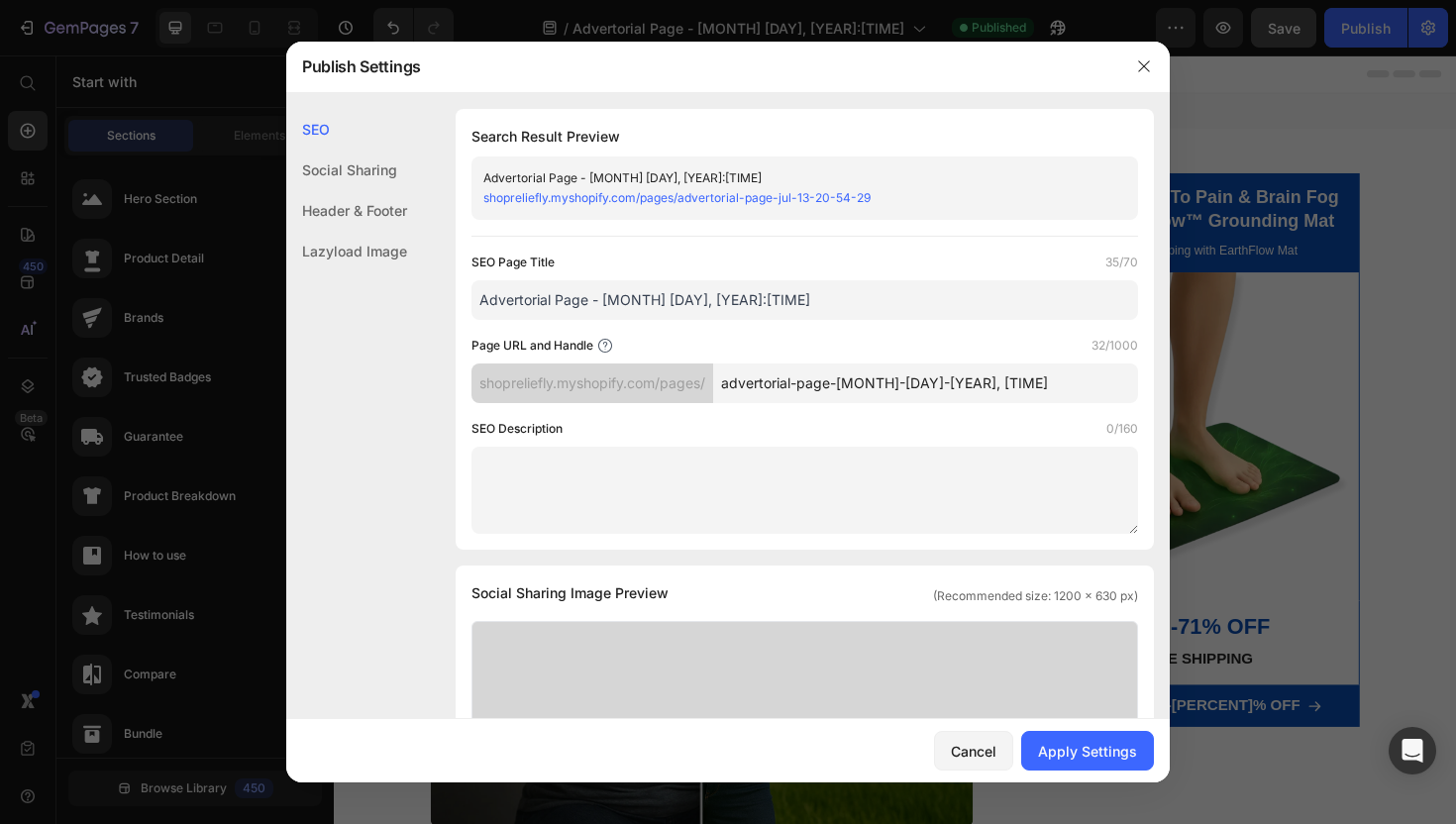 click on "advertorial-page-[MONTH]-[DAY]-[YEAR], [TIME]" at bounding box center [925, 383] 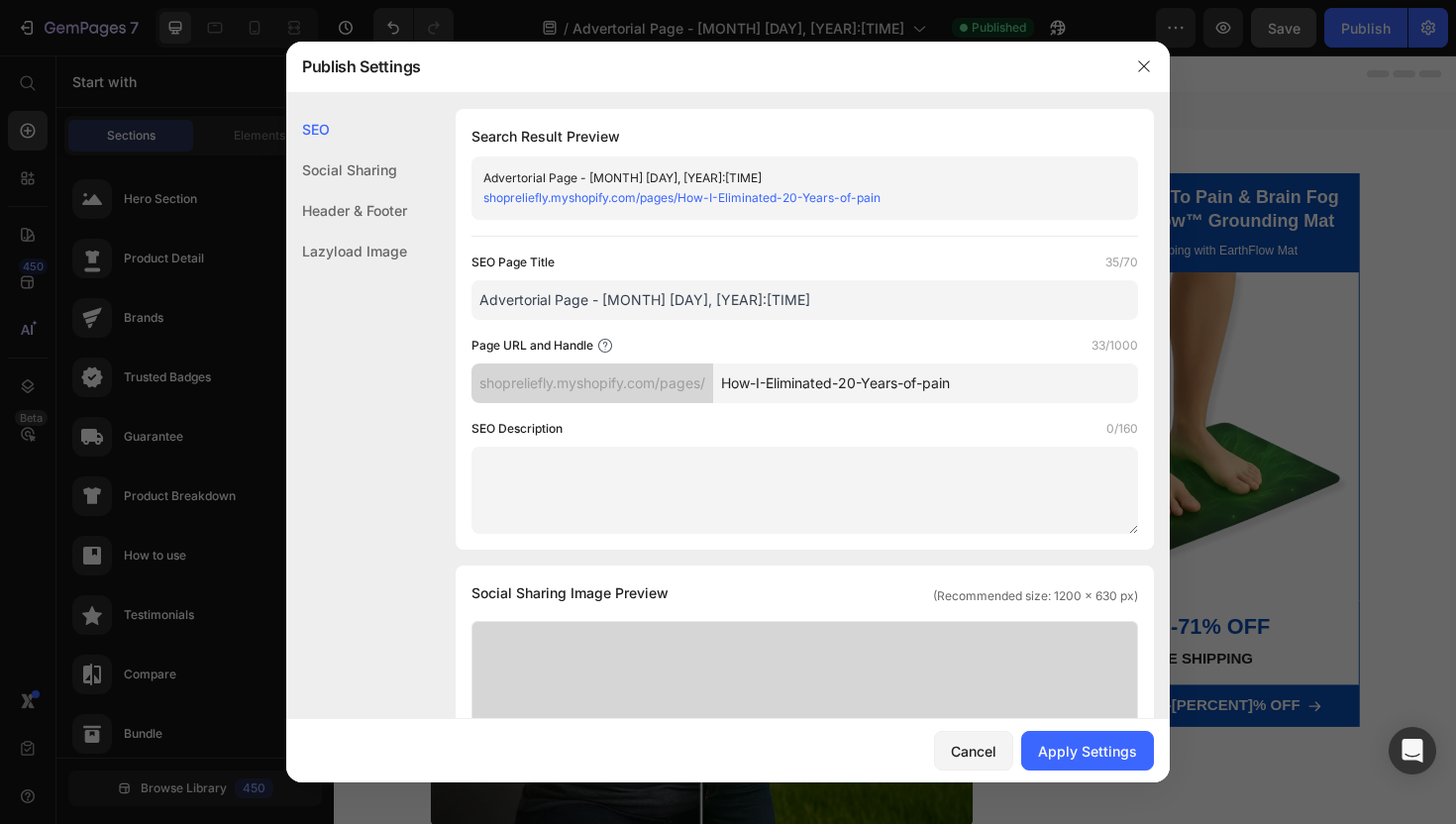 type on "How-I-Eliminated-20-Years-of-pain" 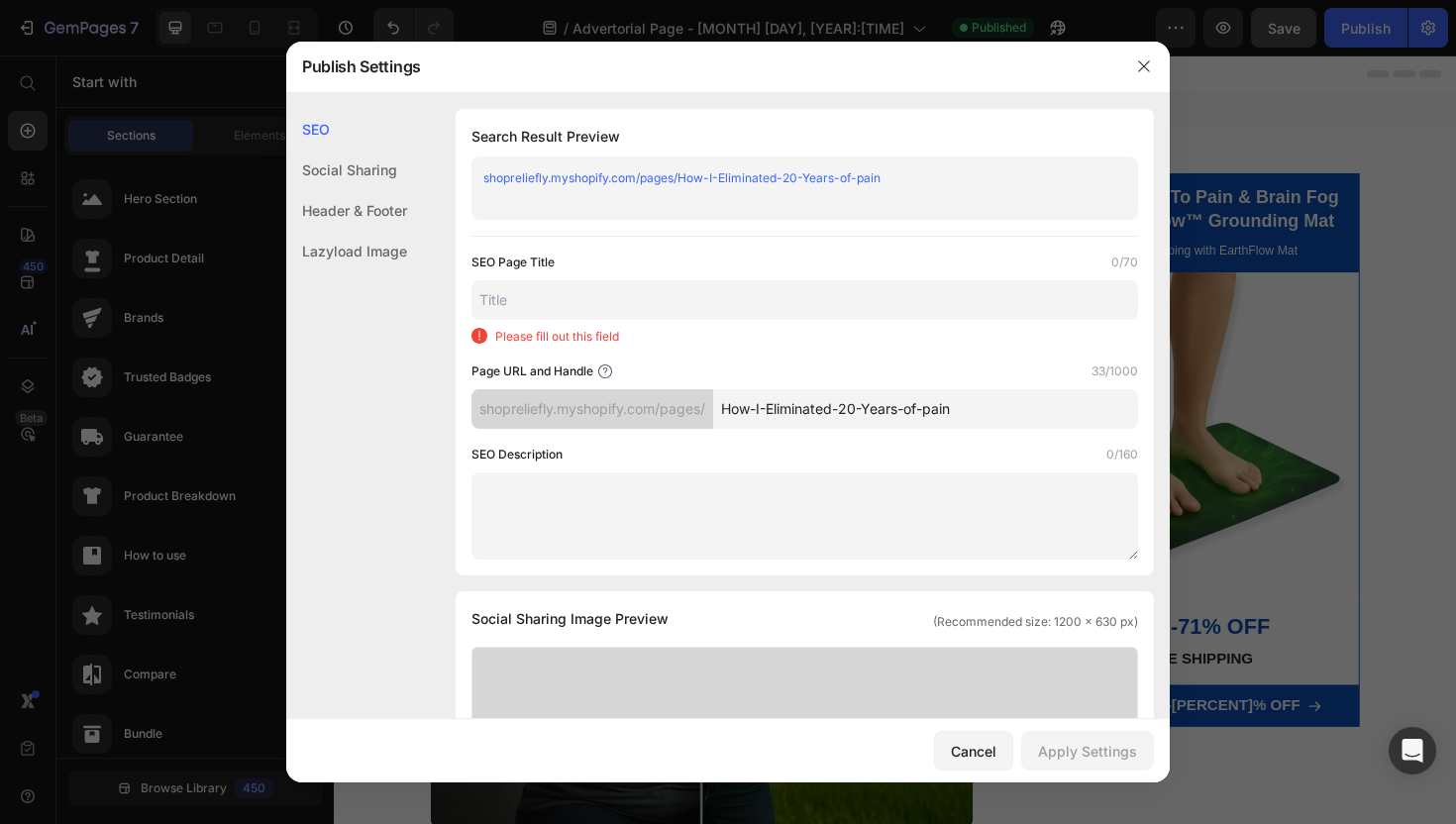 paste on "How I Eliminated 20 Years of Fibromyalgia Pain in 4 Nights (Without Changing My Diet or Exercise)" 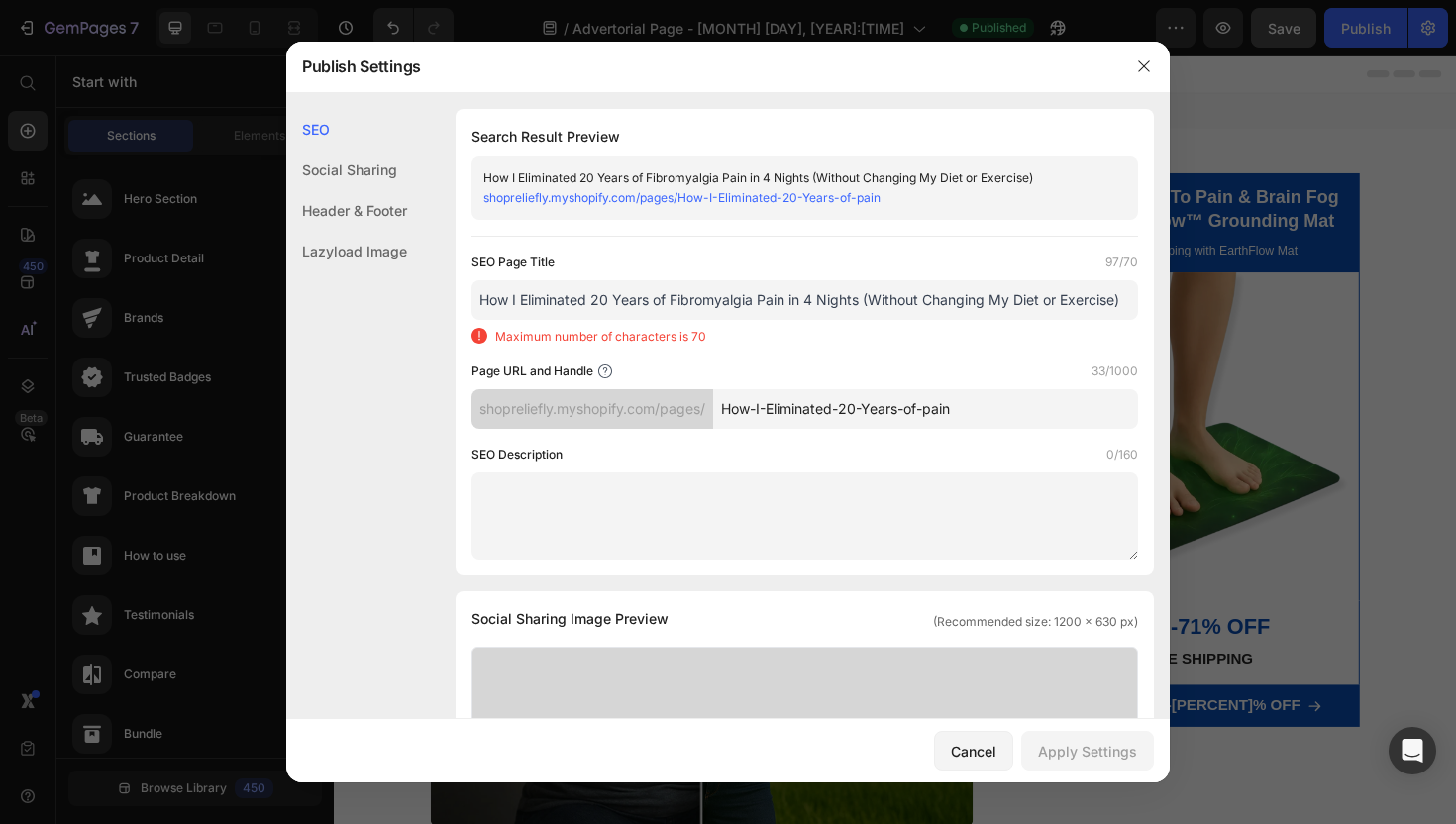 click at bounding box center (804, 516) 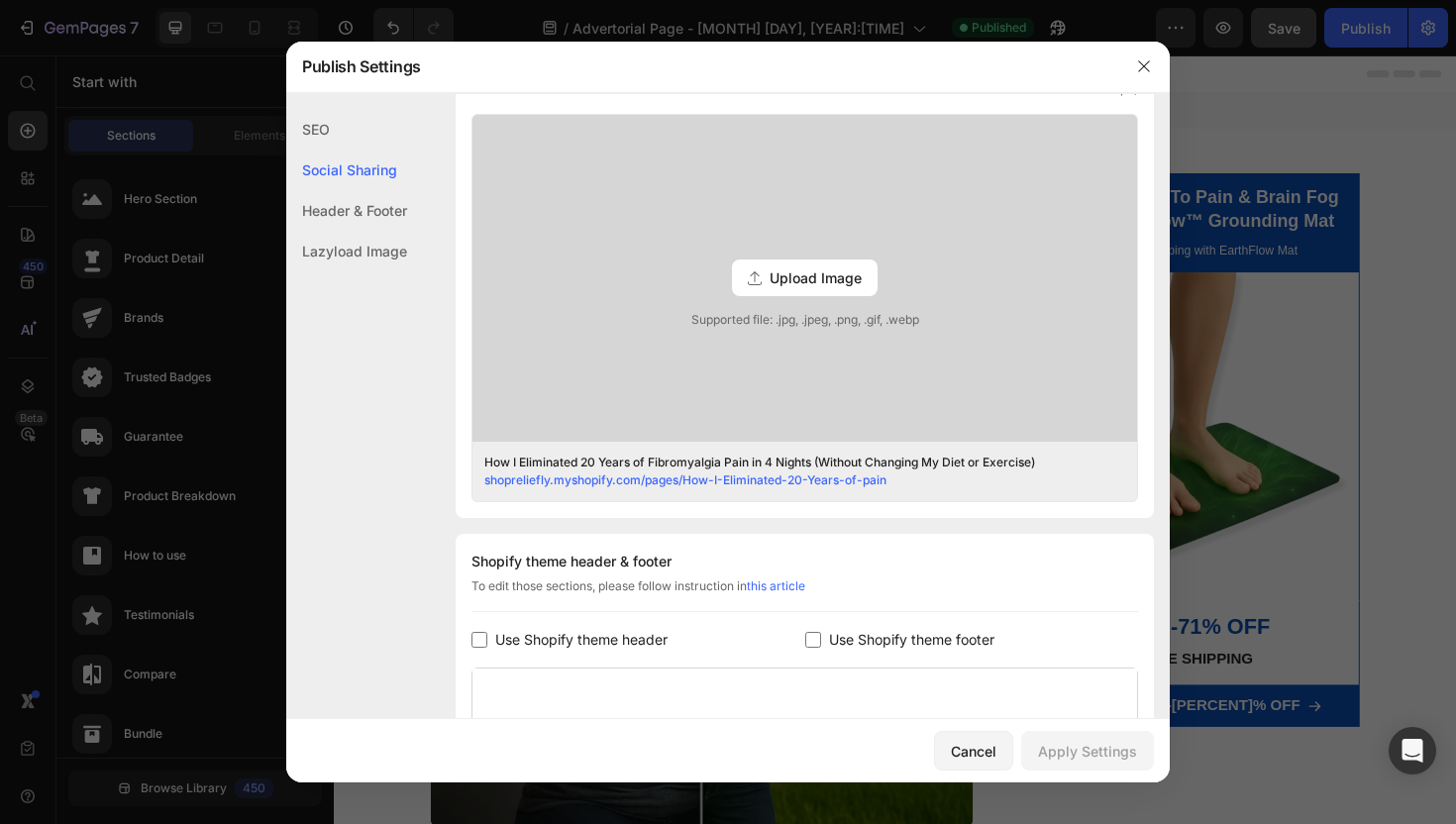 scroll, scrollTop: 548, scrollLeft: 0, axis: vertical 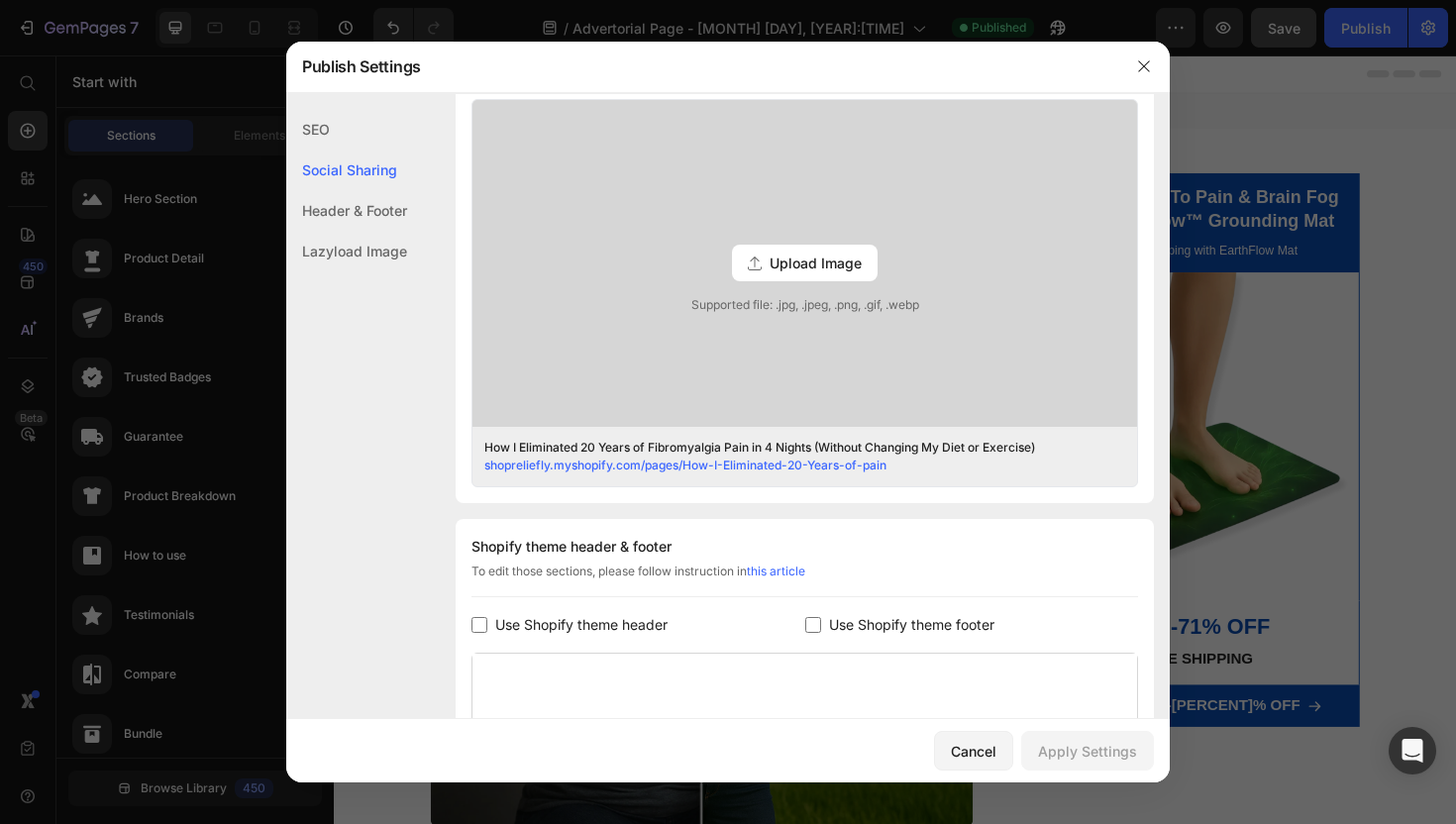 click on "Upload Image" at bounding box center (815, 262) 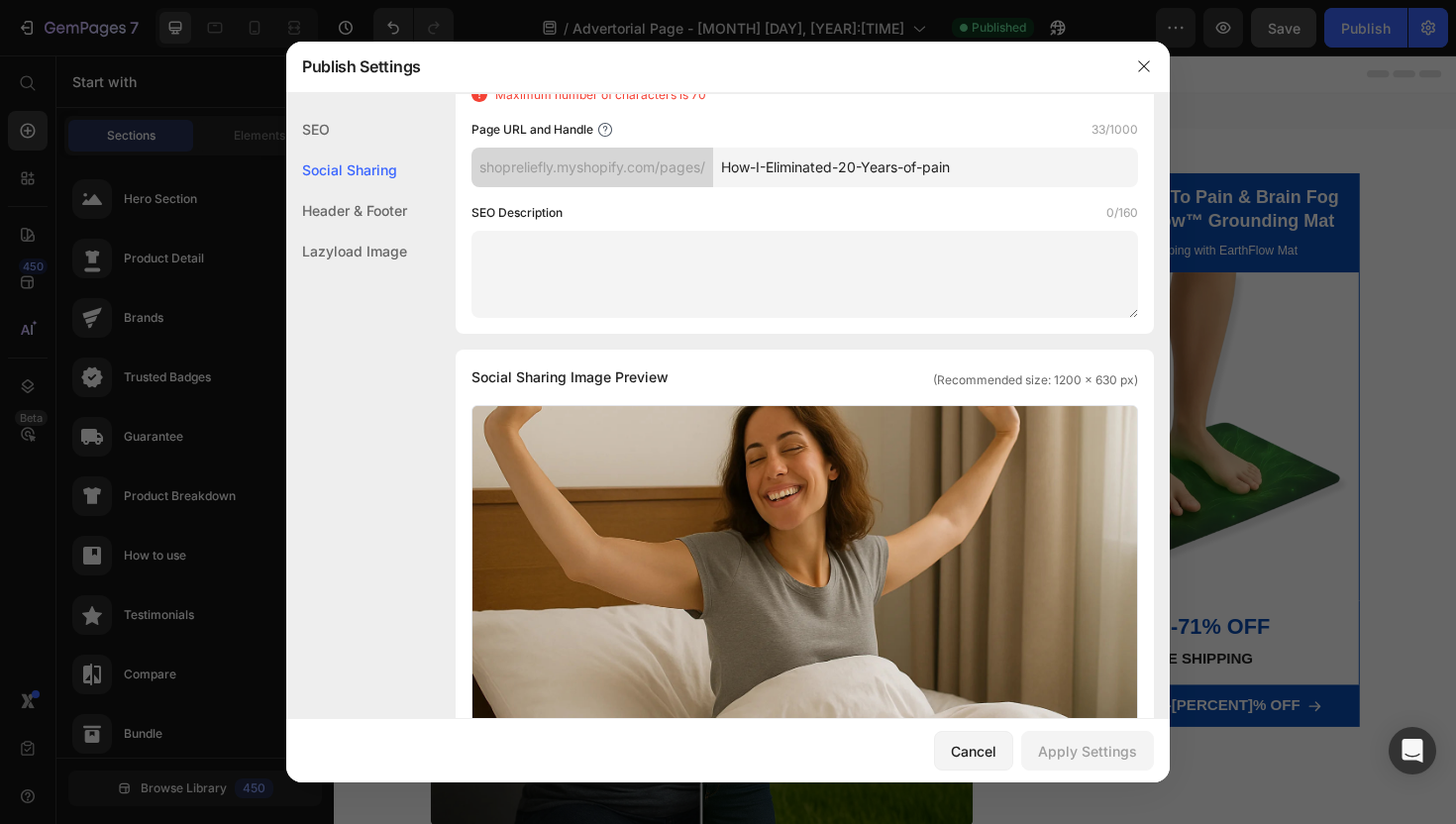 scroll, scrollTop: 0, scrollLeft: 0, axis: both 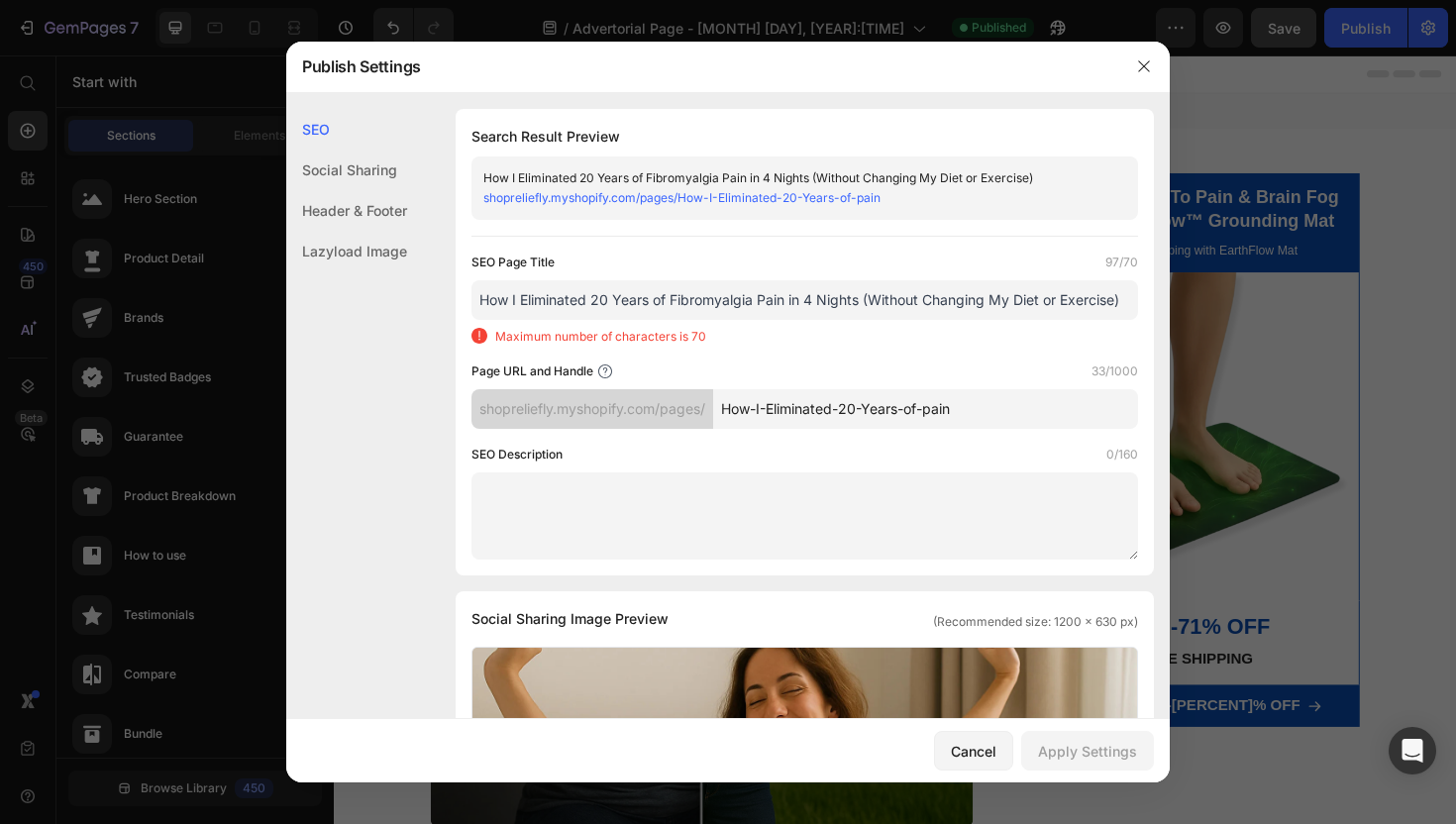 click on "How I Eliminated 20 Years of Fibromyalgia Pain in 4 Nights (Without Changing My Diet or Exercise)" at bounding box center [804, 300] 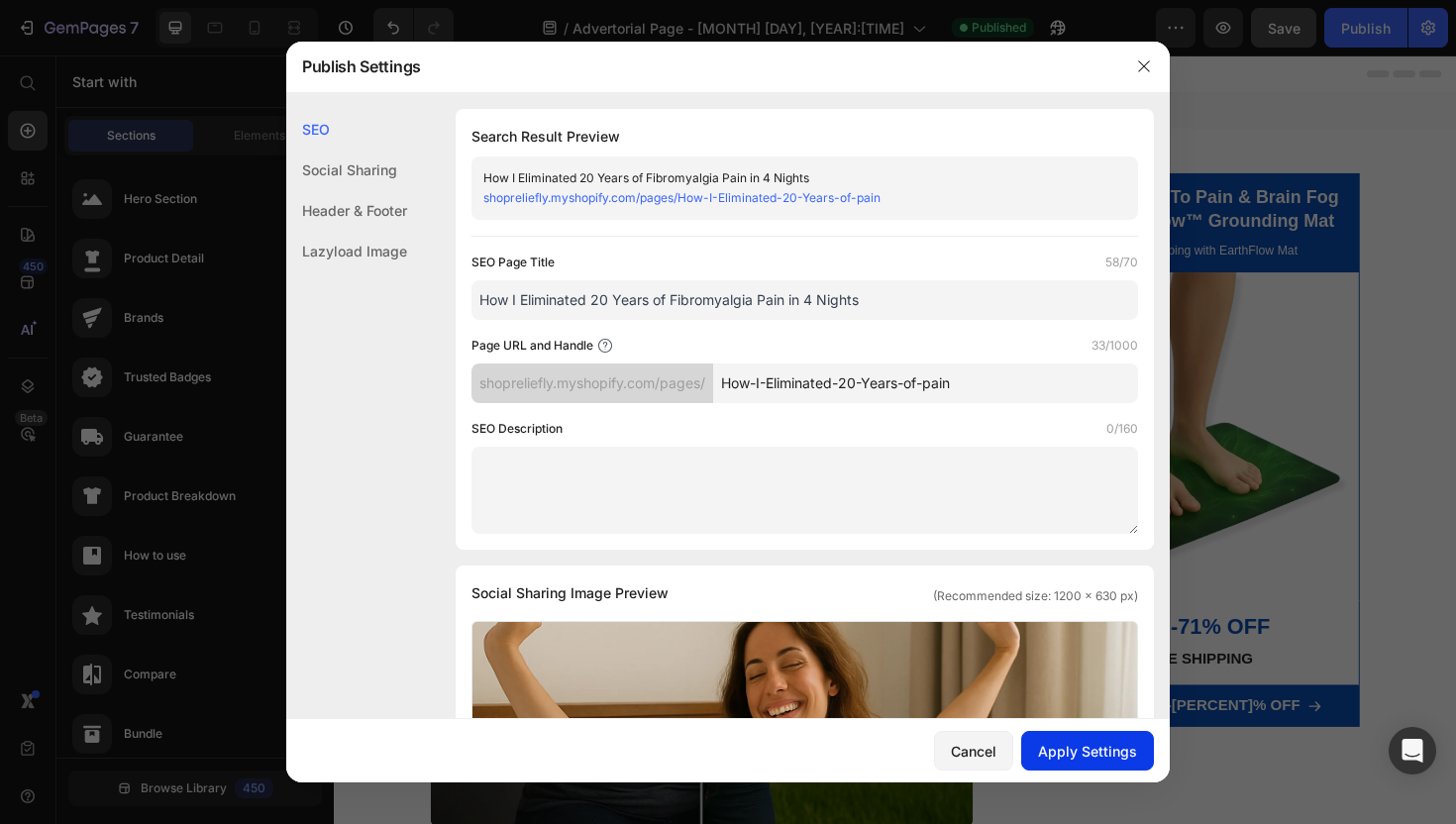 type on "How I Eliminated 20 Years of Fibromyalgia Pain in 4 Nights" 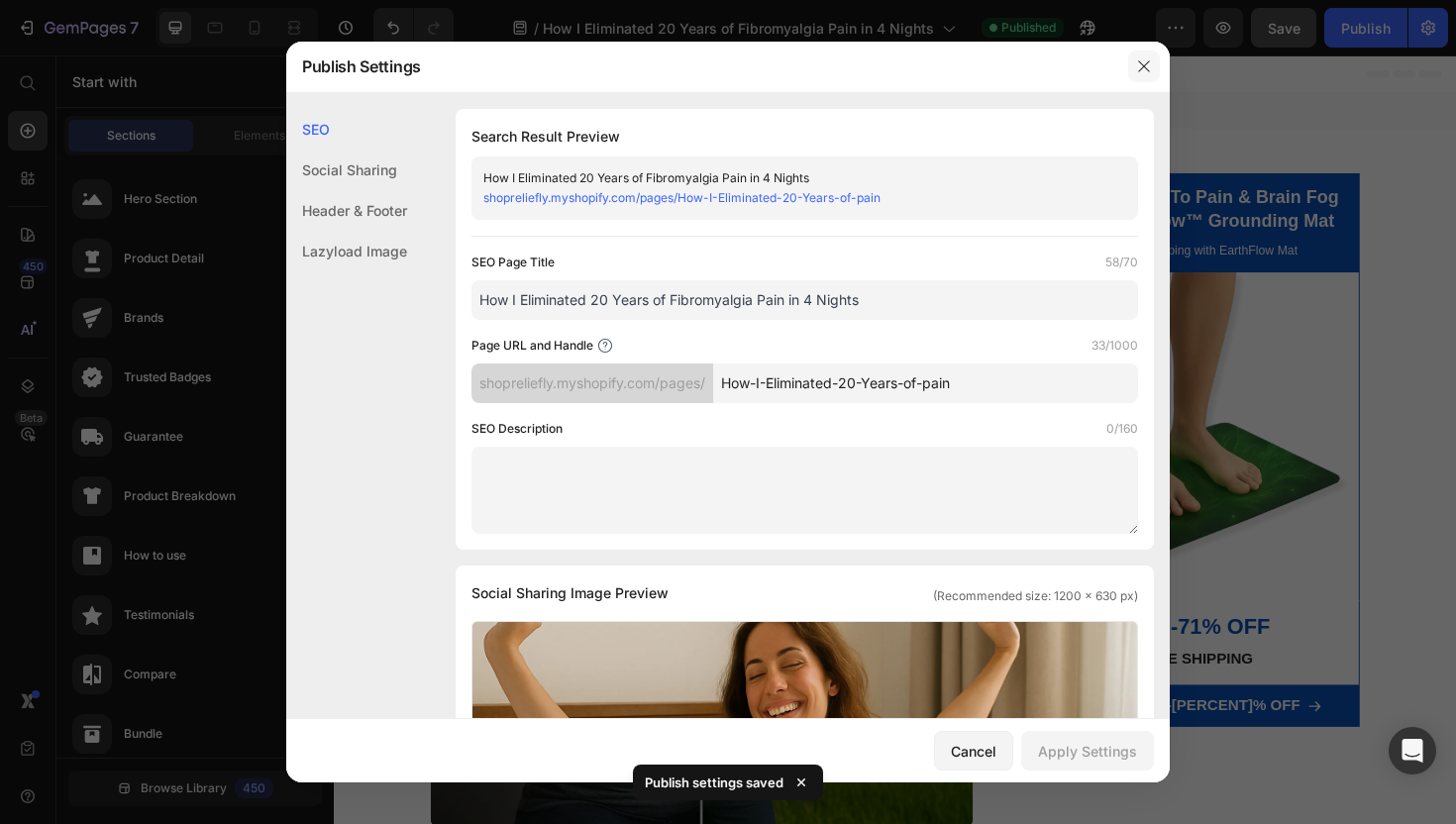 click 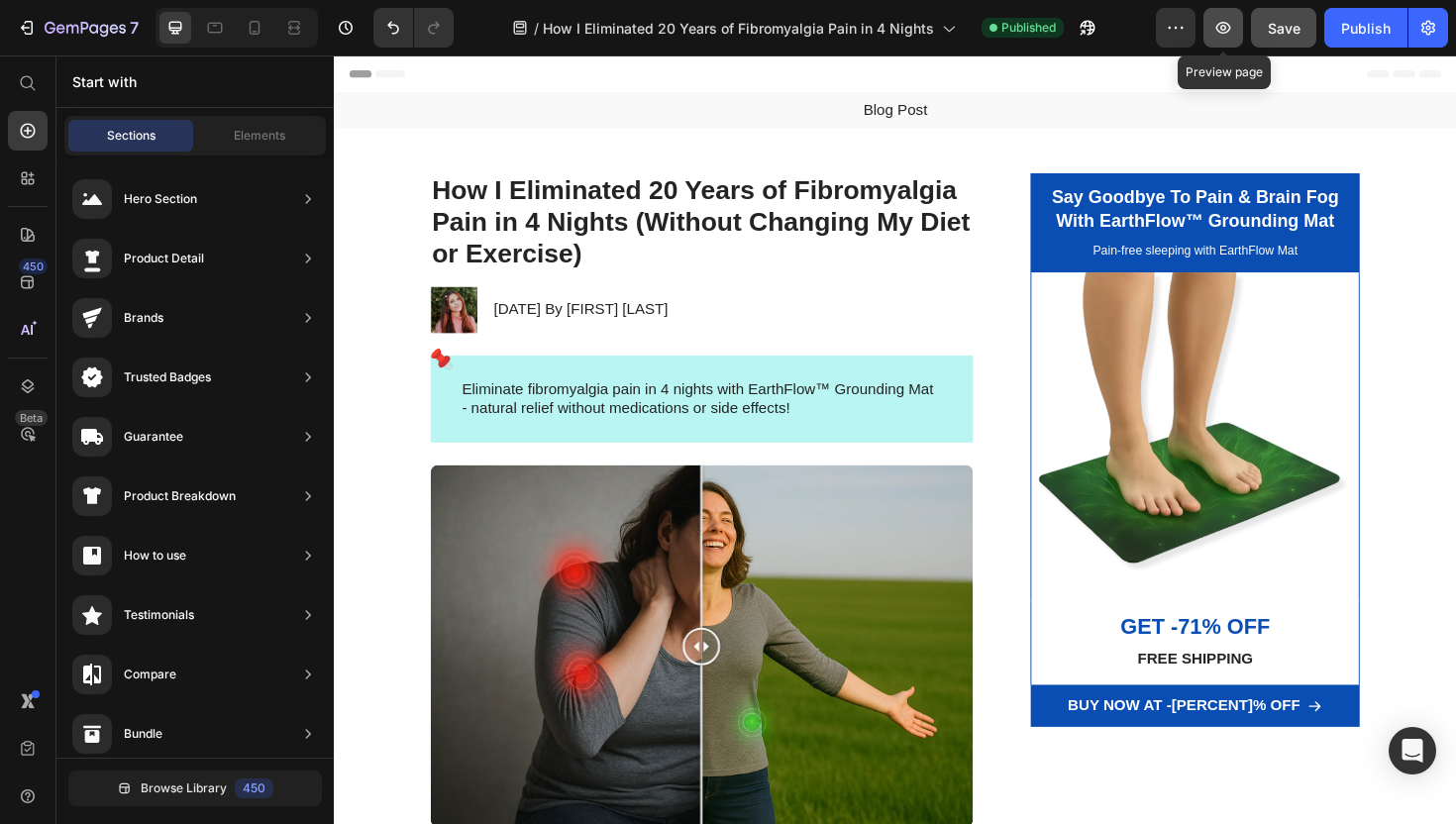 click 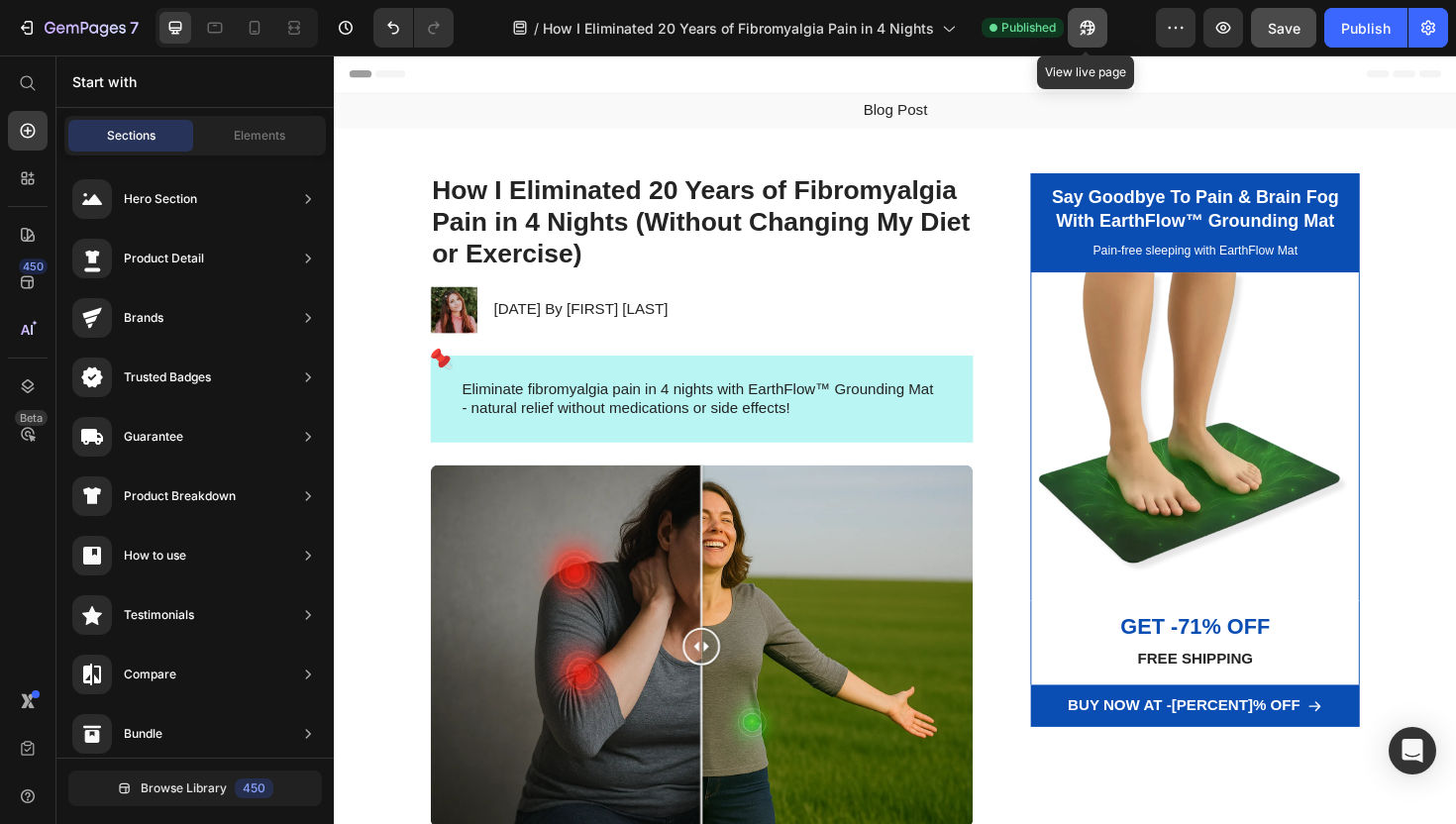click 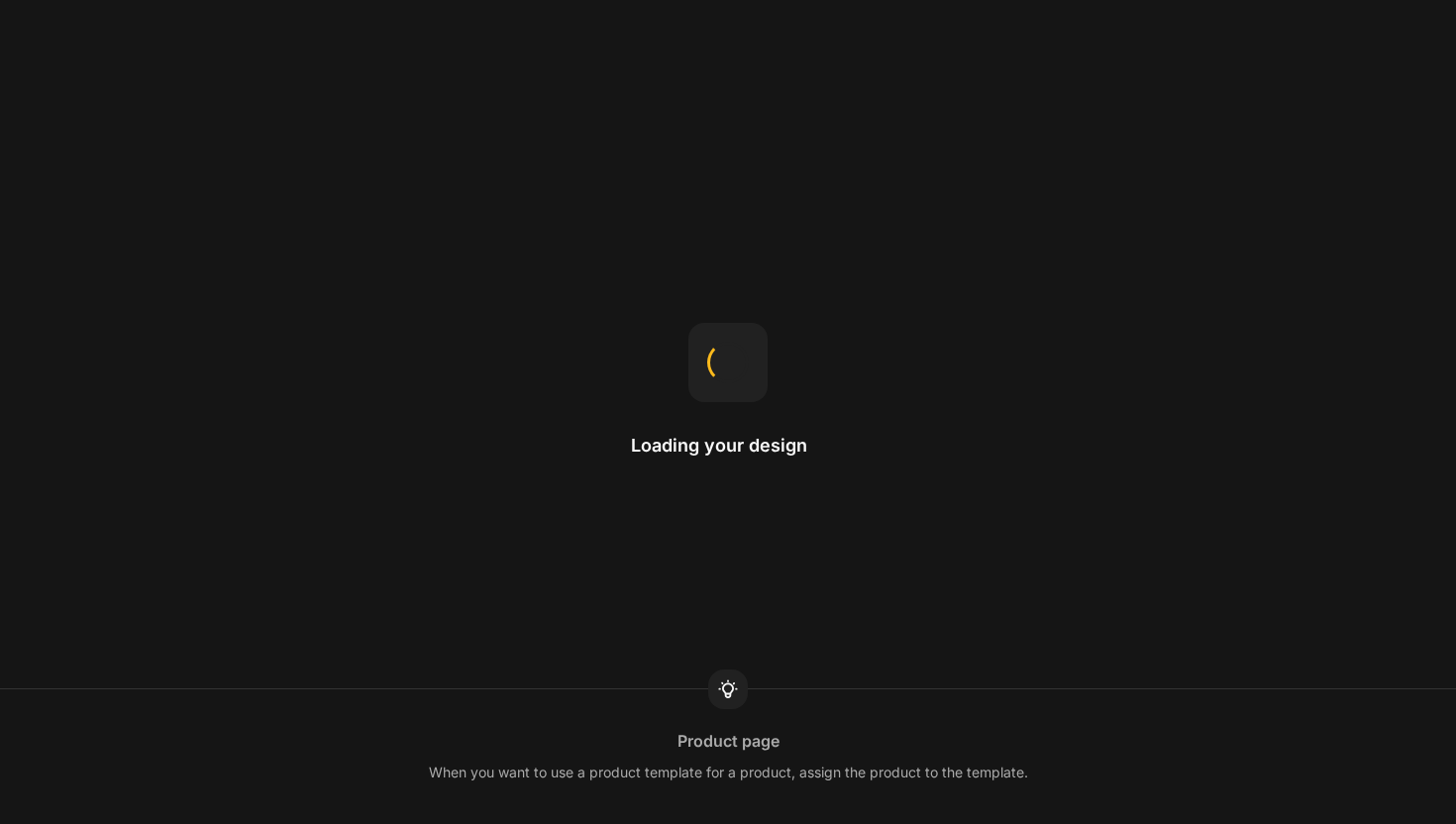 scroll, scrollTop: 0, scrollLeft: 0, axis: both 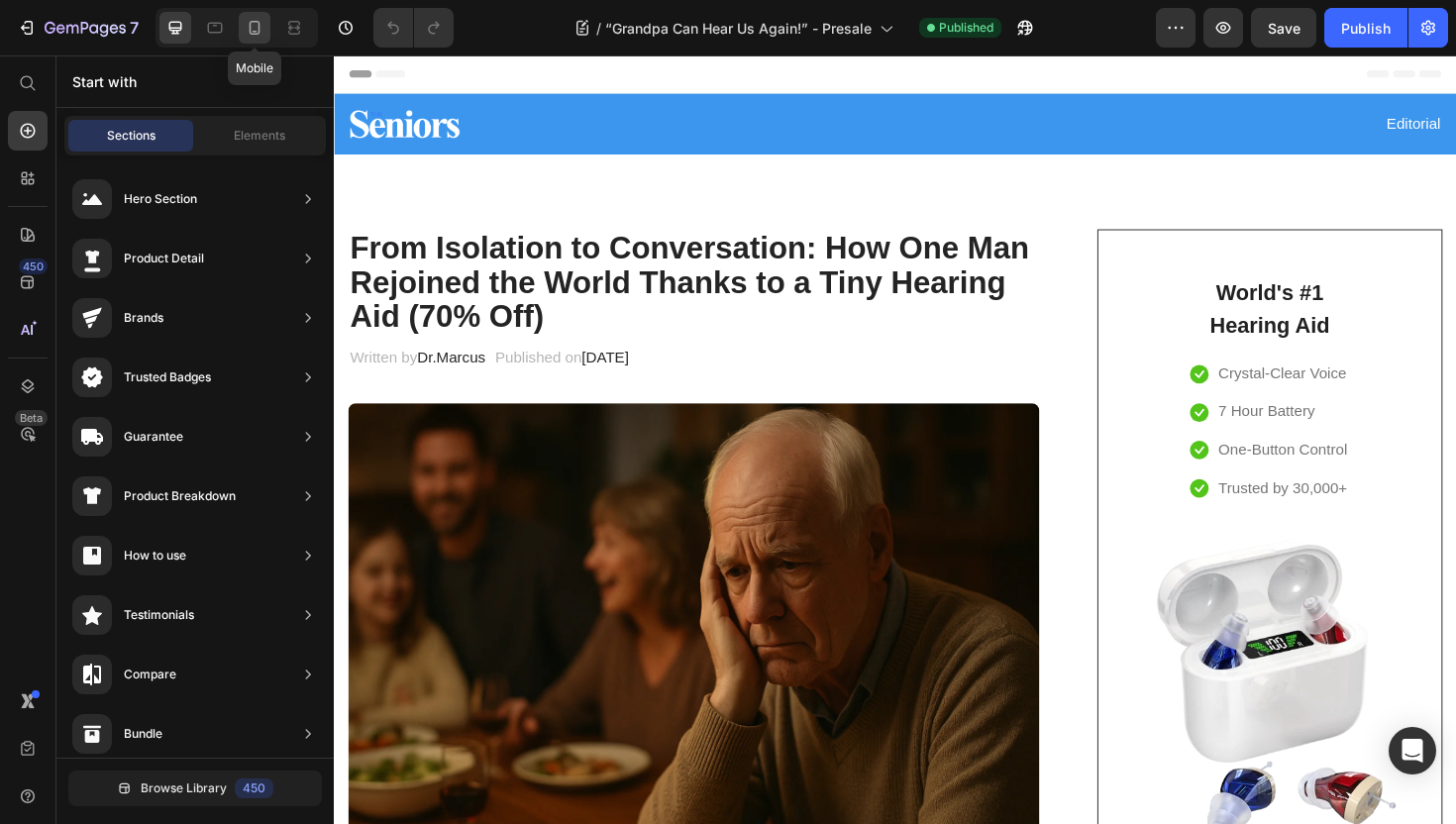 click 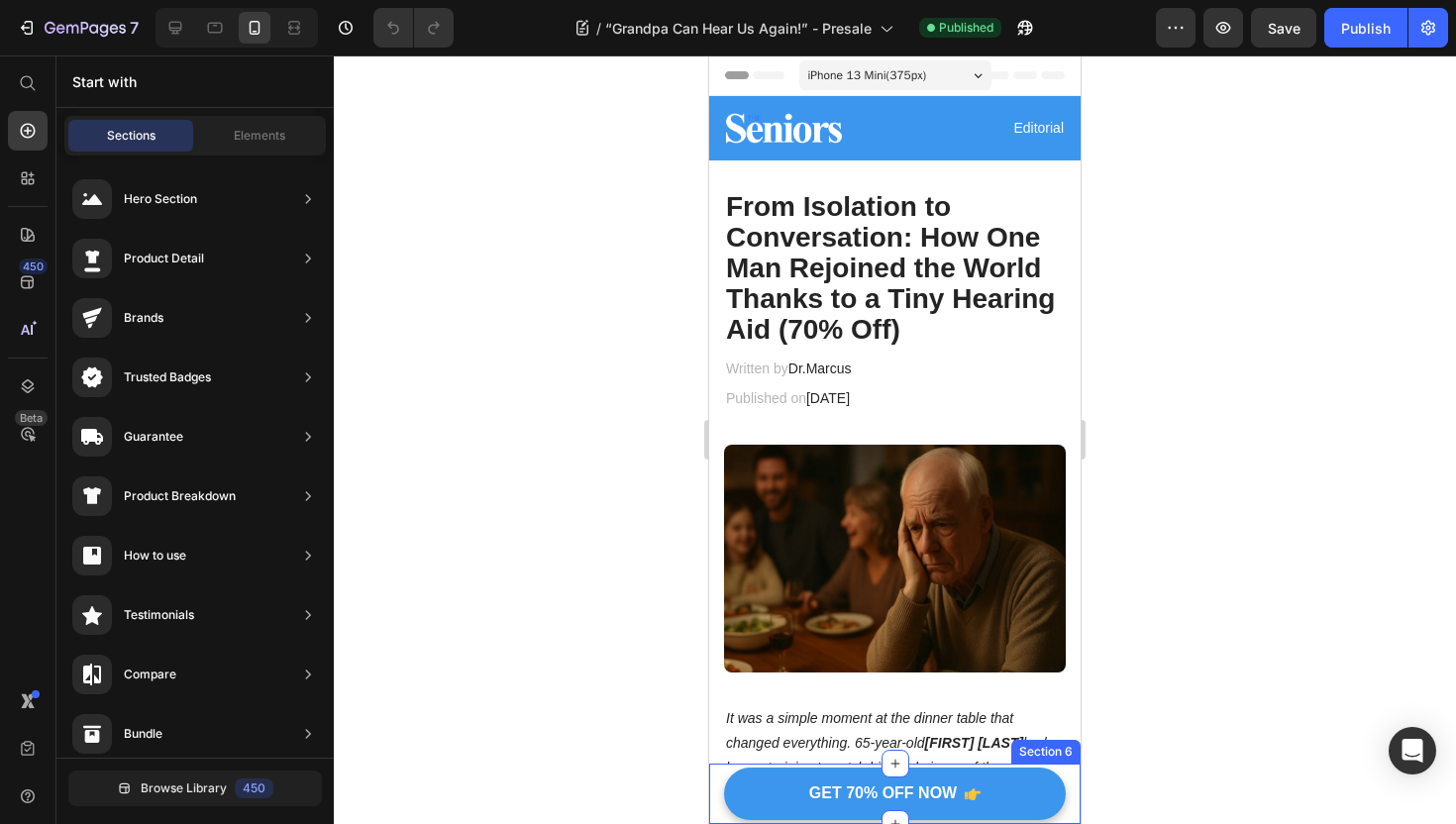 click on "GET 70% OFF NOW Button Section 6" at bounding box center [894, 793] 